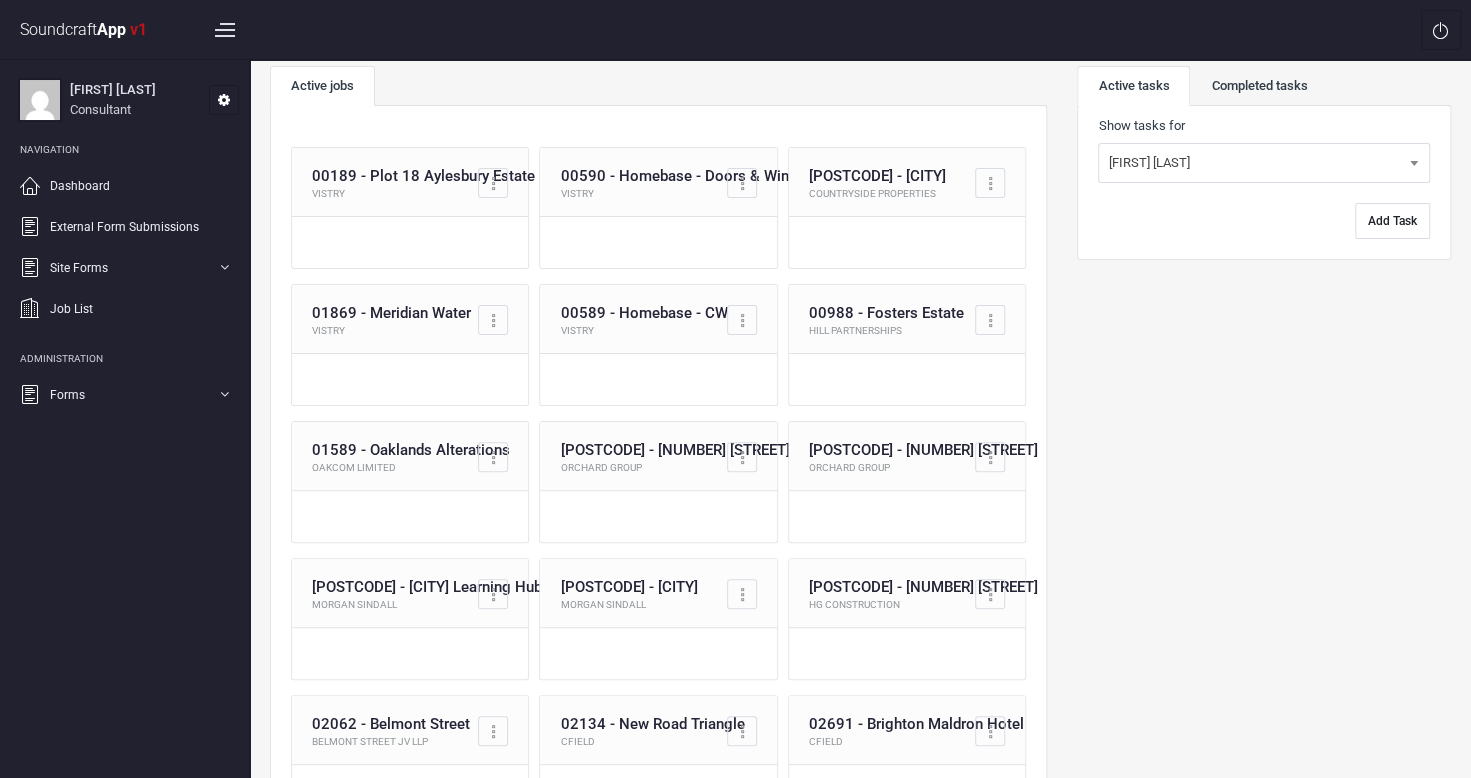 scroll, scrollTop: 0, scrollLeft: 0, axis: both 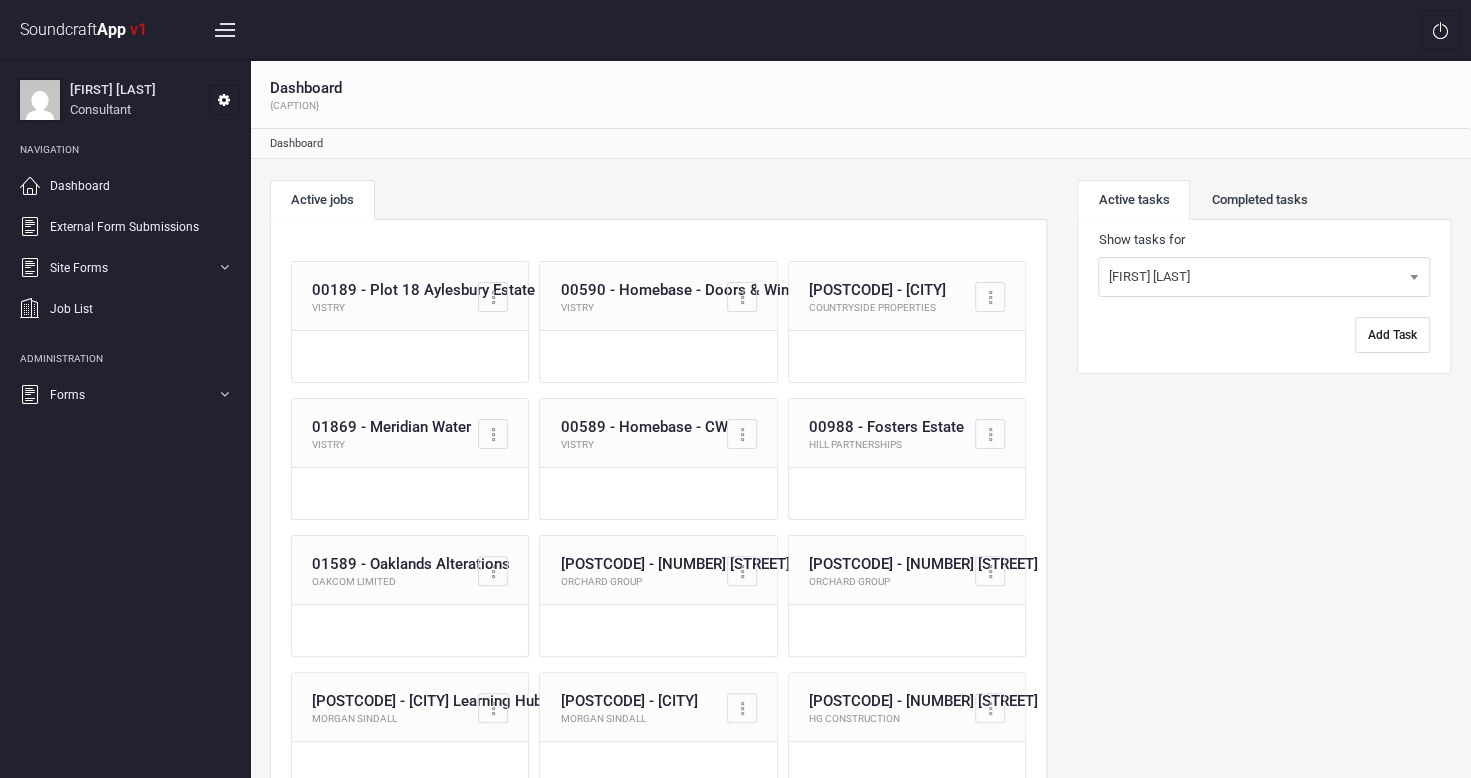 click on "Site Forms
SC Forms
Toolbox Talks
Other Forms
Short Delivery" at bounding box center [124, 267] 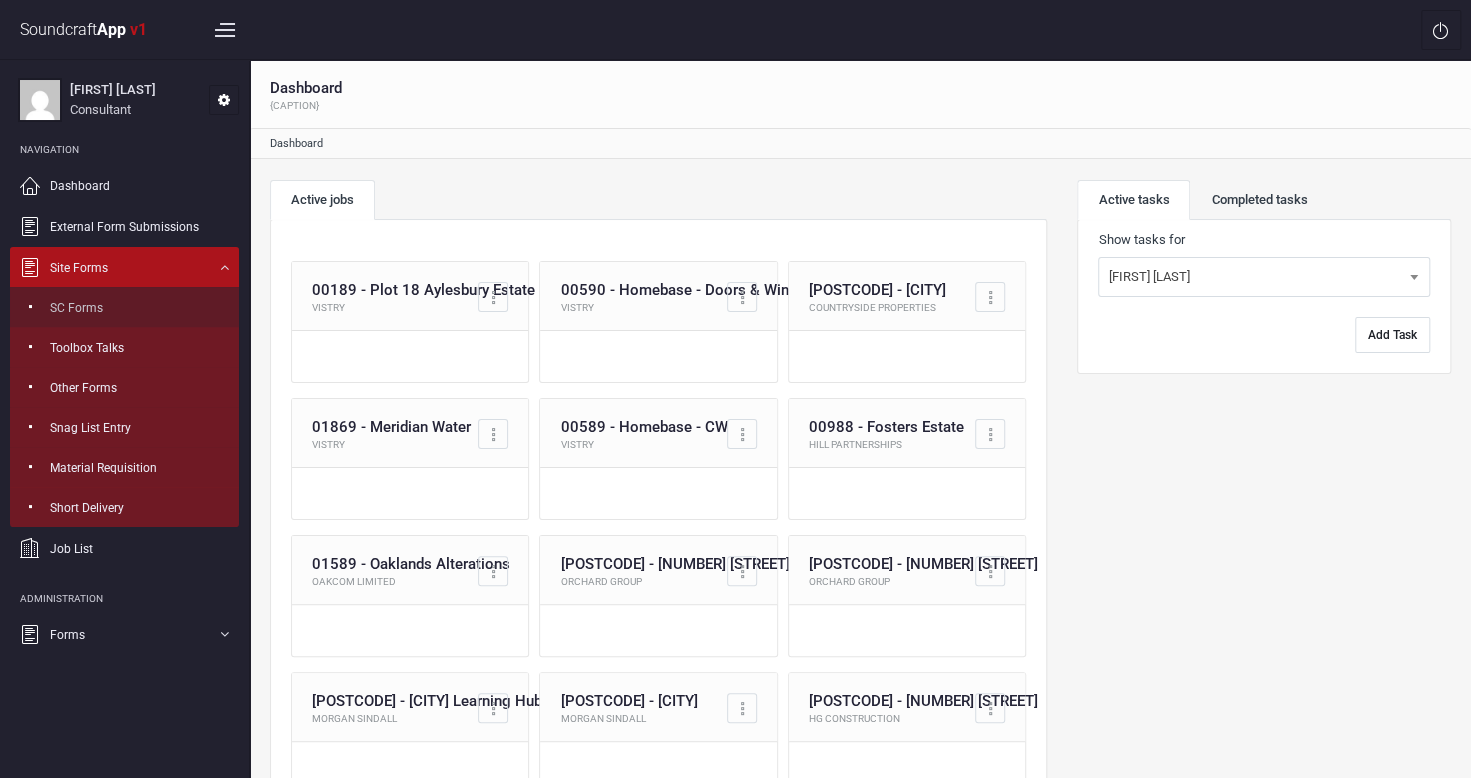 click on "SC Forms" at bounding box center (76, 308) 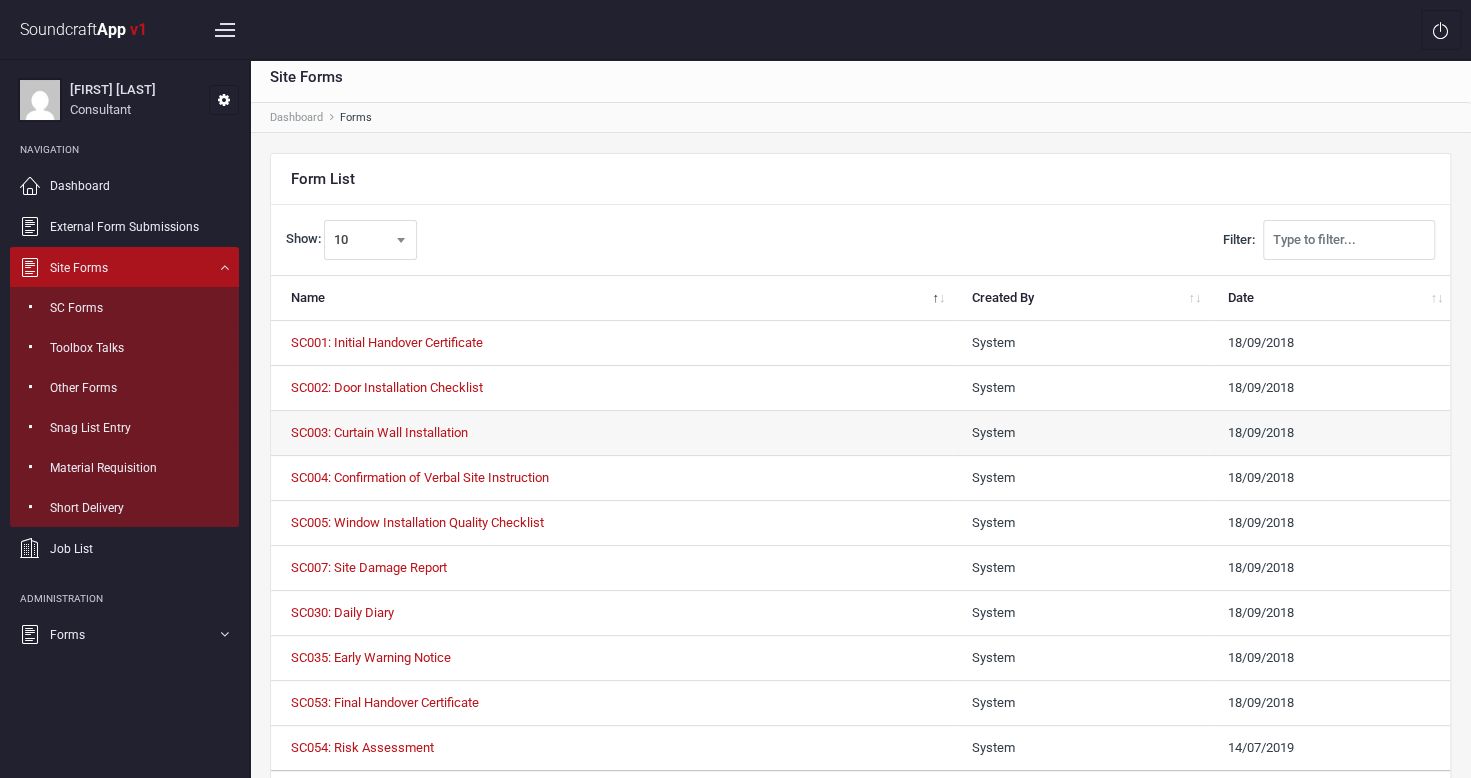 scroll, scrollTop: 114, scrollLeft: 0, axis: vertical 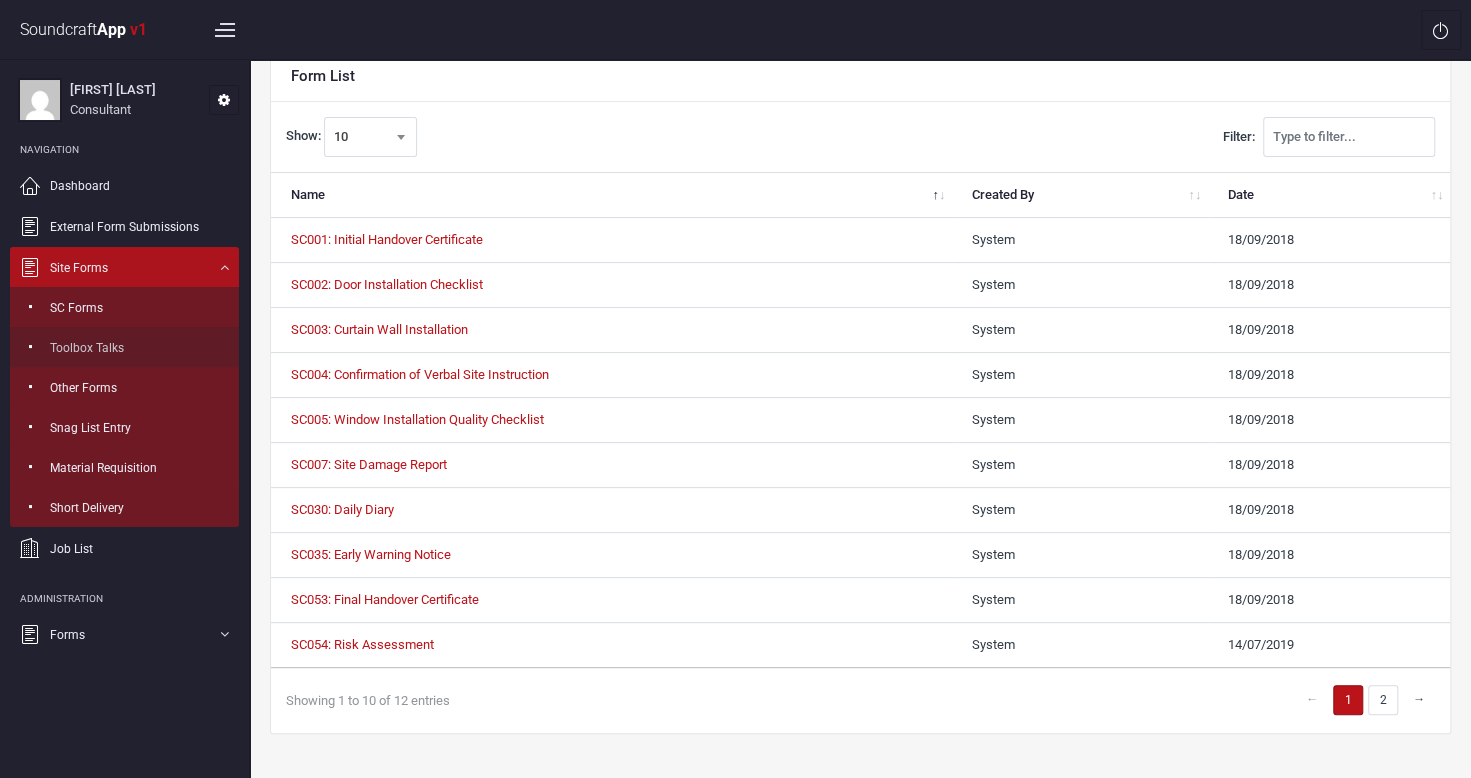 click on "Toolbox Talks" at bounding box center (87, 348) 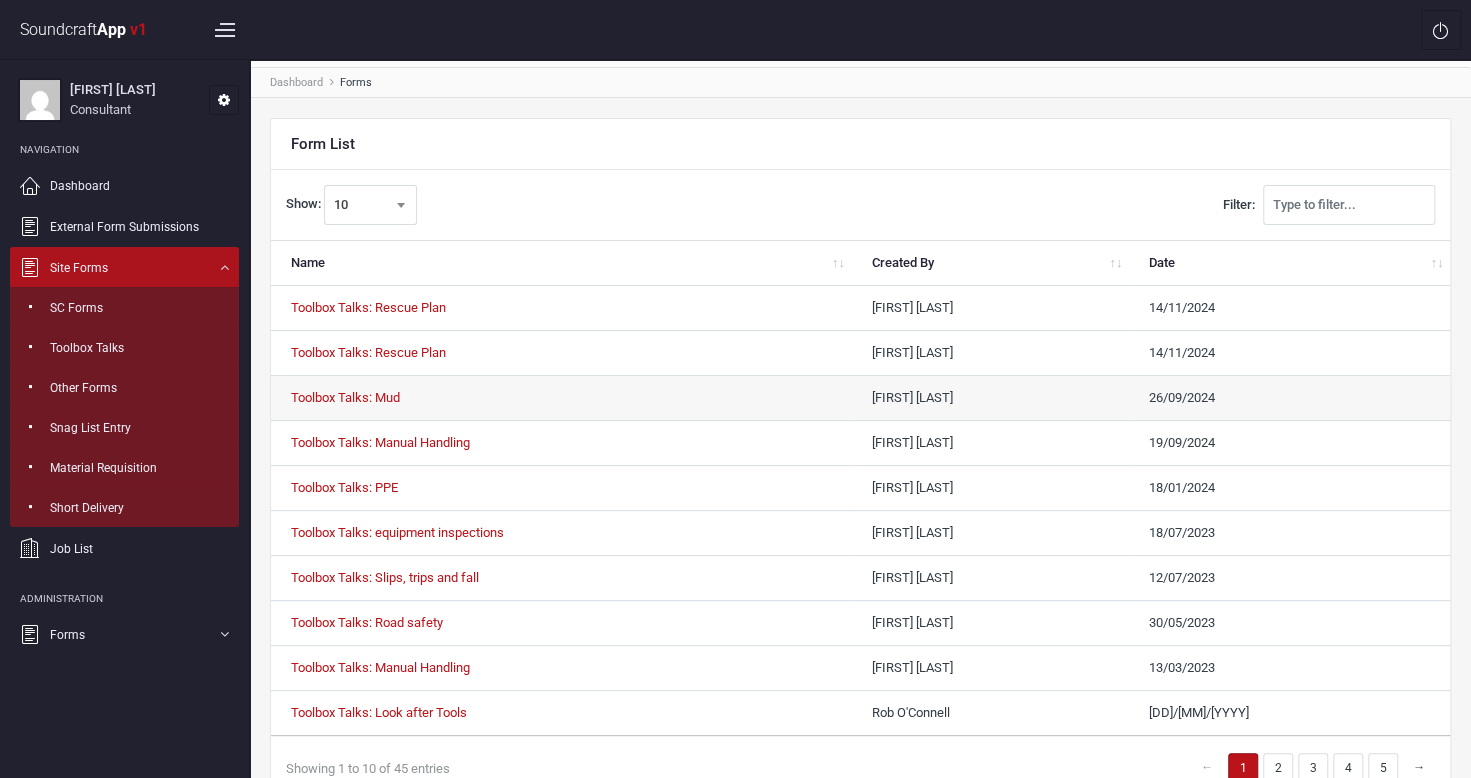 scroll, scrollTop: 114, scrollLeft: 0, axis: vertical 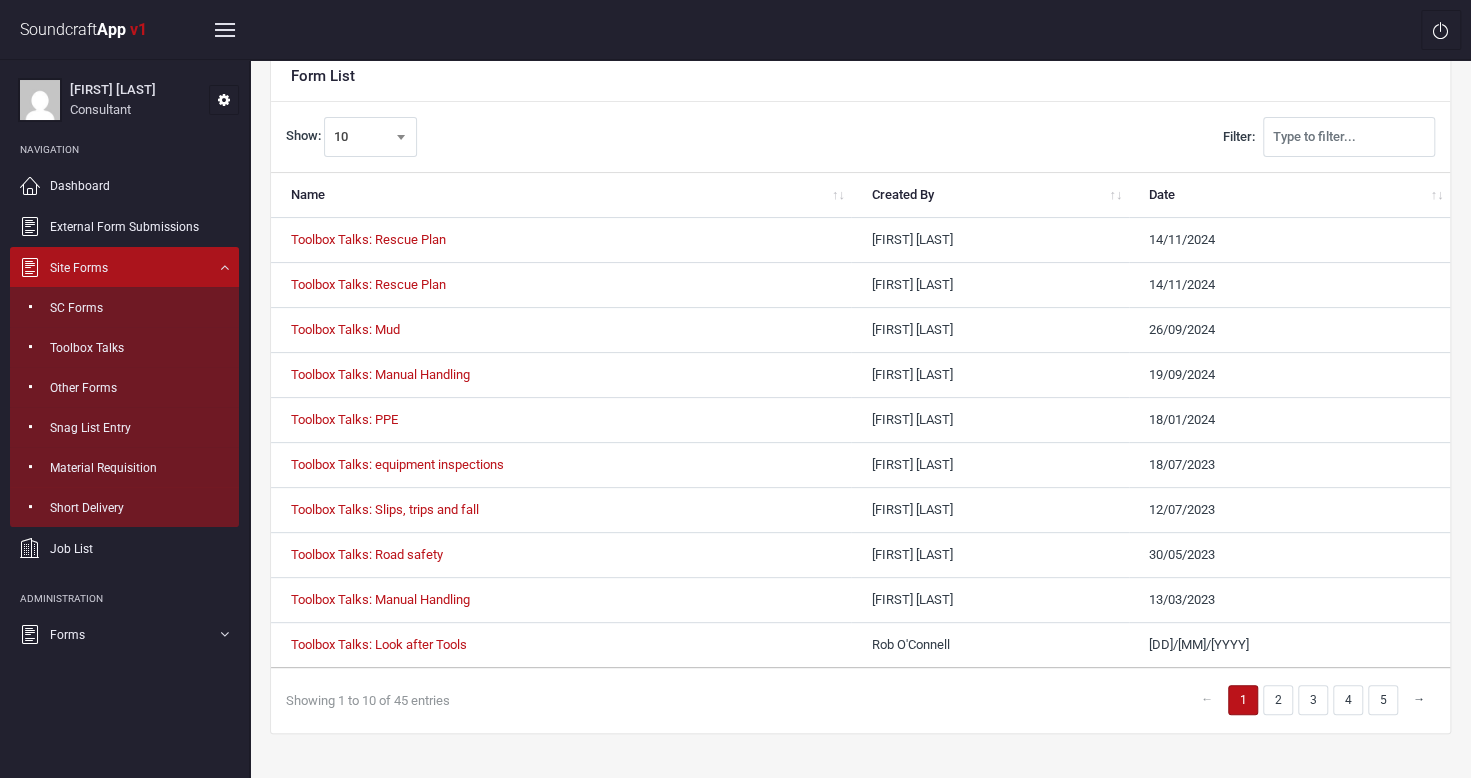 click at bounding box center [225, 30] 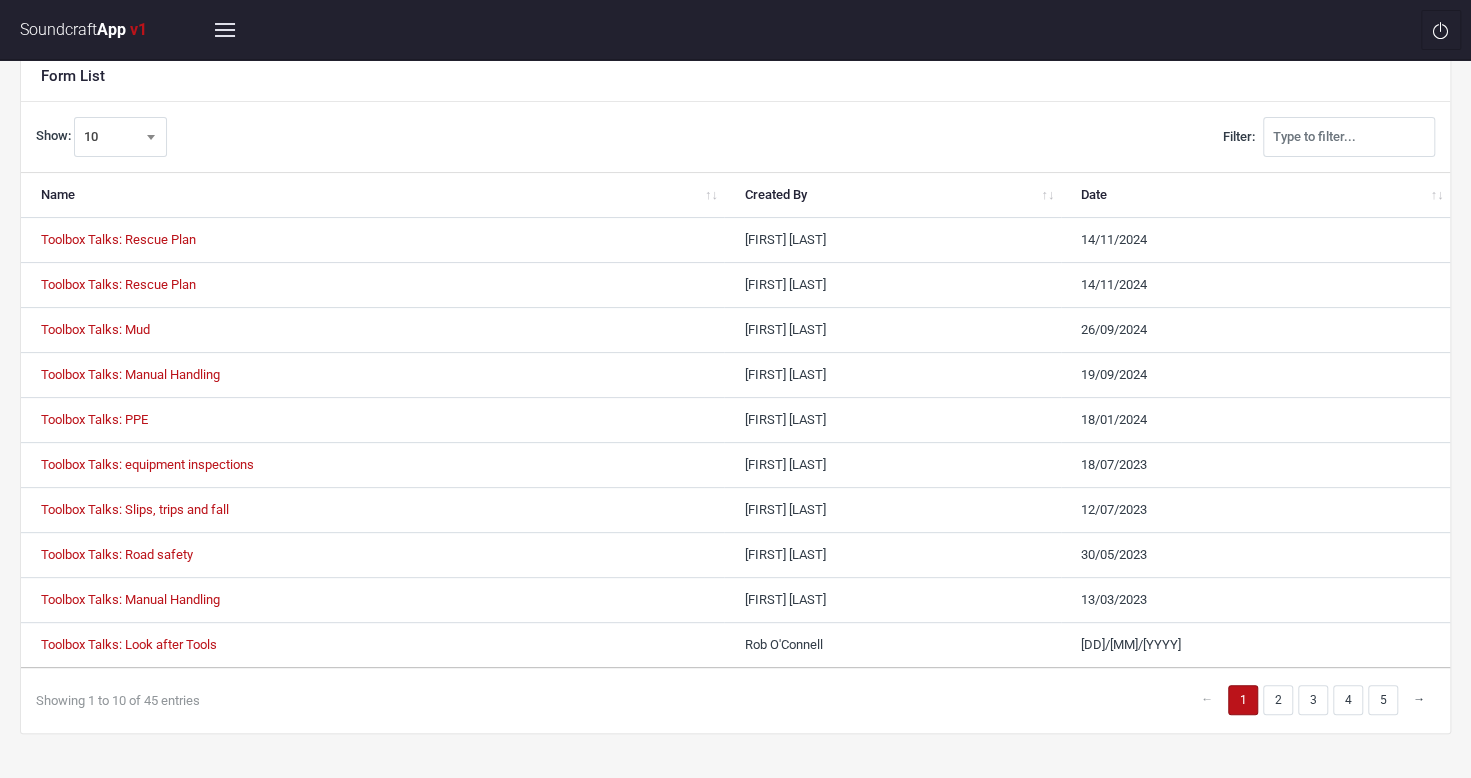 click at bounding box center [225, 30] 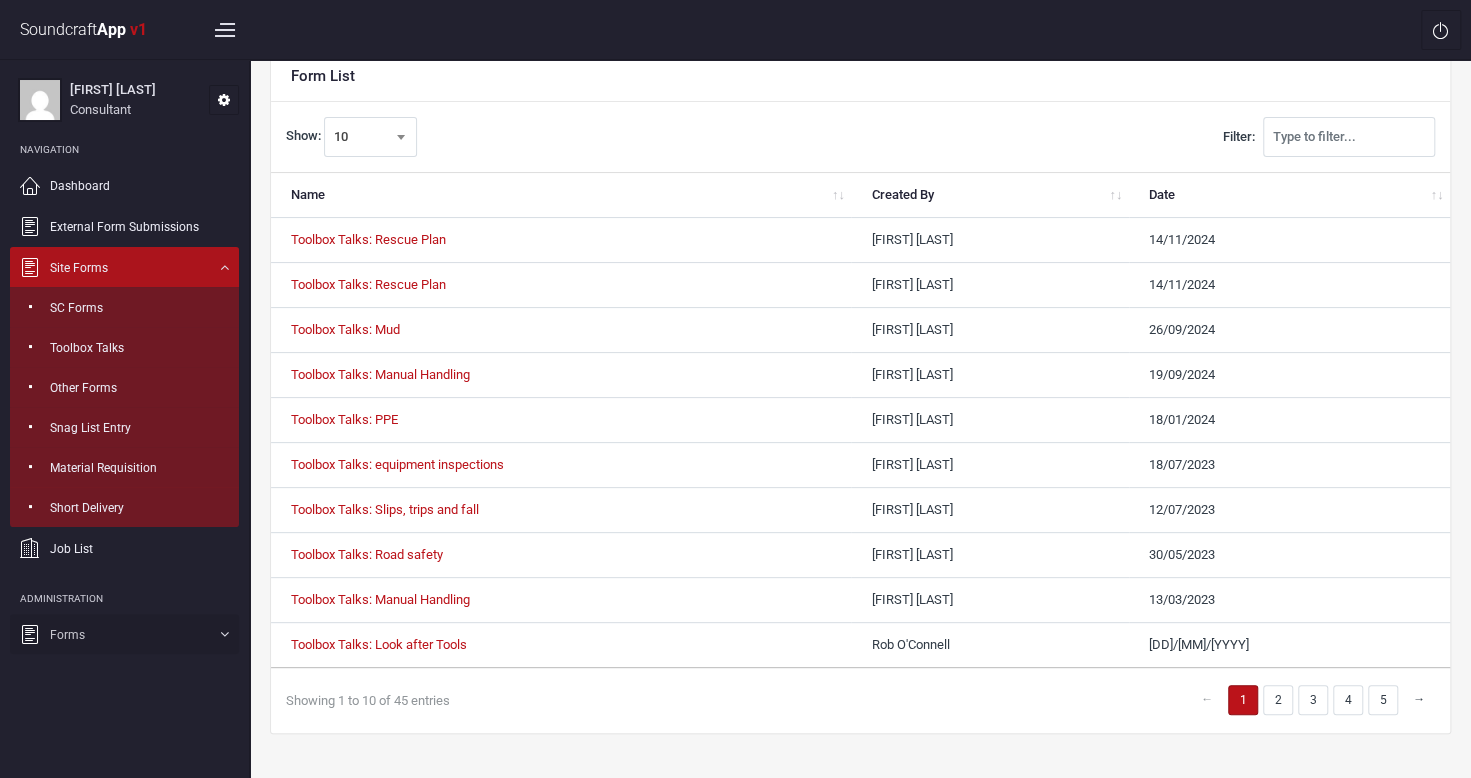 click on "Forms" at bounding box center [124, 267] 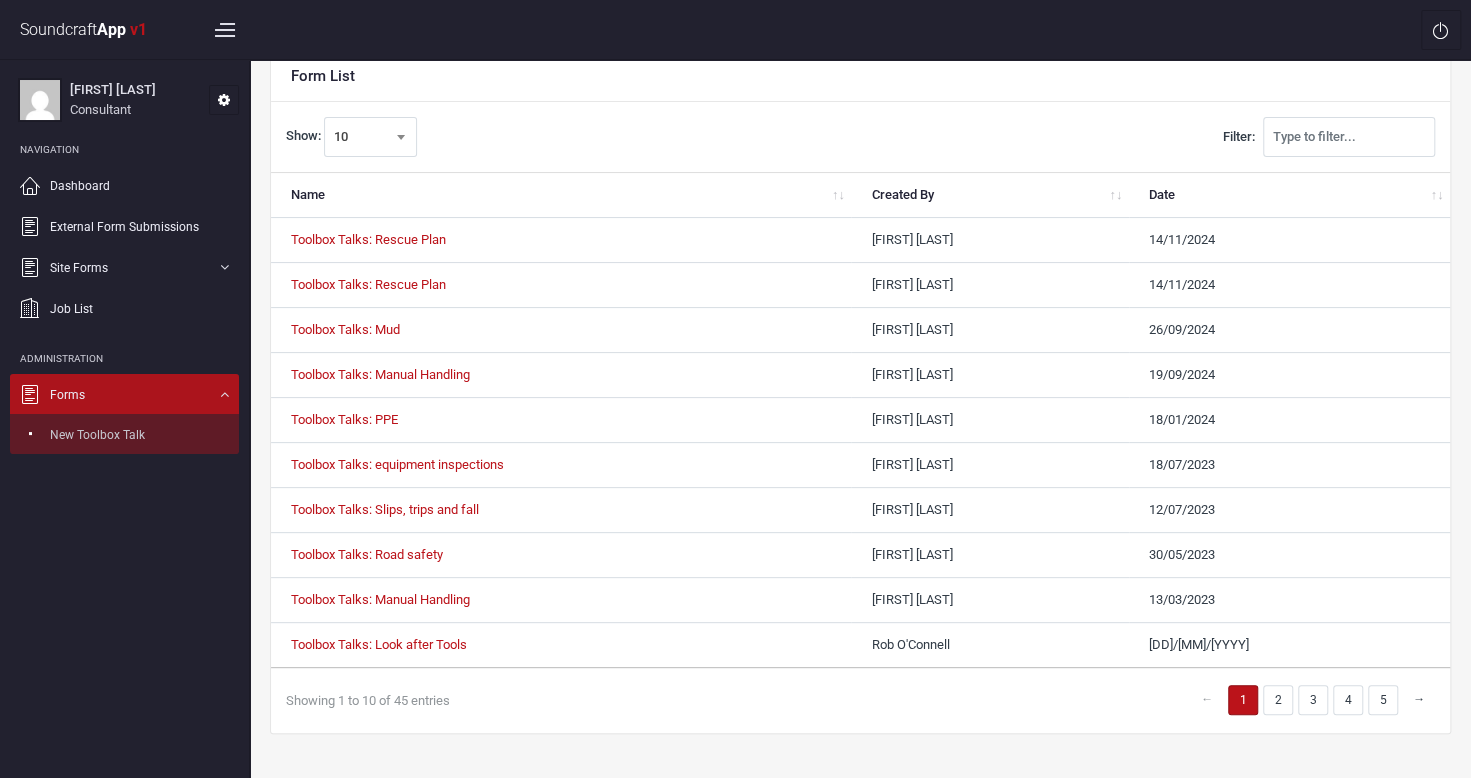 click on "New Toolbox Talk" at bounding box center [97, 435] 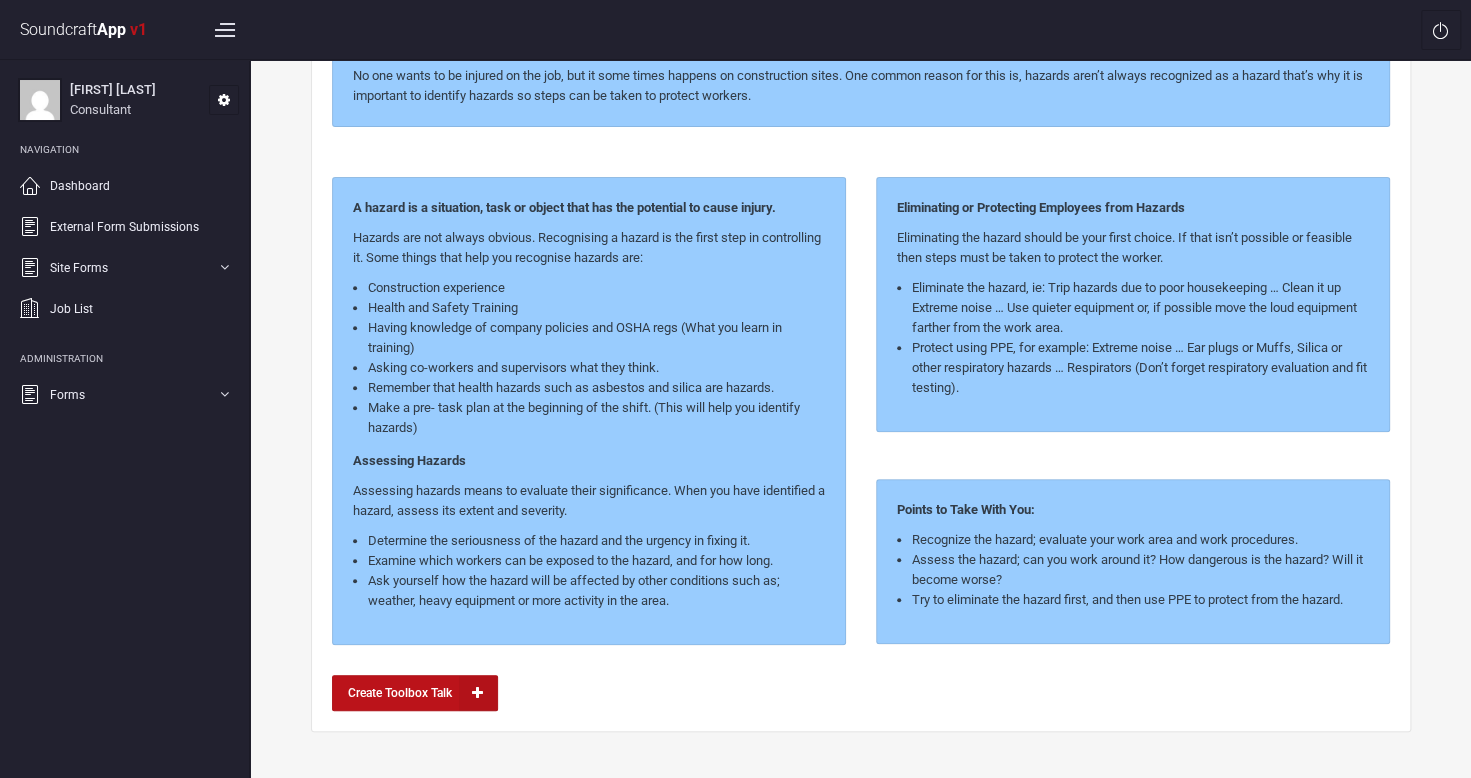 scroll, scrollTop: 0, scrollLeft: 0, axis: both 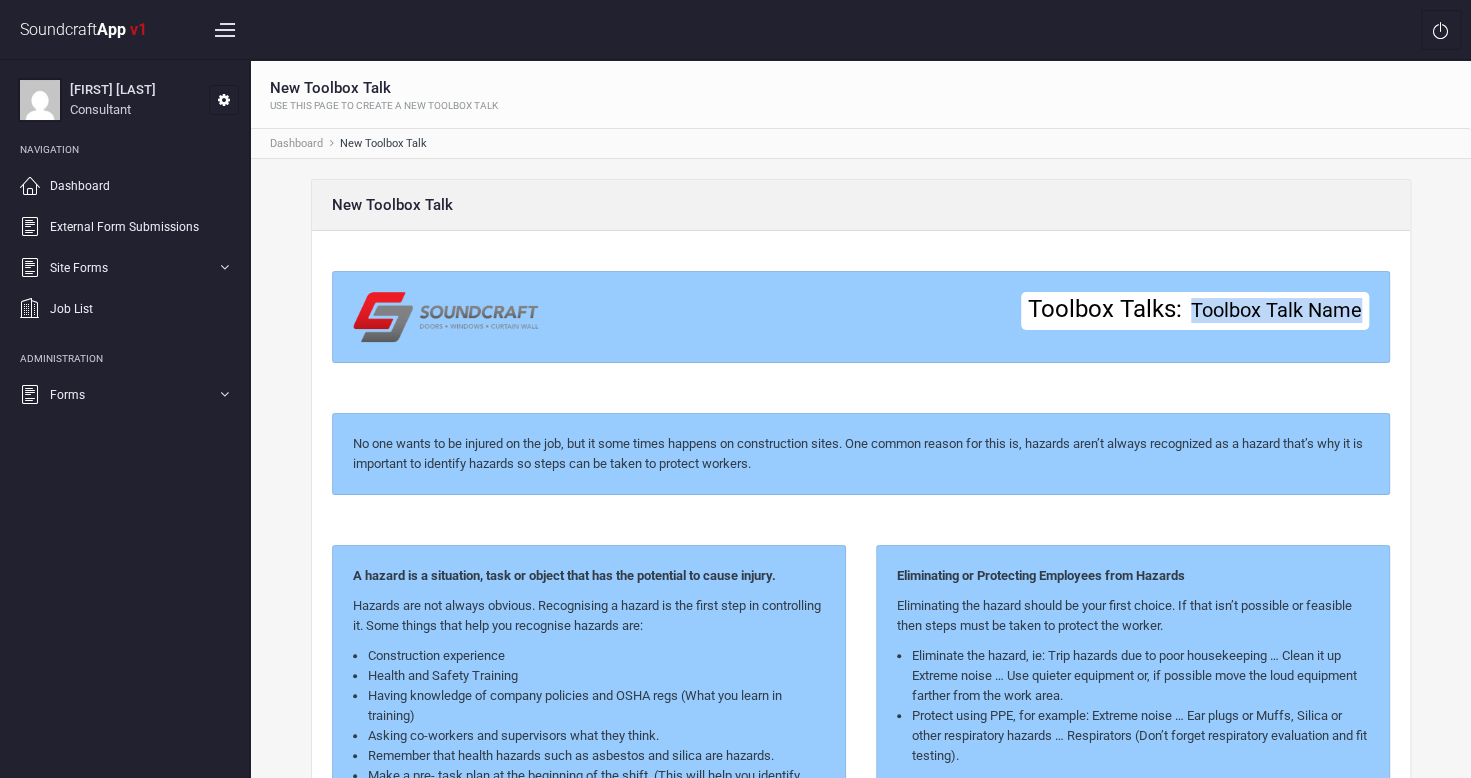 drag, startPoint x: 1195, startPoint y: 302, endPoint x: 1370, endPoint y: 294, distance: 175.18275 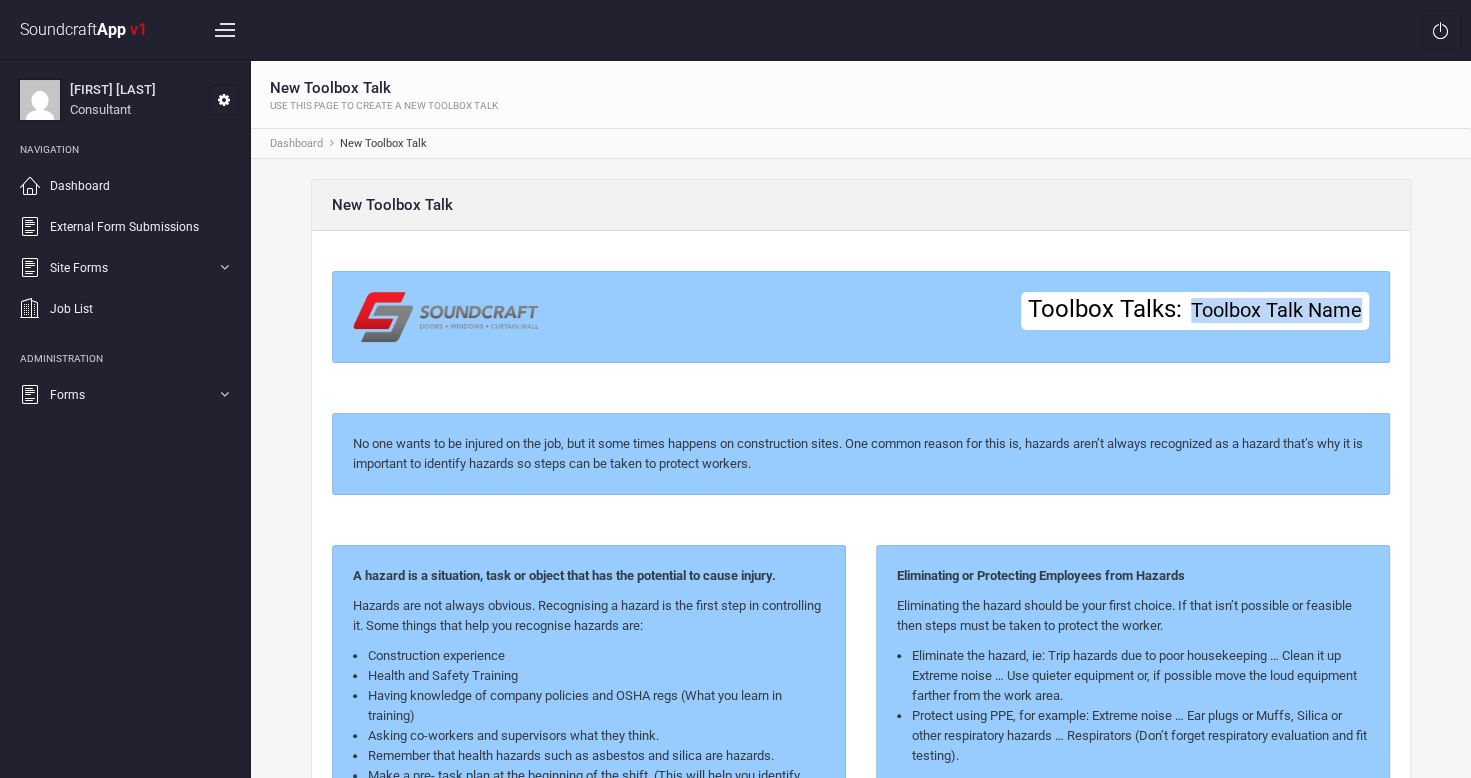 click on "Toolbox Talks:
Toolbox Talk Name" at bounding box center (861, 317) 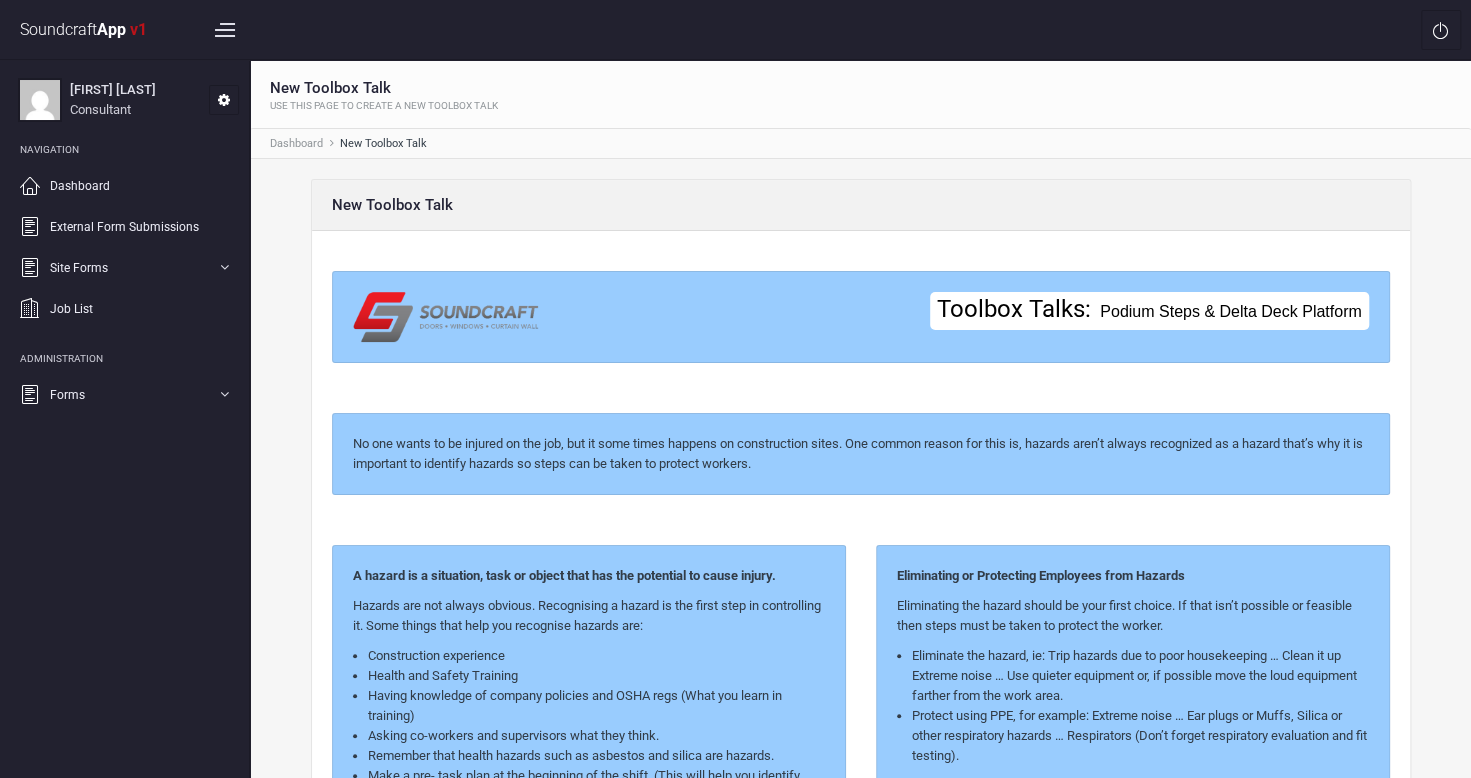click on "Toolbox Talks:
Podium Steps & Delta Deck Platform
No one wants to be injured on the job, but it some times happens on construction sites. One common reason for this is, hazards aren’t always recognized as a hazard that’s why it is important to identify hazards so steps can be taken to protect workers.
A hazard is a situation, task or object that has the potential to cause injury. Hazards are not always obvious. Recognising a hazard is the first step in controlling it. Some things that help you recognise hazards are: Construction experience Health and Safety Training Asking co-workers and supervisors what they think. Assessing Hazards" at bounding box center [861, 665] 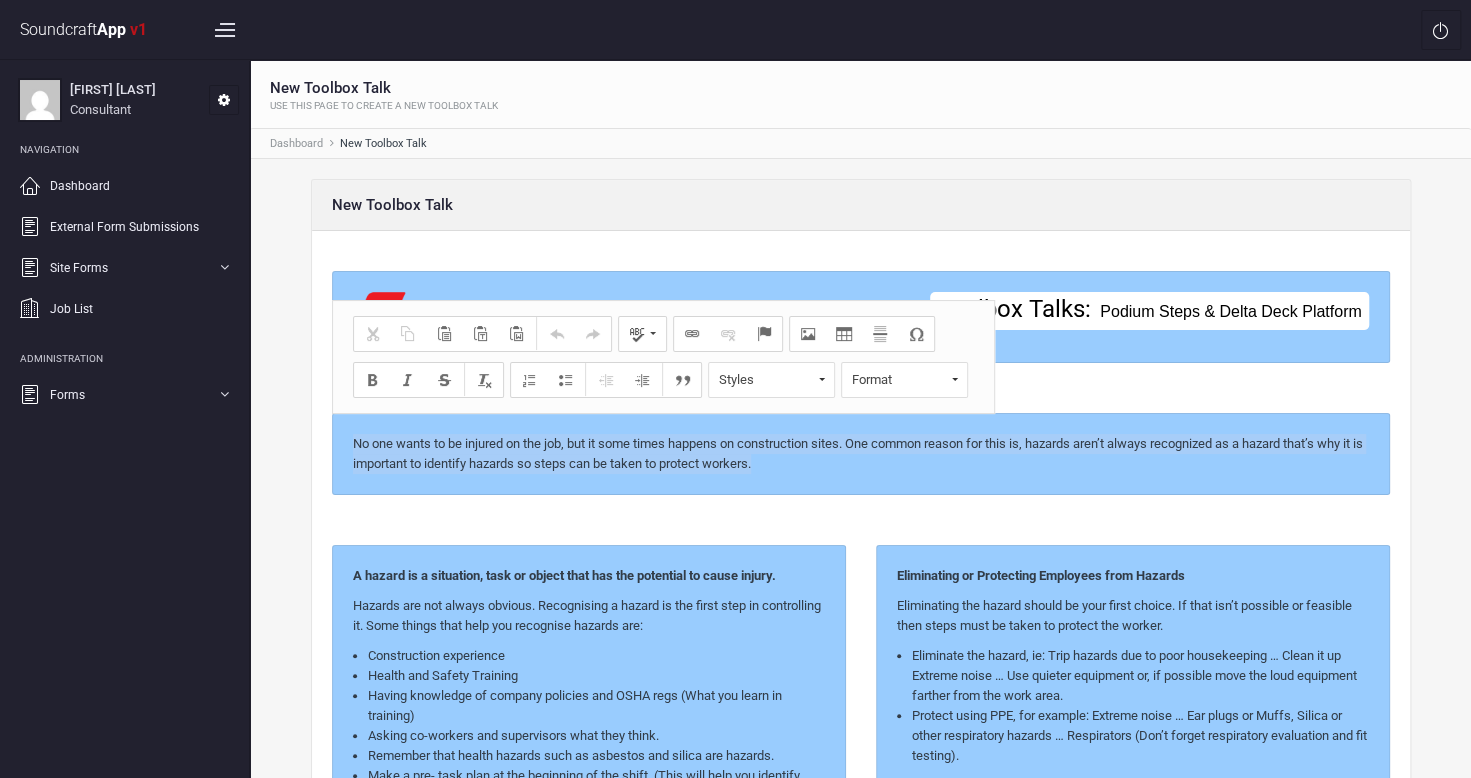 drag, startPoint x: 349, startPoint y: 440, endPoint x: 807, endPoint y: 467, distance: 458.79517 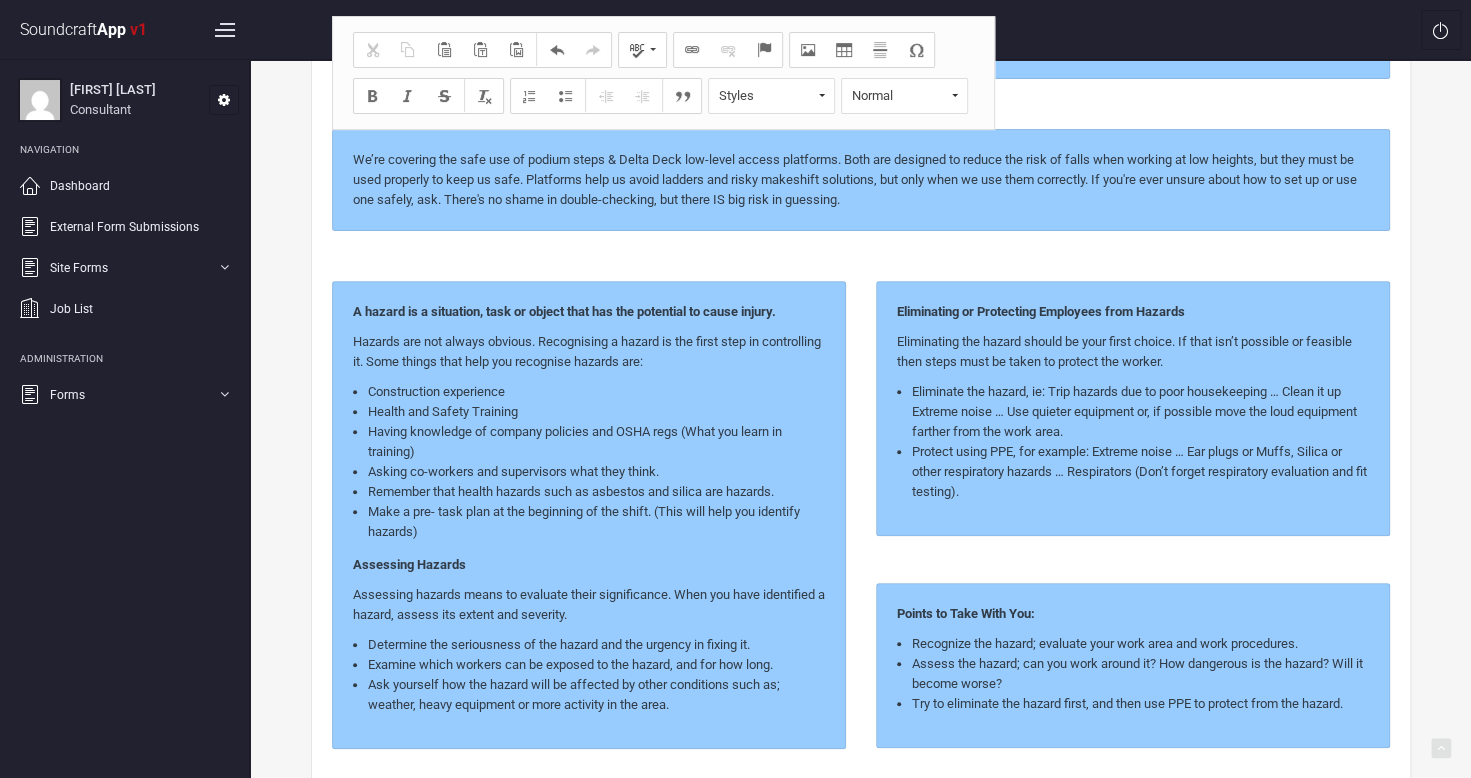 scroll, scrollTop: 281, scrollLeft: 0, axis: vertical 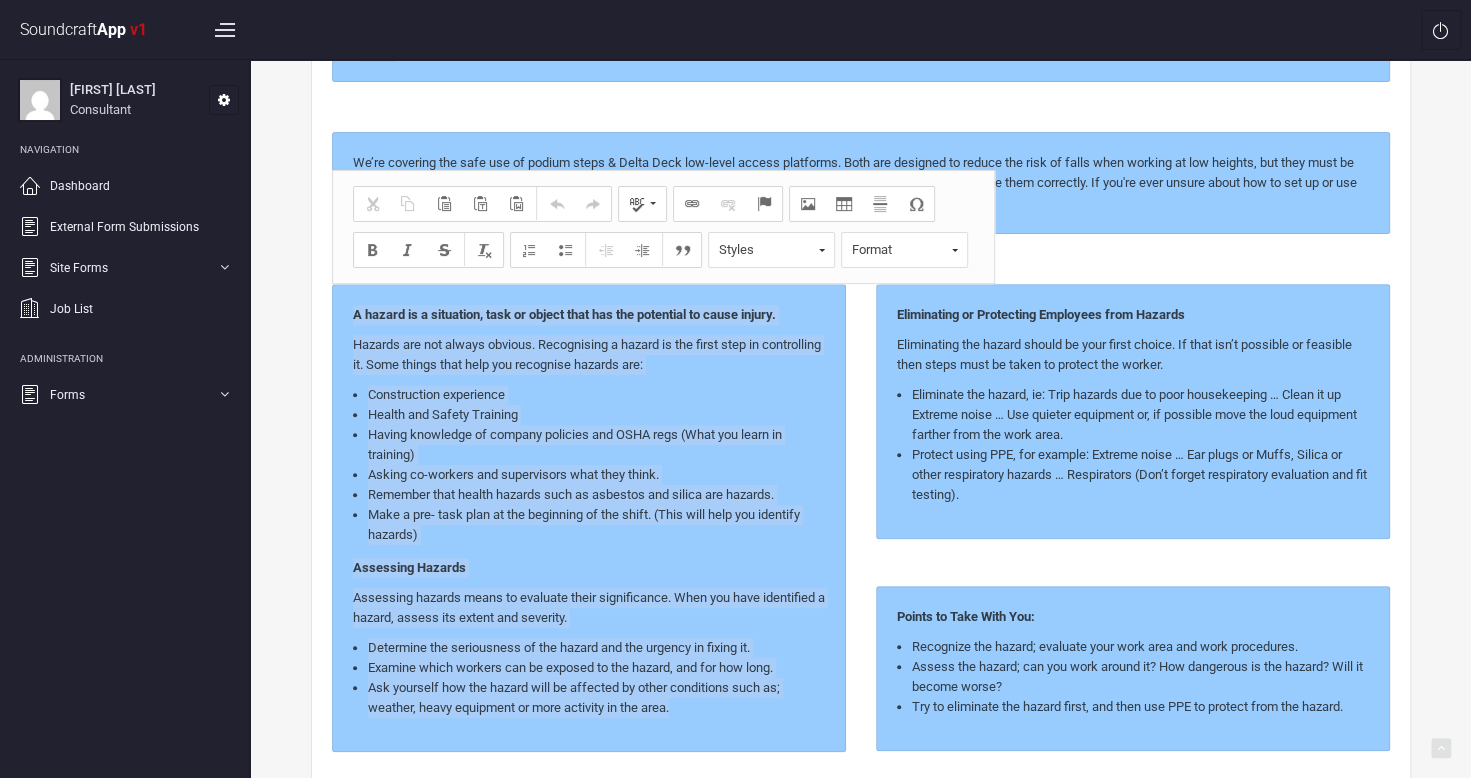 drag, startPoint x: 350, startPoint y: 313, endPoint x: 700, endPoint y: 712, distance: 530.7551 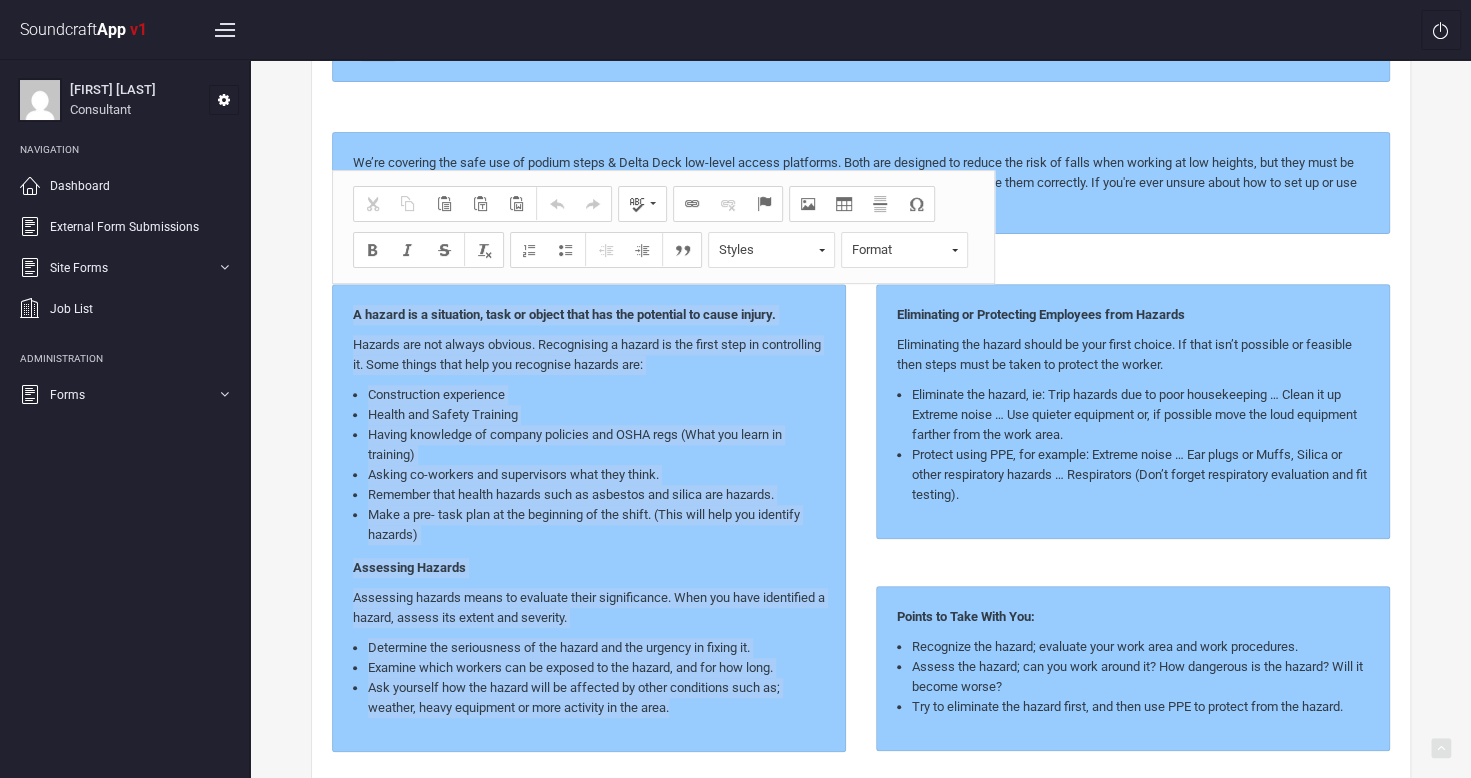 click on "A hazard is a situation, task or object that has the potential to cause injury. Hazards are not always obvious. Recognising a hazard is the first step in controlling it. Some things that help you recognise hazards are: Construction experience Health and Safety Training Having knowledge of company policies and OSHA regs (What you learn in training) Asking co-workers and supervisors what they think. Remember that health hazards such as asbestos and silica are hazards. Make a pre- task plan at the beginning of the shift. (This will help you identify hazards) Assessing Hazards Assessing hazards means to evaluate their significance. When you have identified a hazard, assess its extent and severity. Determine the seriousness of the hazard and the urgency in fixing it. Examine which workers can be exposed to the hazard, and for how long. Ask yourself how the hazard will be affected by other conditions such as; weather, heavy equipment or more activity in the area." at bounding box center (589, 518) 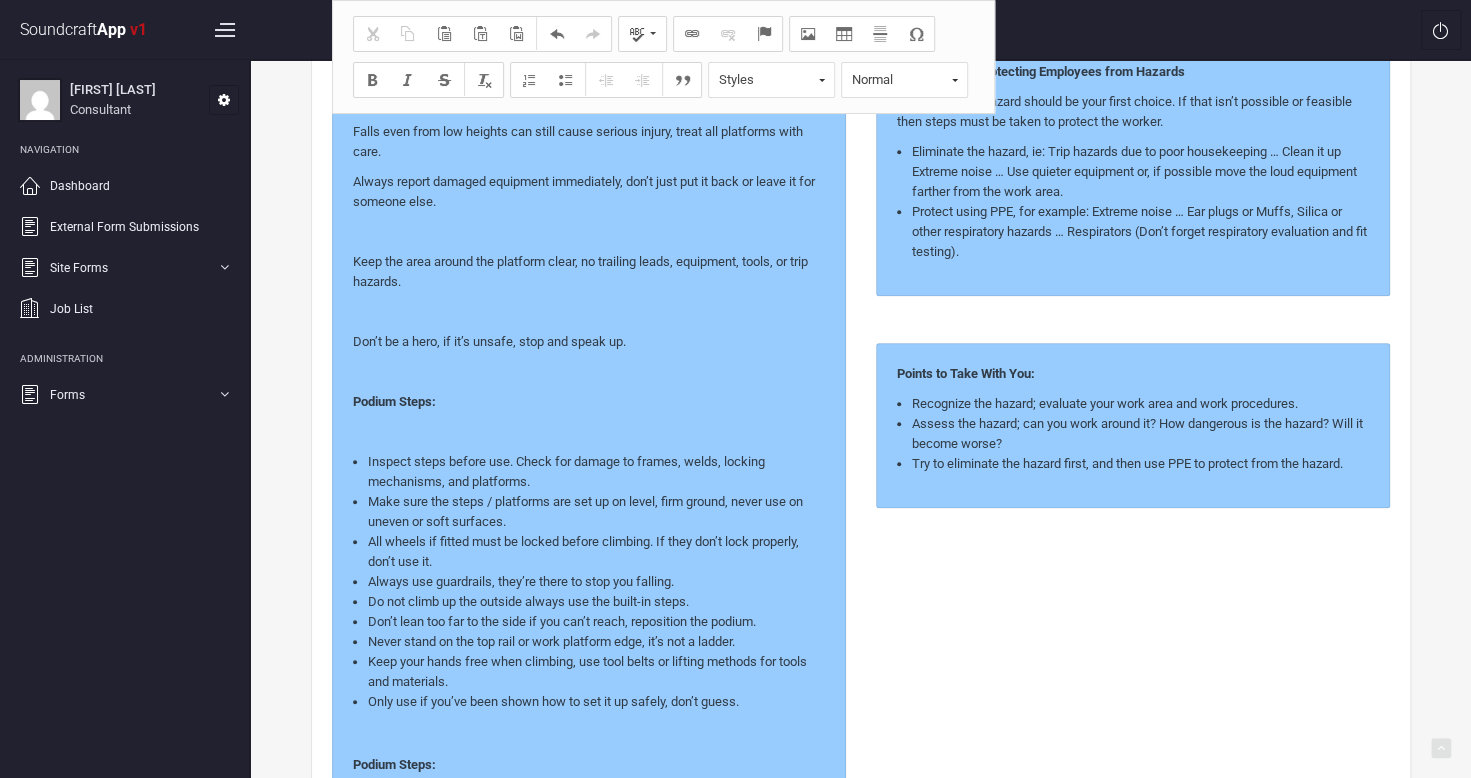 scroll, scrollTop: 573, scrollLeft: 0, axis: vertical 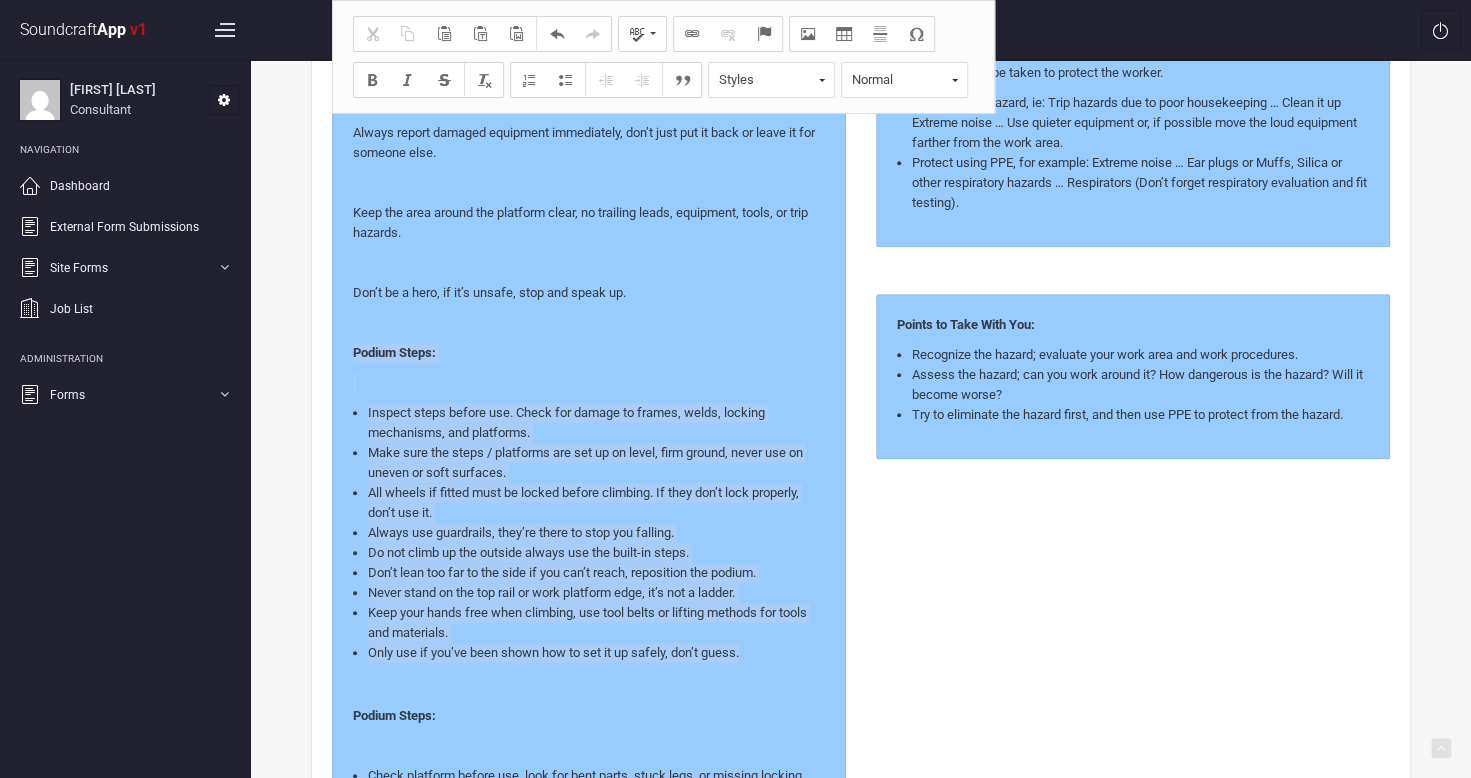 drag, startPoint x: 346, startPoint y: 345, endPoint x: 772, endPoint y: 650, distance: 523.9284 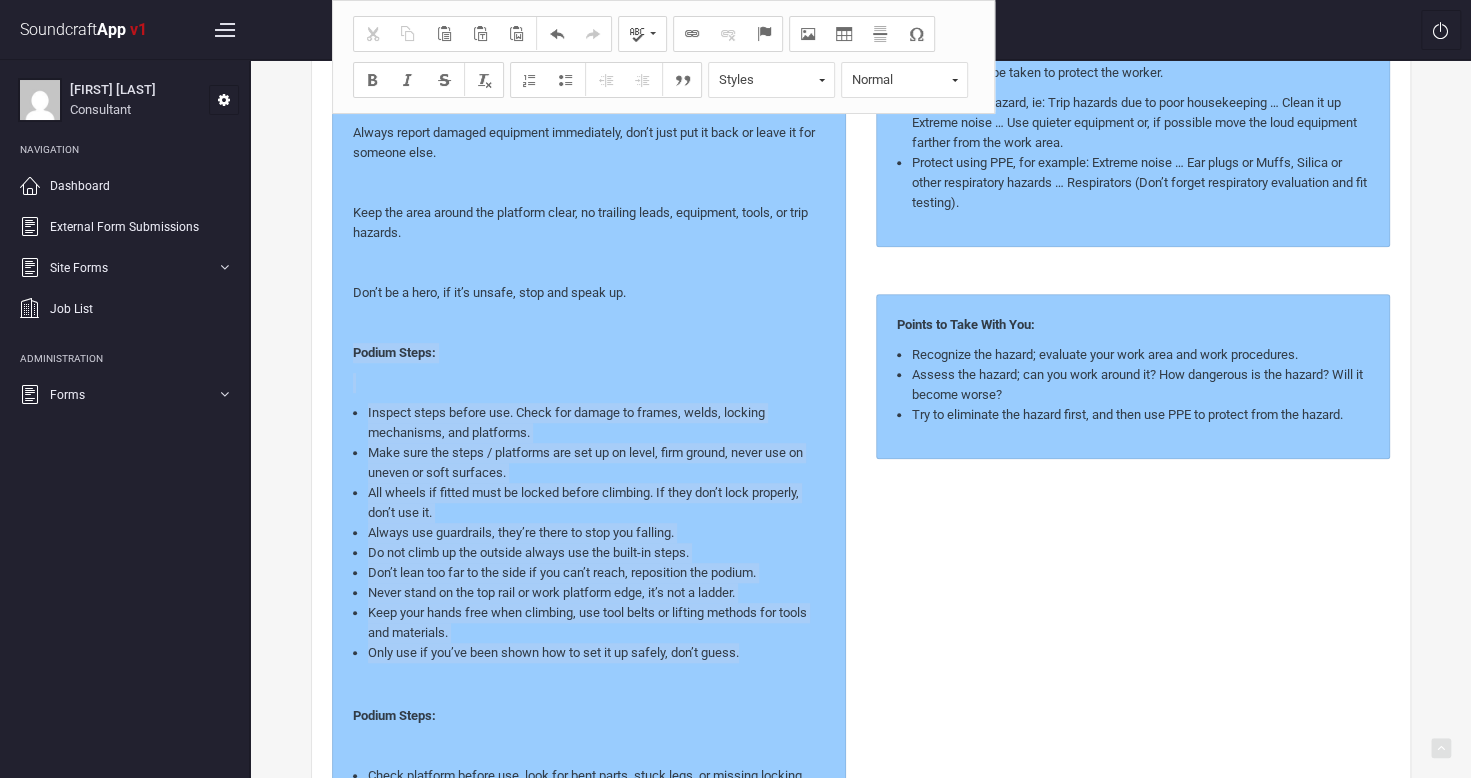 click on "General Safety Reminders: Falls even from low heights can still cause serious injury, treat all platforms with care. Always report damaged equipment immediately, don’t just put it back or leave it for someone else. Keep the area around the platform clear, no trailing leads, equipment, tools, or trip hazards. Don’t be a hero, if it’s unsafe, stop and speak up. Podium Steps: Inspect steps before use. Check for damage to frames, welds, locking mechanisms, and platforms. Make sure the steps / platforms are set up on level, firm ground, never use on uneven or soft surfaces. All wheels if fitted must be locked before climbing. If they don’t lock properly, don’t use it. Always use guardrails, they’re there to stop you falling. Do not climb up the outside always use the built-in steps. Don’t lean too far to the side if you can’t reach, reposition the podium. Never stand on the top rail or work platform edge, it’s not a ladder. Podium Steps: Ensure the legs are fully locked before stepping on." at bounding box center [589, 949] 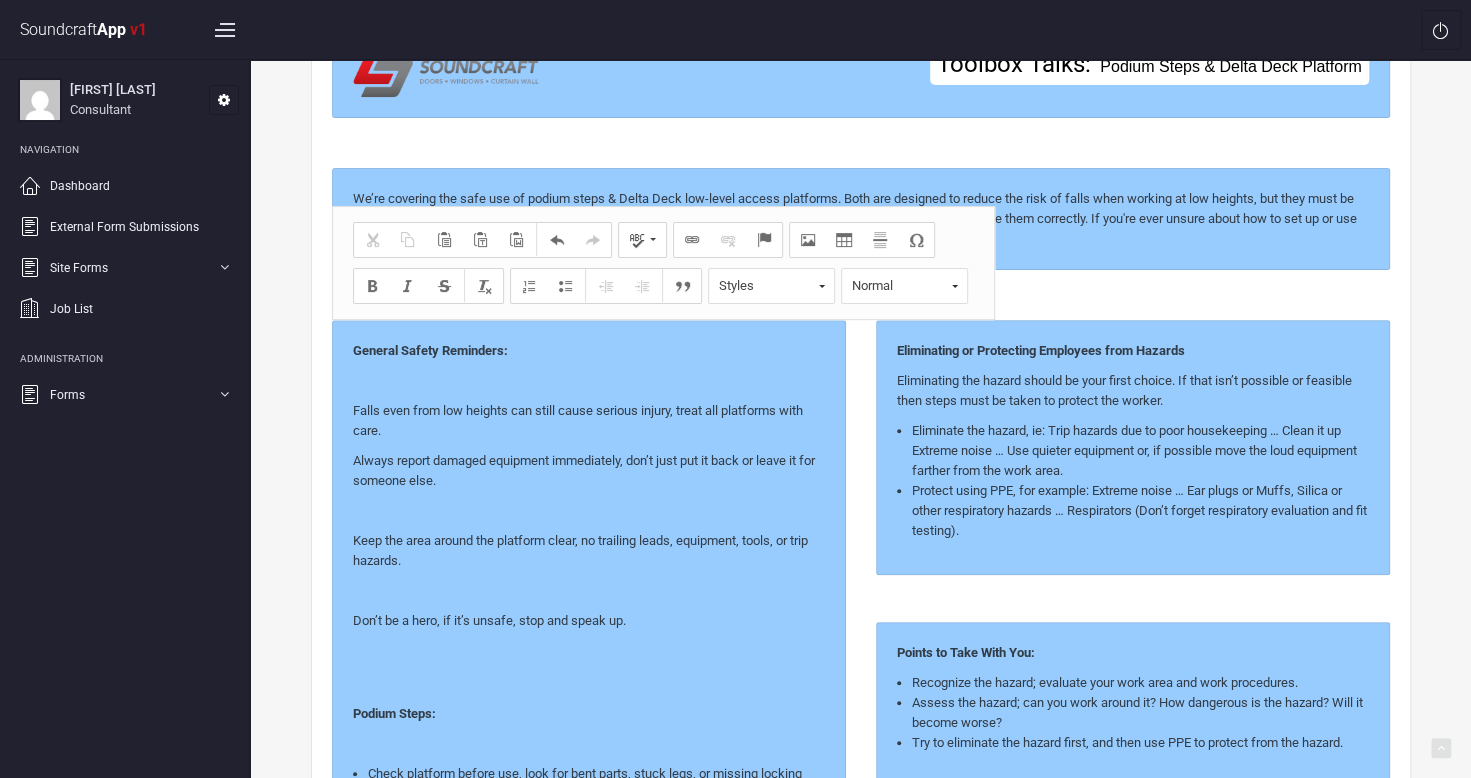 scroll, scrollTop: 231, scrollLeft: 0, axis: vertical 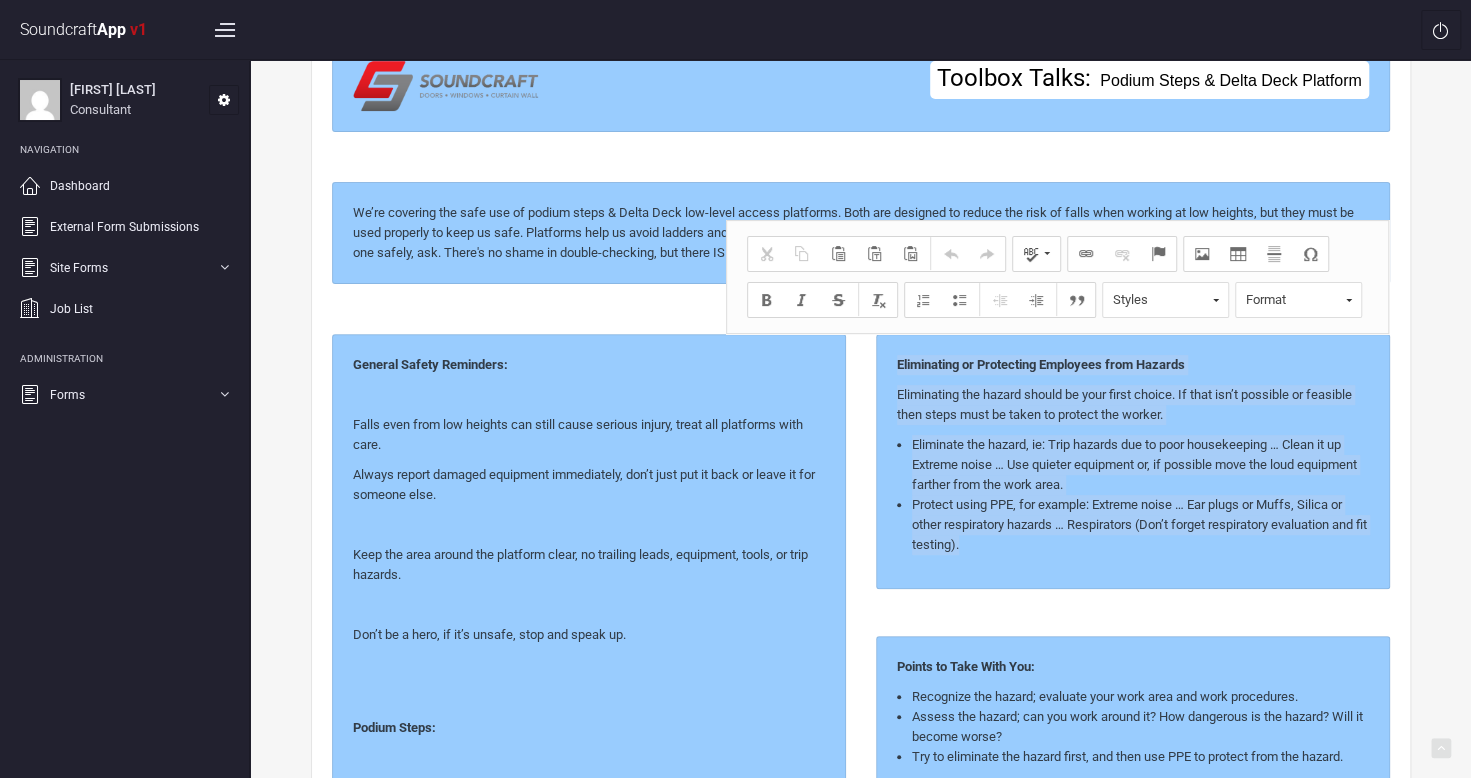 drag, startPoint x: 896, startPoint y: 360, endPoint x: 1428, endPoint y: 584, distance: 577.2348 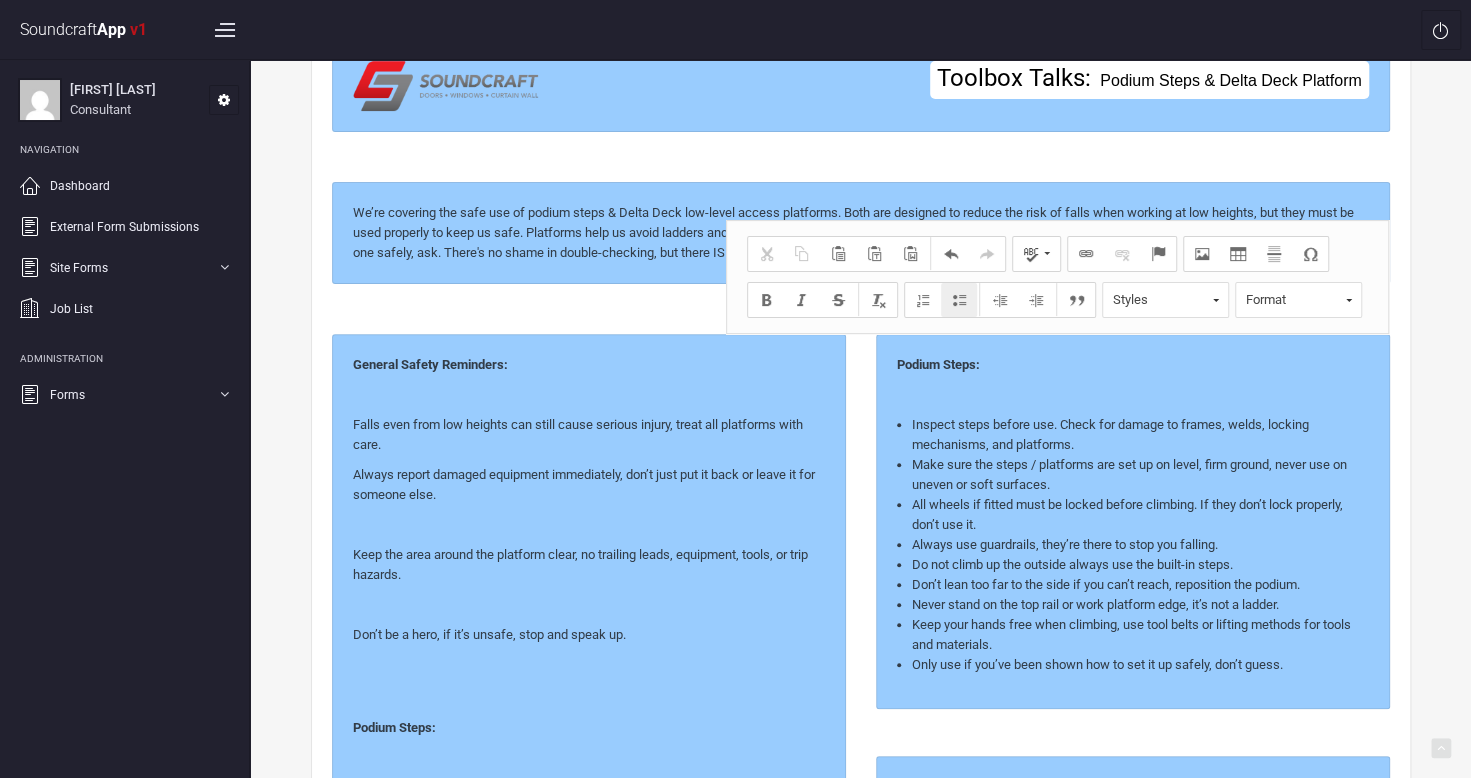 click at bounding box center (589, 525) 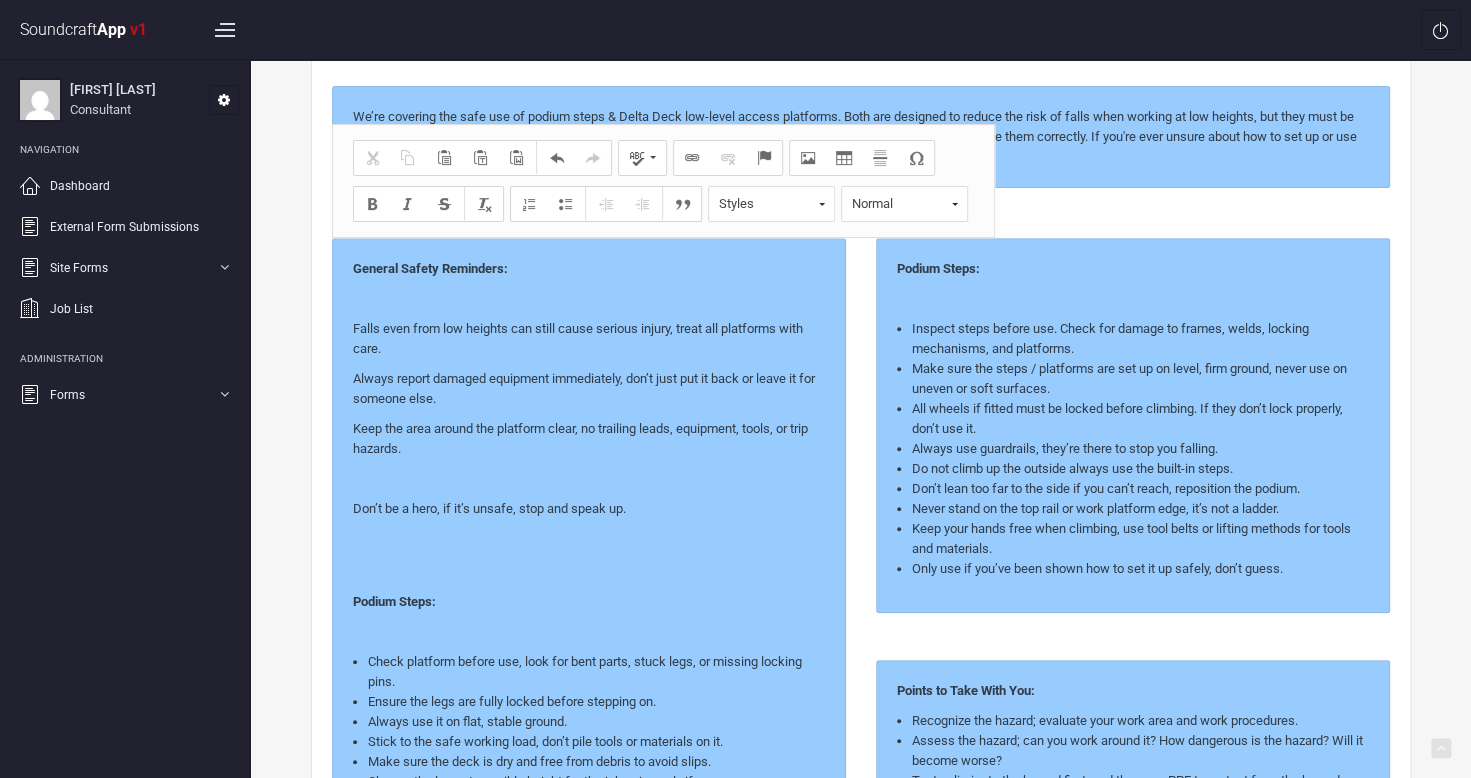 scroll, scrollTop: 328, scrollLeft: 0, axis: vertical 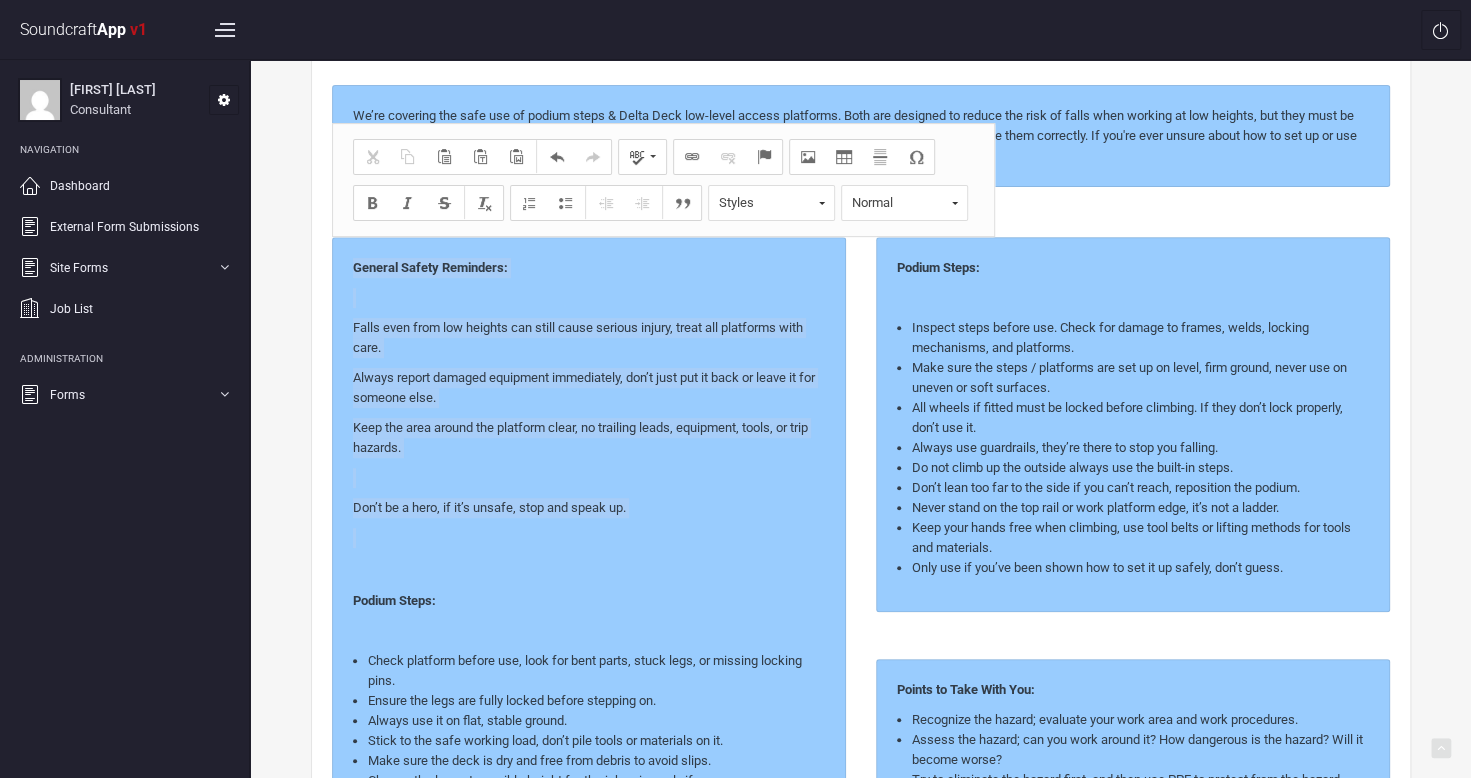drag, startPoint x: 354, startPoint y: 268, endPoint x: 626, endPoint y: 522, distance: 372.15588 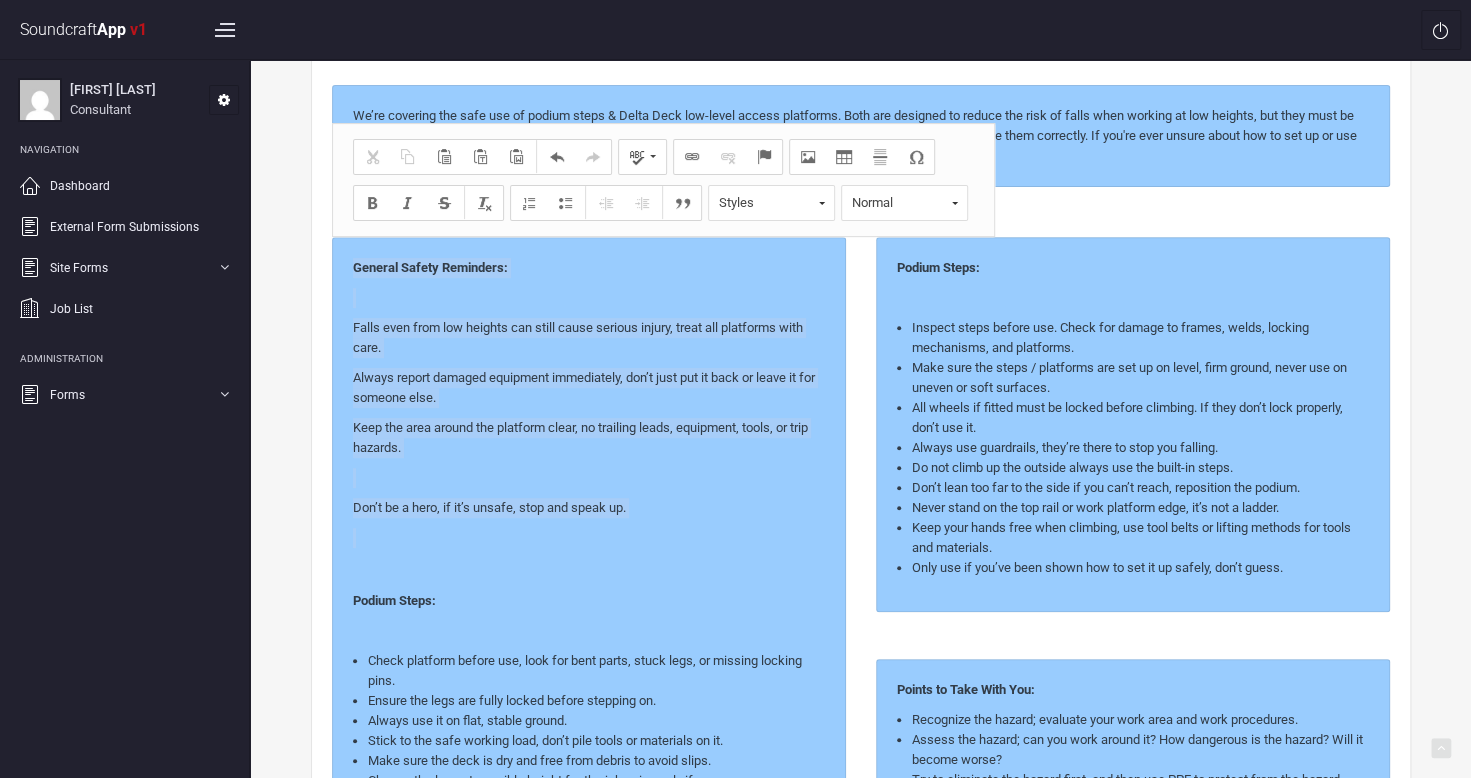 click on "General Safety Reminders: Falls even from low heights can still cause serious injury, treat all platforms with care. Always report damaged equipment immediately, don’t just put it back or leave it for someone else. Keep the area around the platform clear, no trailing leads, equipment, tools, or trip hazards. Don’t be a hero, if it’s unsafe, stop and speak up. Podium Steps: Check platform before use, look for bent parts, stuck legs, or missing locking pins. Ensure the legs are fully locked before stepping on. Always use it on flat, stable ground. Stick to the safe working load, don’t pile tools or materials on it. Make sure the deck is dry and free from debris to avoid slips. Choose the lowest possible height for the job, raise only if necessary. Don’t jump down, always climb down carefully. General Safety Reminders: Falls even from low heights can still cause serious injury, treat all platforms with care. Don’t be a hero, if it’s unsafe, stop and speak up. Podium Steps: Podium Steps:" at bounding box center [589, 1014] 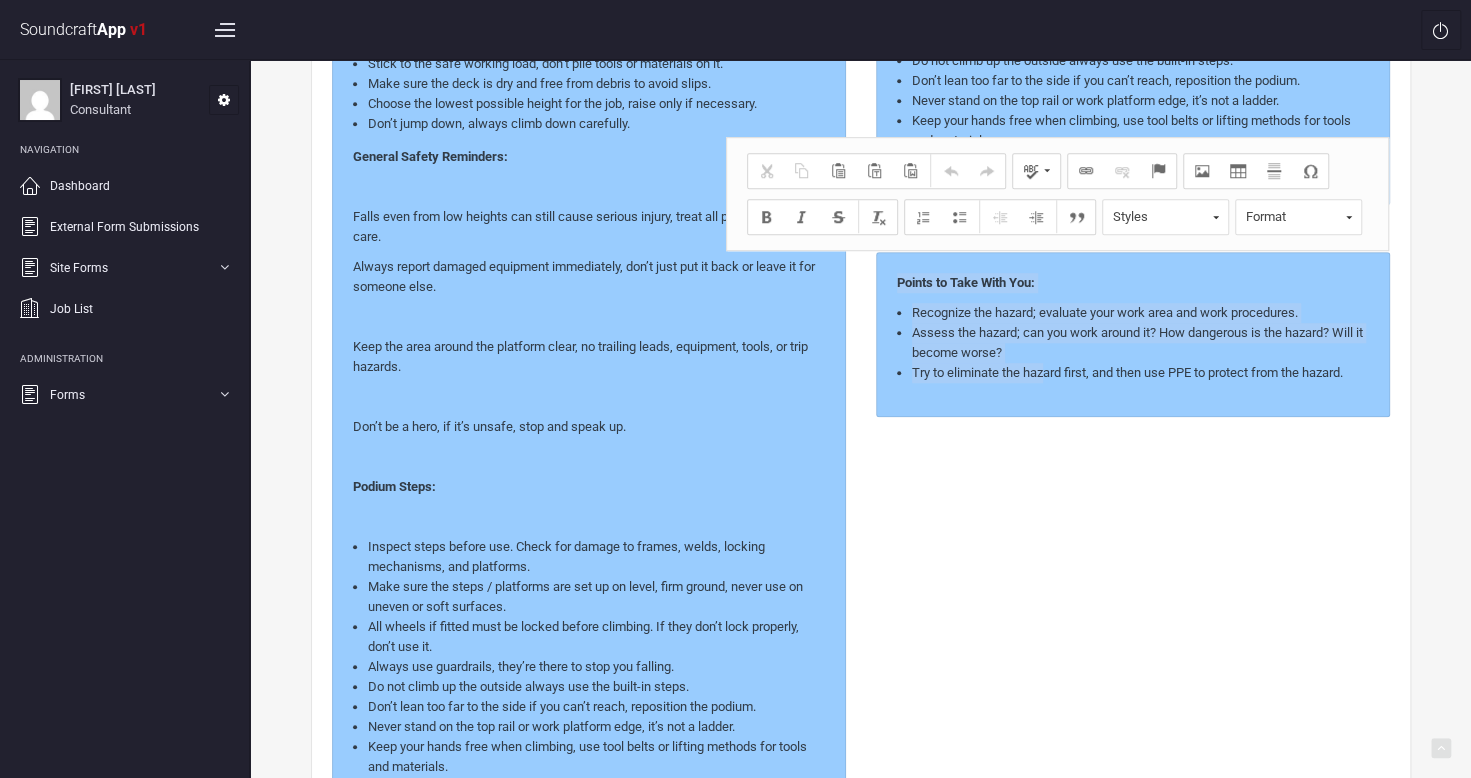 scroll, scrollTop: 925, scrollLeft: 0, axis: vertical 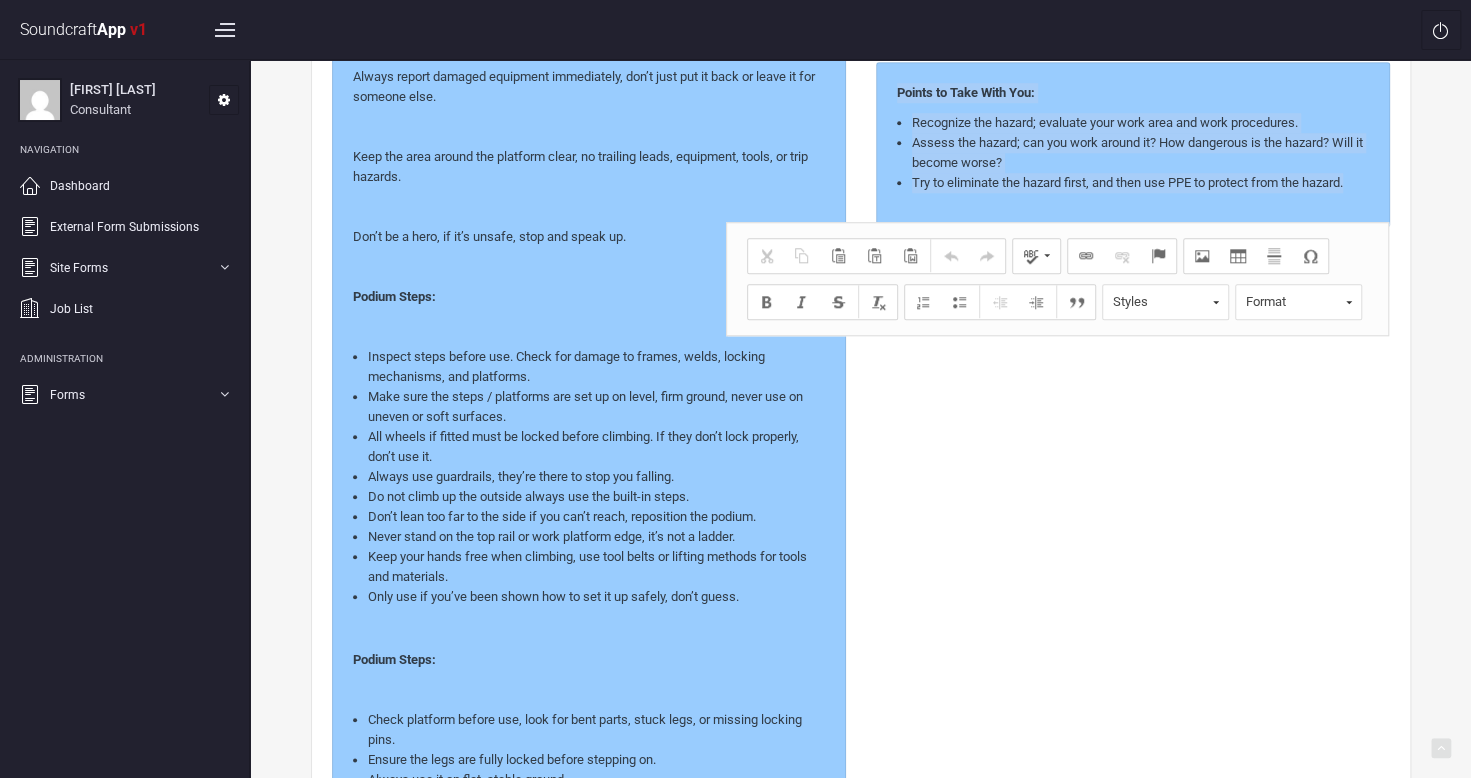 drag, startPoint x: 895, startPoint y: 684, endPoint x: 1368, endPoint y: 172, distance: 697.0459 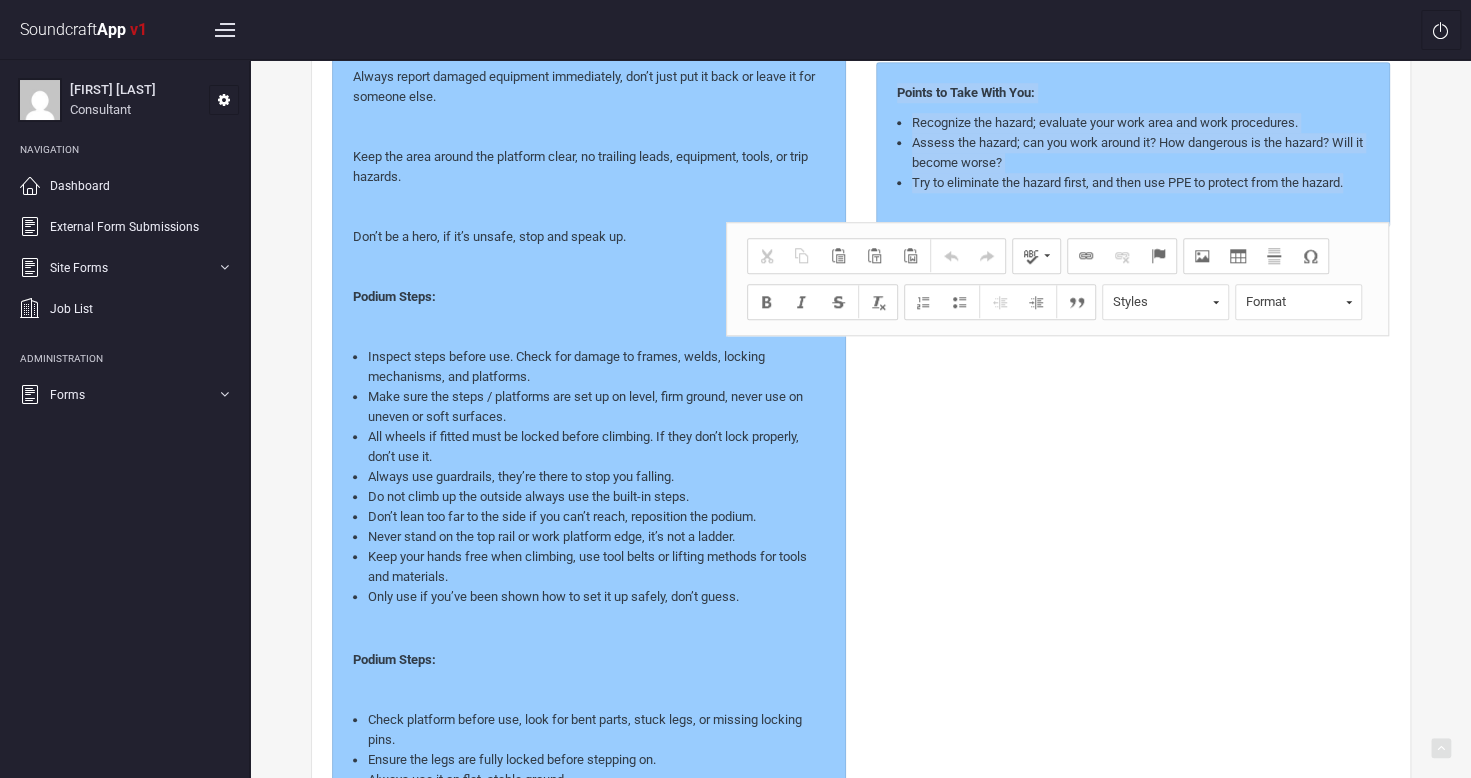 click on "Points to Take With You: Recognize the hazard; evaluate your work area and work procedures. Assess the hazard; can you work around it? How dangerous is the hazard? Will it become worse? Try to eliminate the hazard first, and then use PPE to protect from the hazard." at bounding box center (1133, 144) 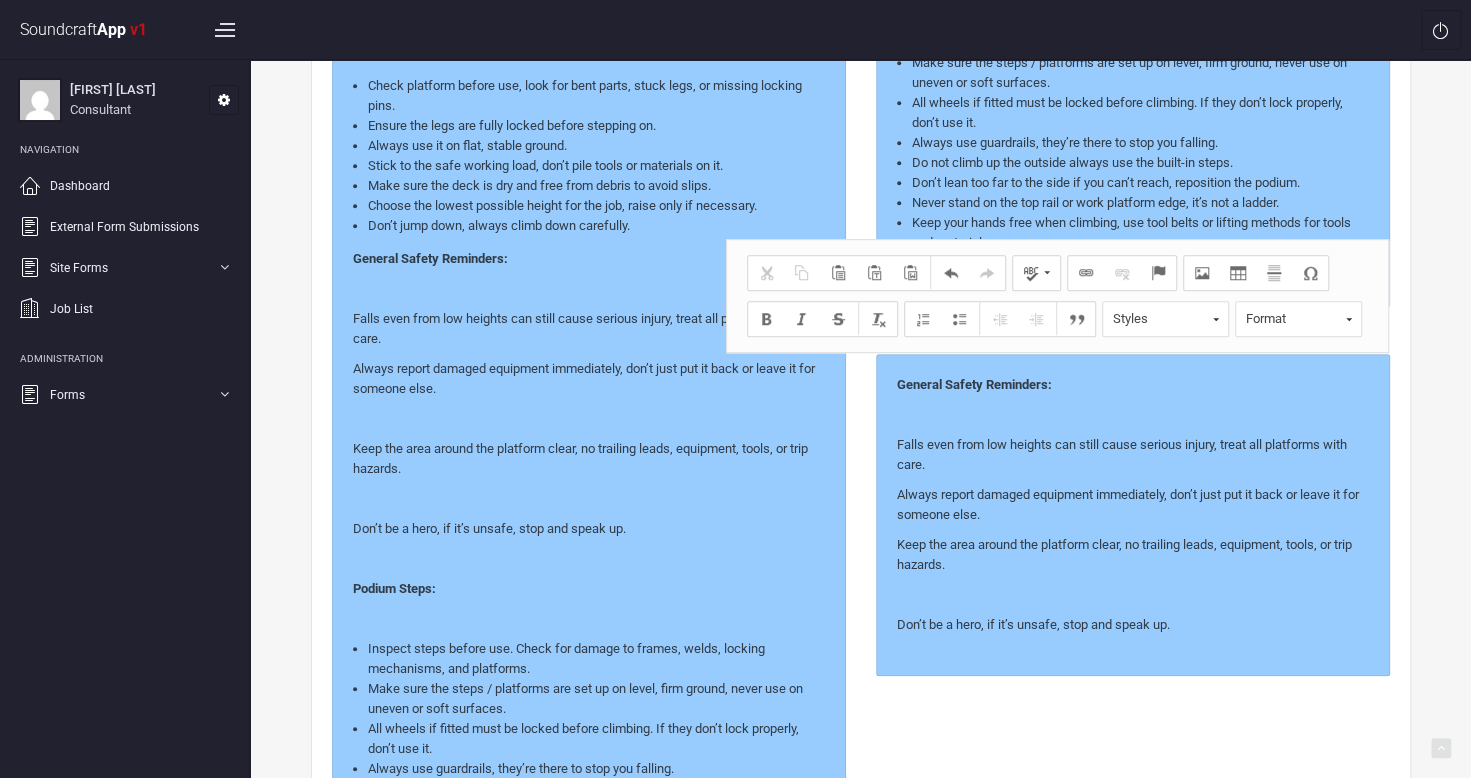 scroll, scrollTop: 631, scrollLeft: 0, axis: vertical 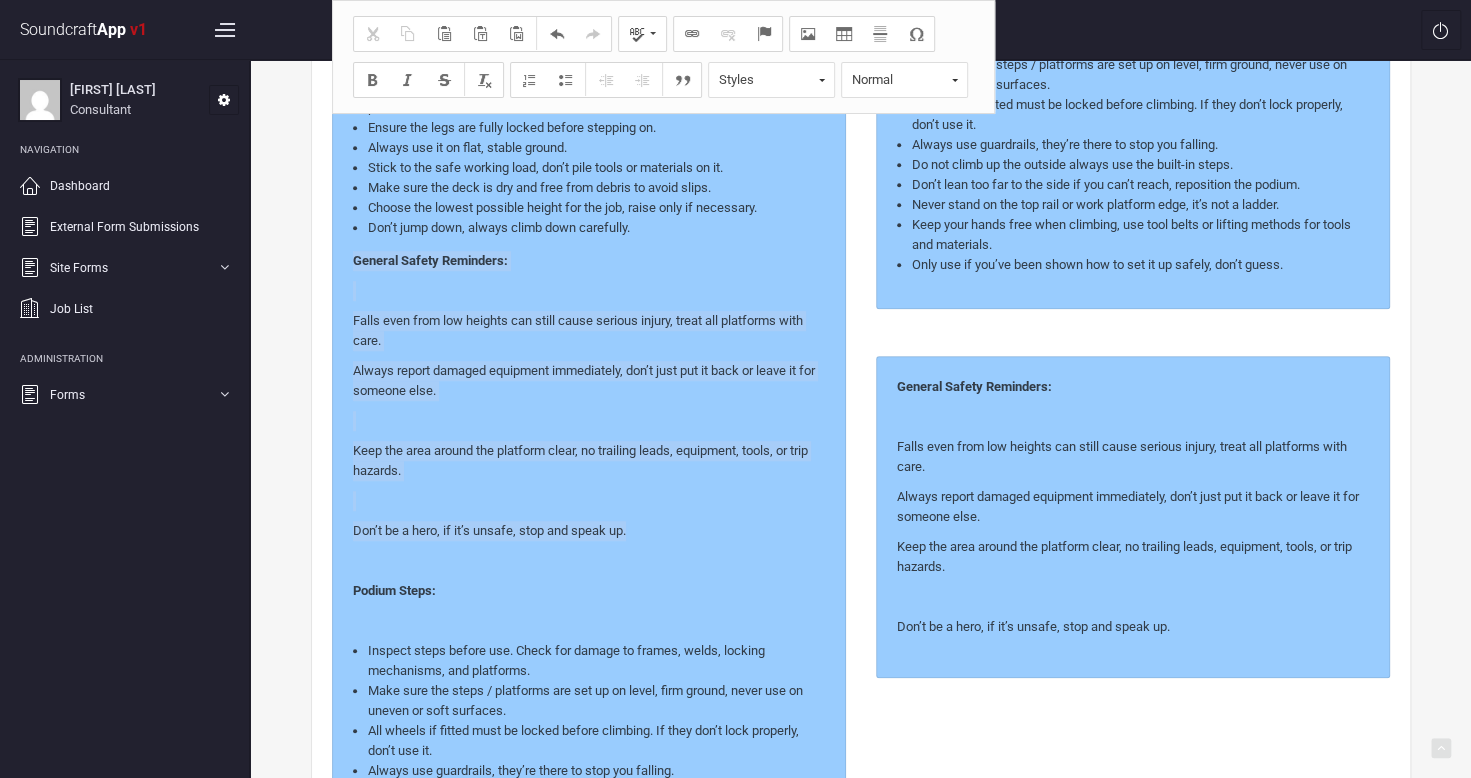 drag, startPoint x: 350, startPoint y: 259, endPoint x: 711, endPoint y: 518, distance: 444.29944 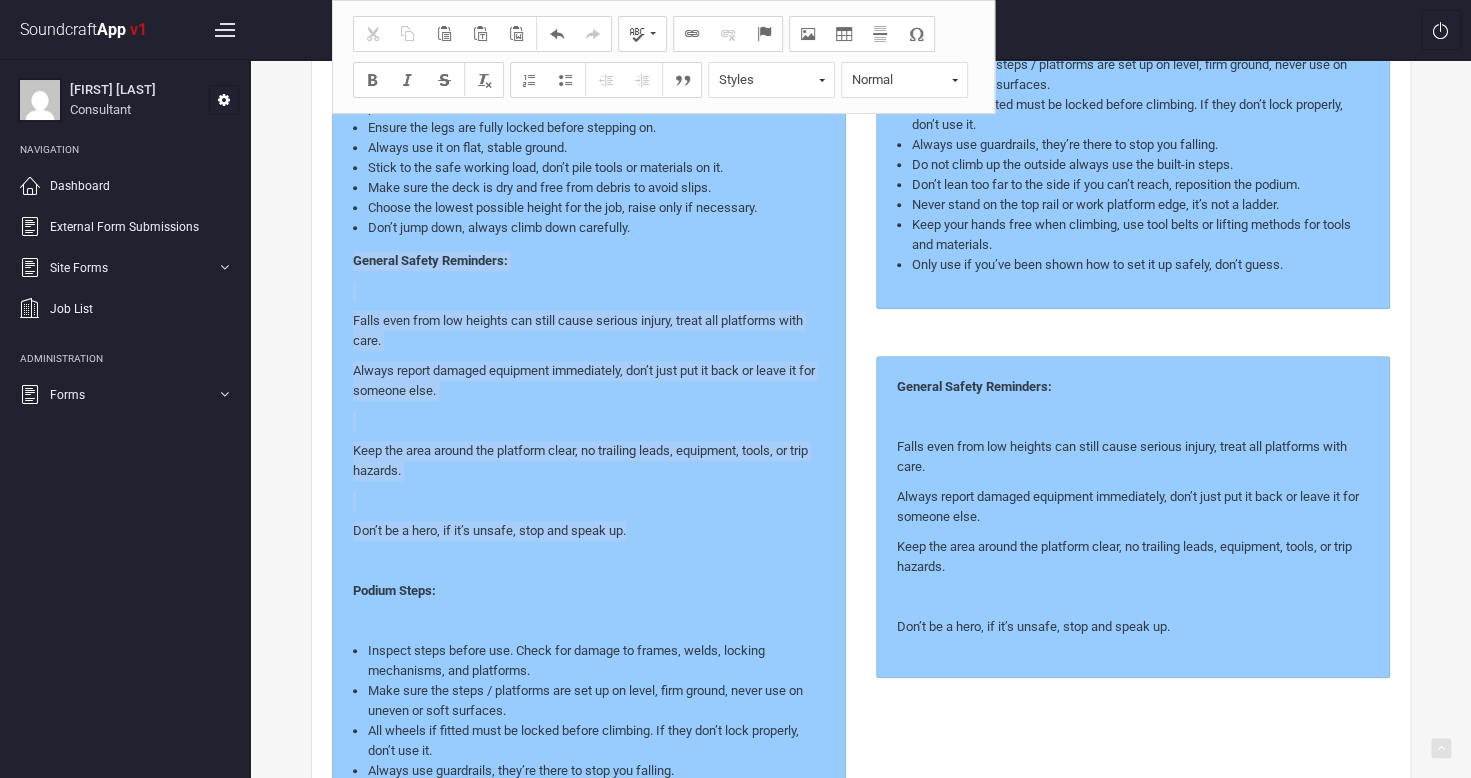click on "Podium Steps: Check platform before use, look for bent parts, stuck legs, or missing locking pins. Ensure the legs are fully locked before stepping on. Always use it on flat, stable ground. Stick to the safe working load, don’t pile tools or materials on it. Make sure the deck is dry and free from debris to avoid slips. Choose the lowest possible height for the job, raise only if necessary. Don’t jump down, always climb down carefully. General Safety Reminders: Falls even from low heights can still cause serious injury, treat all platforms with care. Always report damaged equipment immediately, don’t just put it back or leave it for someone else. Keep the area around the platform clear, no trailing leads, equipment, tools, or trip hazards. Don’t be a hero, if it’s unsafe, stop and speak up. Podium Steps: Inspect steps before use. Check for damage to frames, welds, locking mechanisms, and platforms. Always use guardrails, they’re there to stop you falling. Podium Steps:" at bounding box center (589, 576) 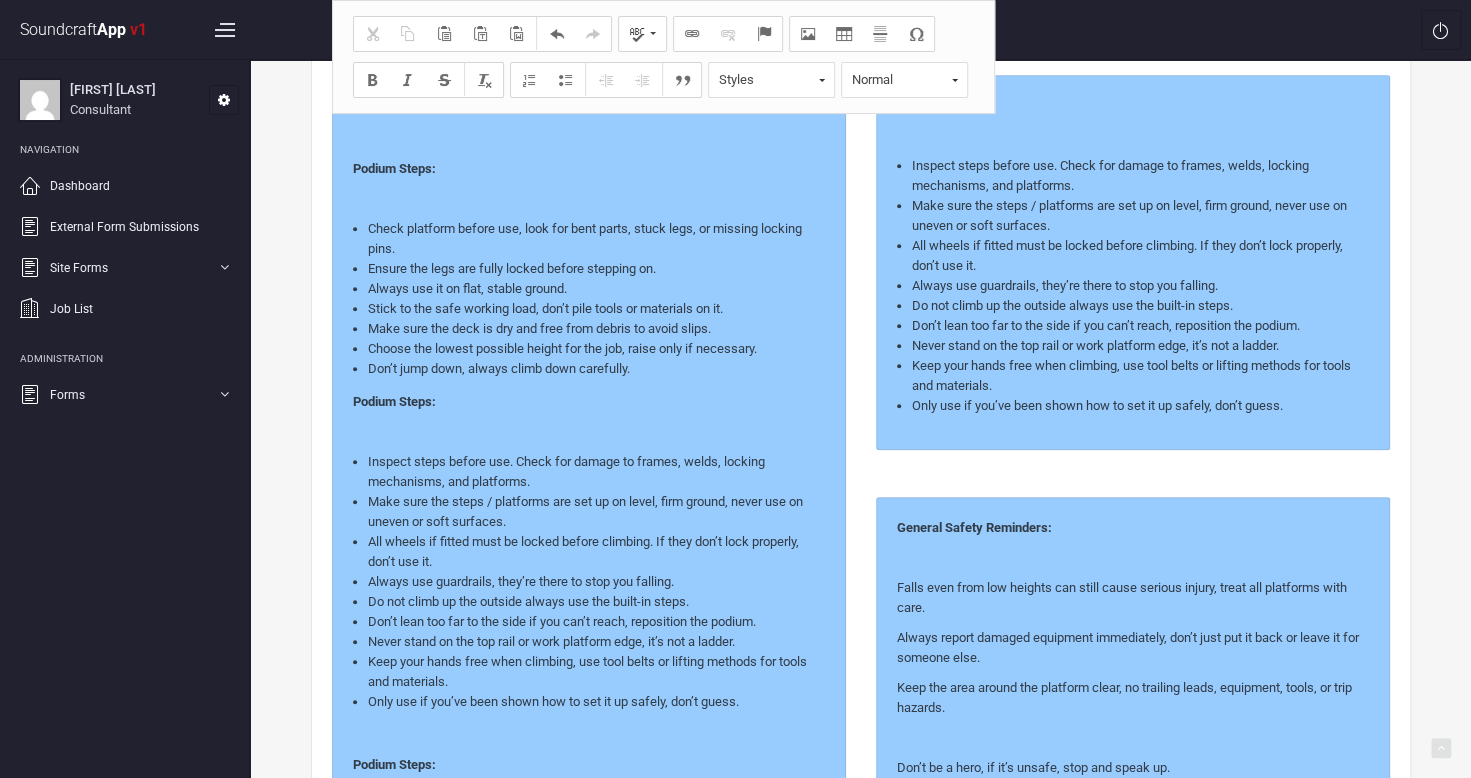scroll, scrollTop: 491, scrollLeft: 0, axis: vertical 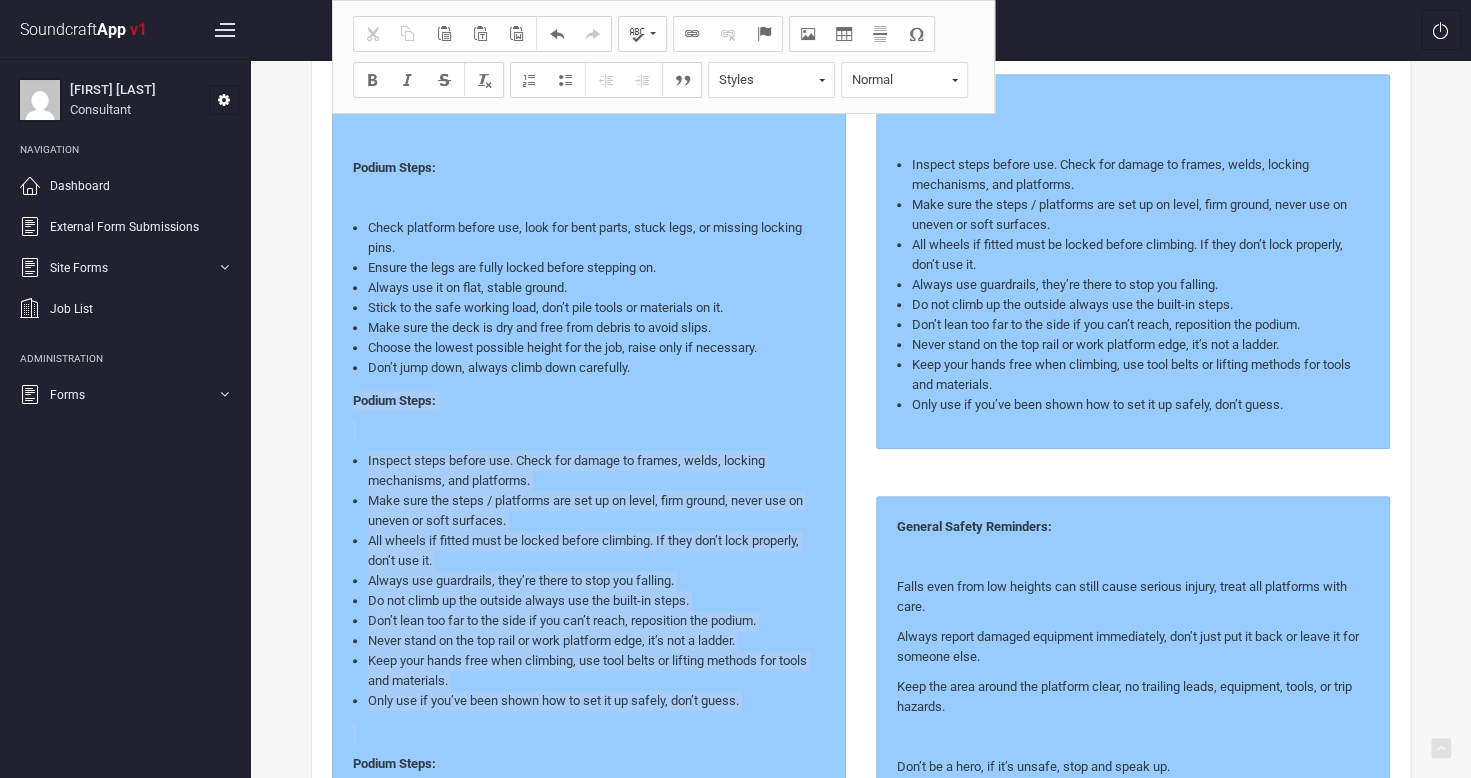 drag, startPoint x: 345, startPoint y: 398, endPoint x: 826, endPoint y: 718, distance: 577.7205 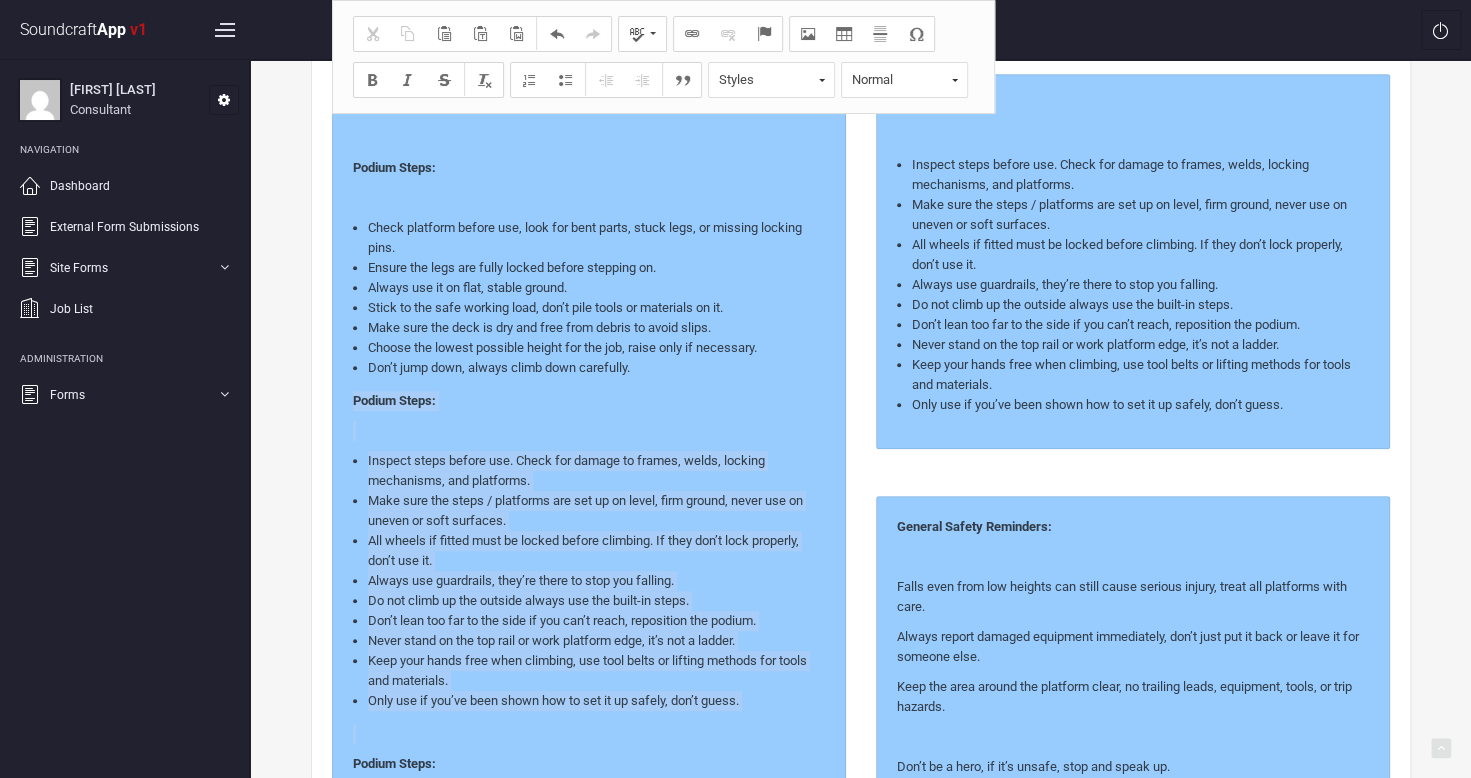 click on "Podium Steps: Check platform before use, look for bent parts, stuck legs, or missing locking pins. Ensure the legs are fully locked before stepping on. Always use it on flat, stable ground. Stick to the safe working load, don’t pile tools or materials on it. Make sure the deck is dry and free from debris to avoid slips. Choose the lowest possible height for the job, raise only if necessary. Don’t jump down, always climb down carefully. ​​​​​​​ Podium Steps: Inspect steps before use. Check for damage to frames, welds, locking mechanisms, and platforms. Make sure the steps / platforms are set up on level, firm ground, never use on uneven or soft surfaces. All wheels if fitted must be locked before climbing. If they don’t lock properly, don’t use it. Always use guardrails, they’re there to stop you falling. Do not climb up the outside always use the built-in steps. Don’t lean too far to the side if you can’t reach, reposition the podium. Podium Steps:" at bounding box center (589, 551) 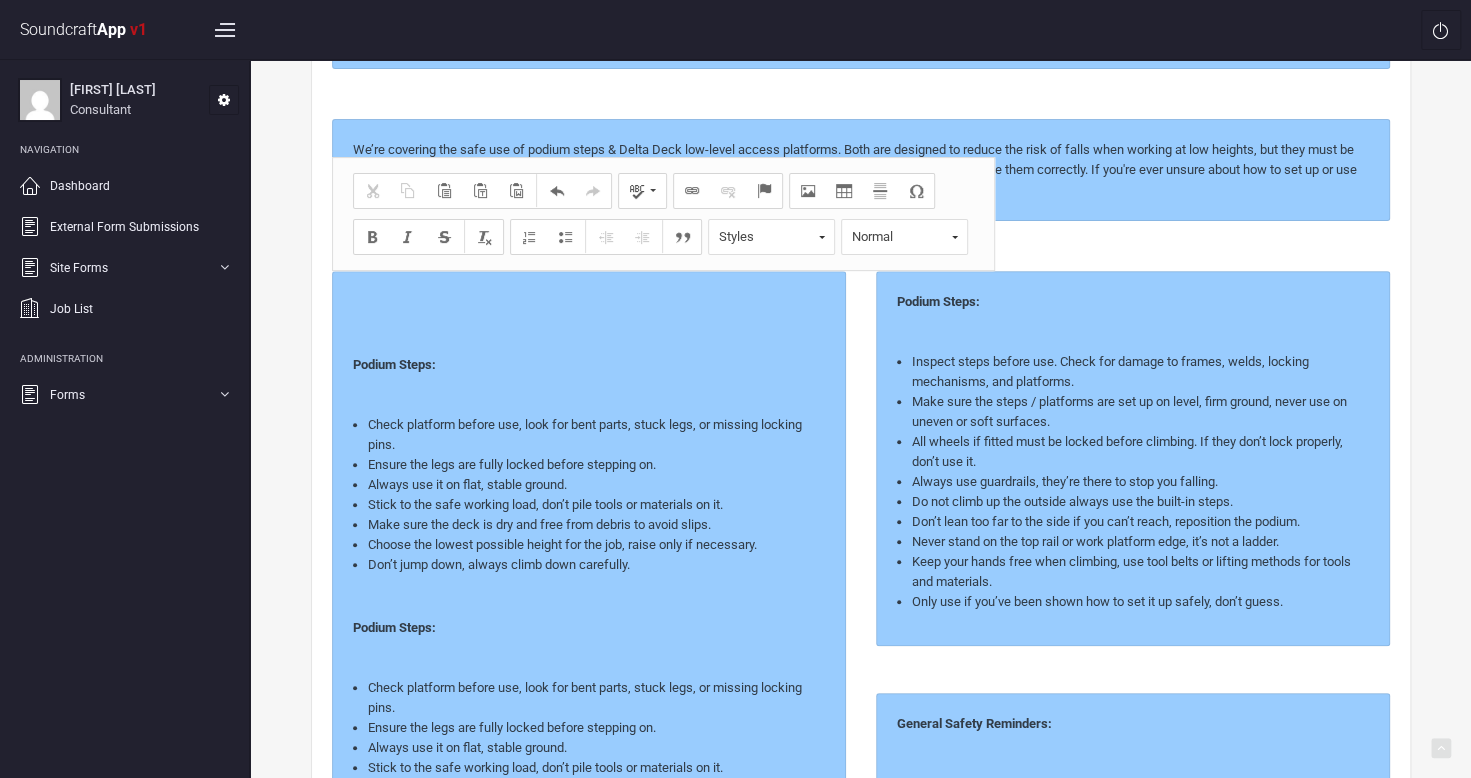 scroll, scrollTop: 295, scrollLeft: 0, axis: vertical 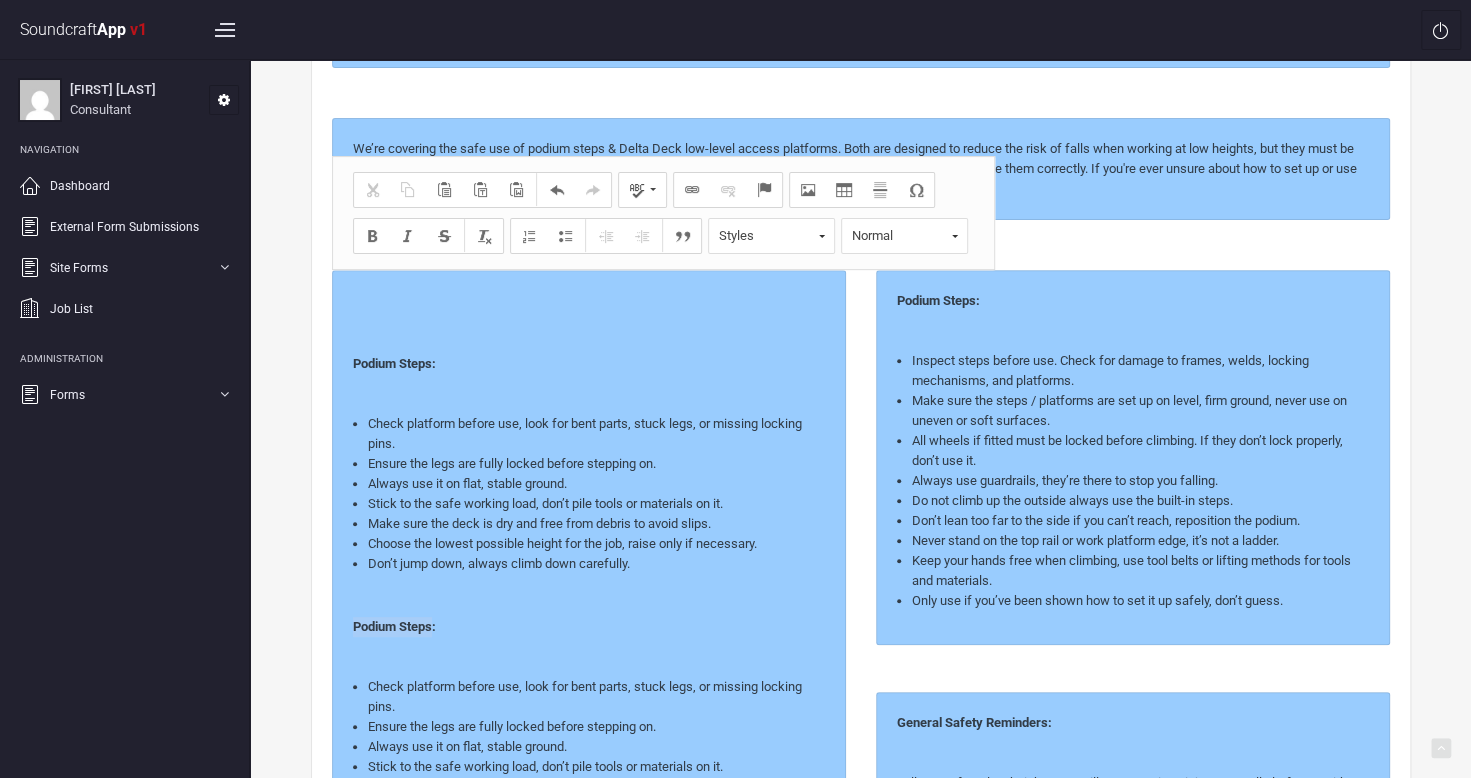drag, startPoint x: 353, startPoint y: 621, endPoint x: 430, endPoint y: 622, distance: 77.00649 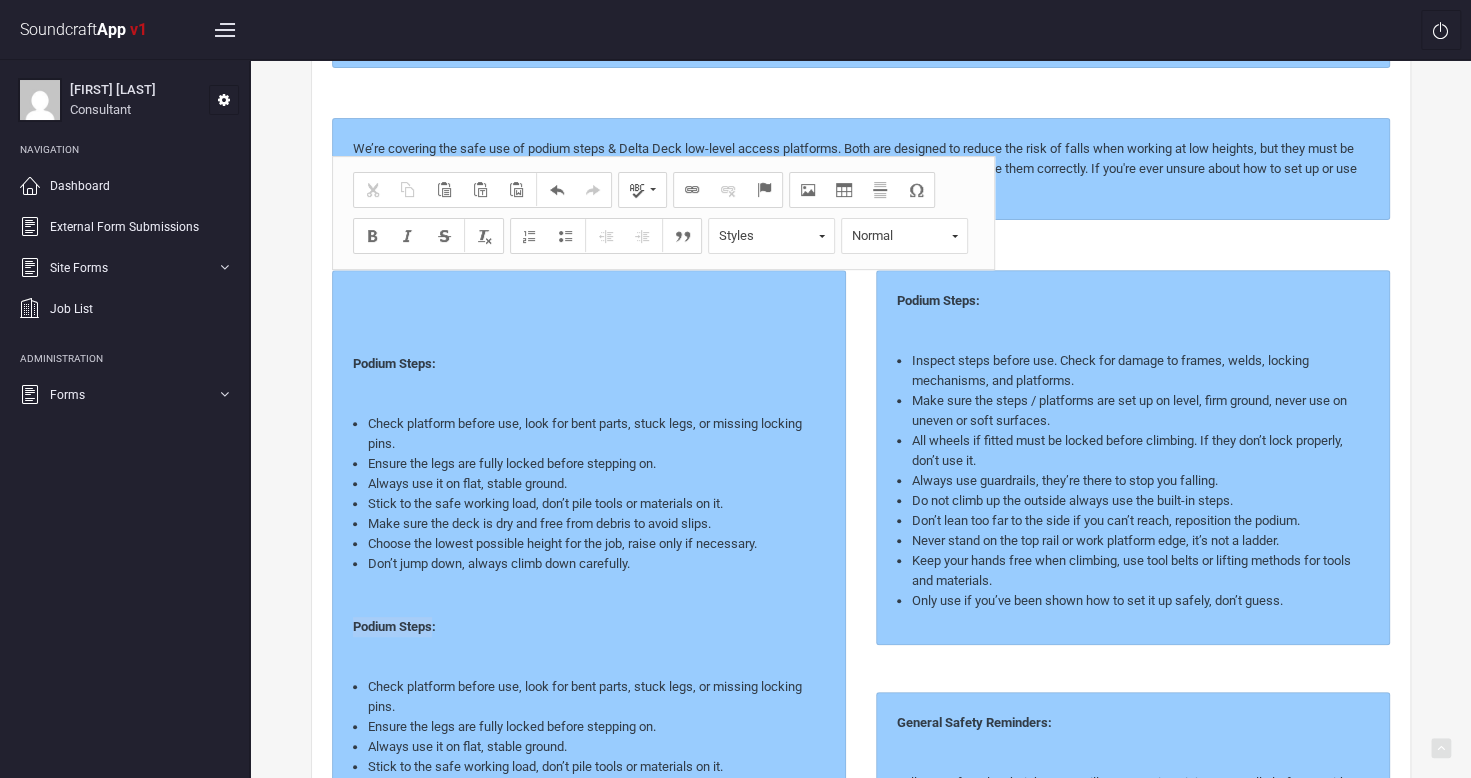 click on "Podium Steps:" at bounding box center [394, 363] 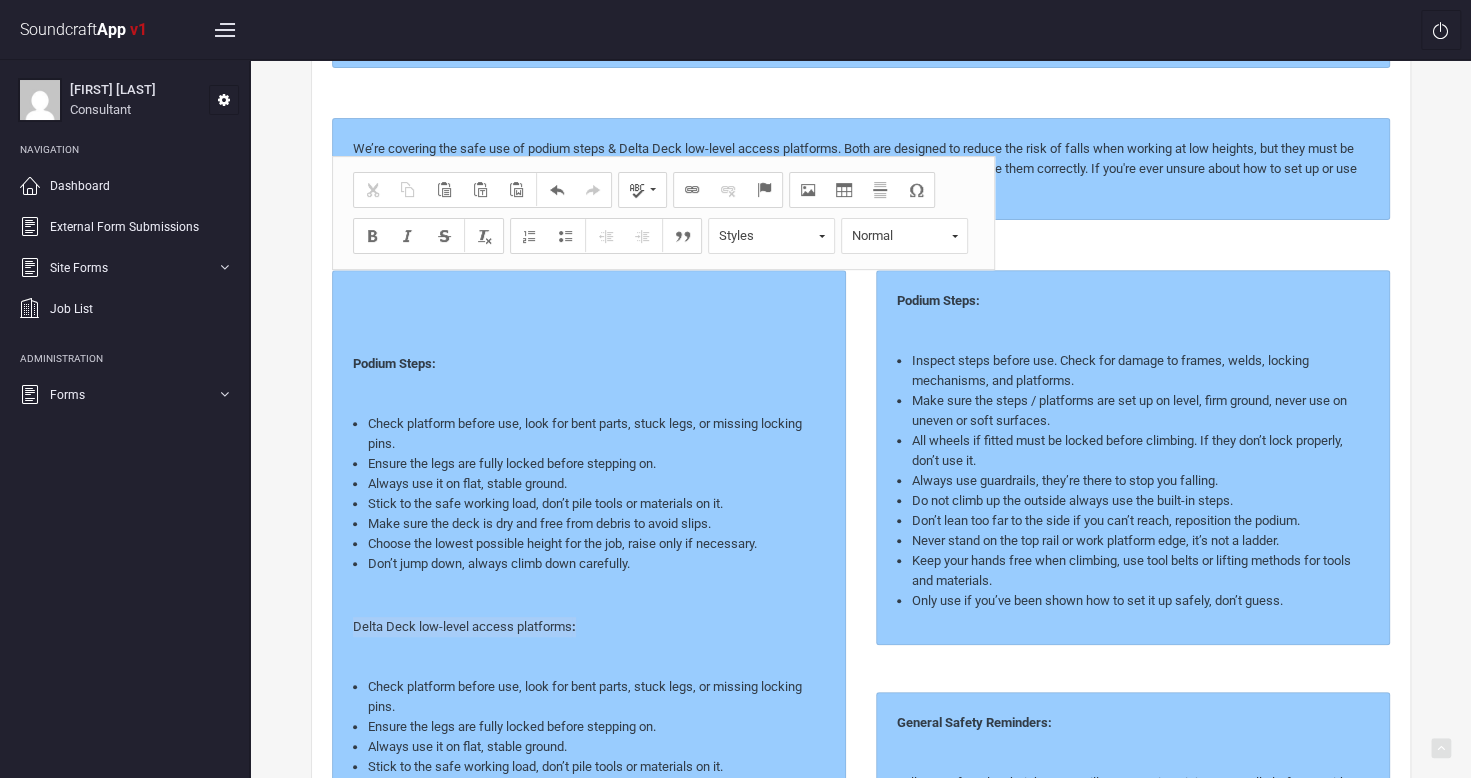 drag, startPoint x: 346, startPoint y: 622, endPoint x: 615, endPoint y: 606, distance: 269.4754 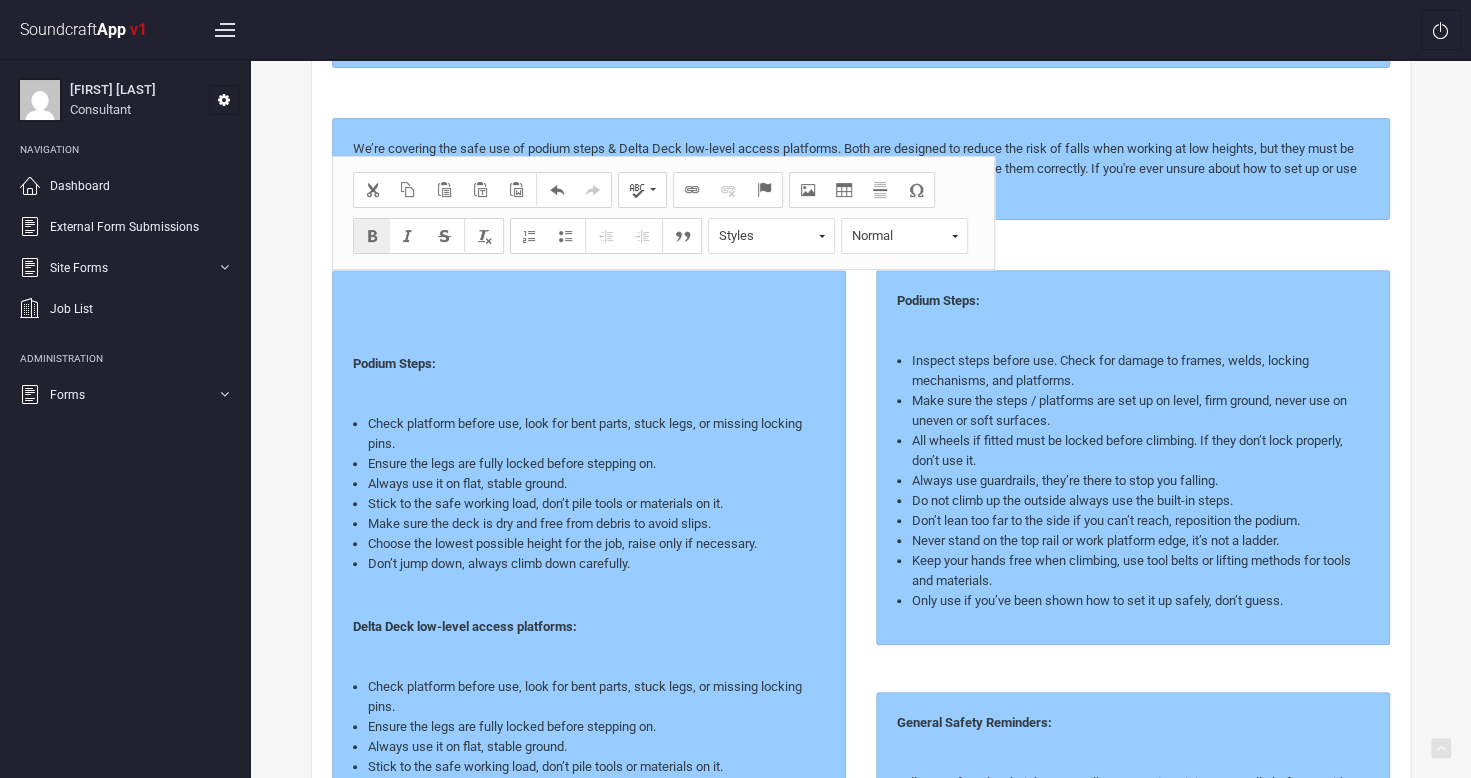 click on "Podium Steps: Check platform before use, look for bent parts, stuck legs, or missing locking pins. Ensure the legs are fully locked before stepping on. Always use it on flat, stable ground. Stick to the safe working load, don’t pile tools or materials on it. Make sure the deck is dry and free from debris to avoid slips. Choose the lowest possible height for the job, raise only if necessary. Don’t jump down, always climb down carefully. Delta Deck low-level access platforms​​​​​​​: Check platform before use, look for bent parts, stuck legs, or missing locking pins. Ensure the legs are fully locked before stepping on. Always use it on flat, stable ground. Stick to the safe working load, don’t pile tools or materials on it. Make sure the deck is dry and free from debris to avoid slips. Choose the lowest possible height for the job, raise only if necessary. Don’t jump down, always climb down carefully." at bounding box center (589, 580) 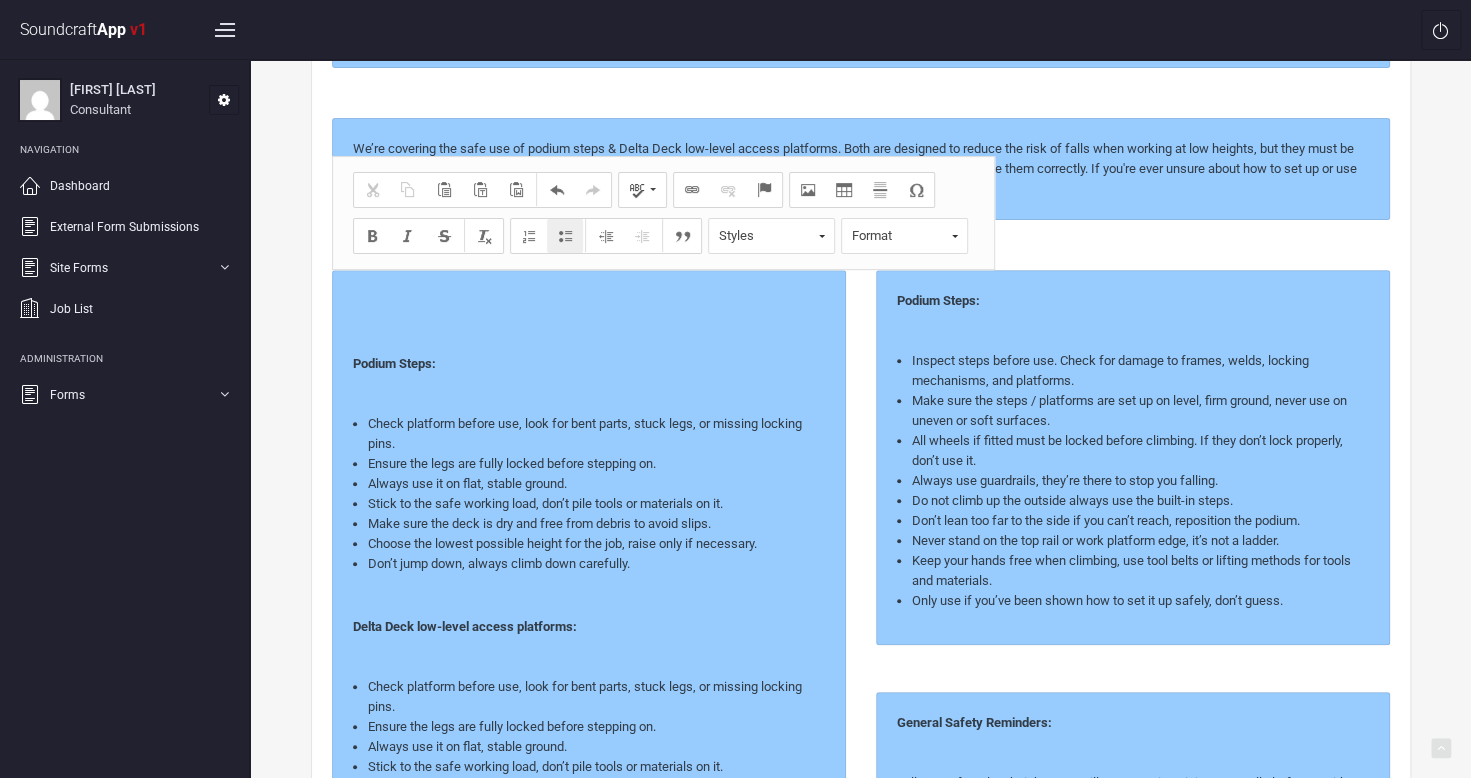 click at bounding box center [589, 657] 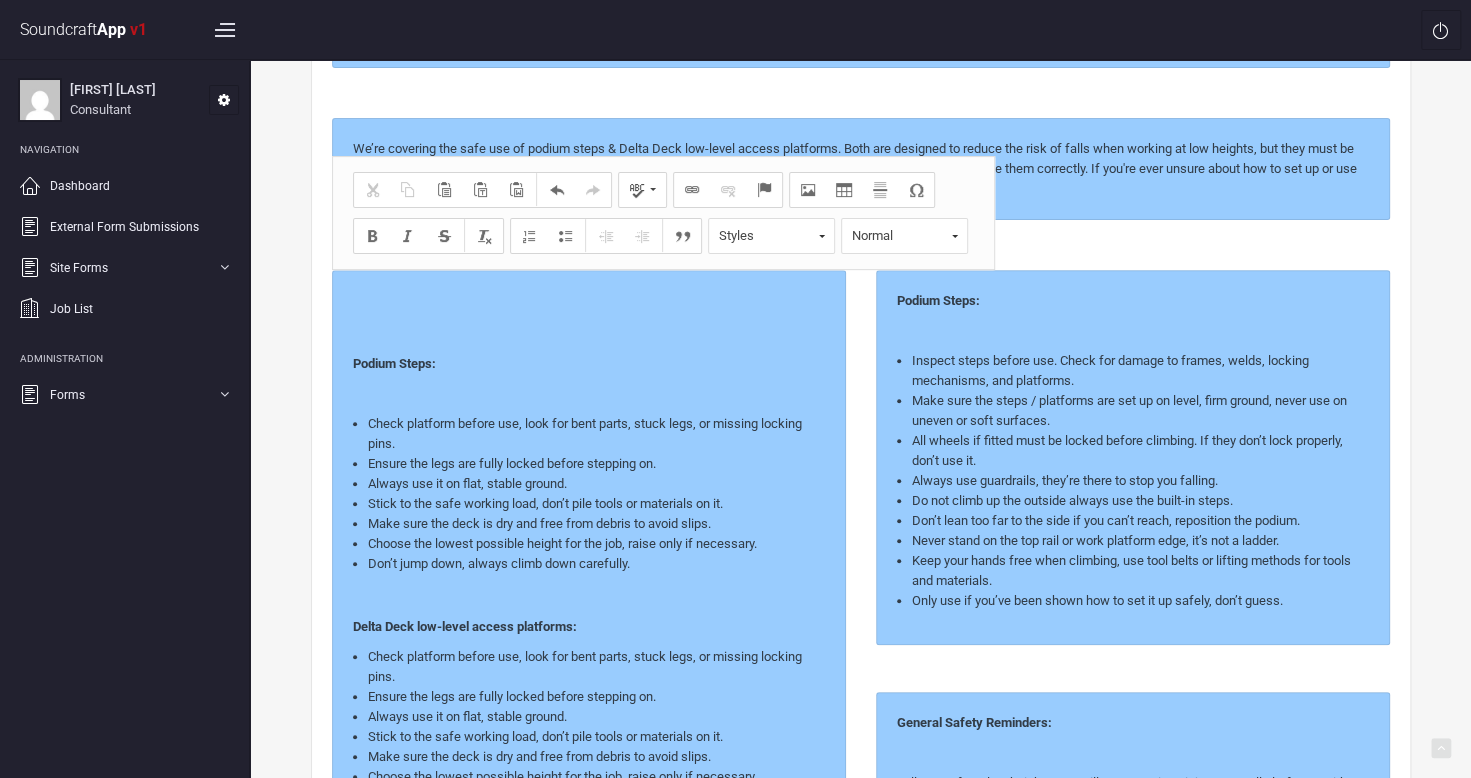 click at bounding box center (589, 597) 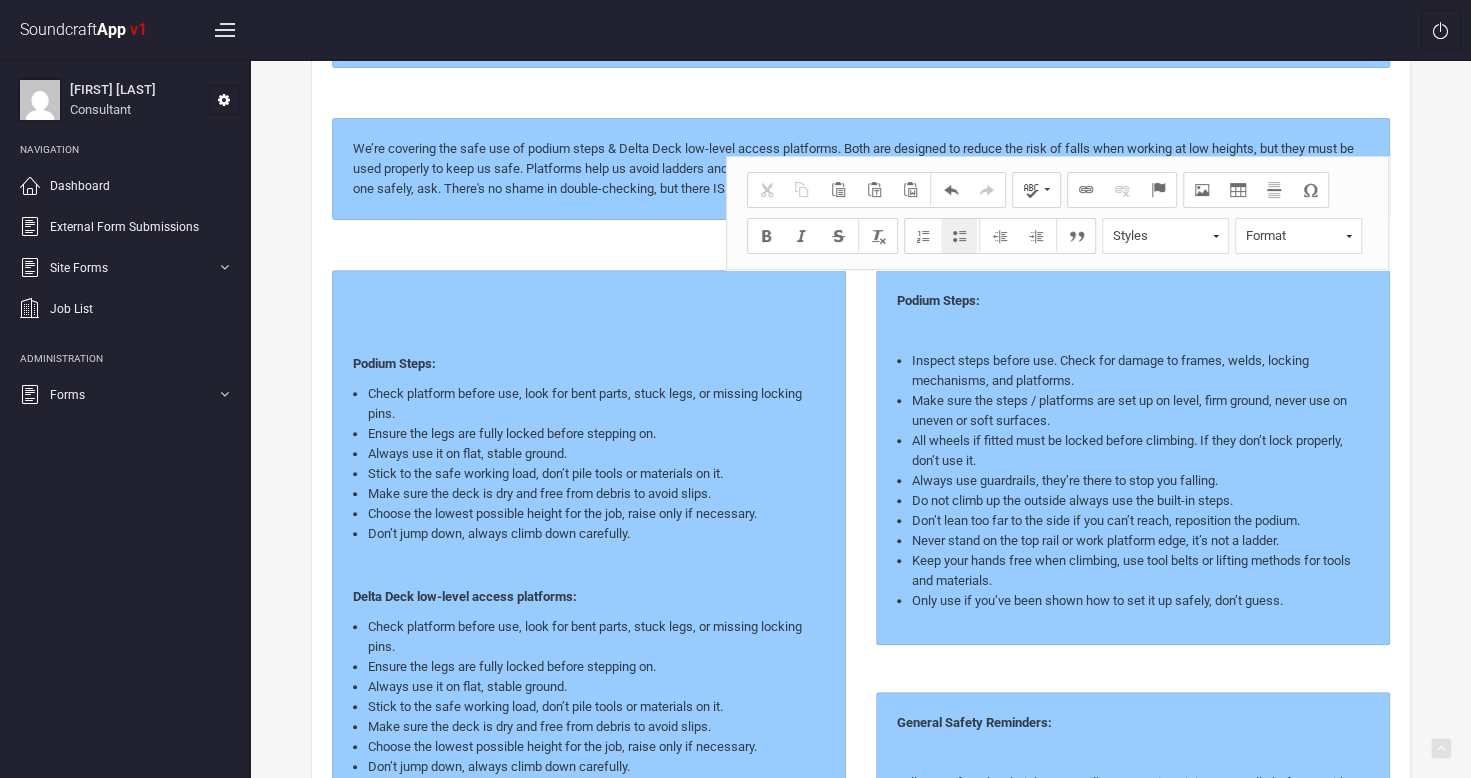 click at bounding box center [1133, 331] 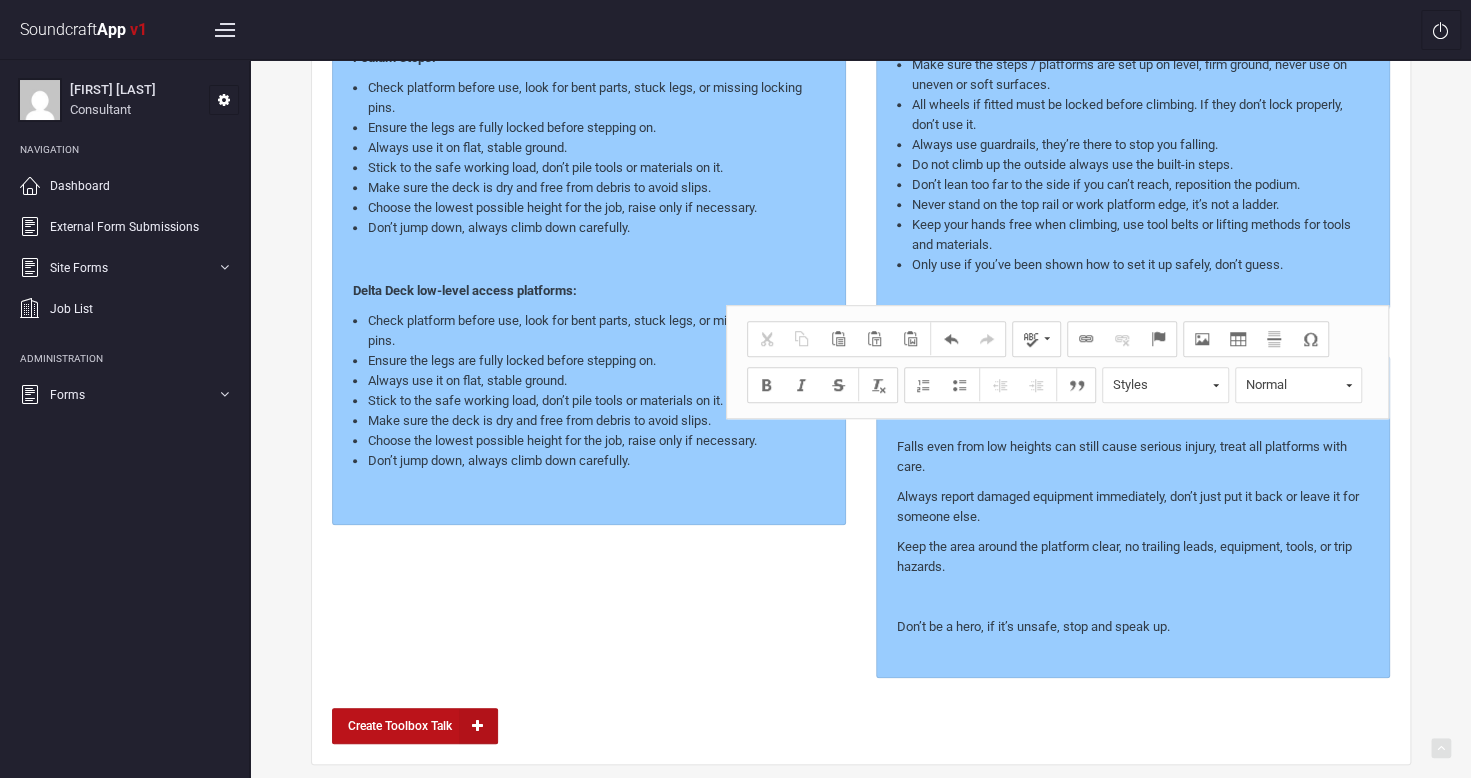 scroll, scrollTop: 633, scrollLeft: 0, axis: vertical 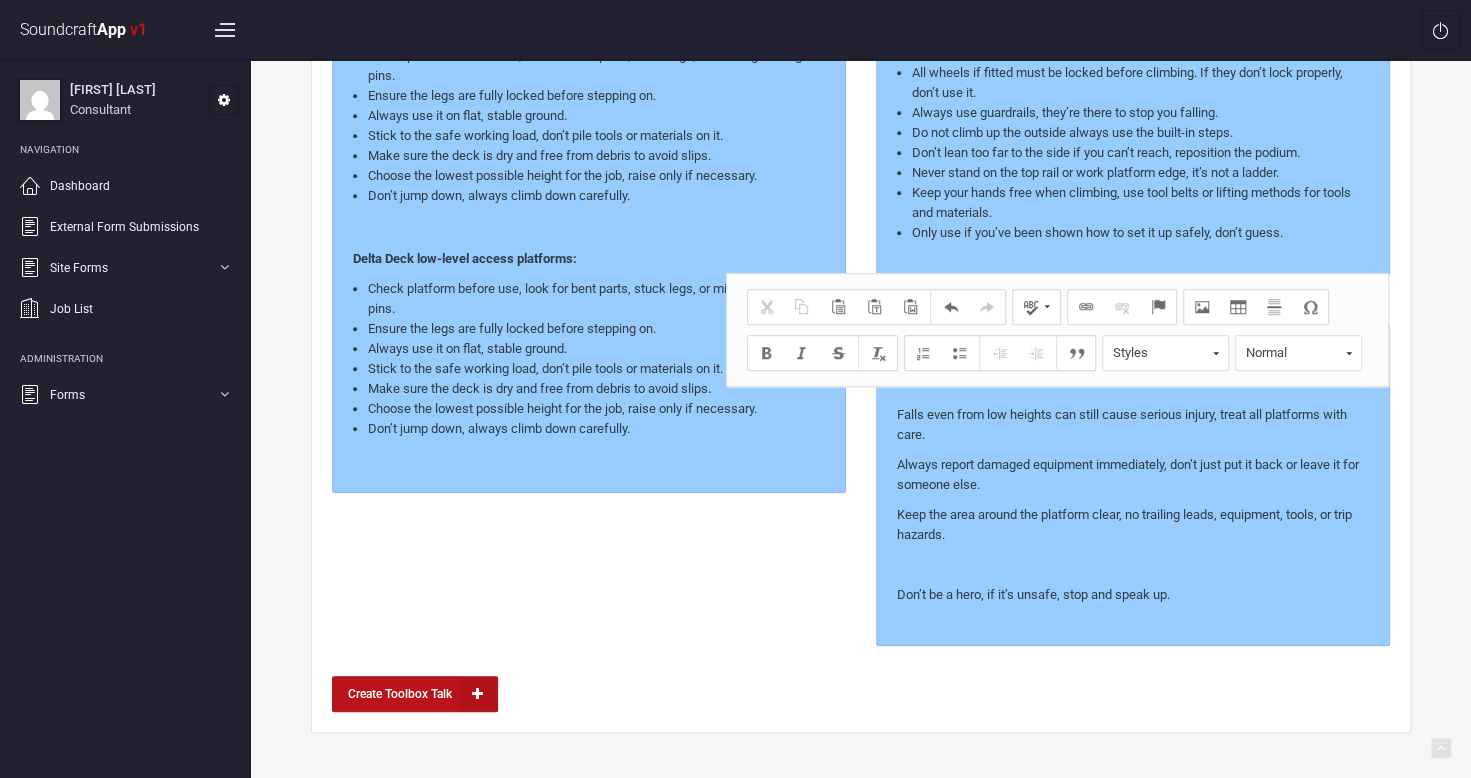 click at bounding box center (1133, 565) 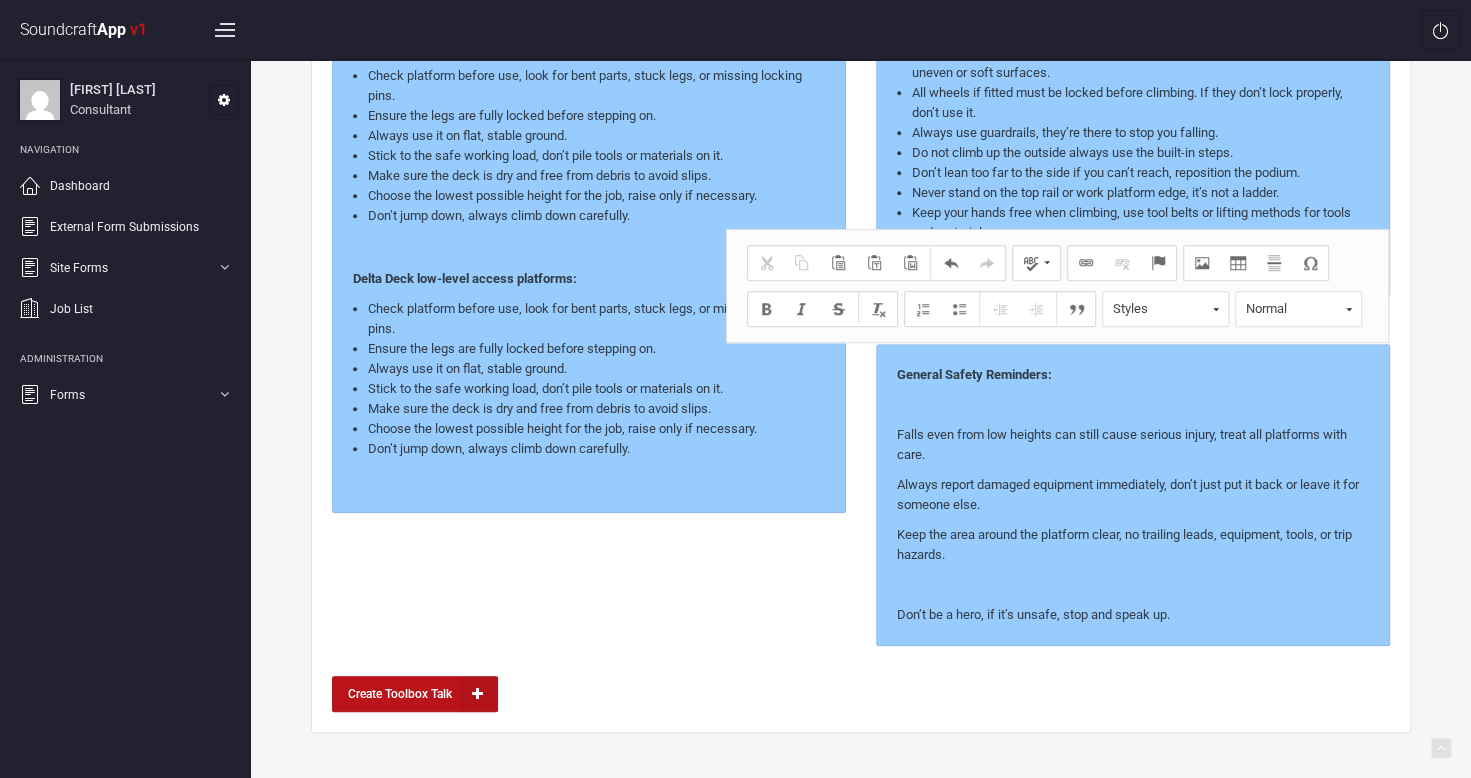 scroll, scrollTop: 583, scrollLeft: 0, axis: vertical 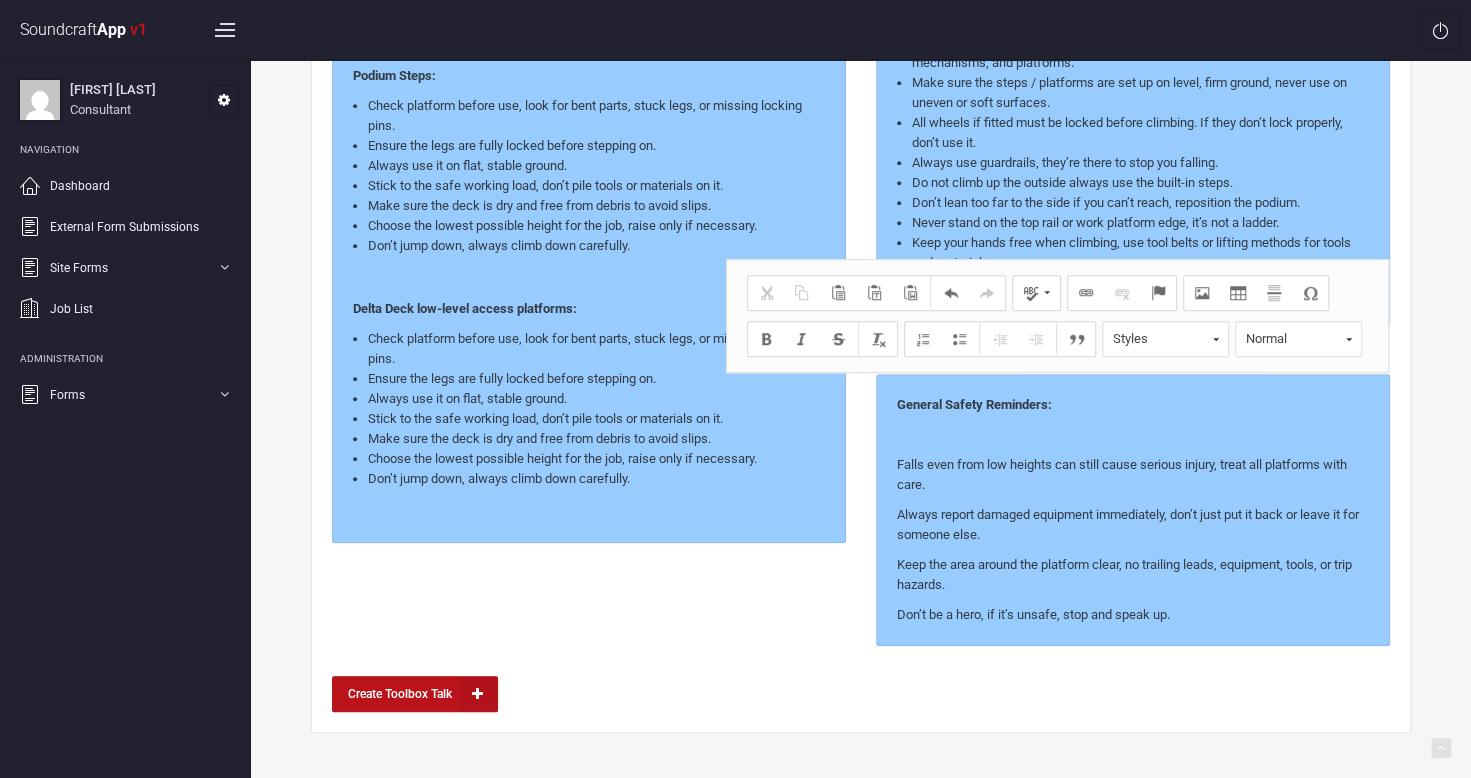 click at bounding box center (1133, 435) 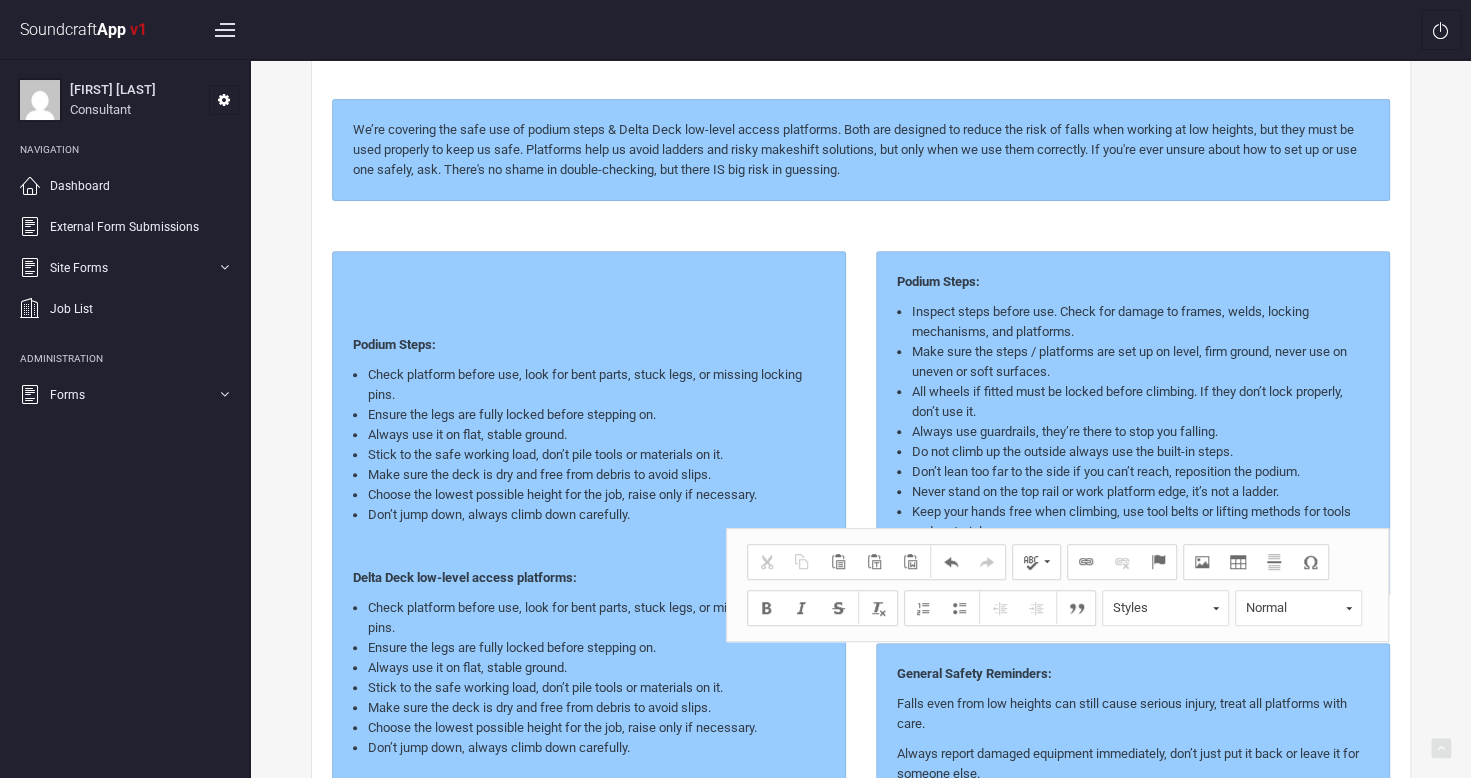 scroll, scrollTop: 313, scrollLeft: 0, axis: vertical 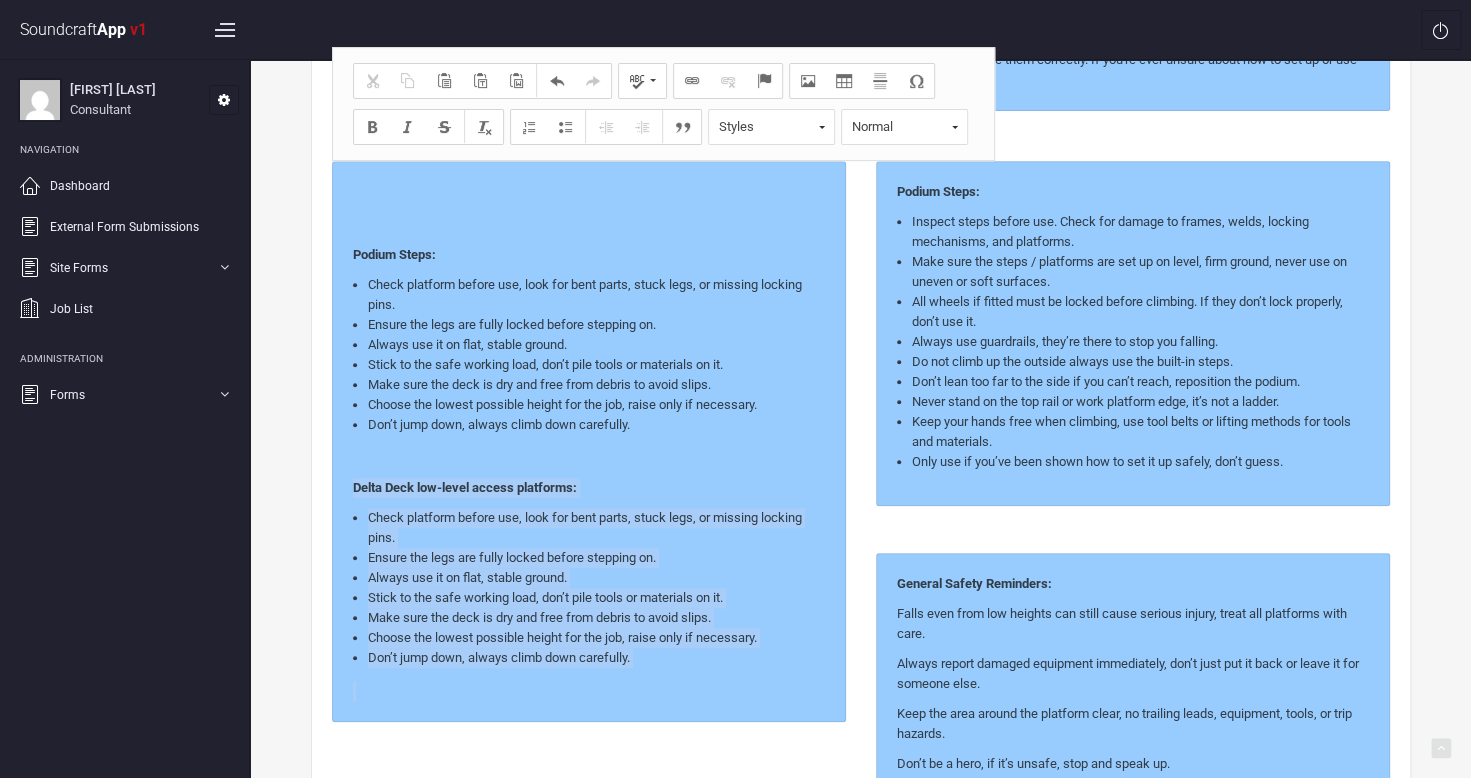 drag, startPoint x: 350, startPoint y: 482, endPoint x: 747, endPoint y: 704, distance: 454.85492 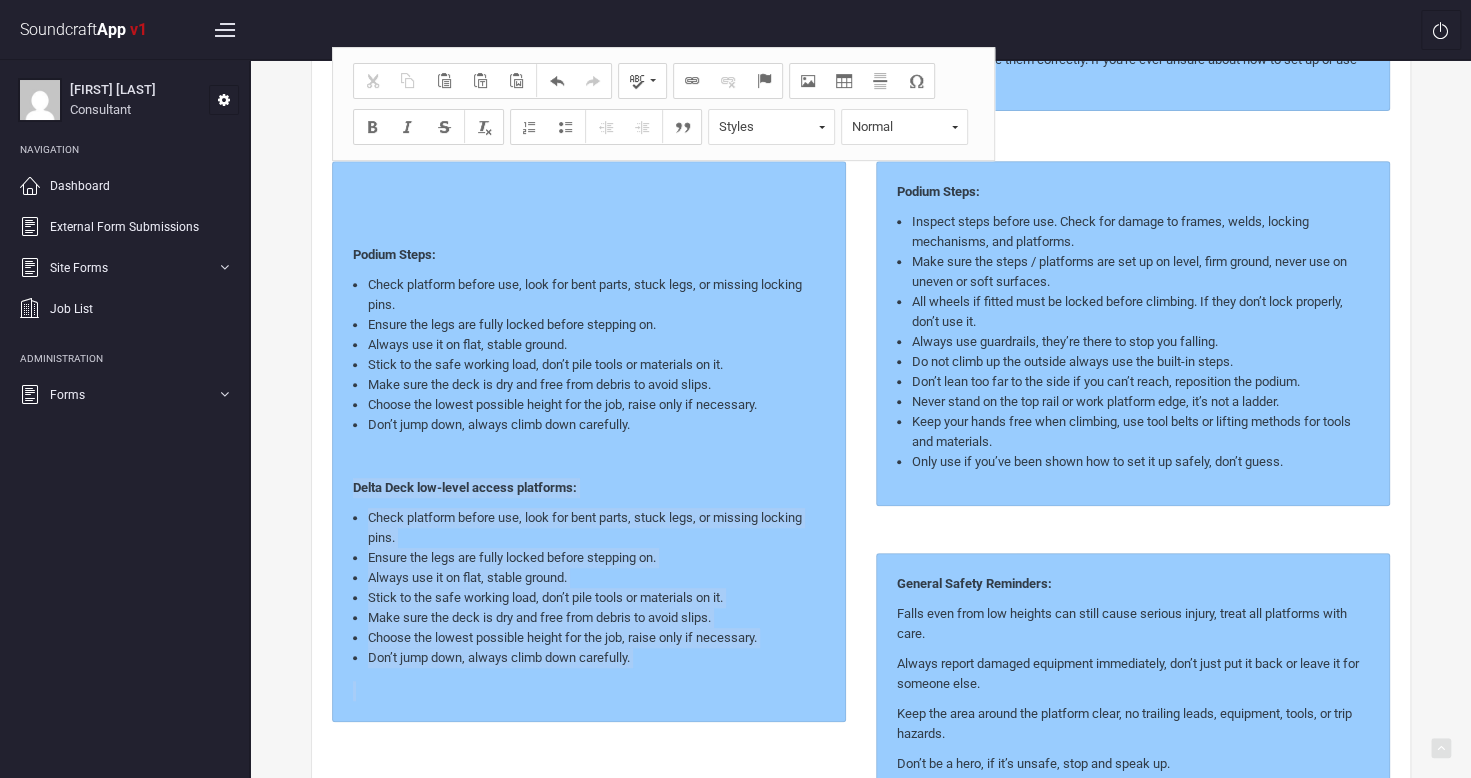click on "Podium Steps: ​​​​​​​ Check platform before use, look for bent parts, stuck legs, or missing locking pins. Ensure the legs are fully locked before stepping on. Always use it on flat, stable ground. Stick to the safe working load, don’t pile tools or materials on it. Make sure the deck is dry and free from debris to avoid slips. Choose the lowest possible height for the job, raise only if necessary. Don’t jump down, always climb down carefully. Delta Deck low-level access platforms​​​​​​​: Check platform before use, look for bent parts, stuck legs, or missing locking pins. Ensure the legs are fully locked before stepping on. Always use it on flat, stable ground. Stick to the safe working load, don’t pile tools or materials on it. Make sure the deck is dry and free from debris to avoid slips. Choose the lowest possible height for the job, raise only if necessary. Don’t jump down, always climb down carefully." at bounding box center (589, 441) 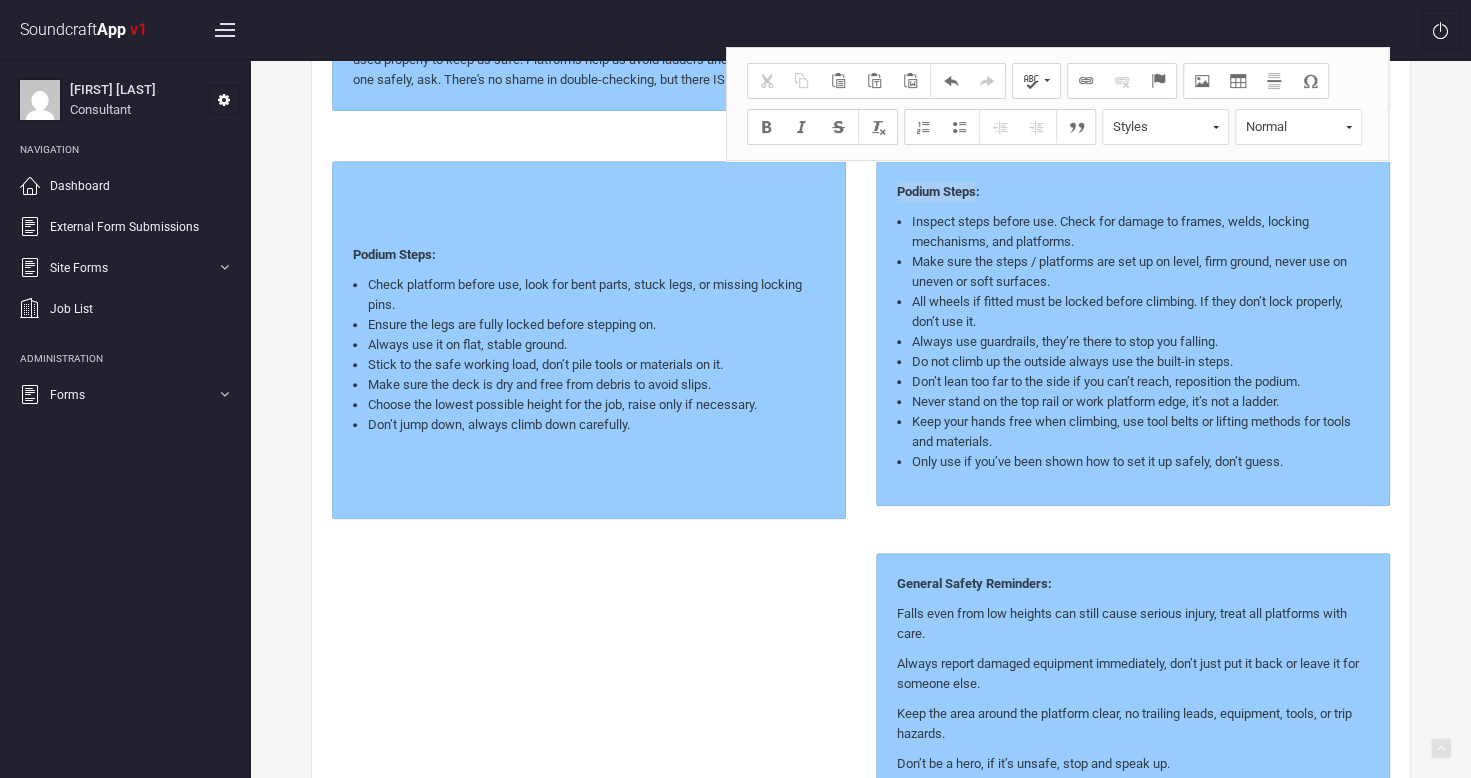 drag, startPoint x: 893, startPoint y: 187, endPoint x: 978, endPoint y: 192, distance: 85.146935 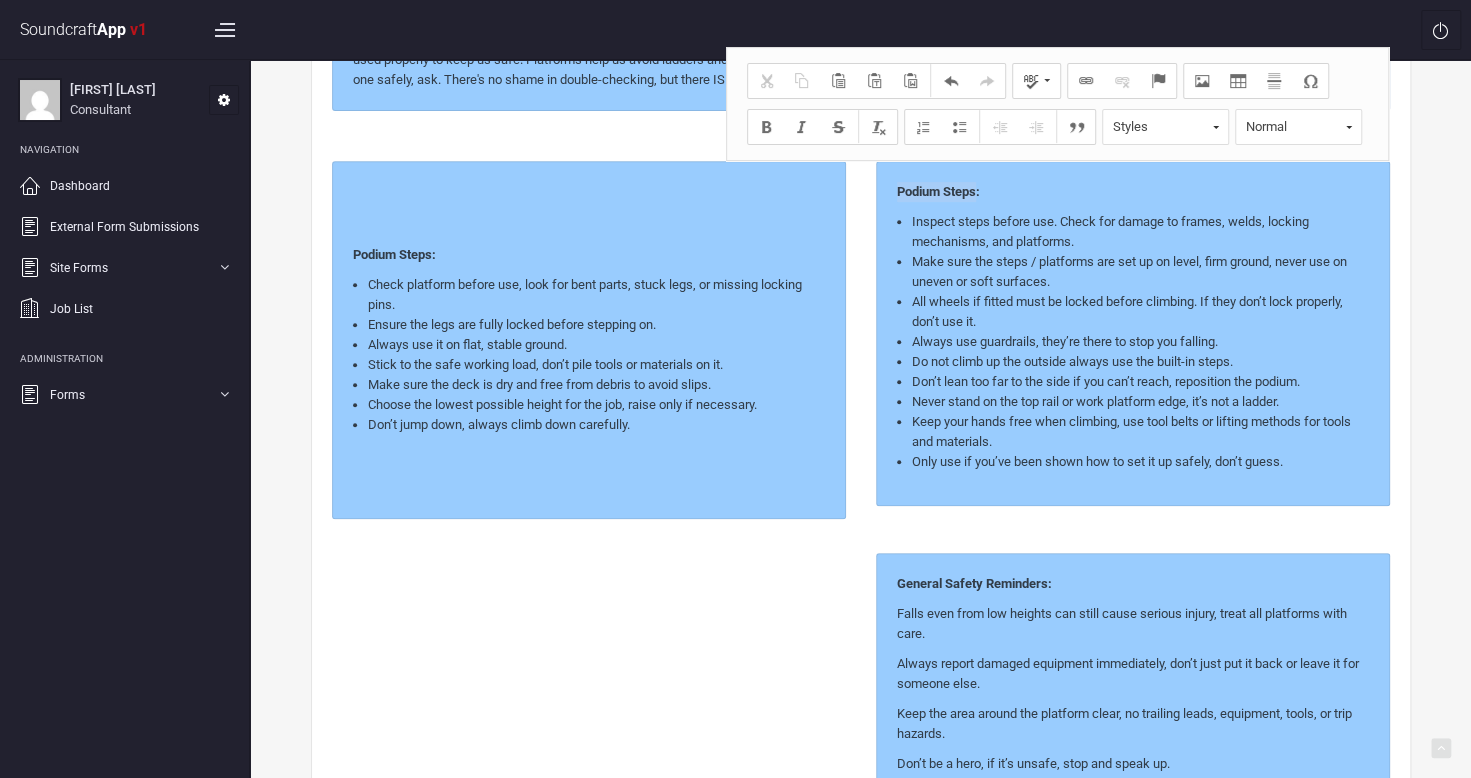 click on "Podium Steps: ​​​​​​​ Inspect steps before use. Check for damage to frames, welds, locking mechanisms, and platforms. Make sure the steps / platforms are set up on level, firm ground, never use on uneven or soft surfaces. All wheels if fitted must be locked before climbing. If they don’t lock properly, don’t use it. Always use guardrails, they’re there to stop you falling. Do not climb up the outside always use the built-in steps. Don’t lean too far to the side if you can’t reach, reposition the podium. Never stand on the top rail or work platform edge, it’s not a ladder. Keep your hands free when climbing, use tool belts or lifting methods for tools and materials. Only use if you’ve been shown how to set it up safely, don’t guess." at bounding box center [1133, 333] 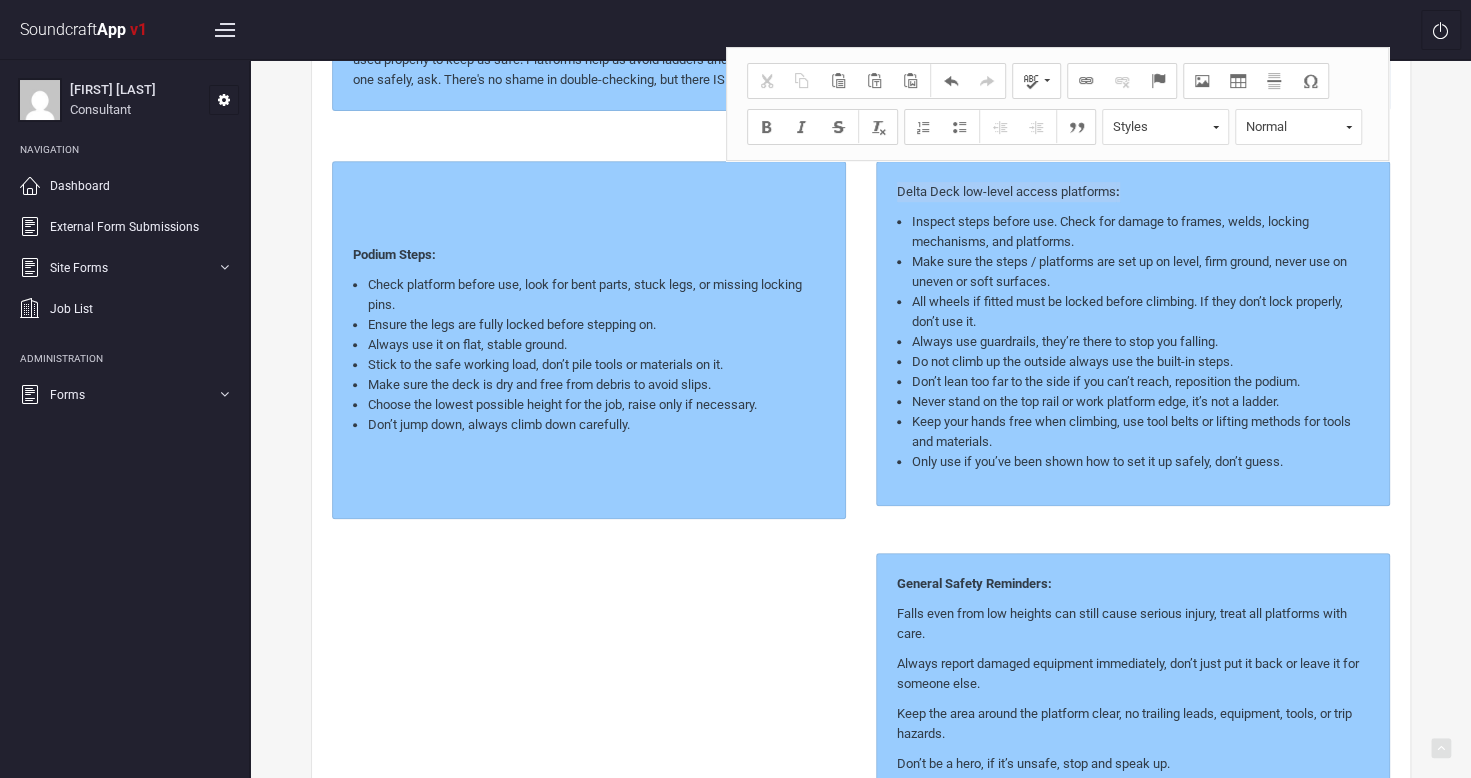 drag, startPoint x: 1148, startPoint y: 182, endPoint x: 883, endPoint y: 180, distance: 265.00754 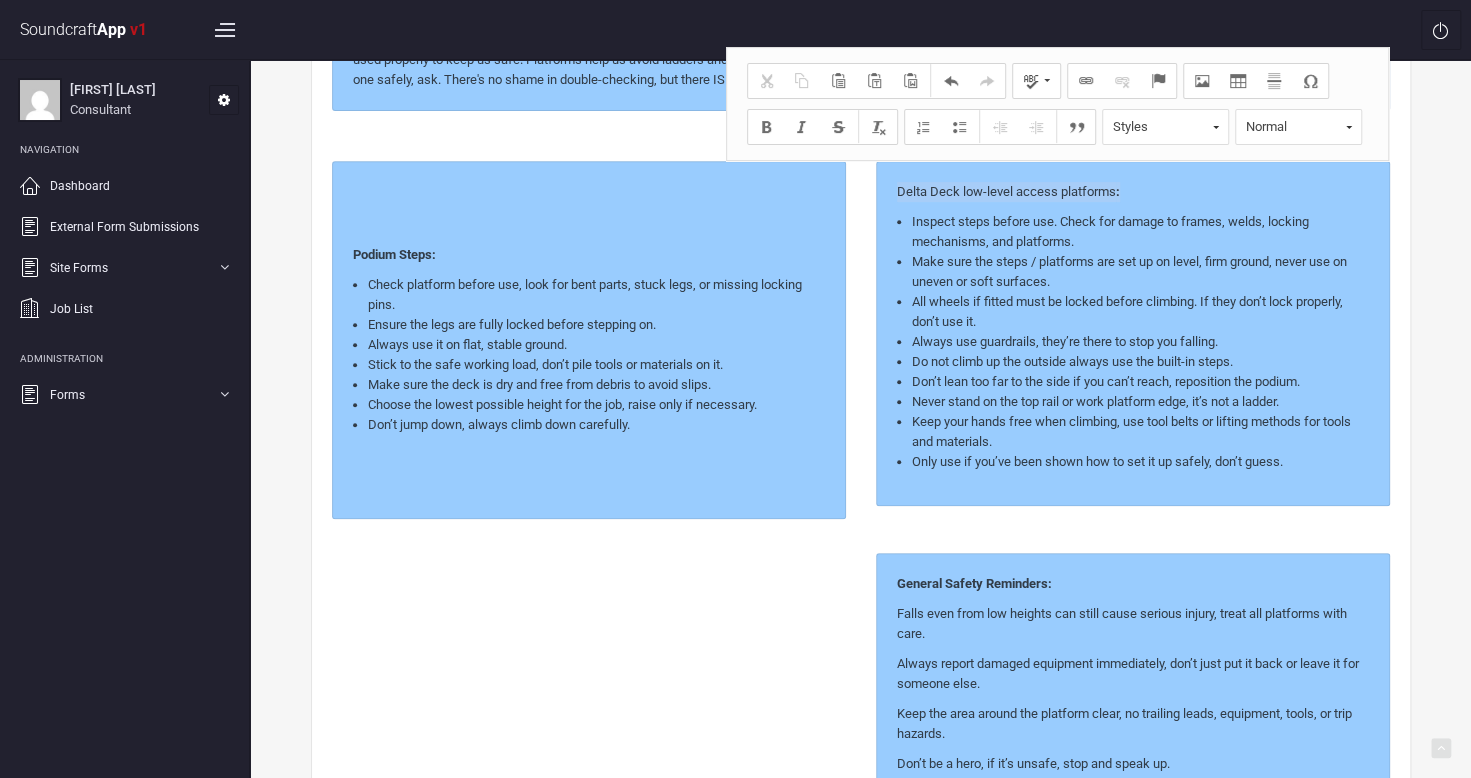 click on "Delta Deck low-level access platforms ​​​​​​​ : Inspect steps before use. Check for damage to frames, welds, locking mechanisms, and platforms. Make sure the steps / platforms are set up on level, firm ground, never use on uneven or soft surfaces. All wheels if fitted must be locked before climbing. If they don’t lock properly, don’t use it. Always use guardrails, they’re there to stop you falling. Do not climb up the outside always use the built-in steps. Don’t lean too far to the side if you can’t reach, reposition the podium. Never stand on the top rail or work platform edge, it’s not a ladder. Keep your hands free when climbing, use tool belts or lifting methods for tools and materials. Only use if you’ve been shown how to set it up safely, don’t guess." at bounding box center [1133, 333] 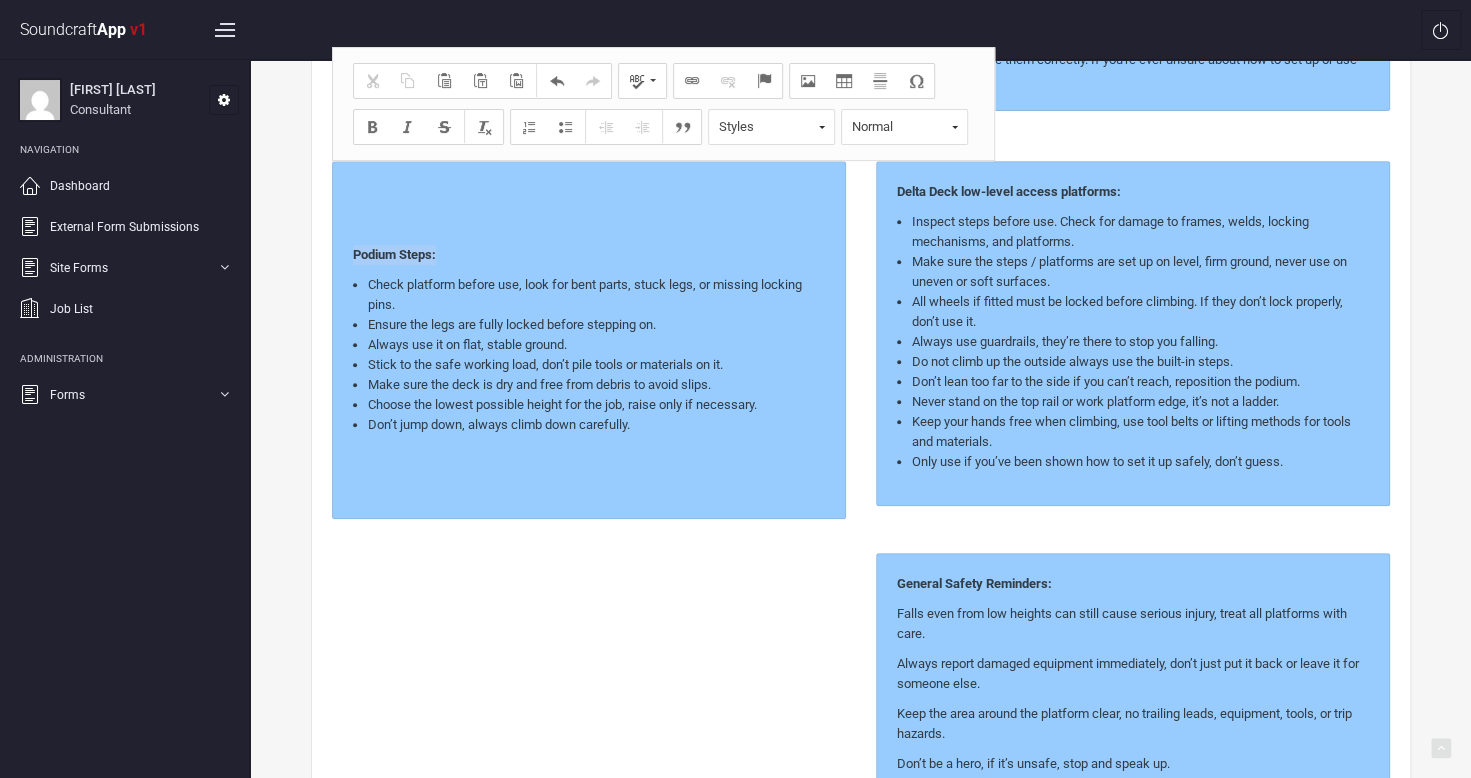 drag, startPoint x: 350, startPoint y: 246, endPoint x: 463, endPoint y: 248, distance: 113.0177 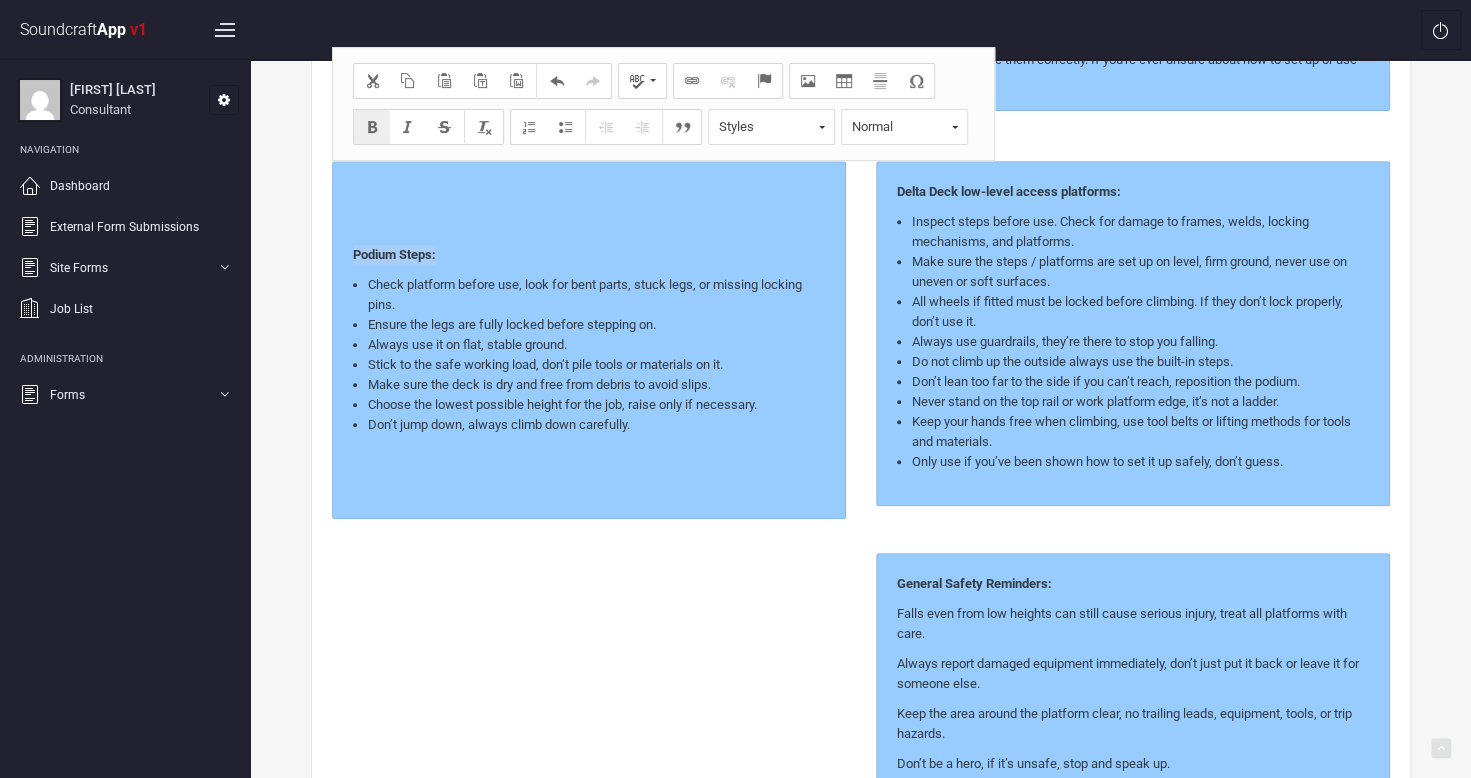 copy on "Podium Steps:" 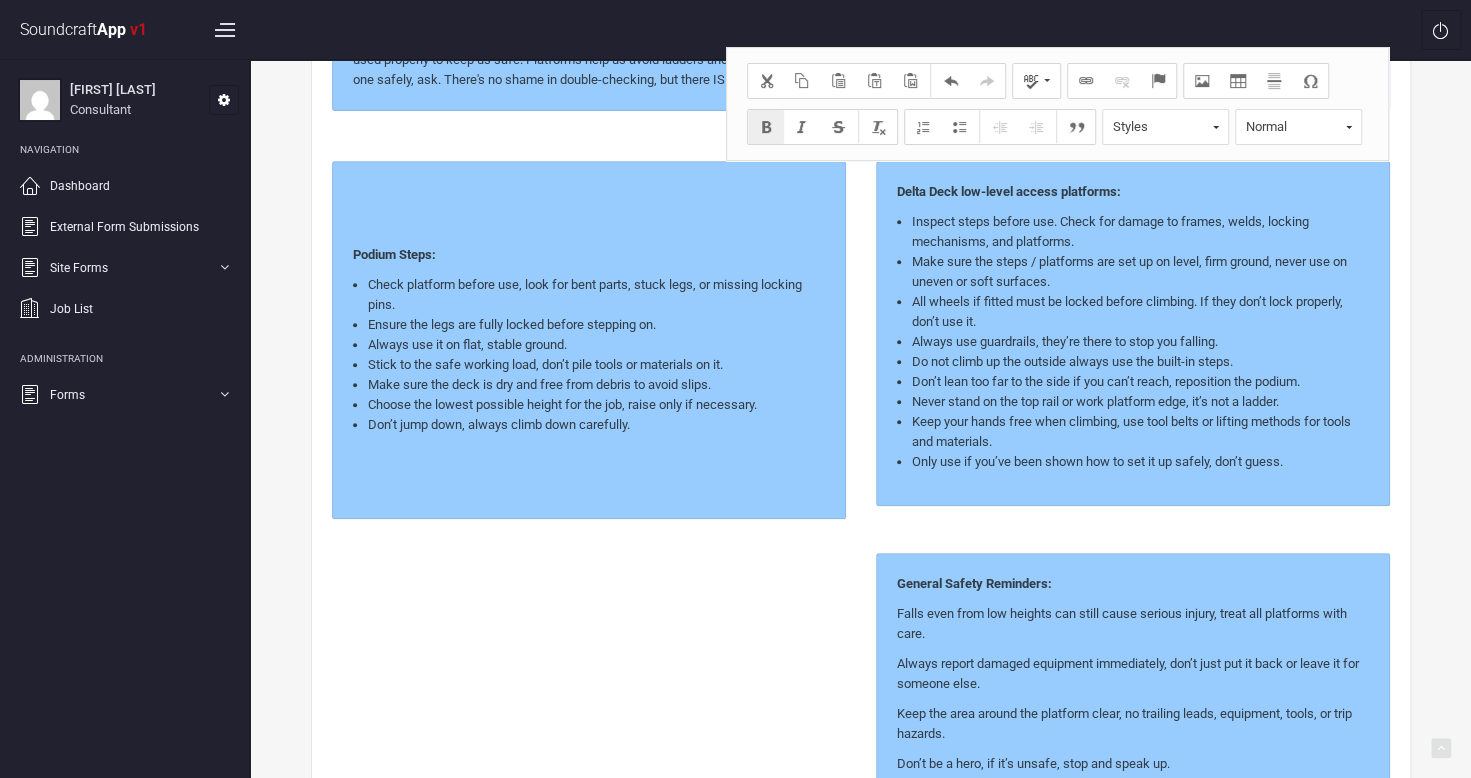 click on "Delta Deck low-level access platforms​​​​​​​:" at bounding box center [1133, 192] 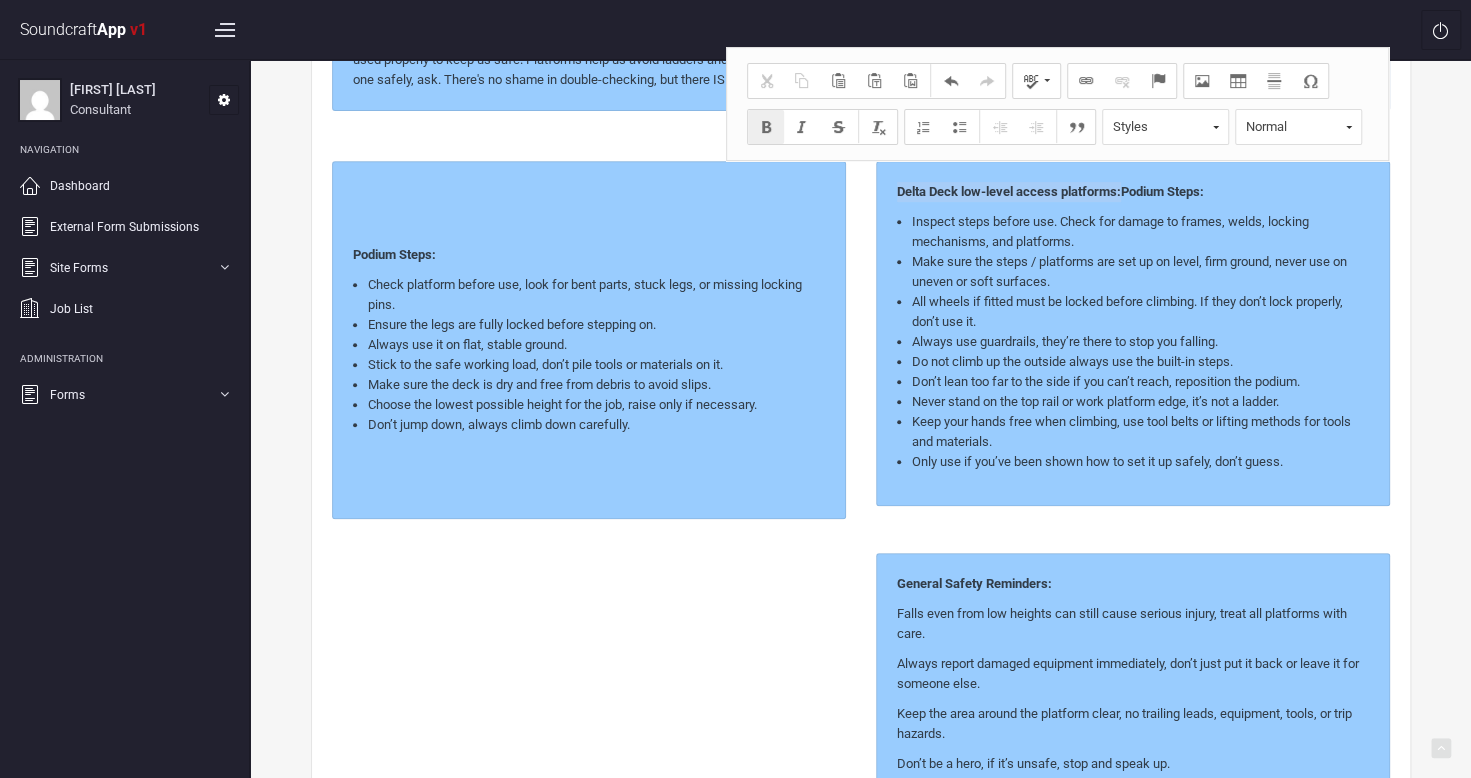 drag, startPoint x: 1124, startPoint y: 188, endPoint x: 887, endPoint y: 187, distance: 237.0021 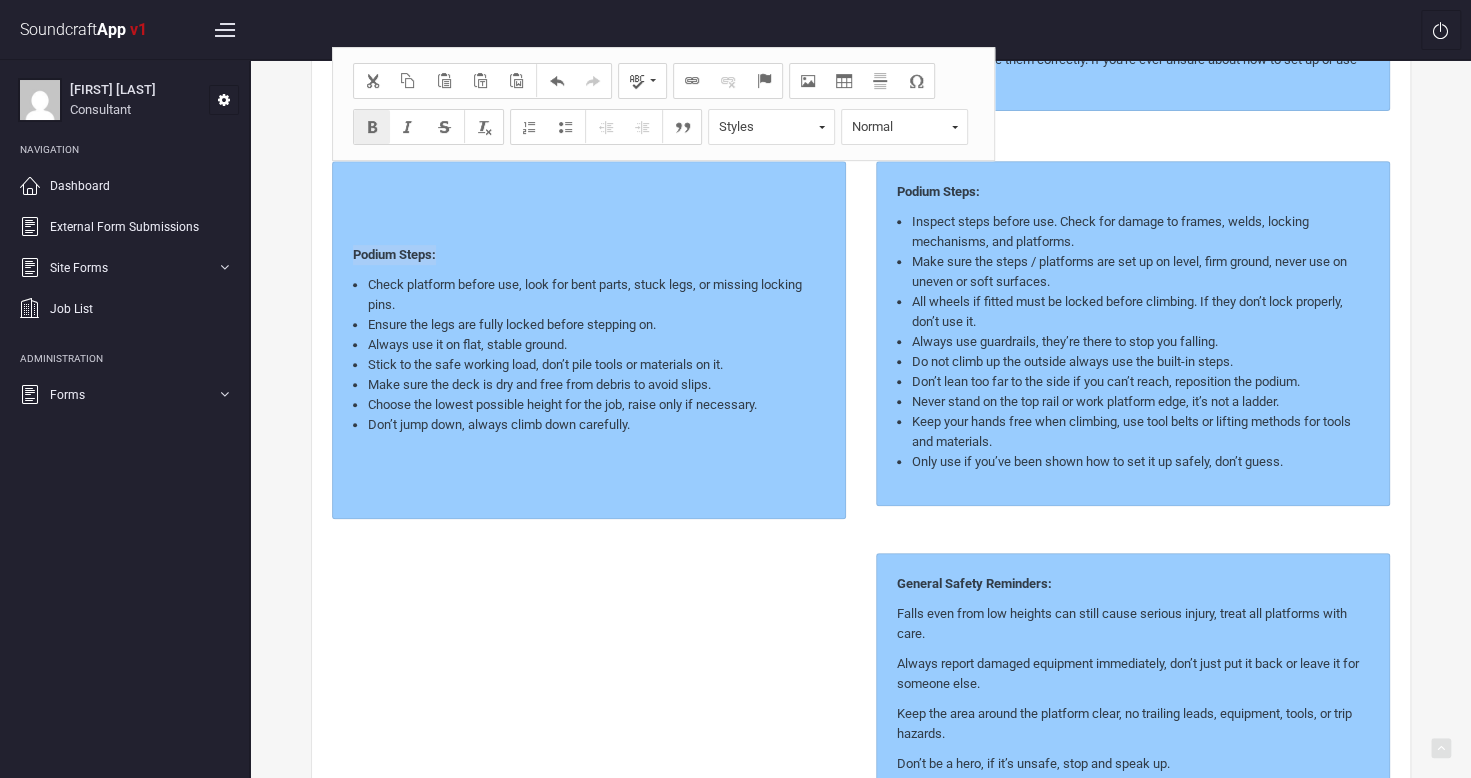 drag, startPoint x: 350, startPoint y: 250, endPoint x: 471, endPoint y: 254, distance: 121.0661 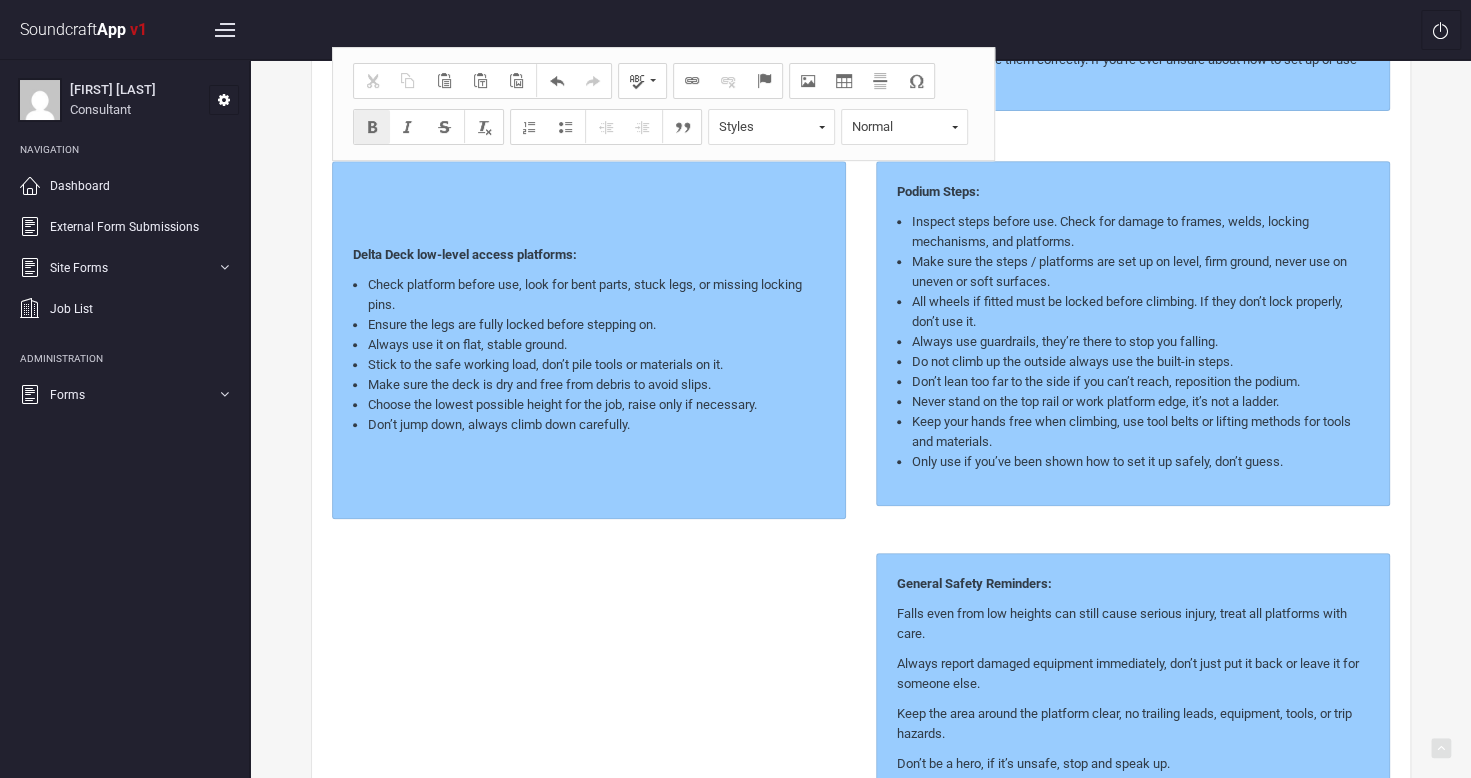 scroll, scrollTop: 553, scrollLeft: 0, axis: vertical 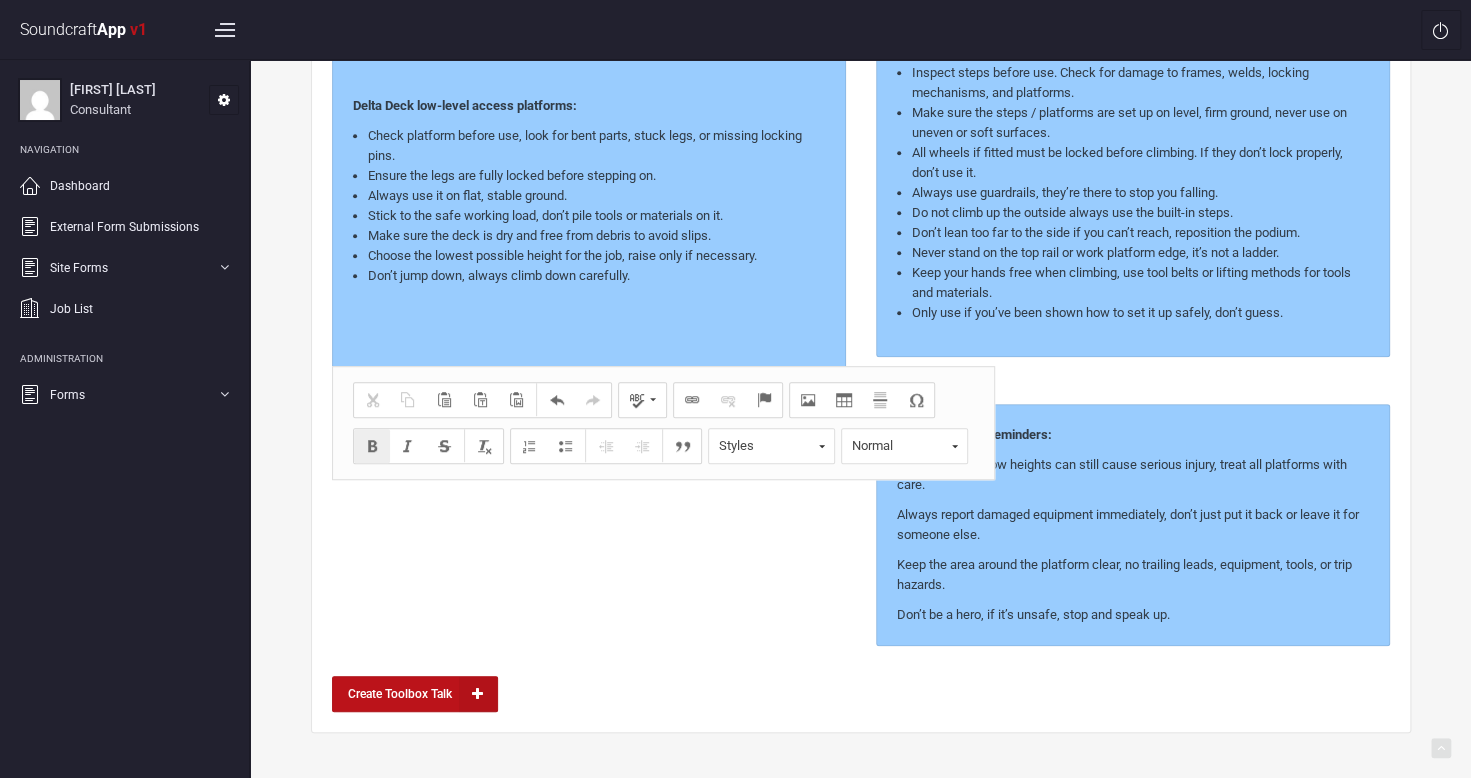 click on "Delta Deck low-level access platforms​​​​​​​: Check platform before use, look for bent parts, stuck legs, or missing locking pins. Ensure the legs are fully locked before stepping on. Always use it on flat, stable ground. Stick to the safe working load, don’t pile tools or materials on it. Make sure the deck is dry and free from debris to avoid slips. Choose the lowest possible height for the job, raise only if necessary. Don’t jump down, always climb down carefully." at bounding box center [589, 344] 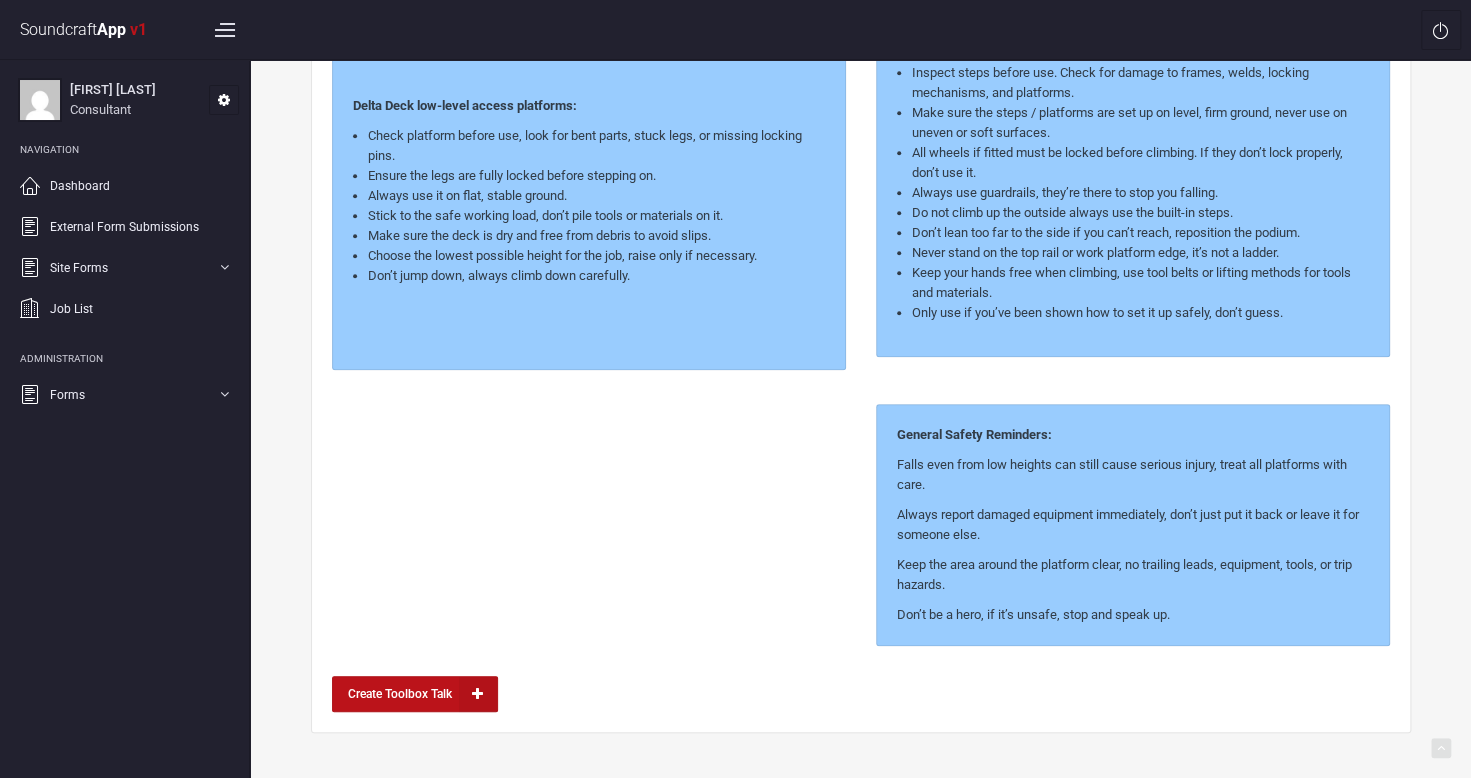 click on "Delta Deck low-level access platforms​​​​​​​: Check platform before use, look for bent parts, stuck legs, or missing locking pins. Ensure the legs are fully locked before stepping on. Always use it on flat, stable ground. Stick to the safe working load, don’t pile tools or materials on it. Make sure the deck is dry and free from debris to avoid slips. Choose the lowest possible height for the job, raise only if necessary. Don’t jump down, always climb down carefully." at bounding box center [589, 344] 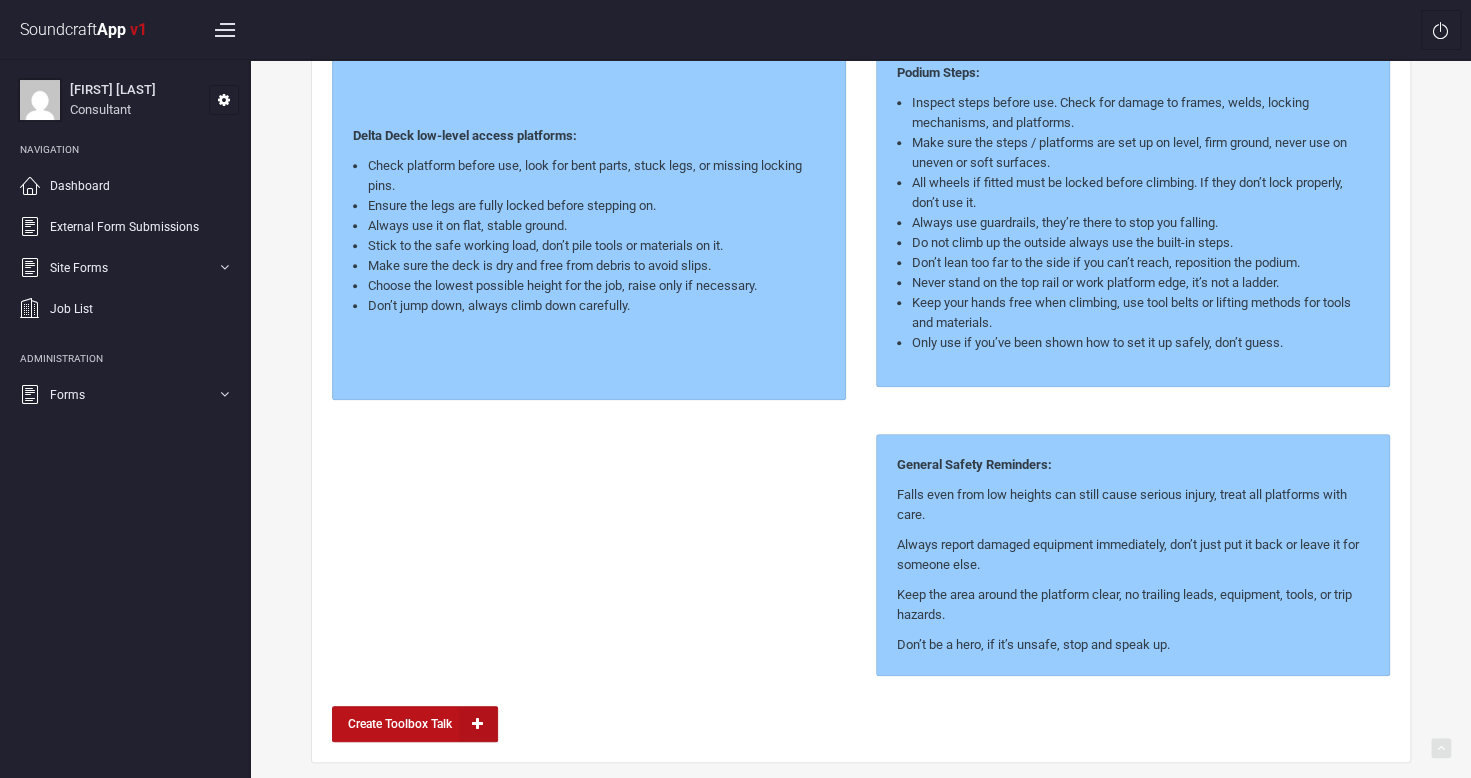 scroll, scrollTop: 524, scrollLeft: 0, axis: vertical 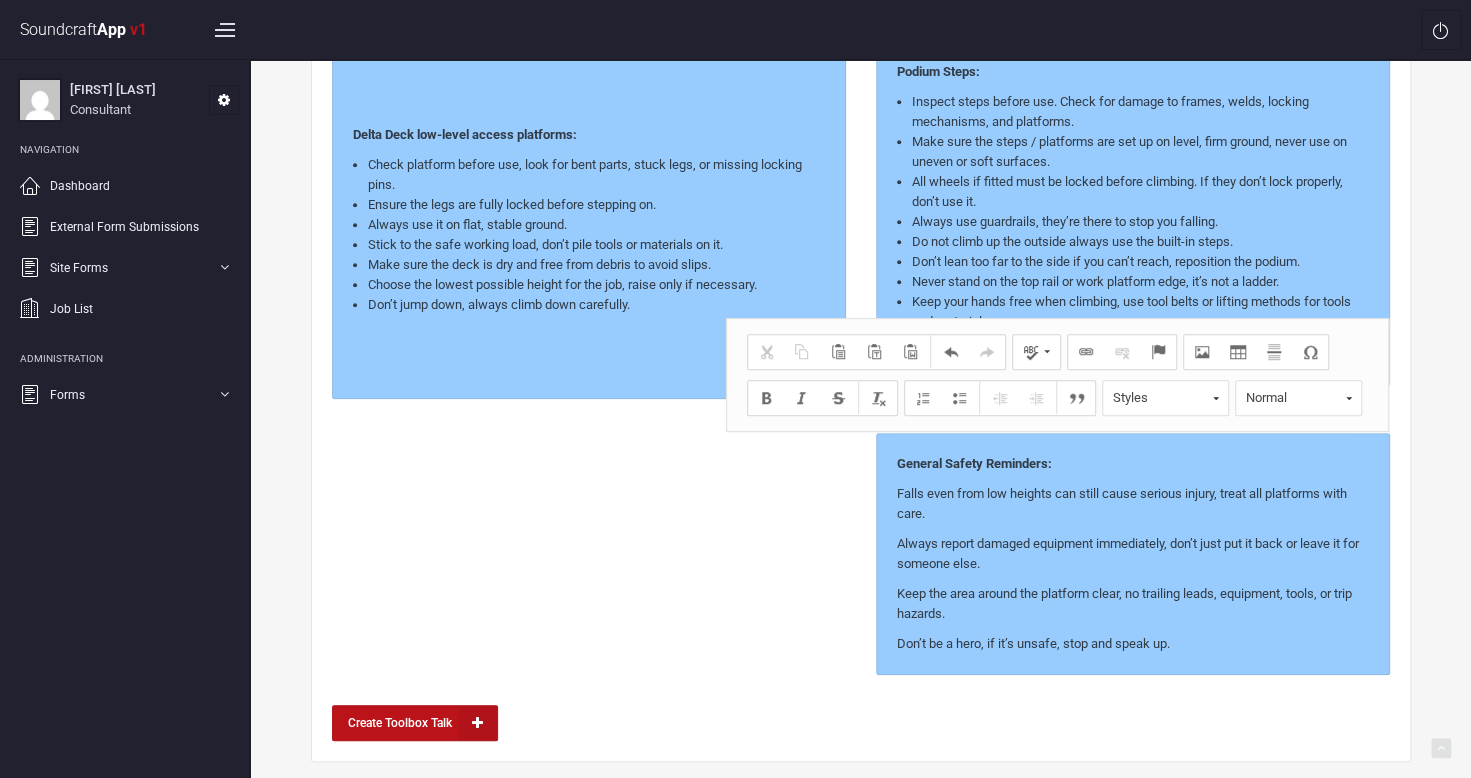 click on "Don’t be a hero, if it’s unsafe, stop and speak up." at bounding box center [1133, 644] 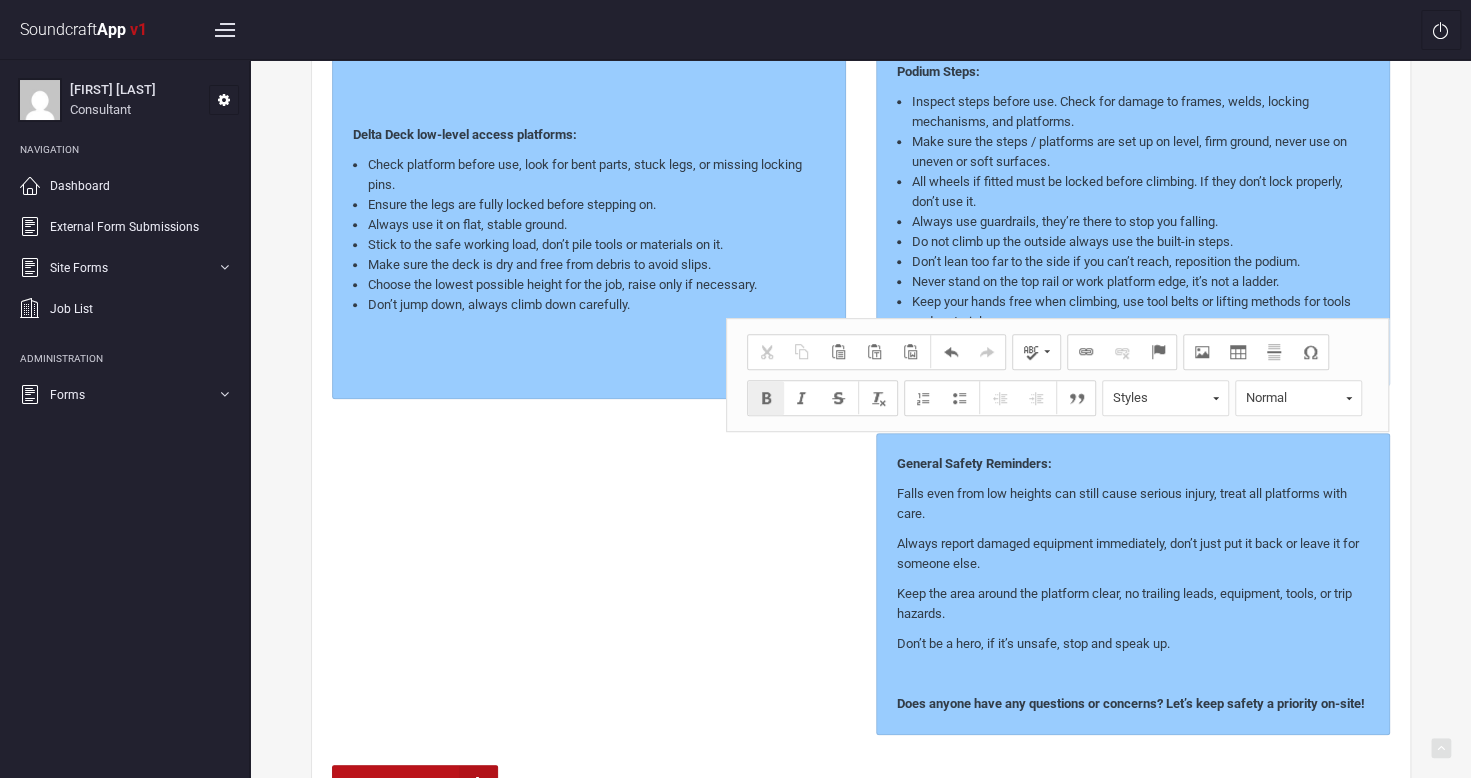 click at bounding box center (1133, 674) 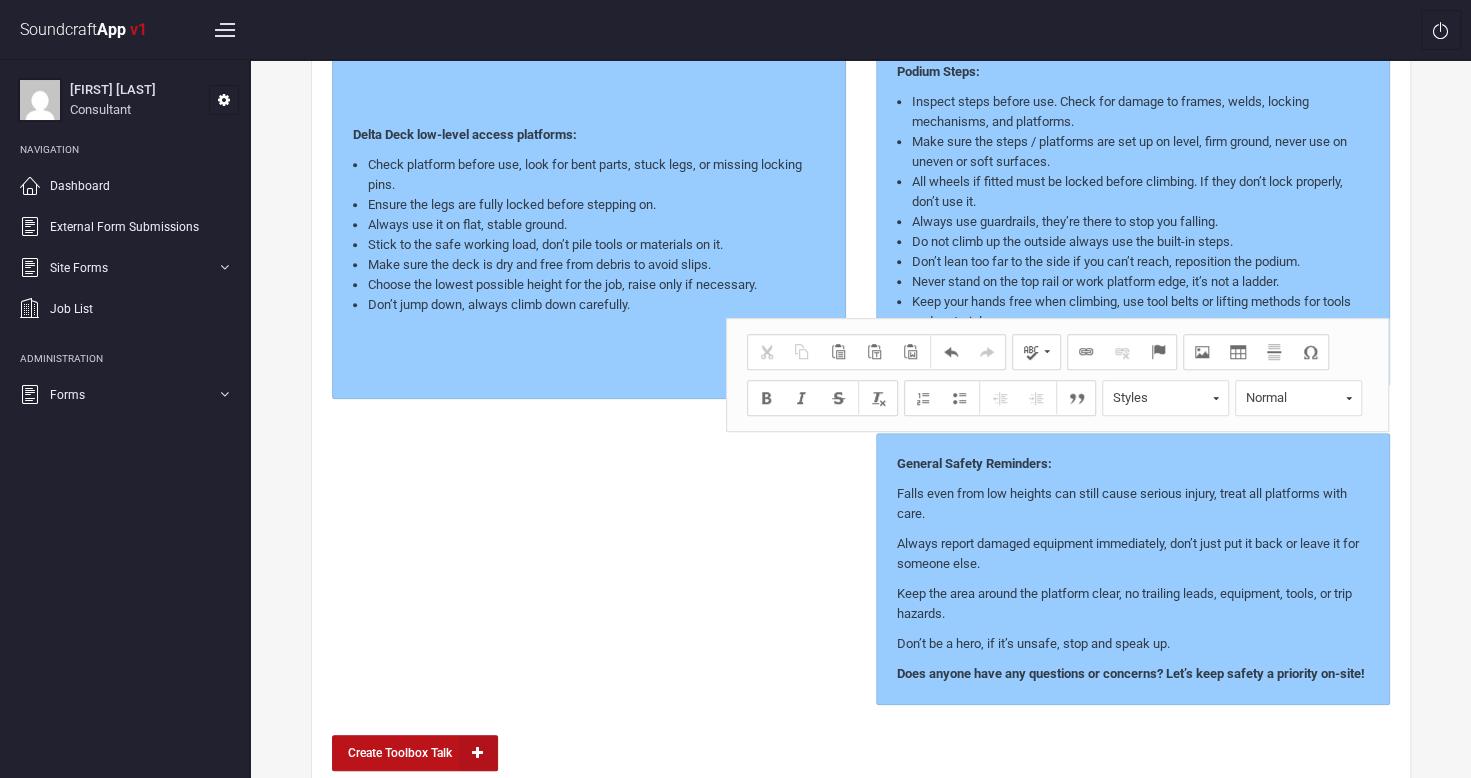 scroll, scrollTop: 0, scrollLeft: 0, axis: both 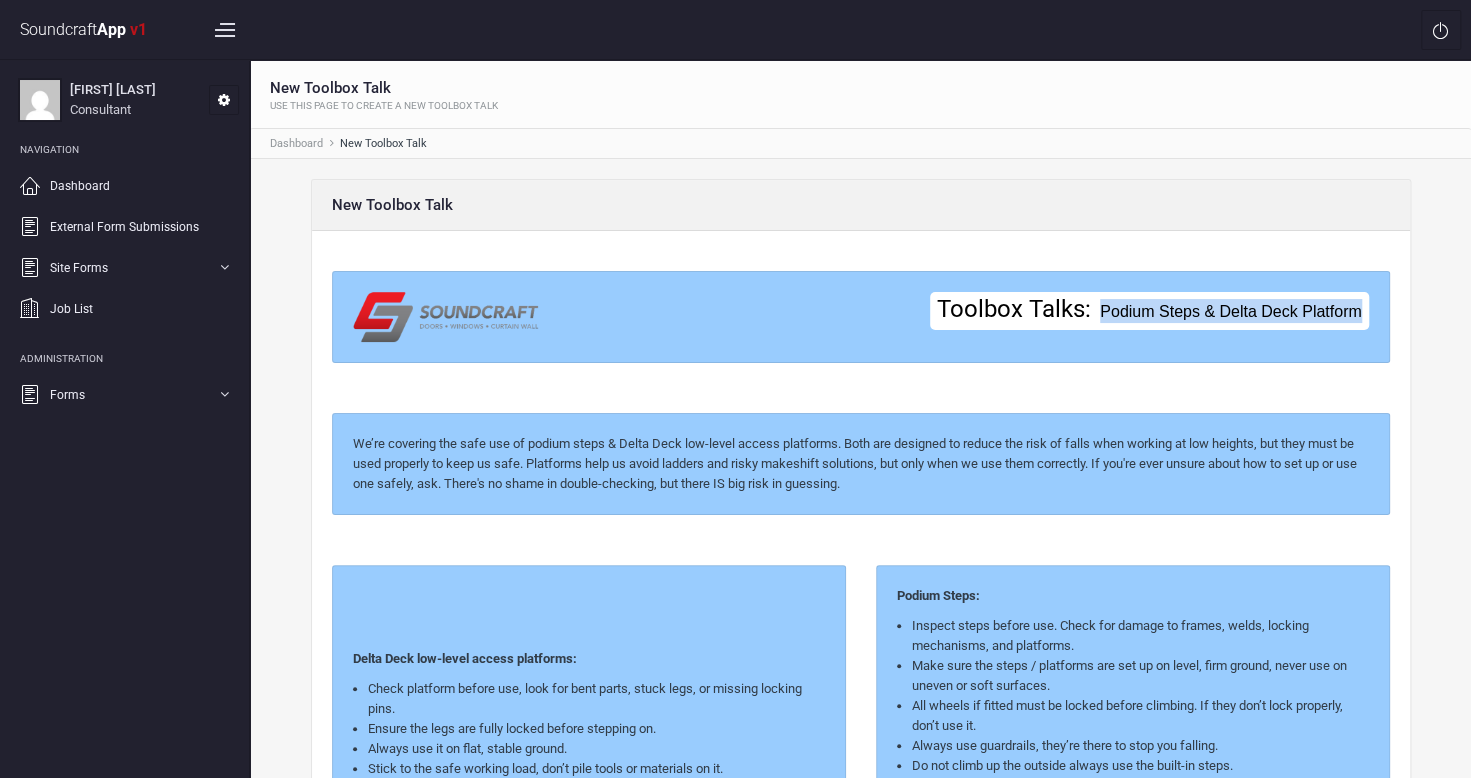 drag, startPoint x: 1069, startPoint y: 308, endPoint x: 1376, endPoint y: 316, distance: 307.10422 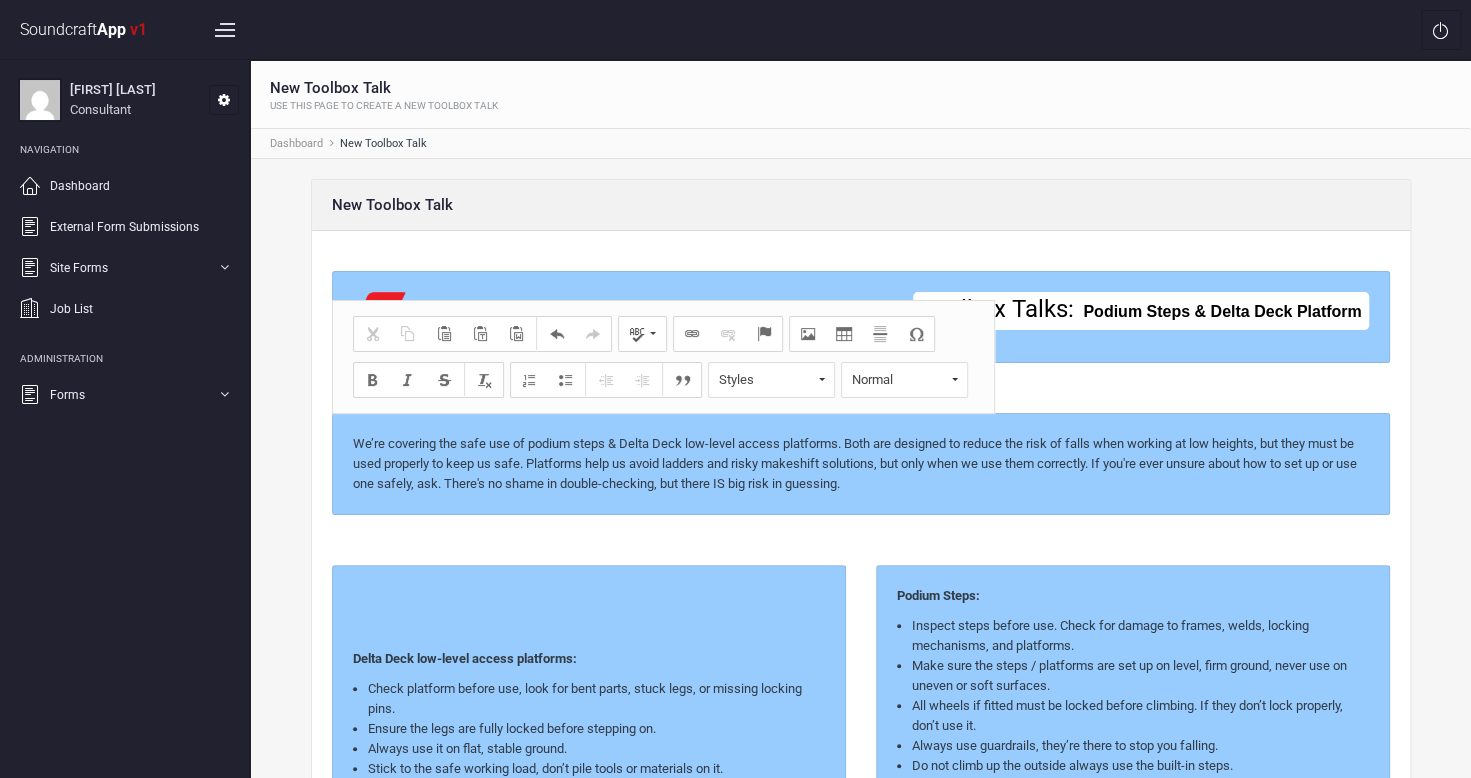 click on "We’re covering the safe use of podium steps & Delta Deck low-level access platforms. Both are designed to reduce the risk of falls when working at low heights, but they must be used properly to keep us safe. Platforms help us avoid ladders and risky makeshift solutions, but only when we use them correctly. If you're ever unsure about how to set up or use one safely, ask. There's no shame in double-checking, but there IS big risk in guessing." at bounding box center (861, 464) 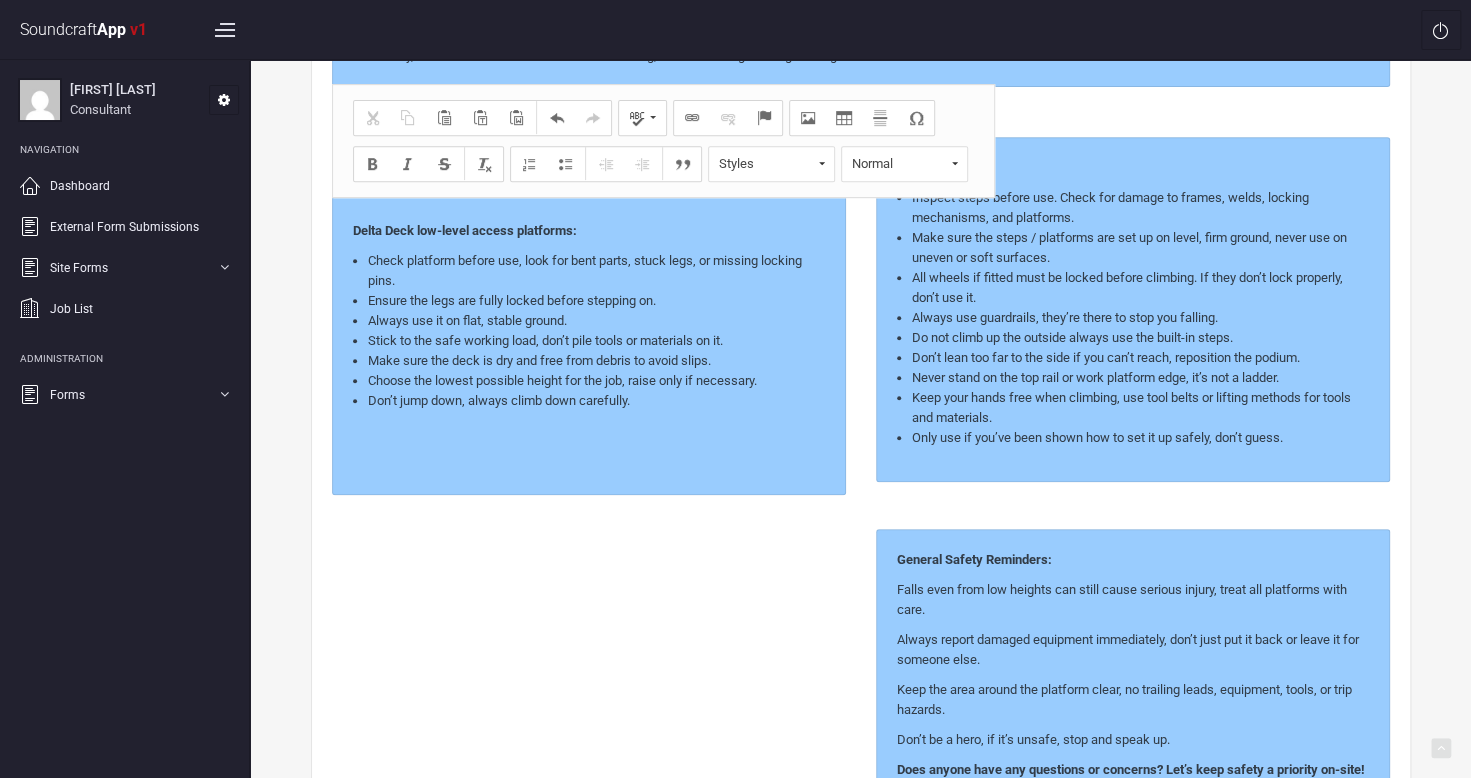 scroll, scrollTop: 603, scrollLeft: 0, axis: vertical 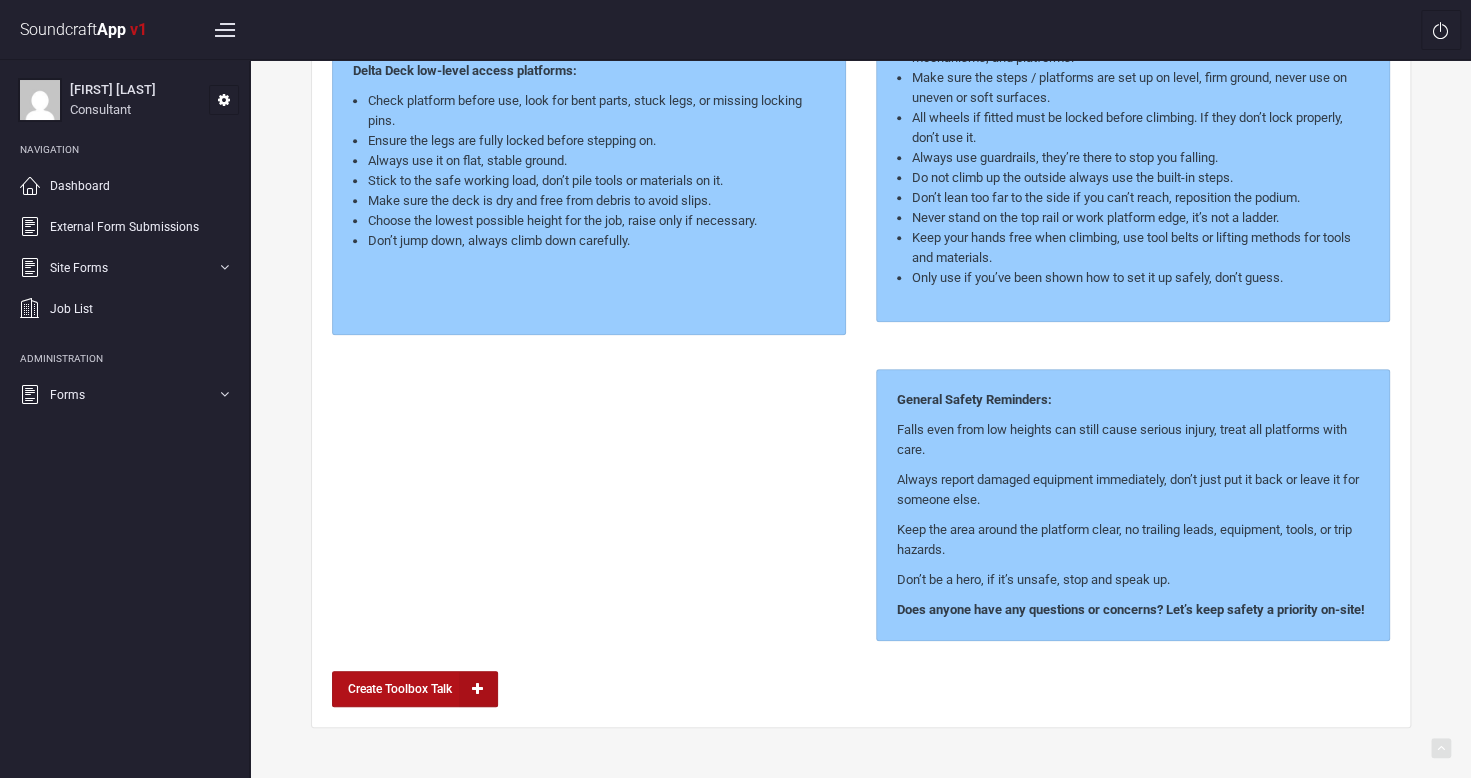 click at bounding box center [478, 689] 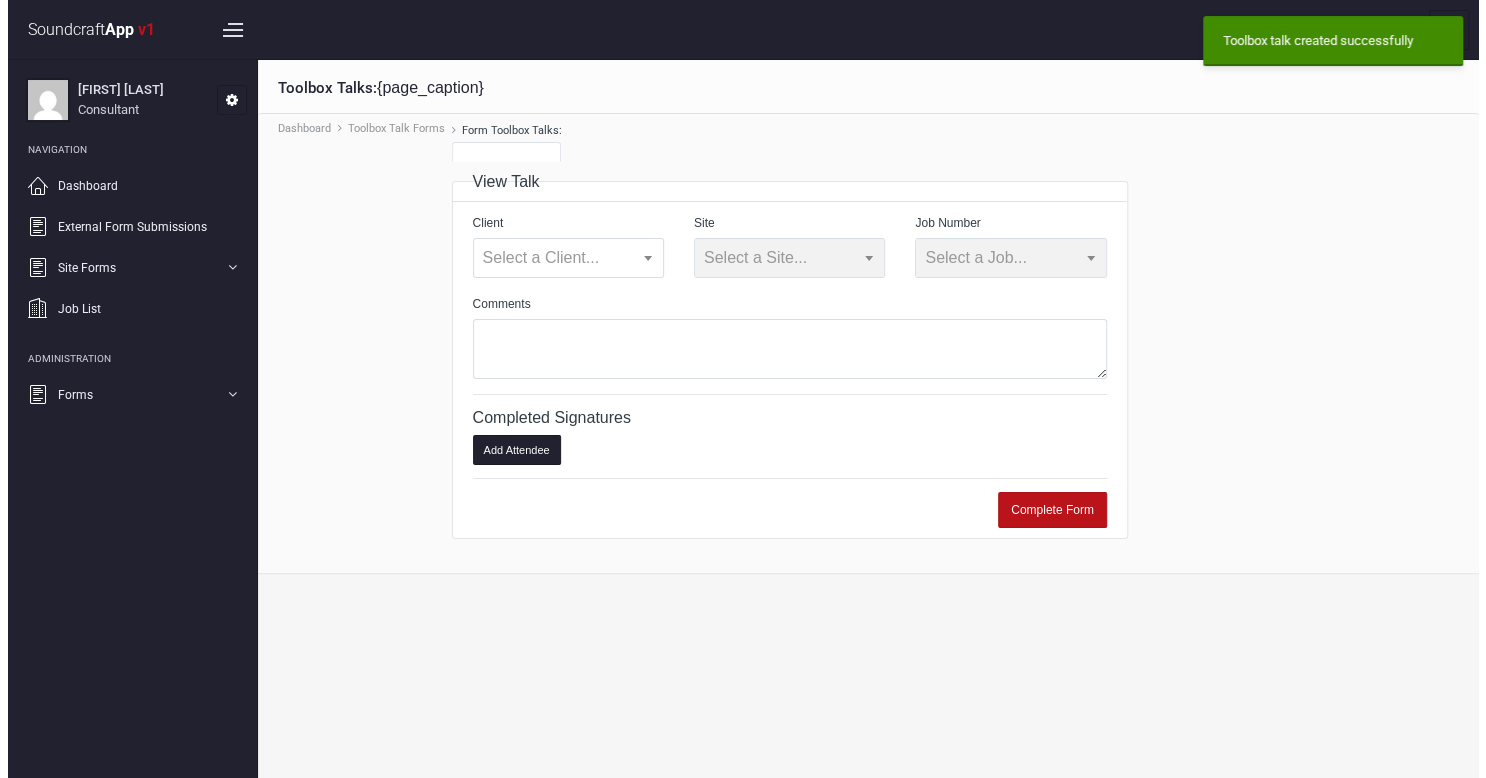 scroll, scrollTop: 0, scrollLeft: 0, axis: both 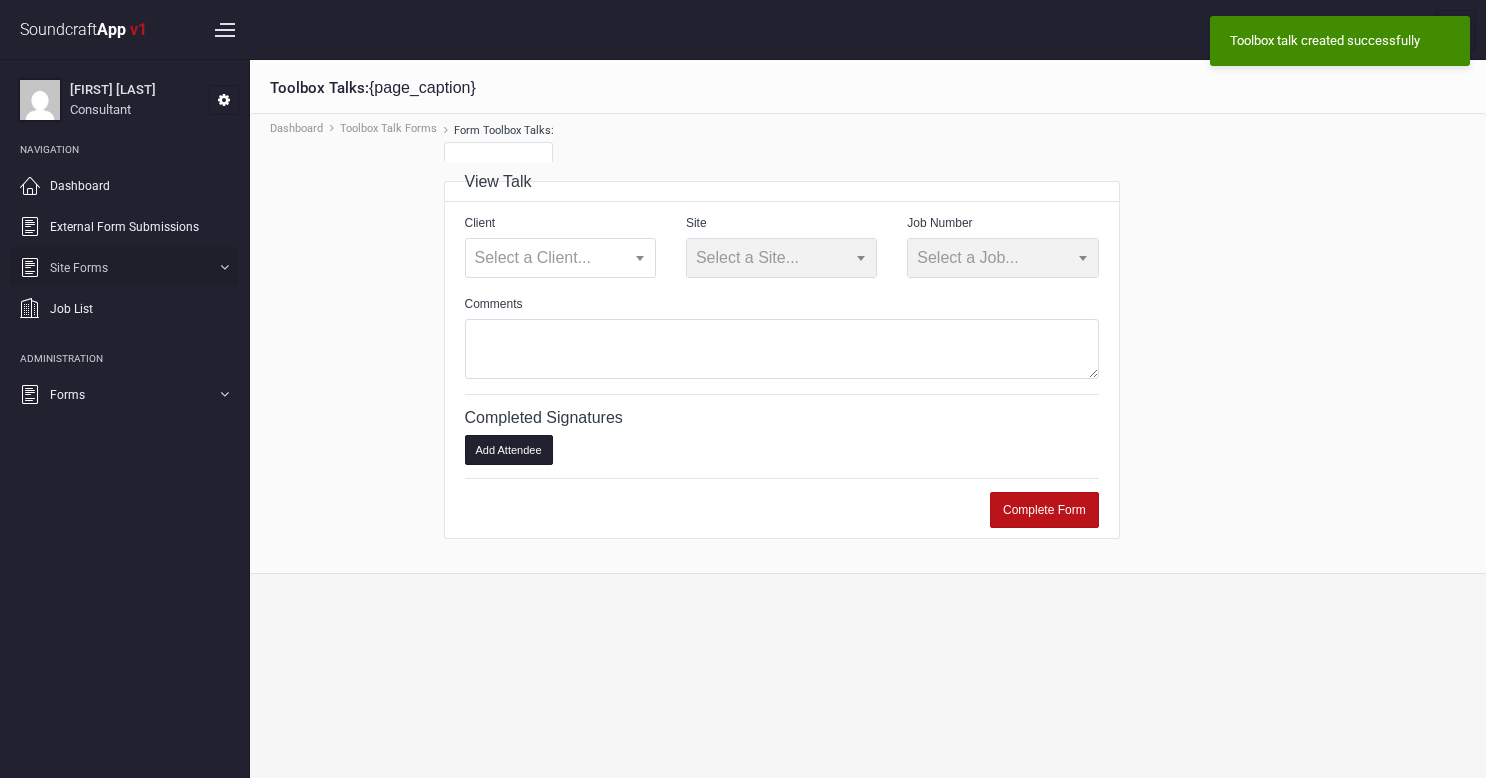 click on "Site Forms" at bounding box center (124, 267) 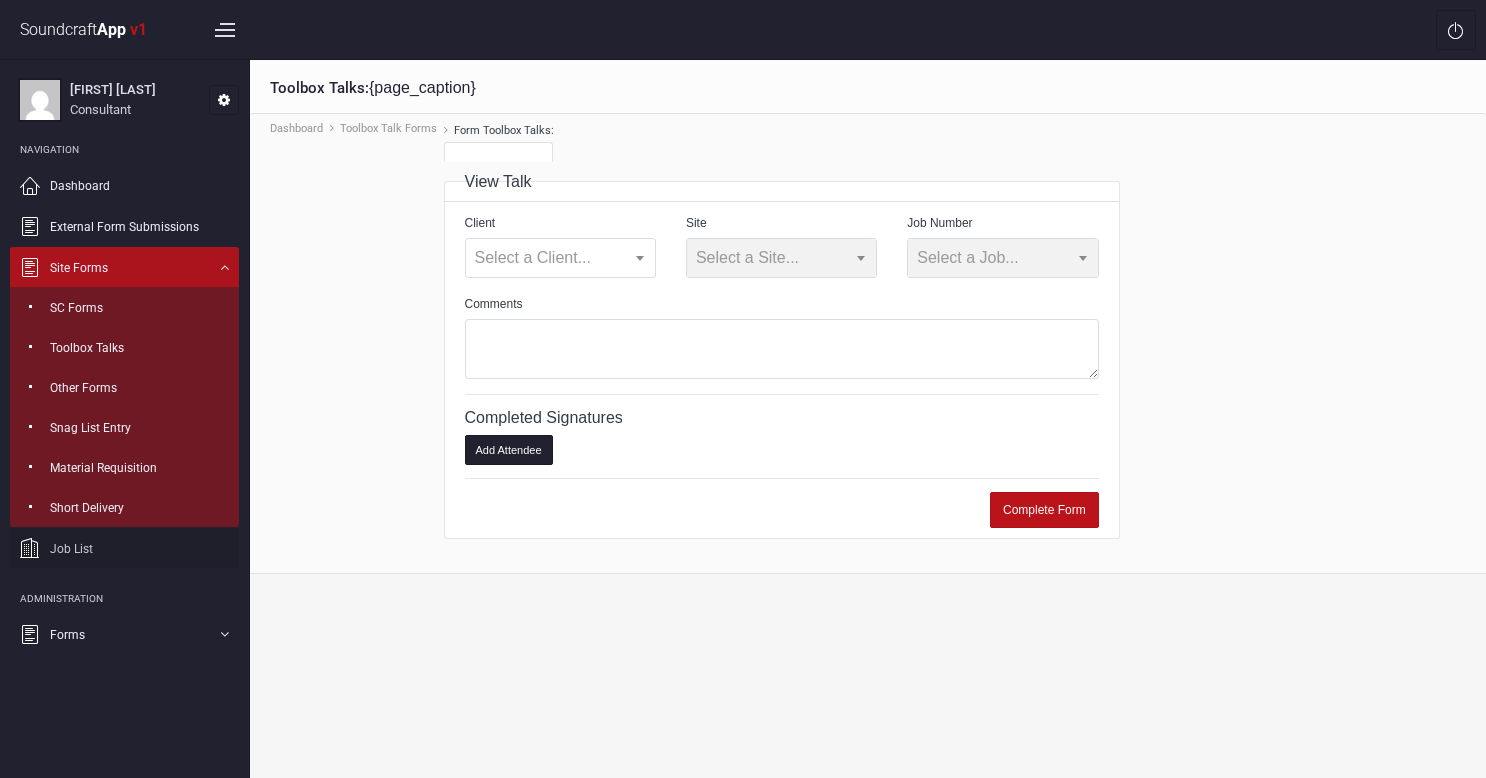 click on "Job List" at bounding box center [124, 548] 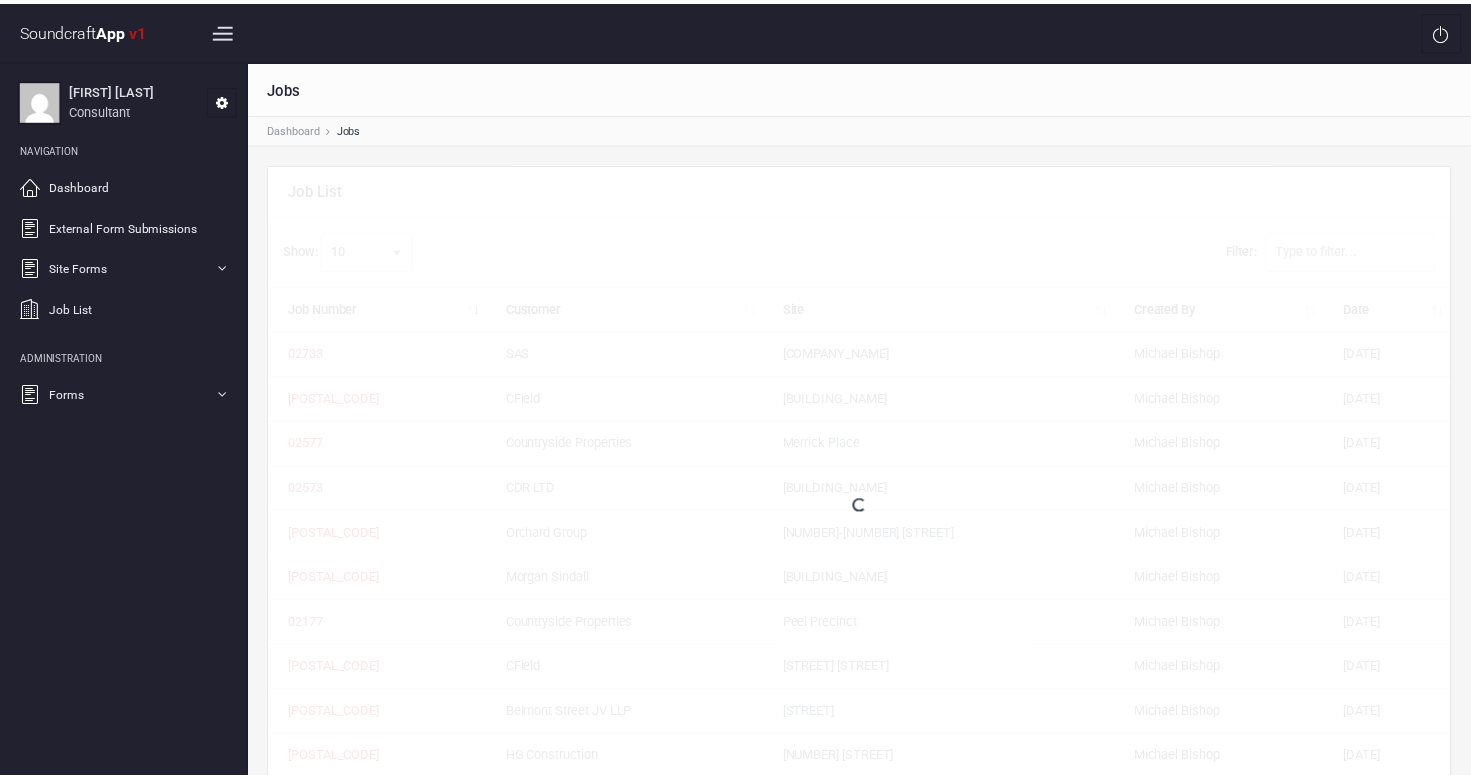 scroll, scrollTop: 0, scrollLeft: 0, axis: both 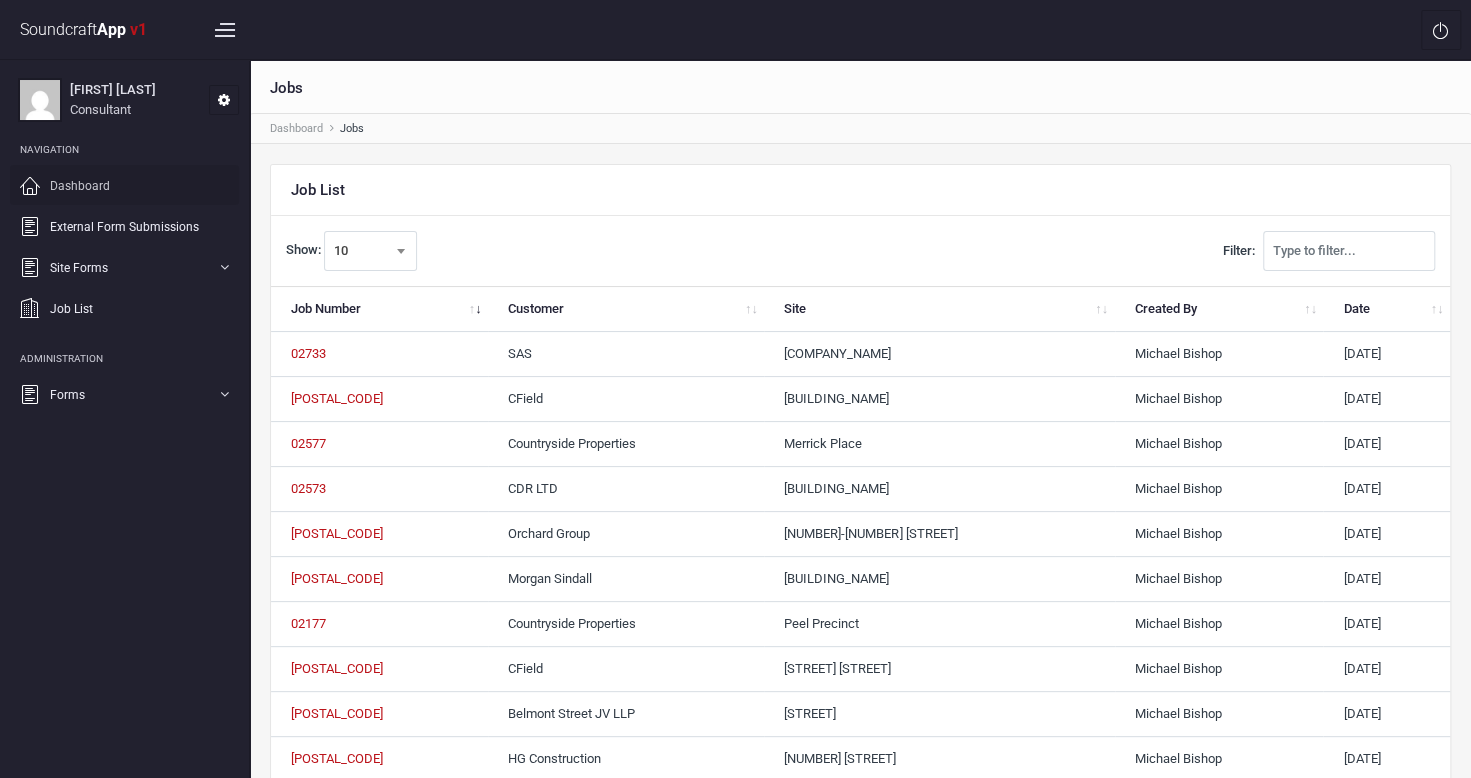 click on "Dashboard" at bounding box center (80, 186) 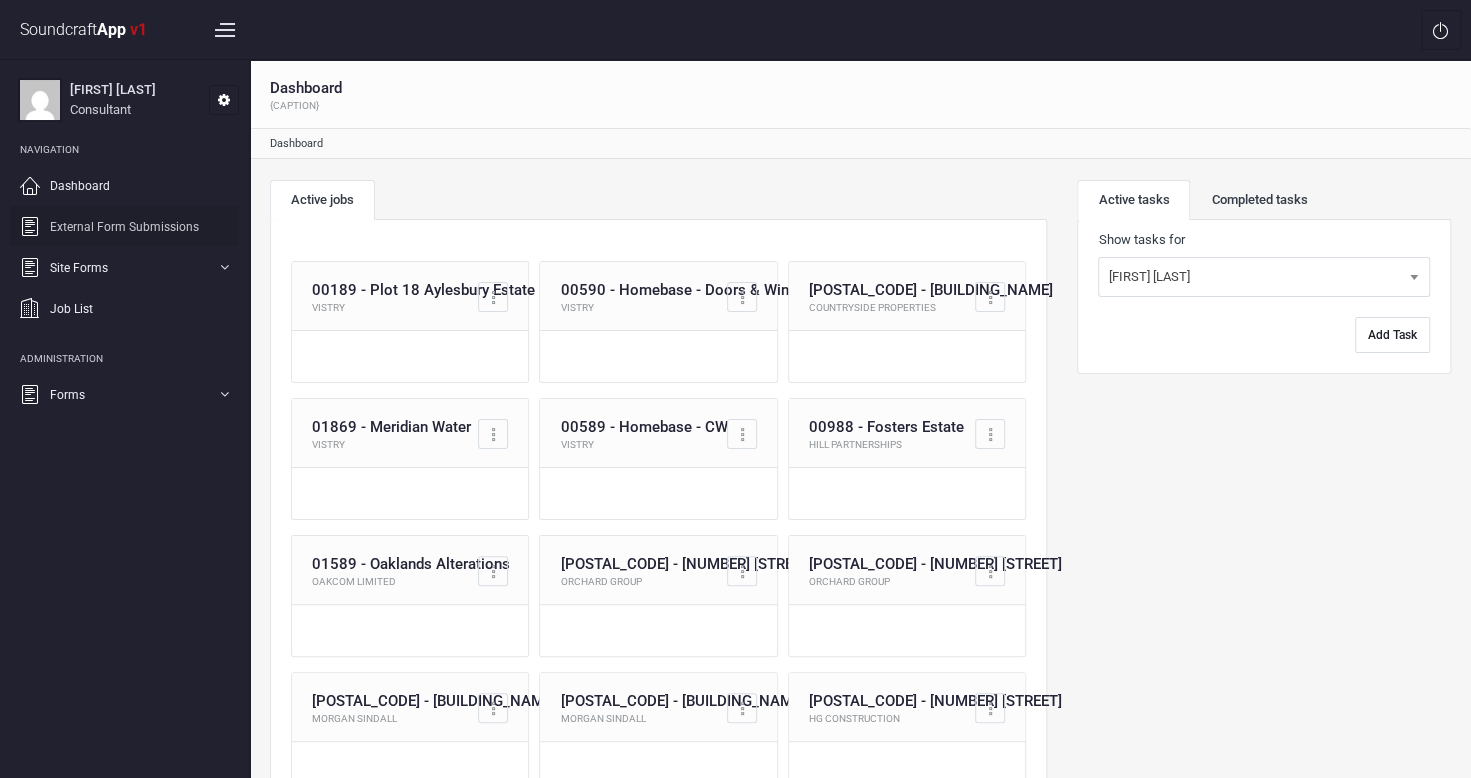 click on "External Form Submissions" at bounding box center (124, 227) 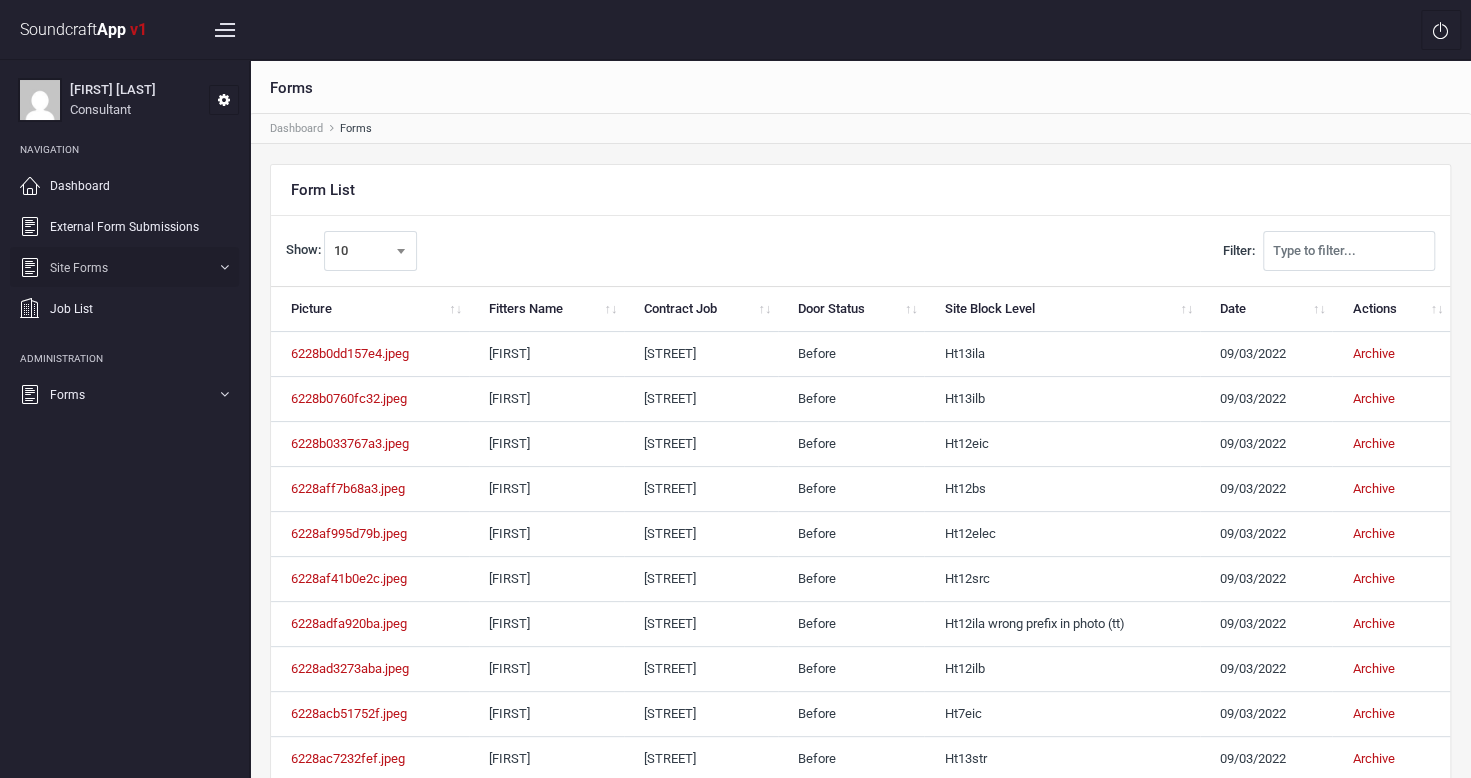 click on "Site Forms" at bounding box center (79, 268) 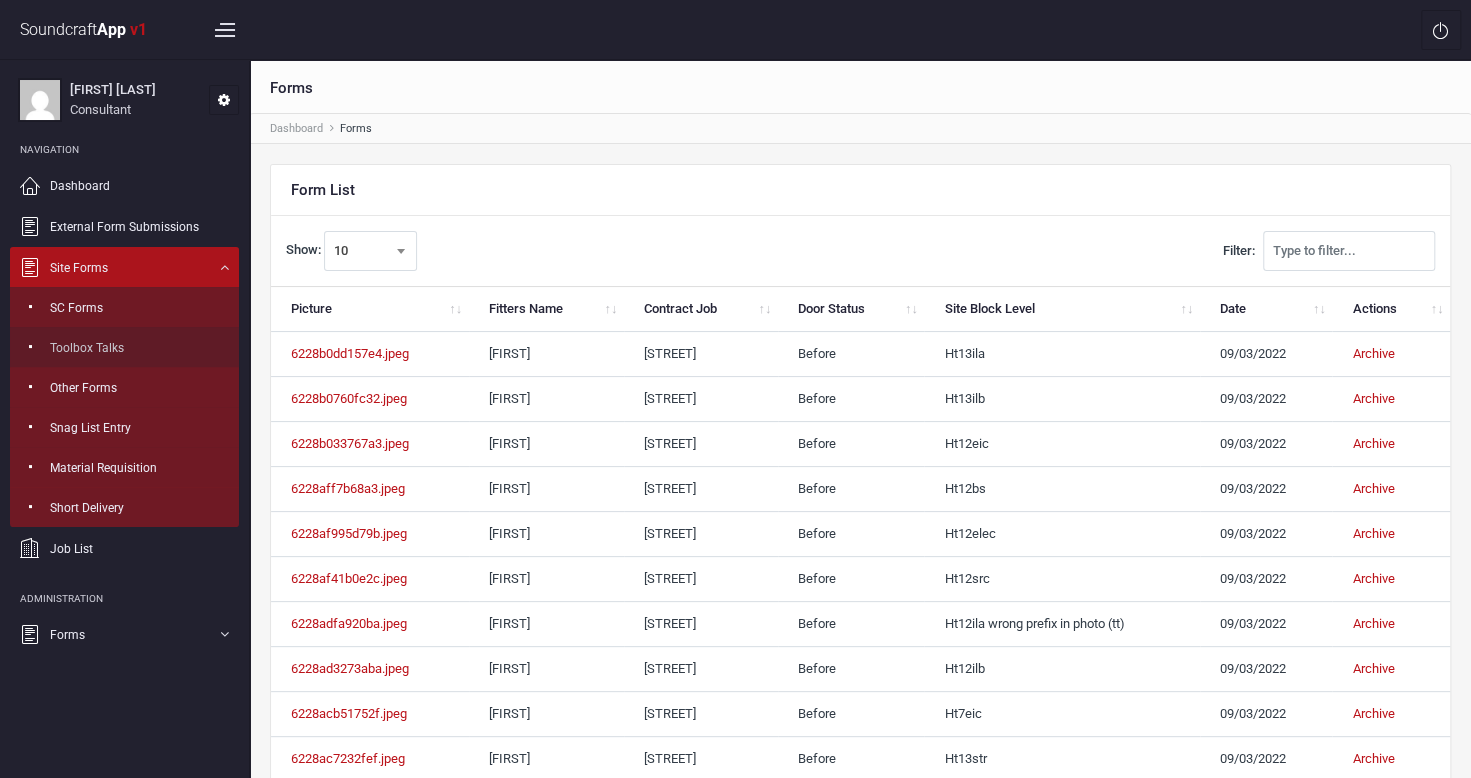click on "Toolbox Talks" at bounding box center (87, 348) 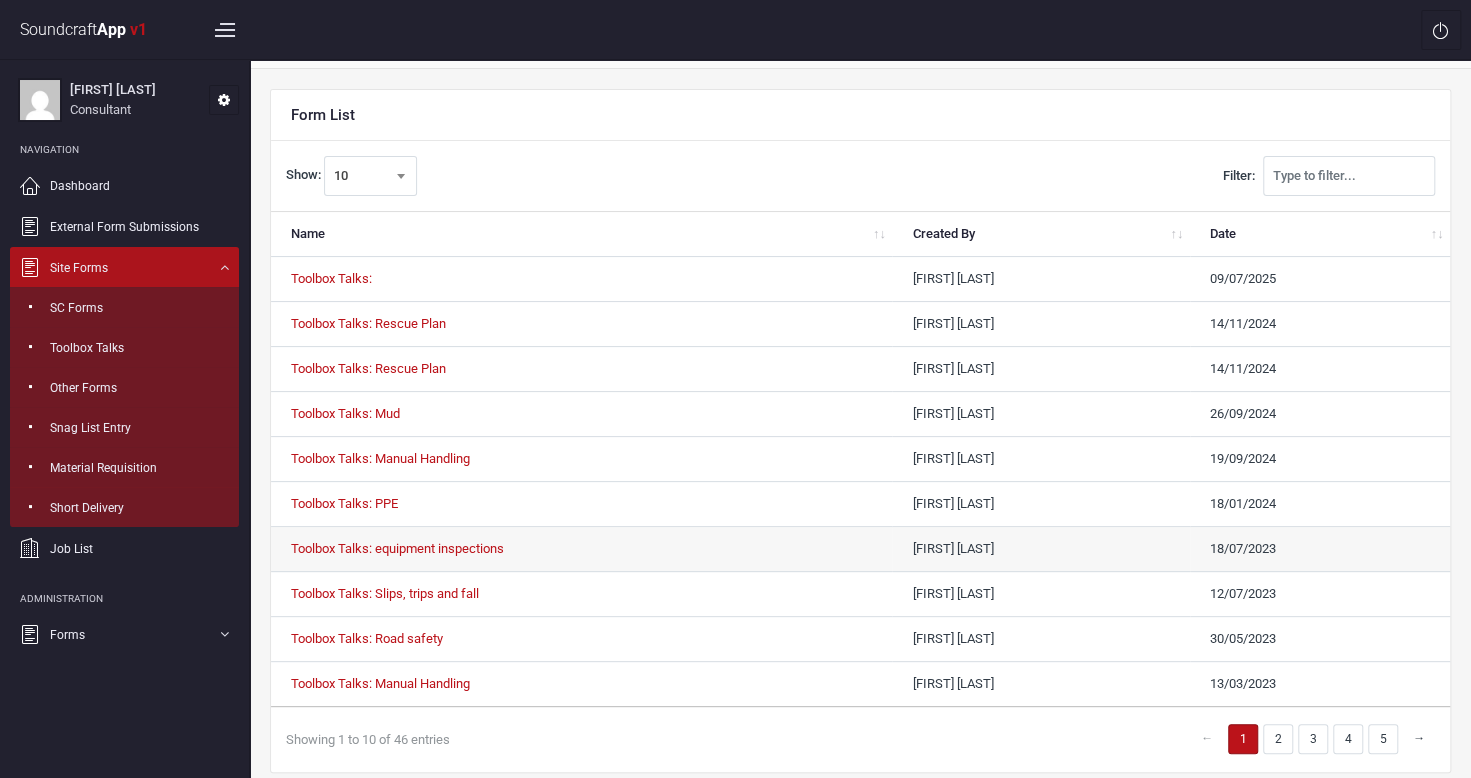 scroll, scrollTop: 76, scrollLeft: 0, axis: vertical 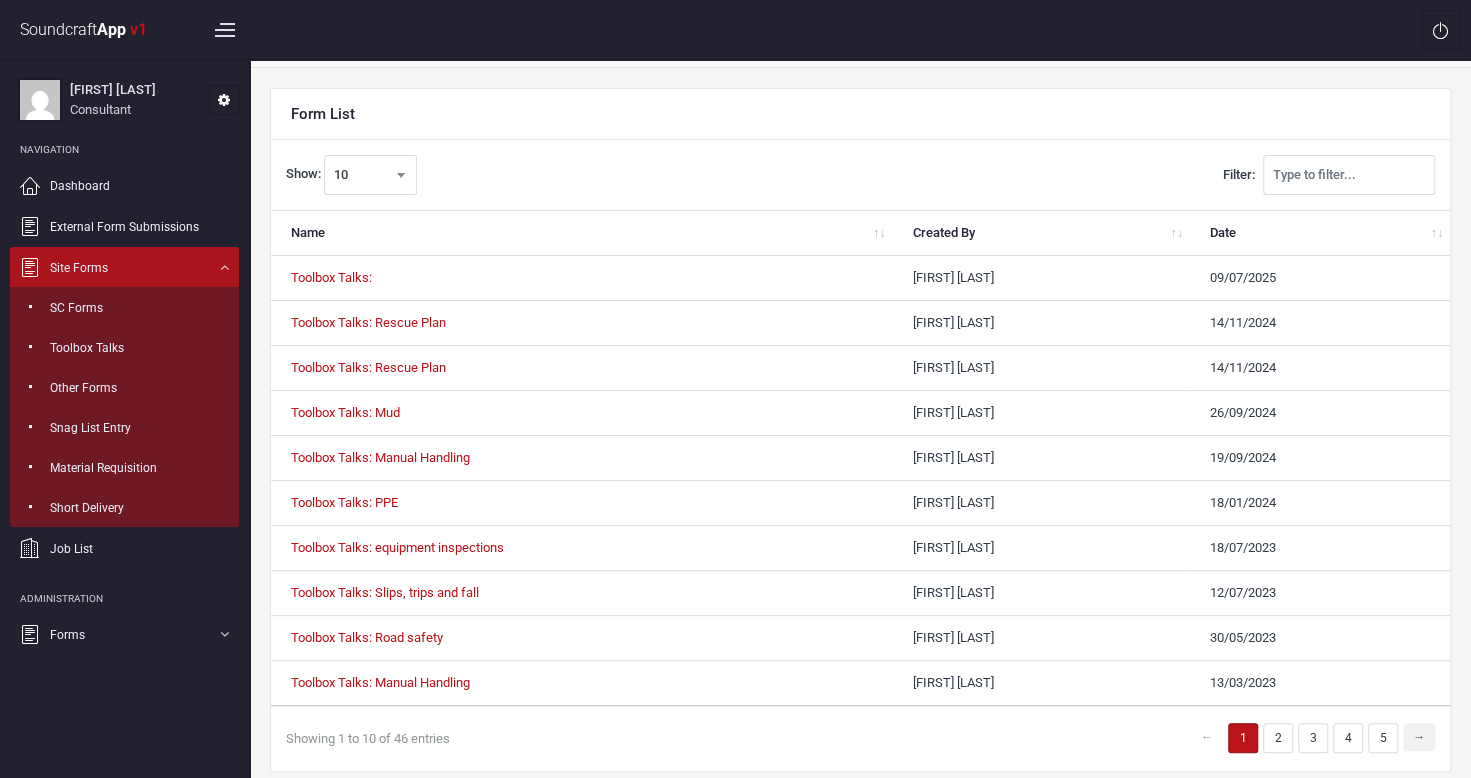 click on "→" at bounding box center [1419, 737] 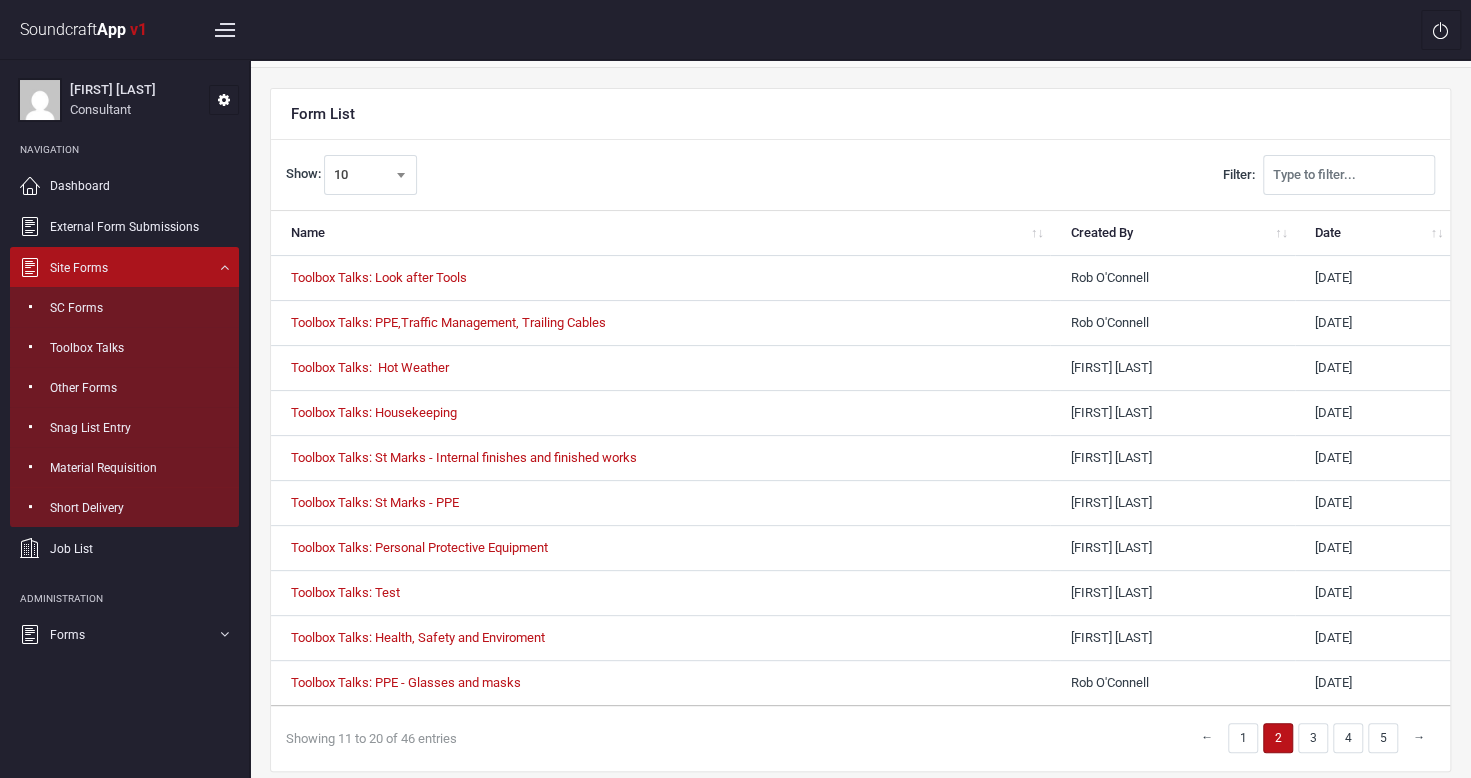 click on "→" at bounding box center (1419, 737) 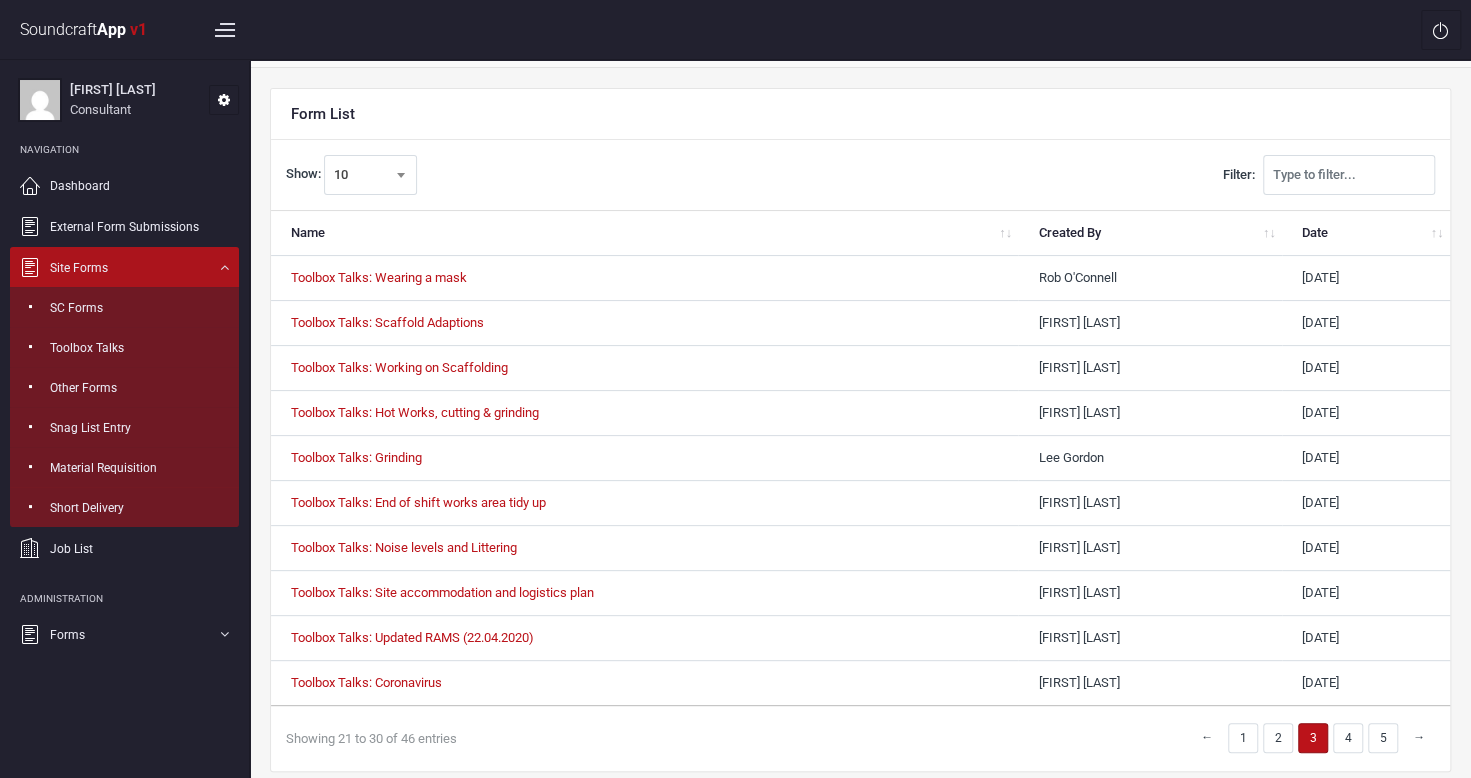 click on "→" at bounding box center [1419, 737] 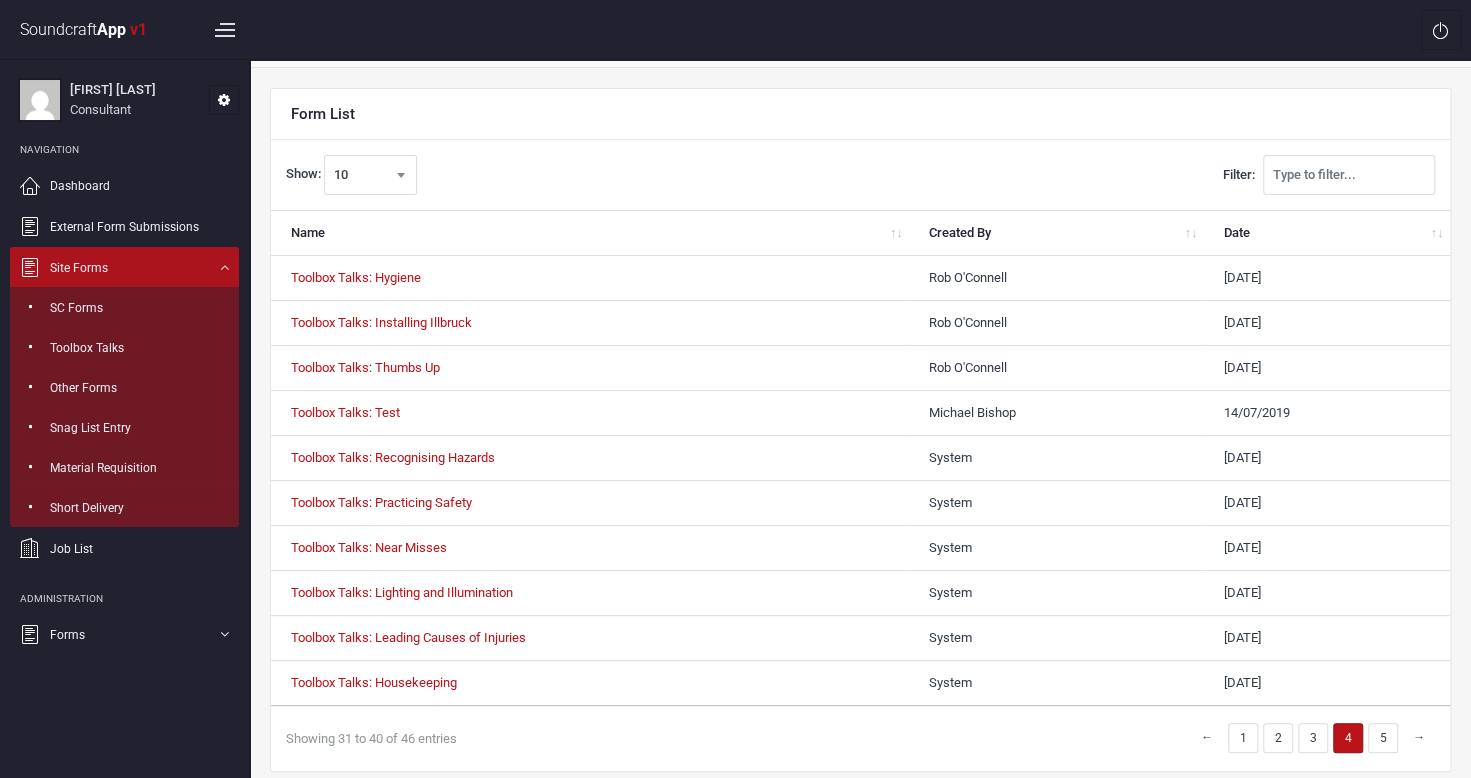 click on "→" at bounding box center [1419, 737] 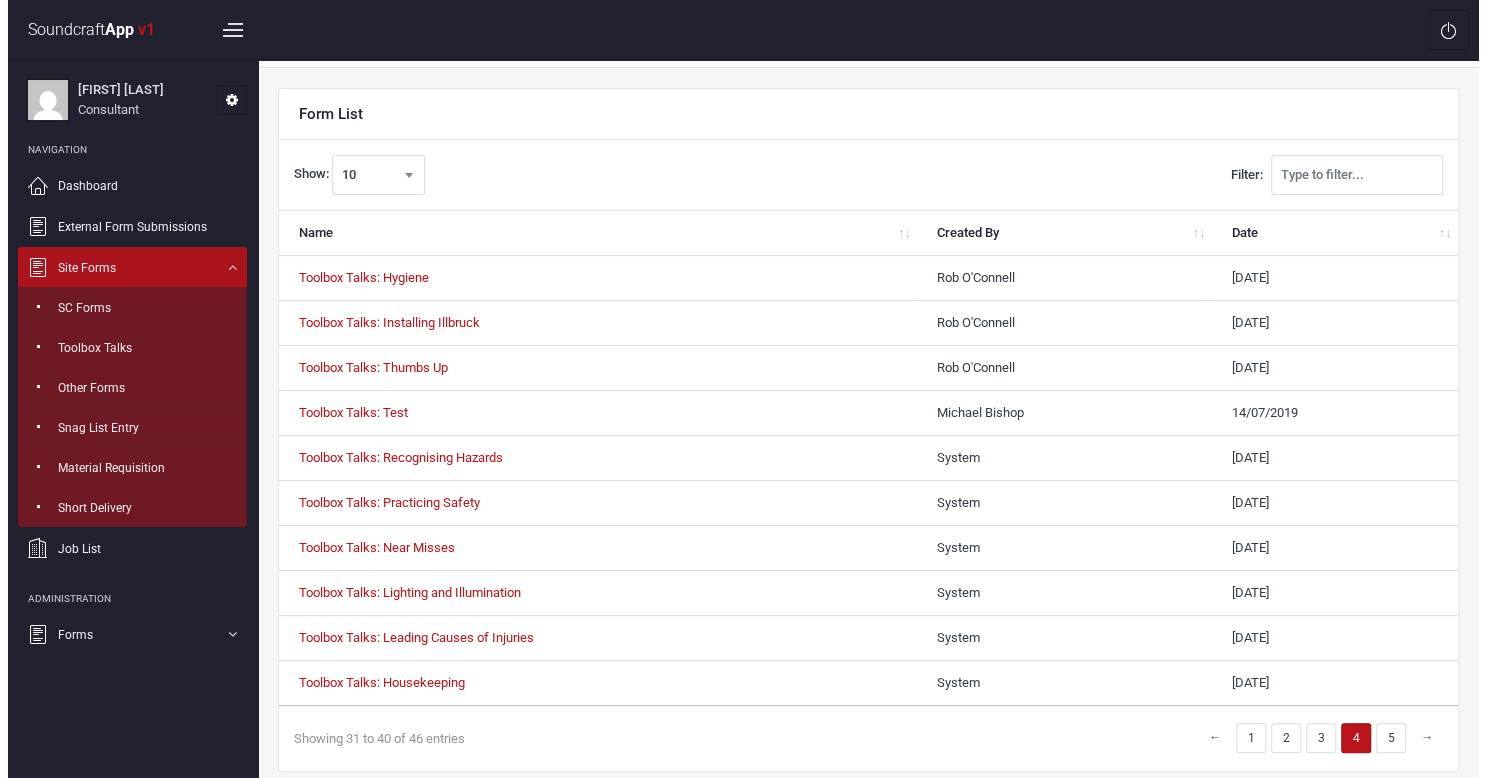 scroll, scrollTop: 0, scrollLeft: 0, axis: both 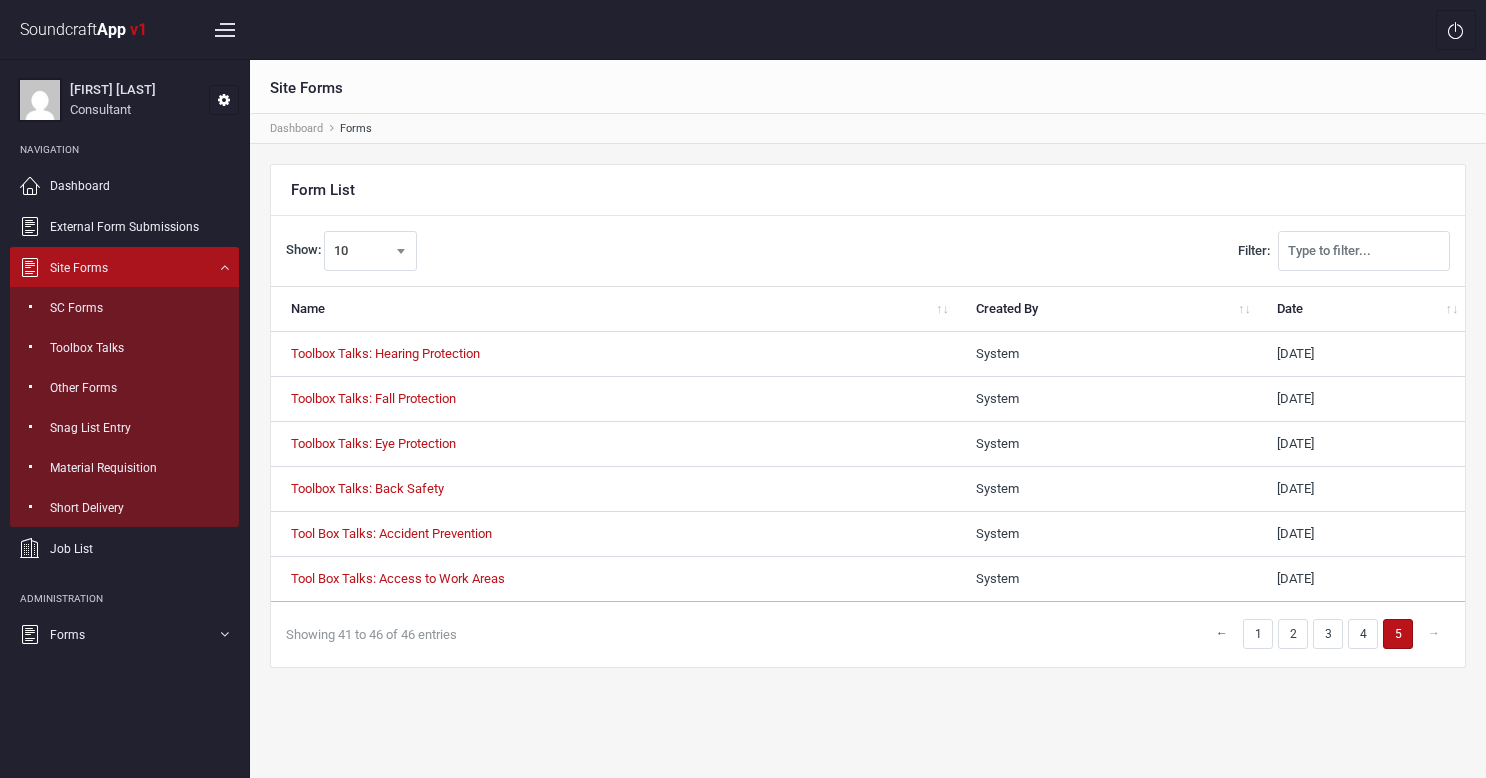 click on "→" at bounding box center [1431, 634] 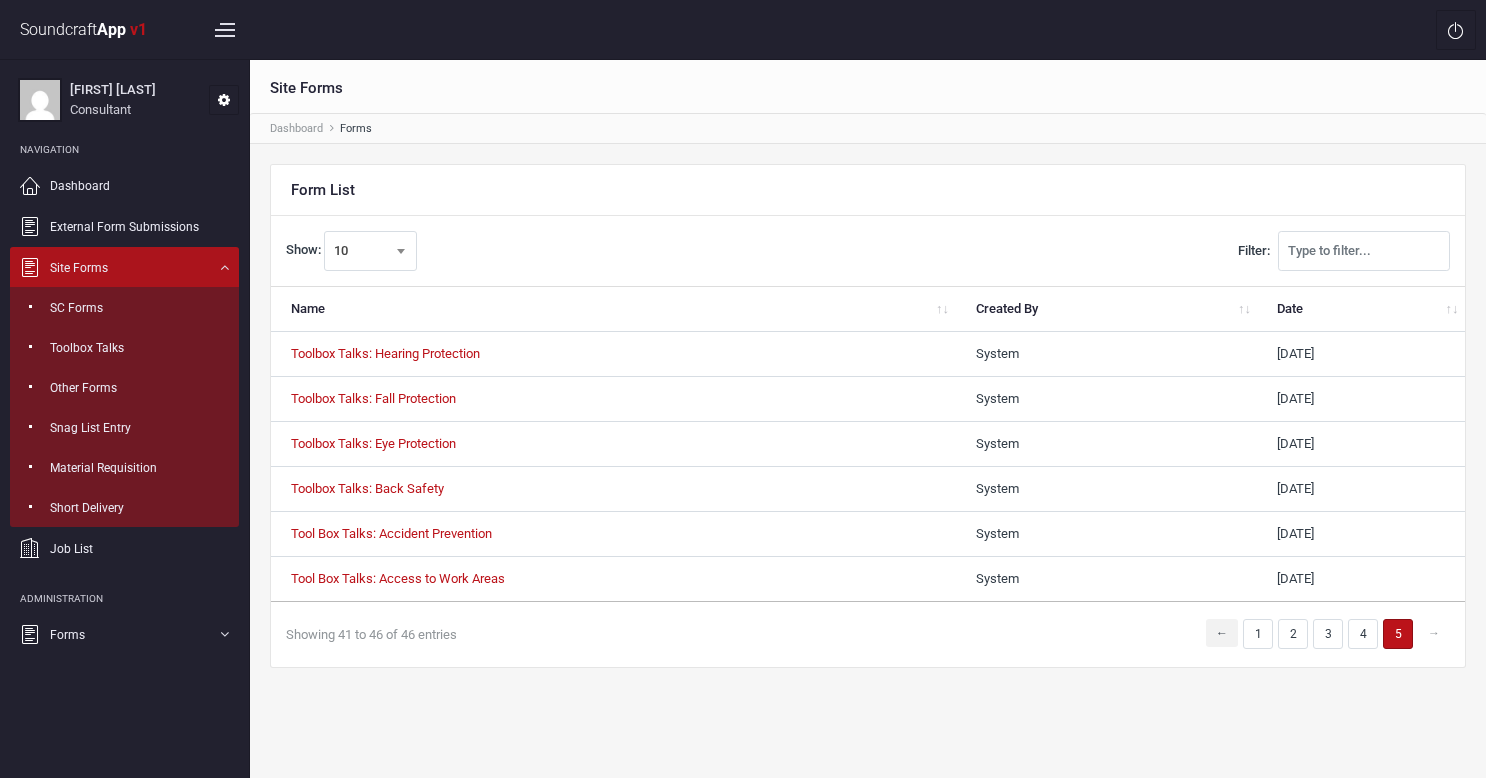 click on "←" at bounding box center [1222, 633] 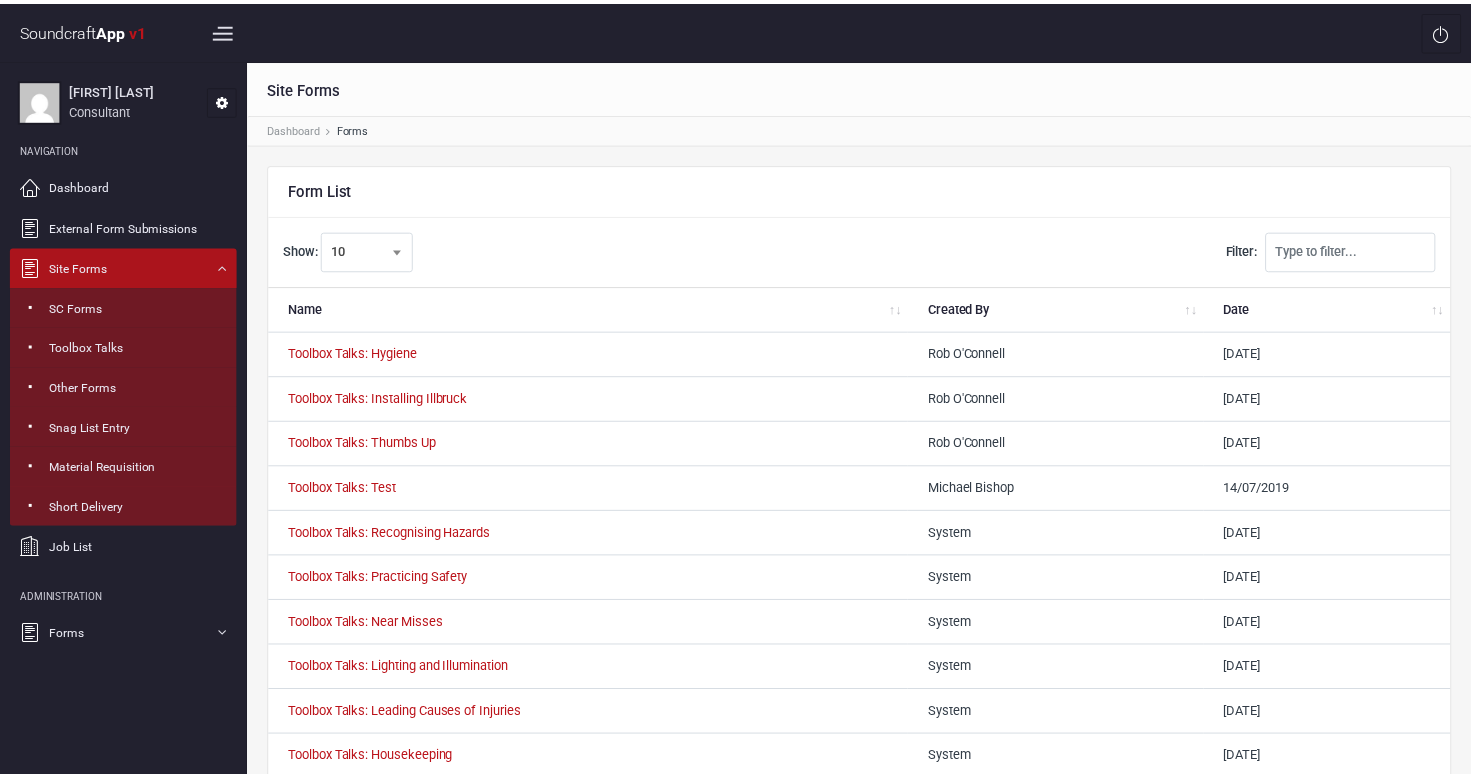 scroll, scrollTop: 114, scrollLeft: 0, axis: vertical 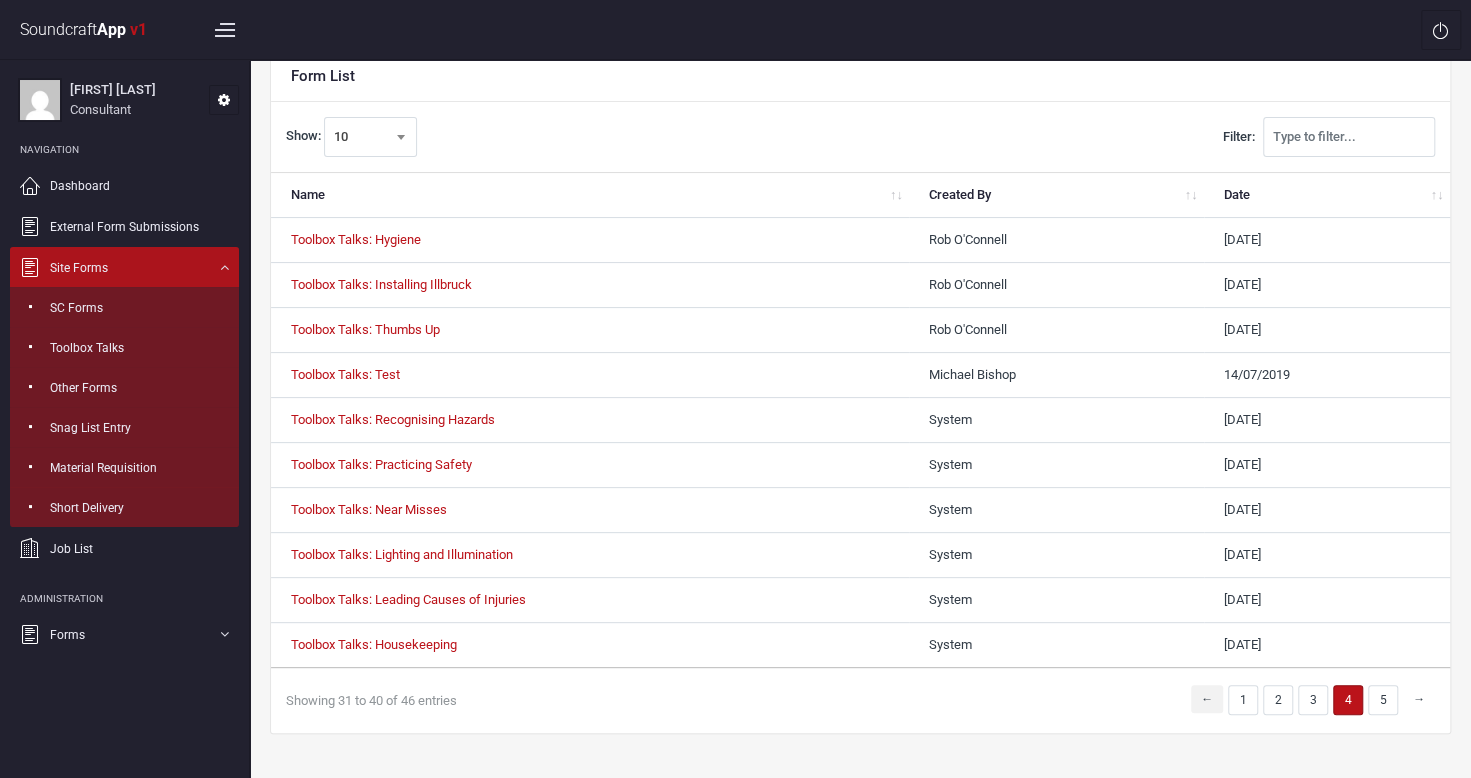 click on "←" at bounding box center (1207, 699) 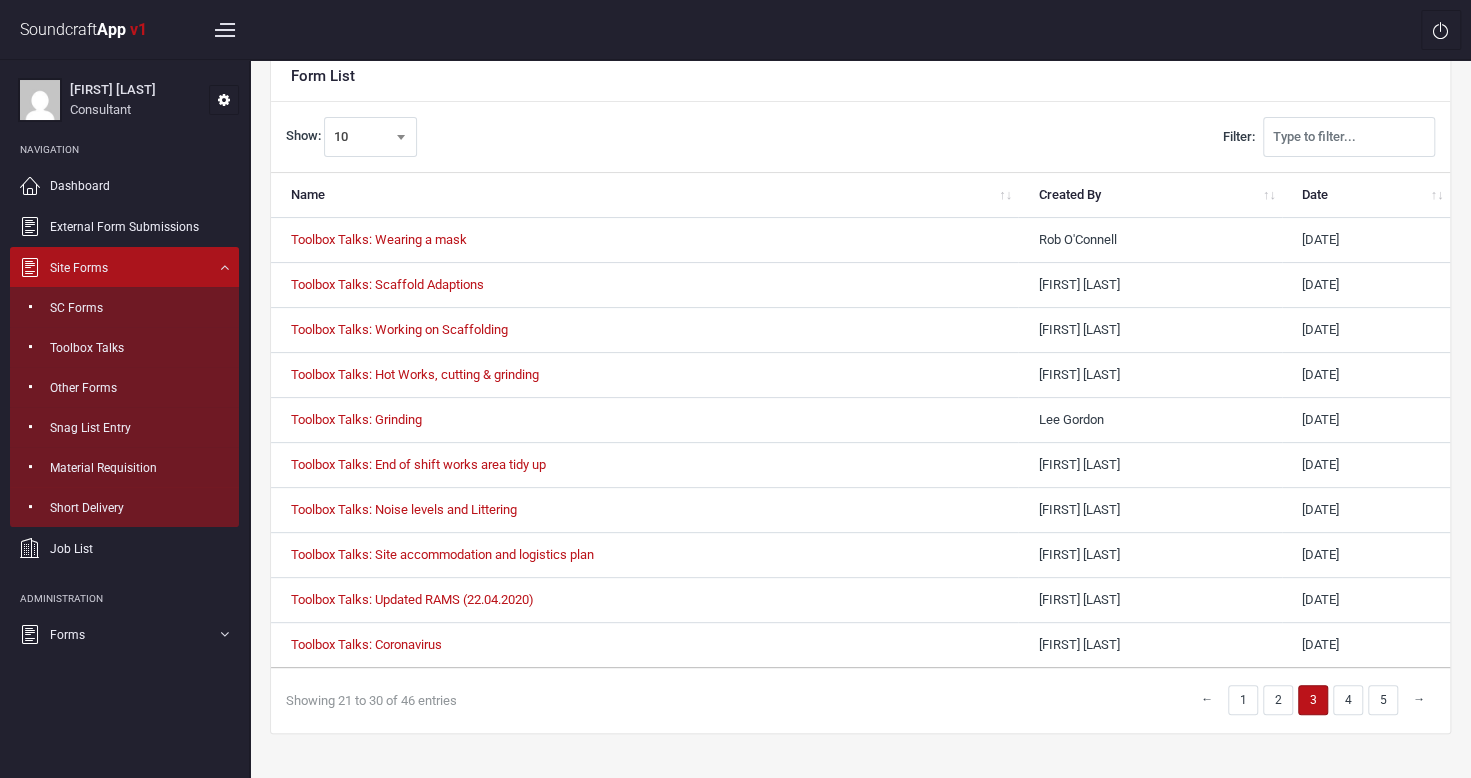 click on "←" at bounding box center (1207, 699) 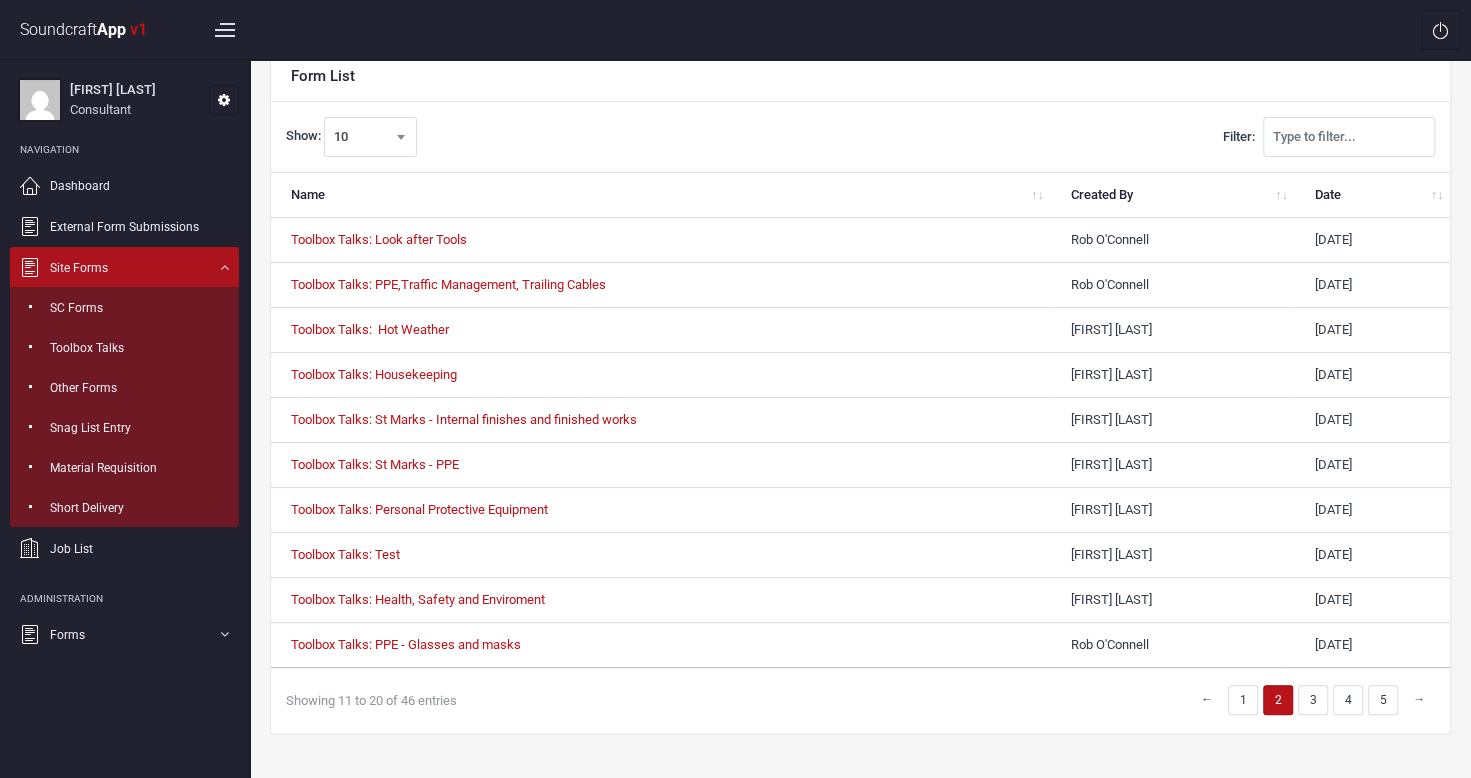 click on "←" at bounding box center [1207, 699] 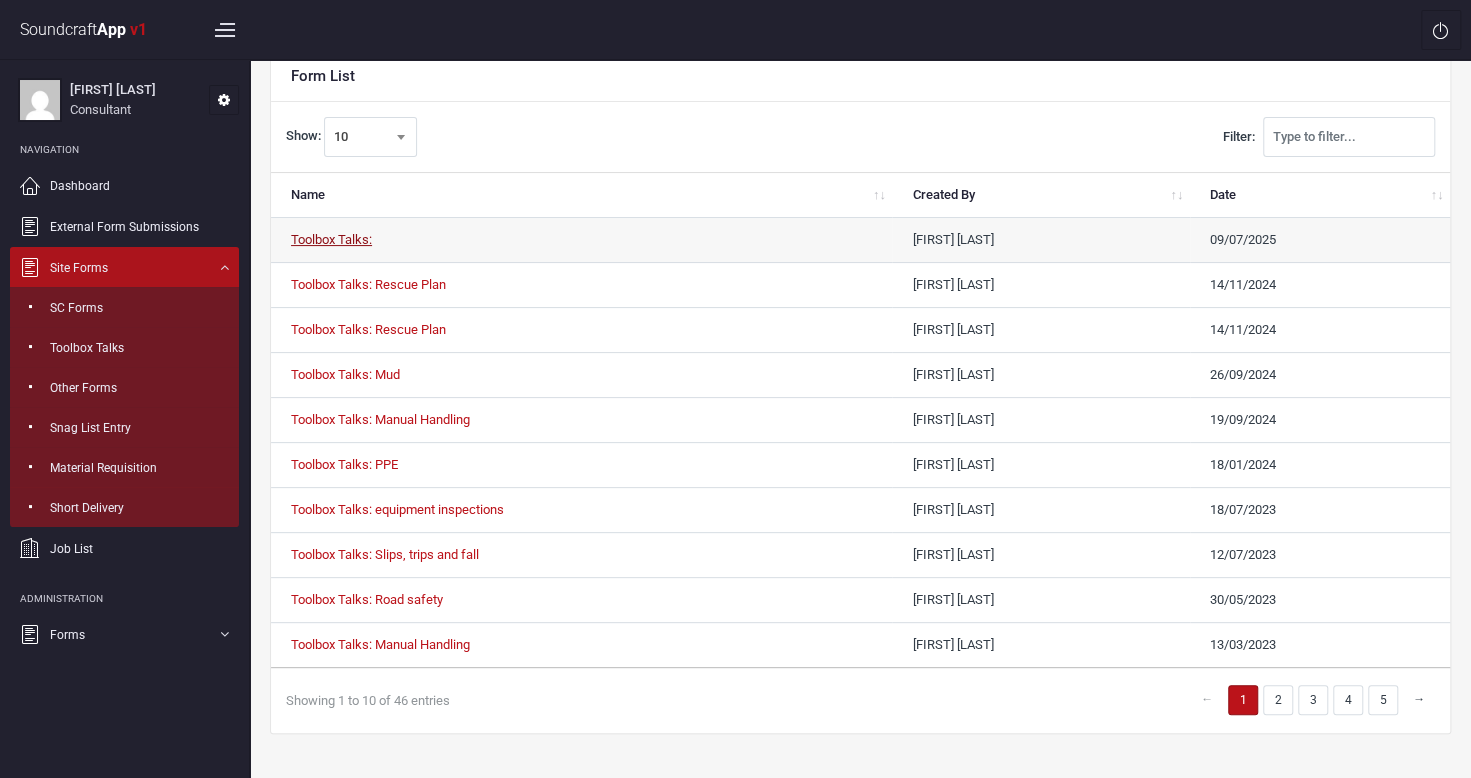 click on "Toolbox Talks:" at bounding box center [331, 239] 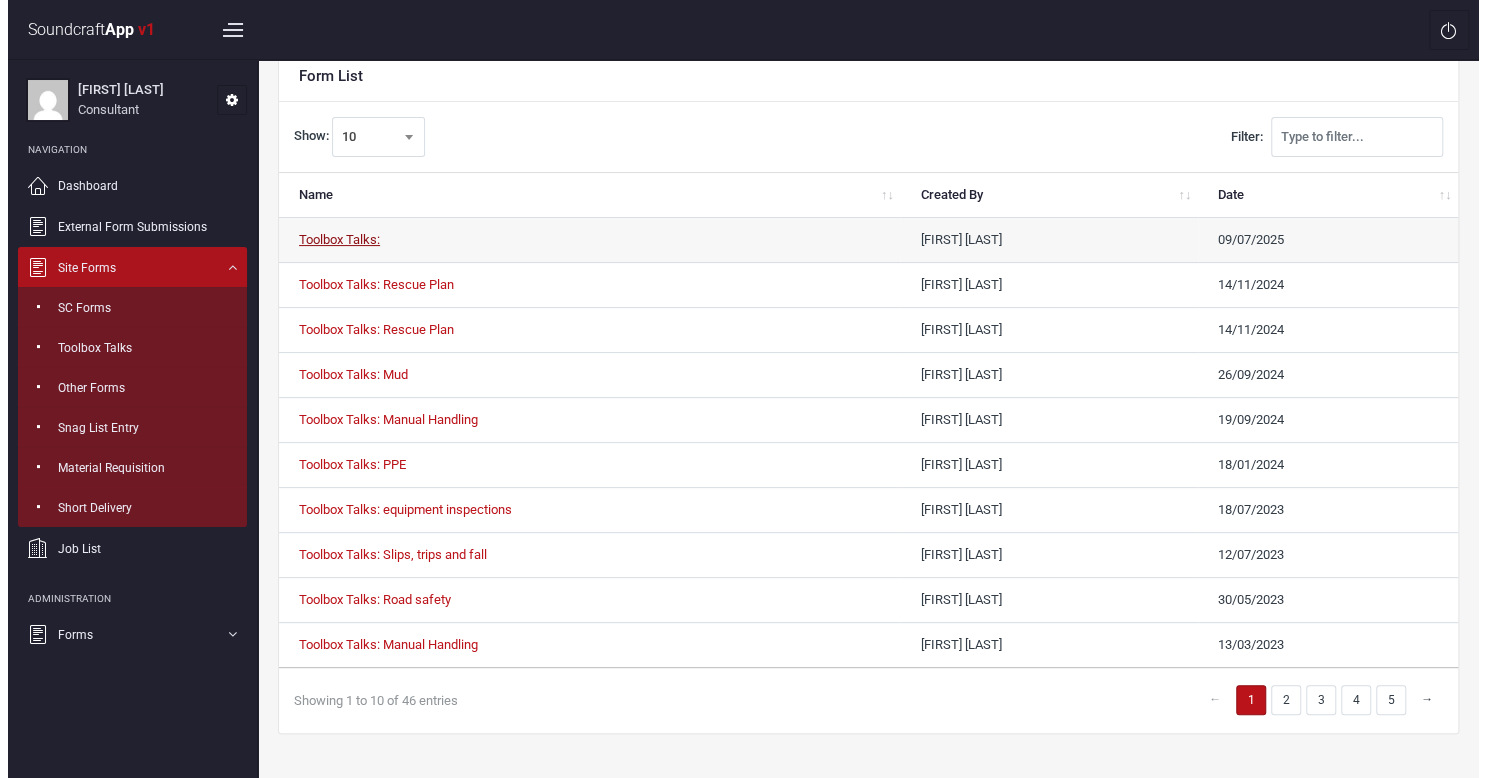 scroll, scrollTop: 0, scrollLeft: 0, axis: both 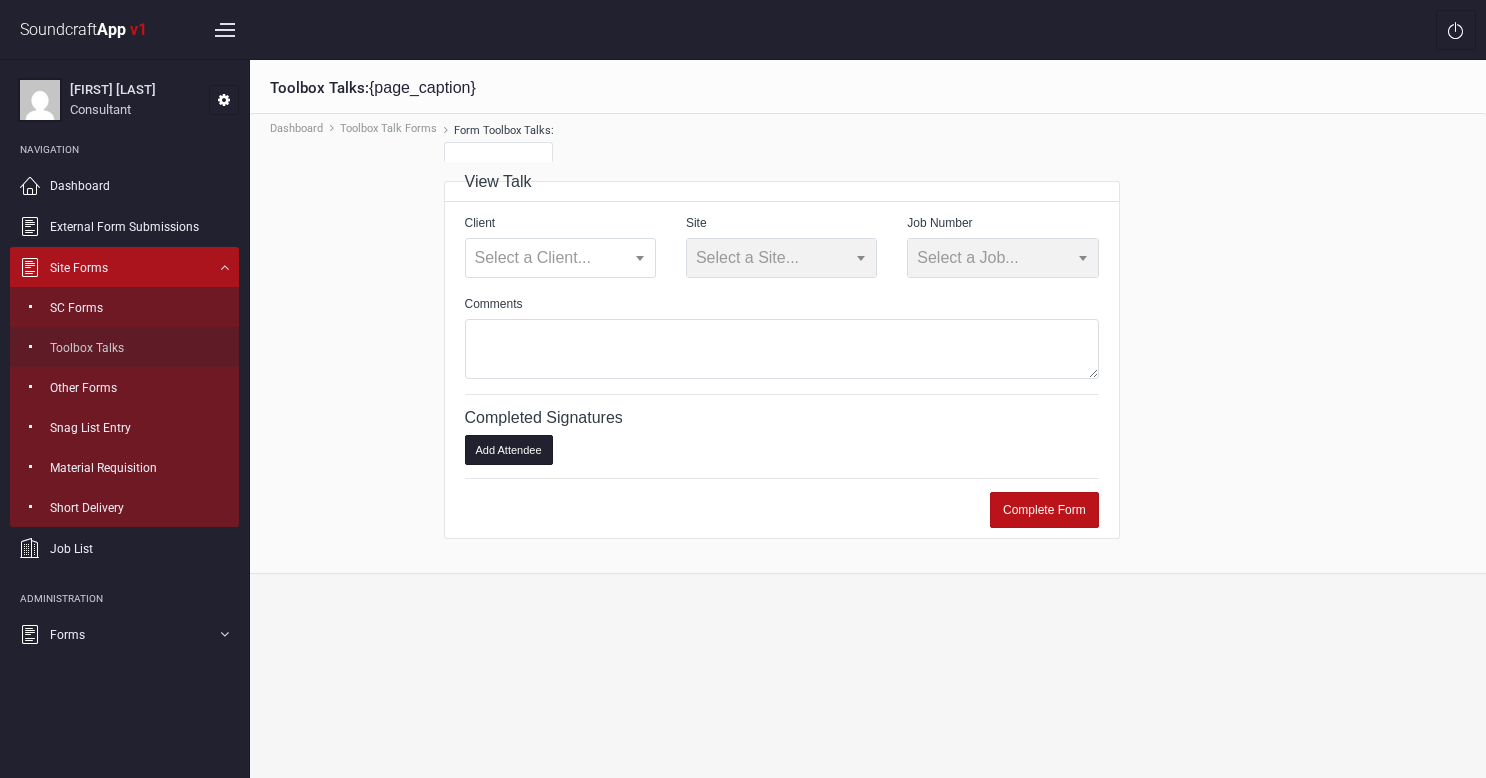 click on "Toolbox Talks" at bounding box center (87, 348) 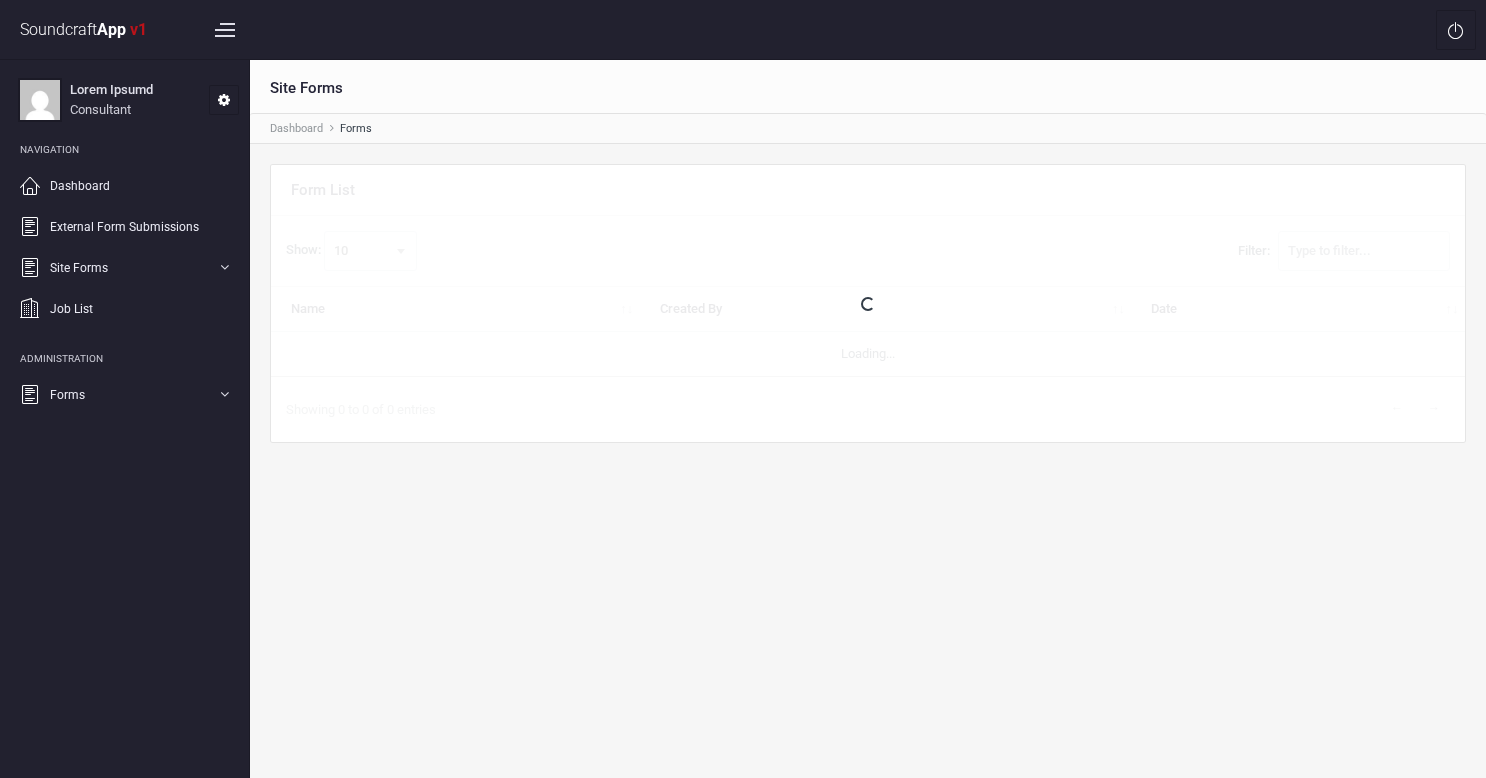 scroll, scrollTop: 0, scrollLeft: 0, axis: both 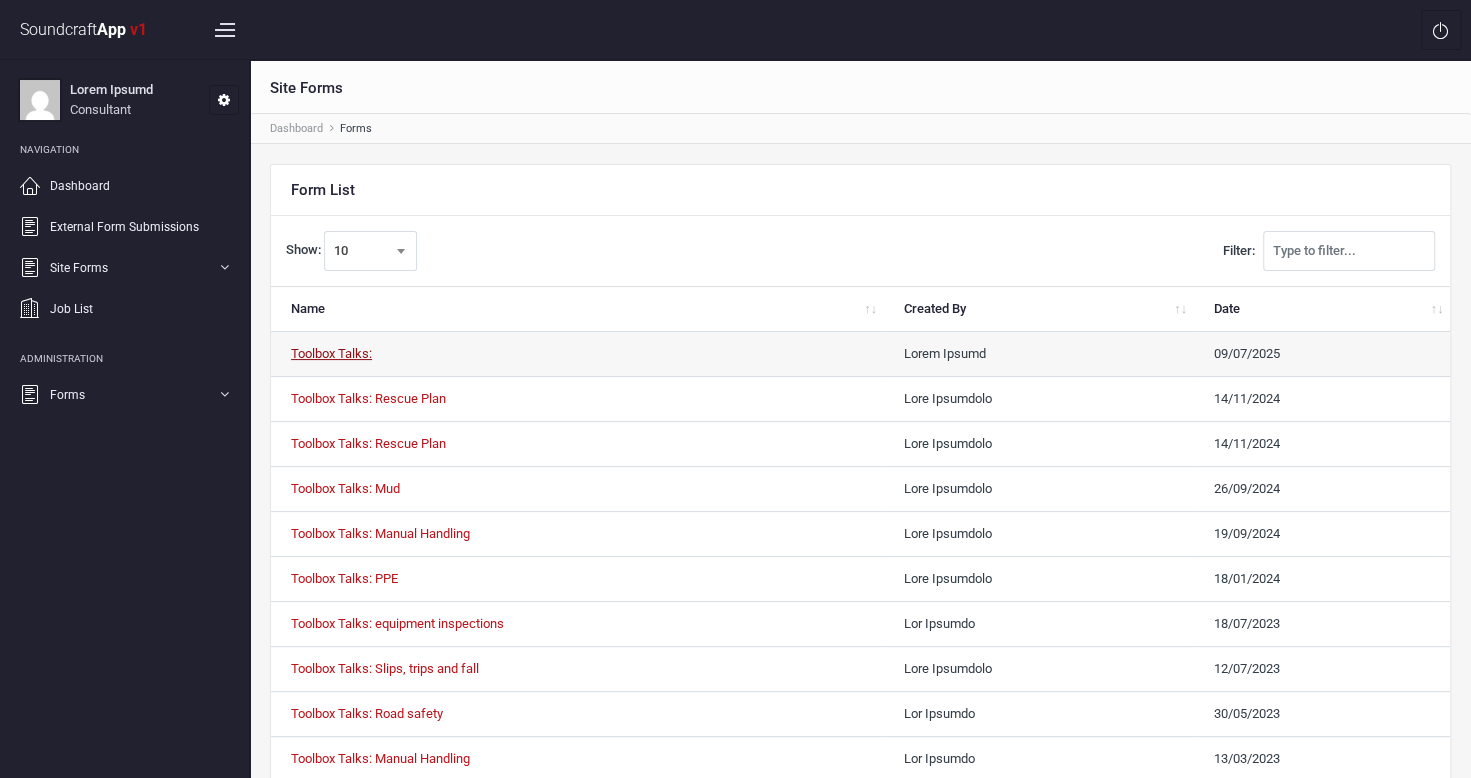 click on "Toolbox Talks:" at bounding box center (331, 353) 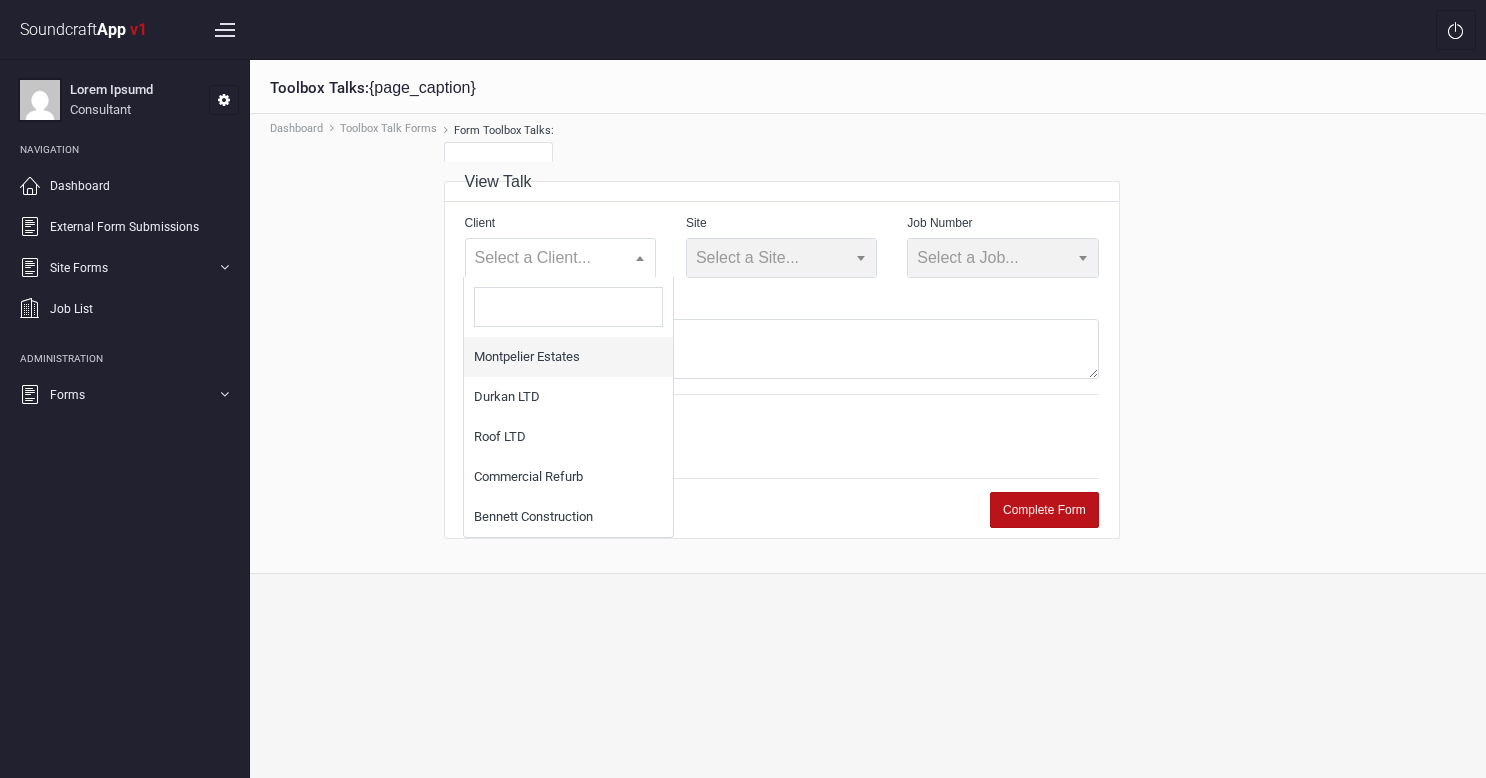 click at bounding box center [640, 258] 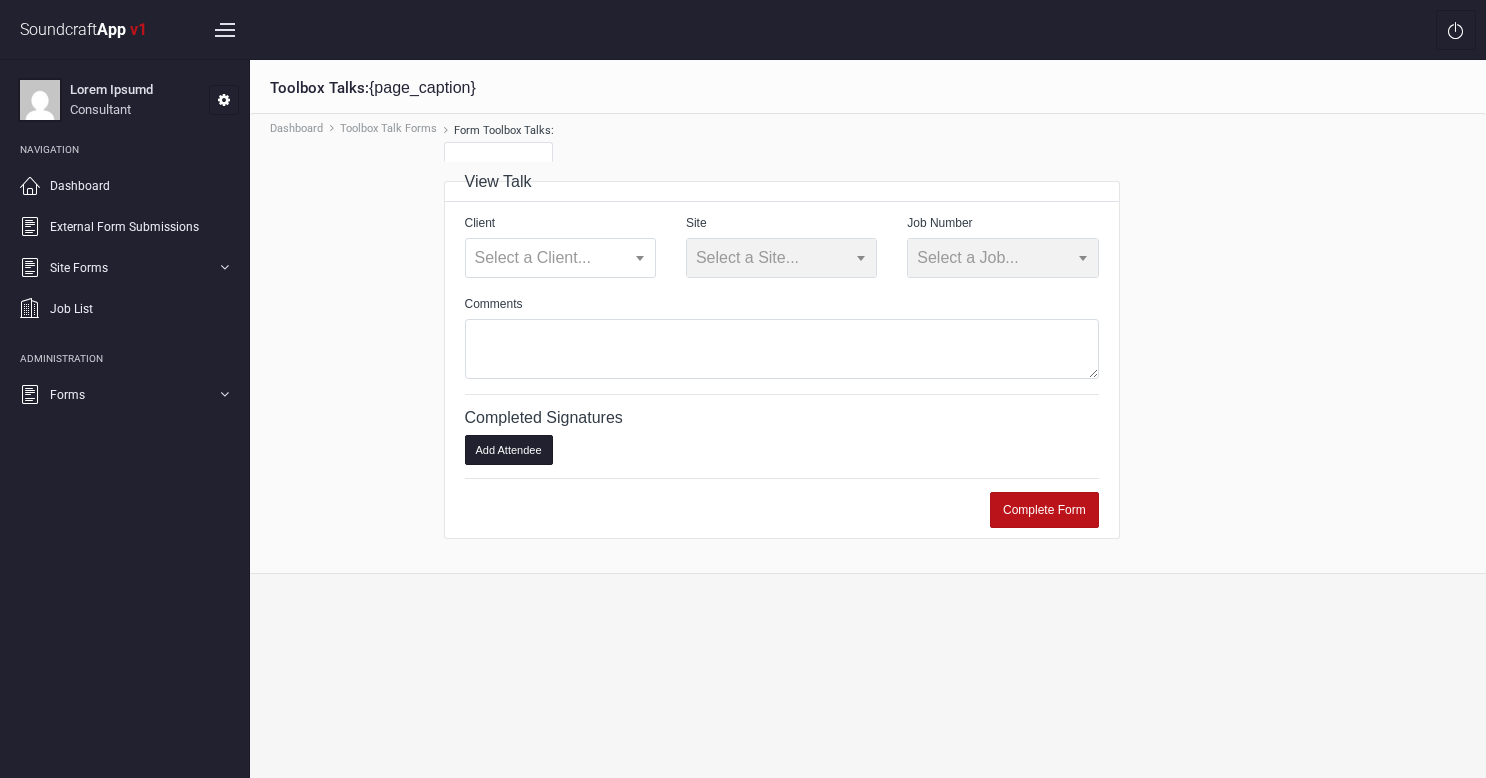 click on "Loremip Dolor:  {sita_consect}
Adipiscin
Elitsed Doei Tempo
Inci Utlabor Etdol:
Magn Aliq
Enimad
Minimvenia Quisnos Exerci ULL Labo NIS Aliquipexe Commod Consequ Duisauteirur Inrepr Volupt Velitesseci Fugiatnull Pariatu EX Sintoccaecat Cupida Nonproi Suntc QUI Offi Deserunt Mollit Ani Idest Laborump & Undeom Isten Erro Voluptatema DOL LA Totamremaper Eaqueips Quaea (Illo Invent) Veritati Quasiarchite BEA Vitaedict Explicab Nemoenim Ipsamquiavol ASPERN Autoditf COnseq M&D Eosrati Sequine Neque Porr Quisquamdolo Adipisc Numqu Eiusmo Tempora Incidun Magnam QU ETI MIN SOL NOB Elig 9." at bounding box center [868, 419] 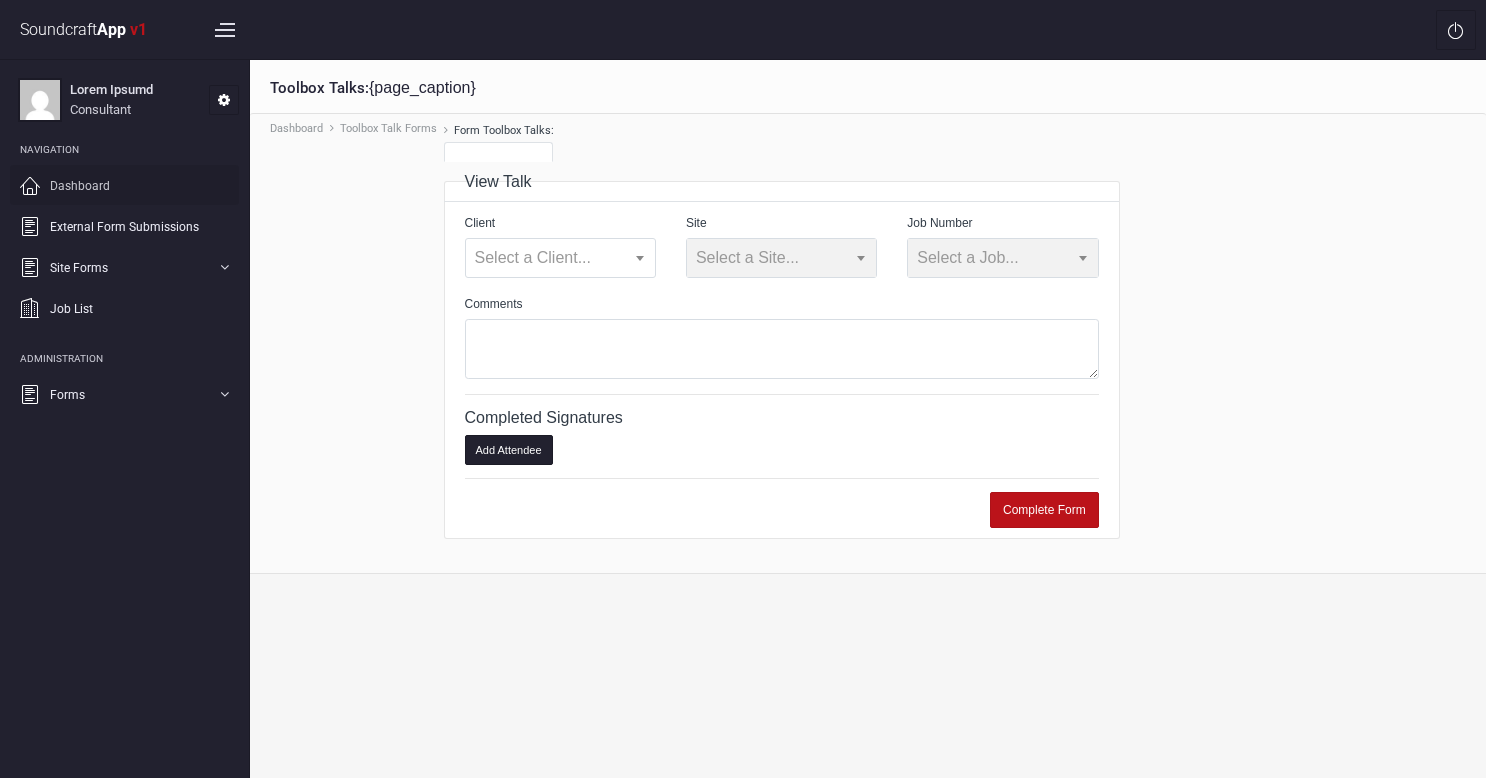 click on "Dashboard" at bounding box center [80, 186] 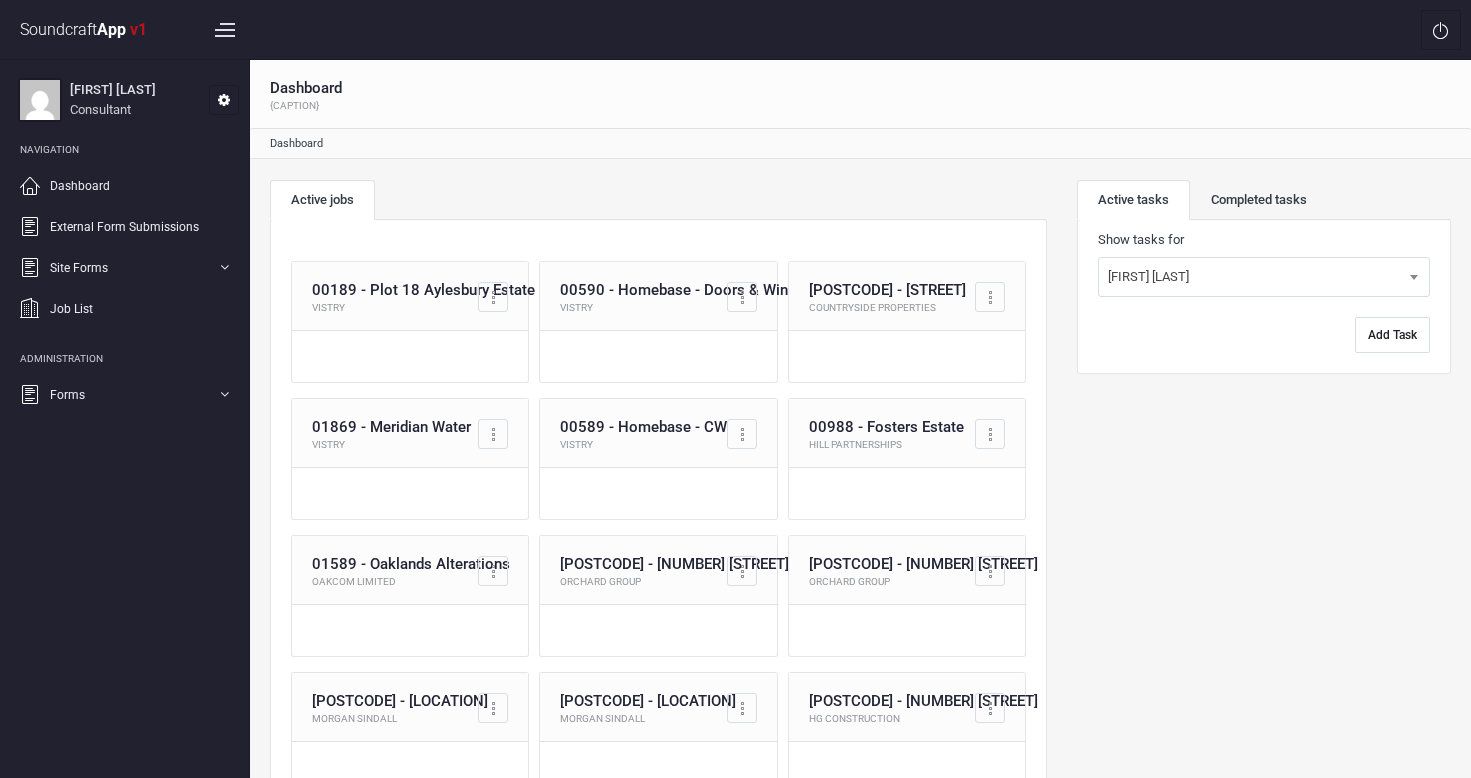 scroll, scrollTop: 0, scrollLeft: 0, axis: both 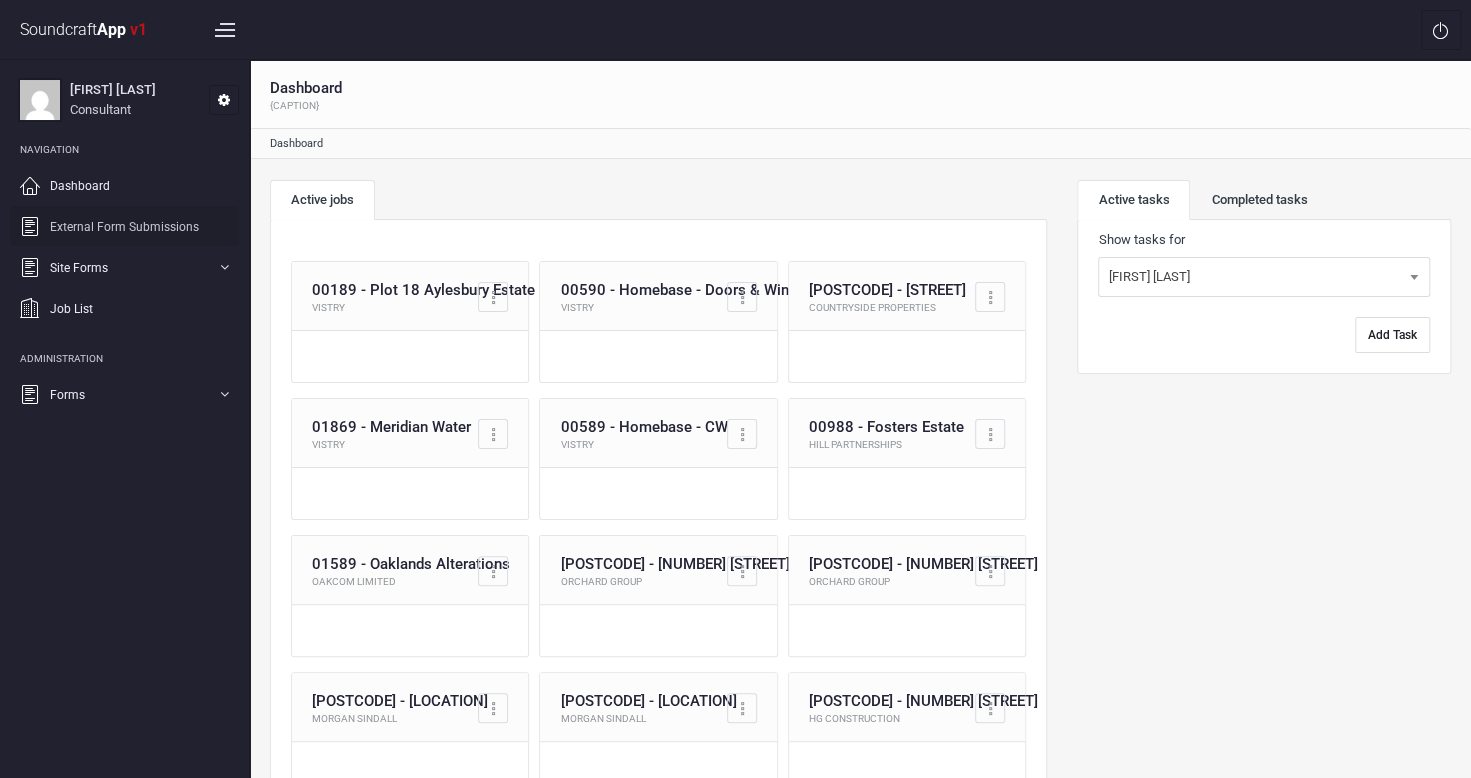 click on "External Form Submissions" at bounding box center [124, 227] 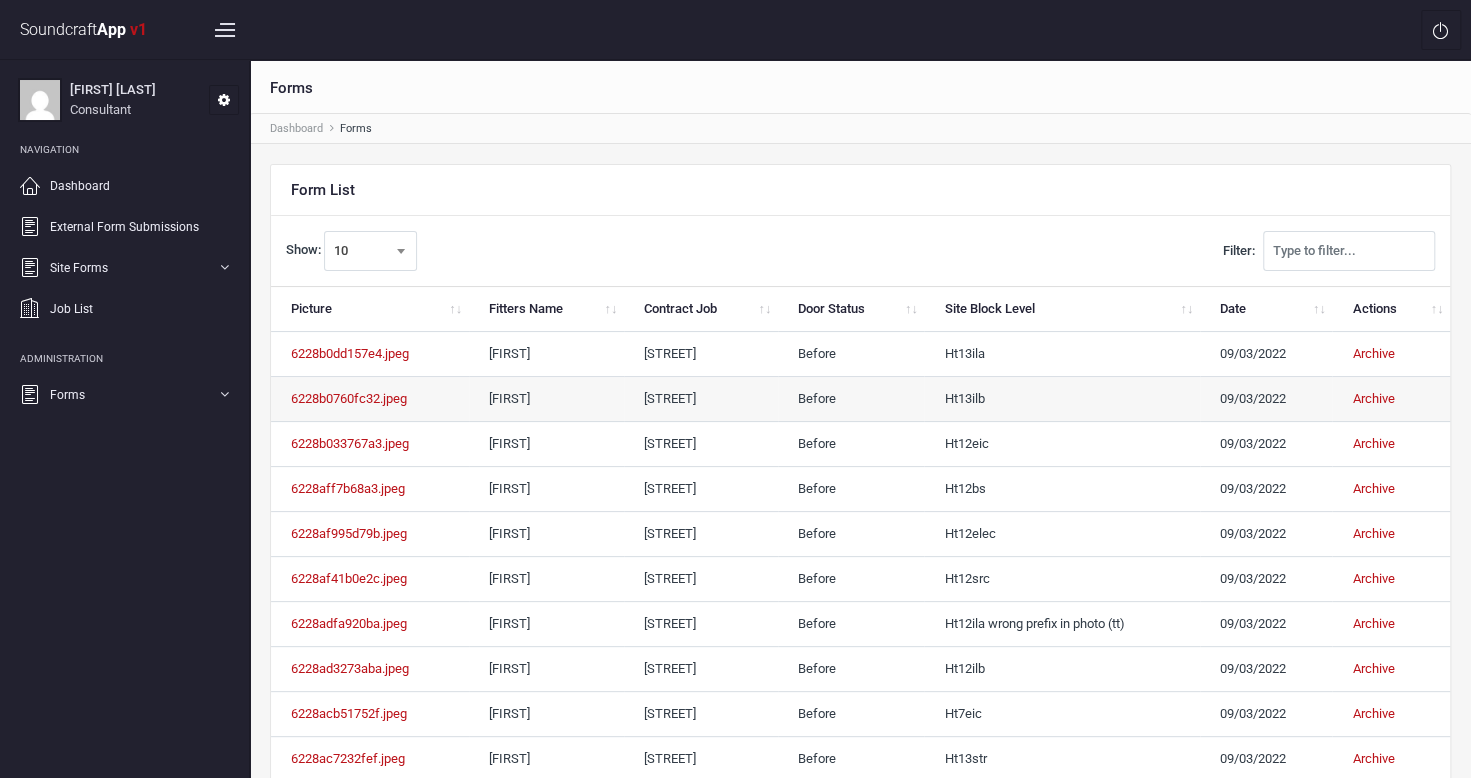 scroll, scrollTop: 114, scrollLeft: 0, axis: vertical 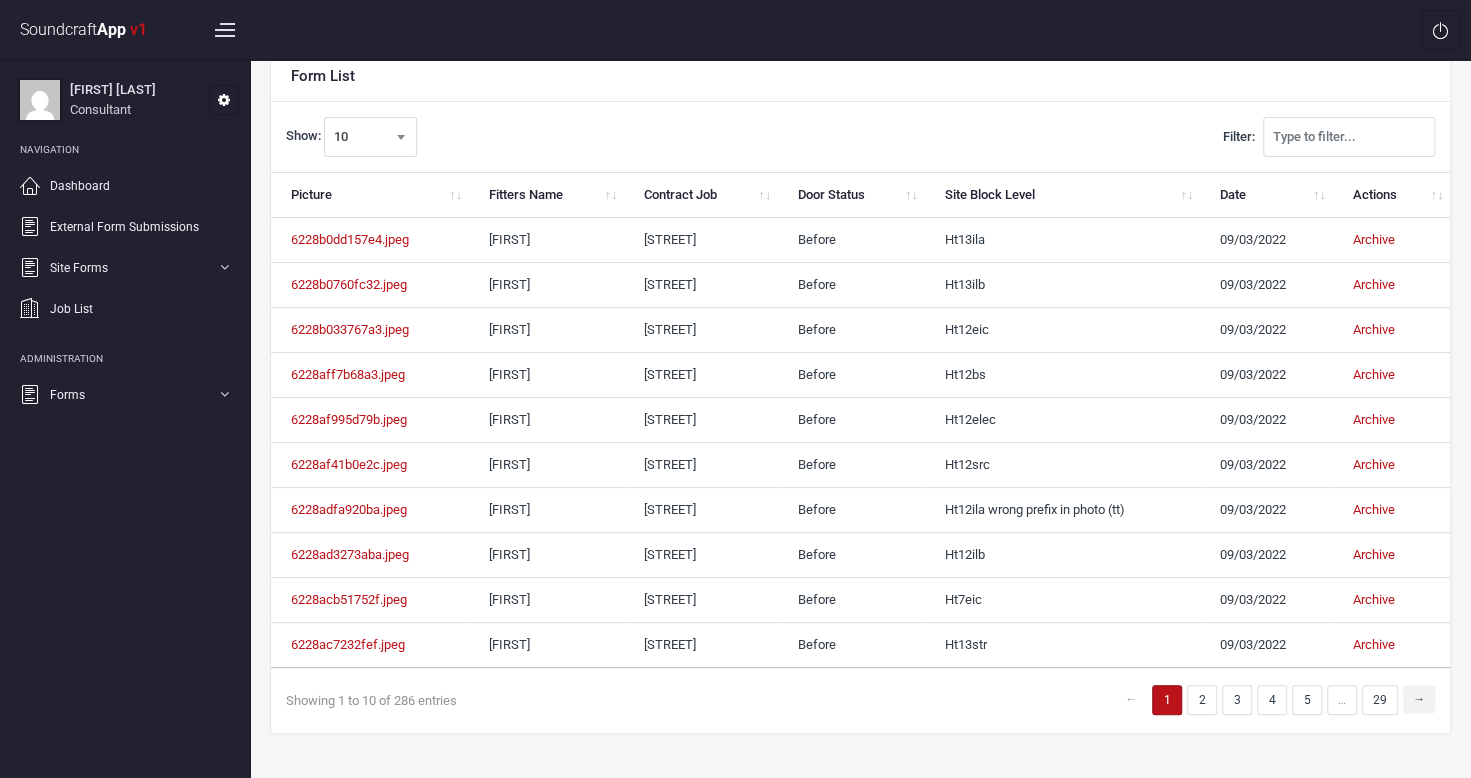 click on "→" at bounding box center [1419, 699] 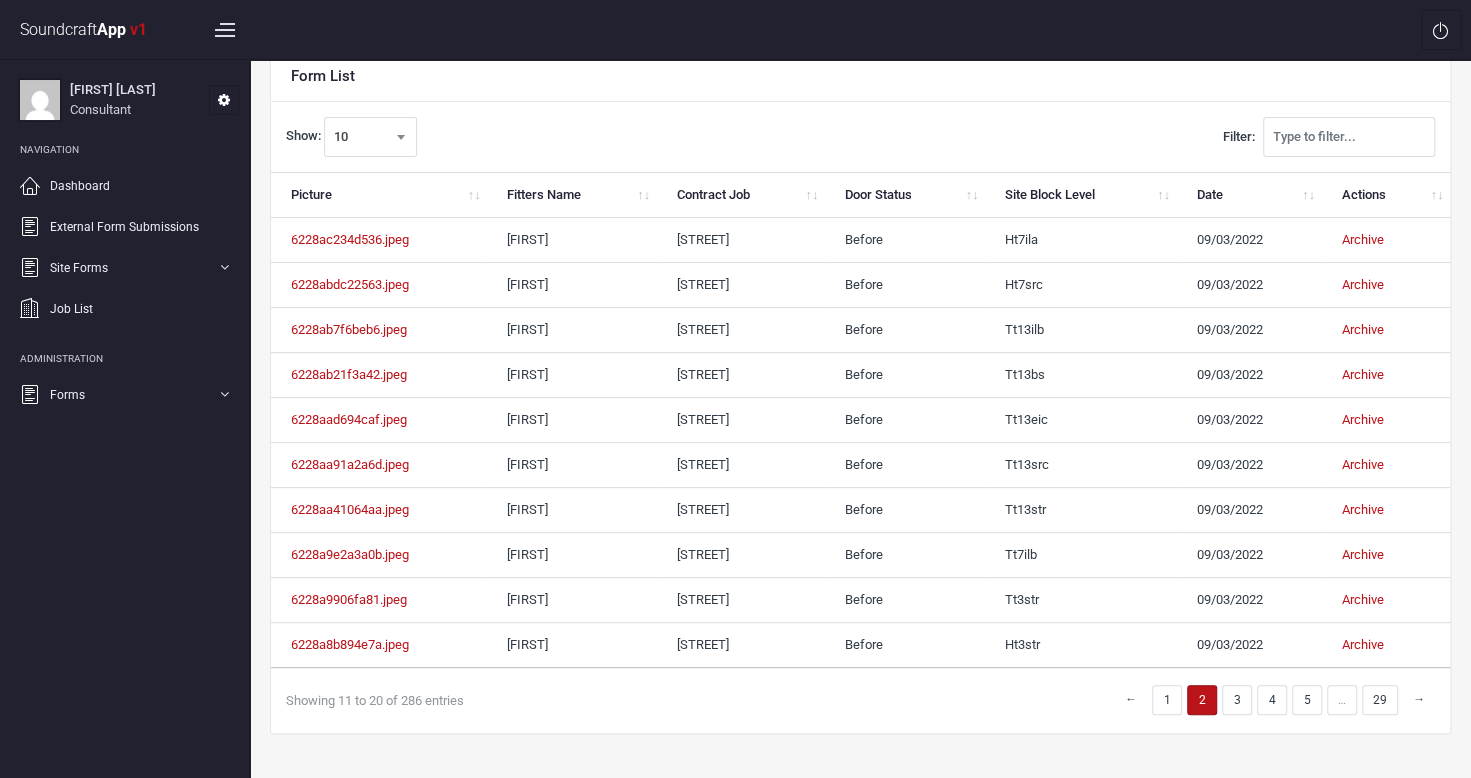 click on "→" at bounding box center (1419, 699) 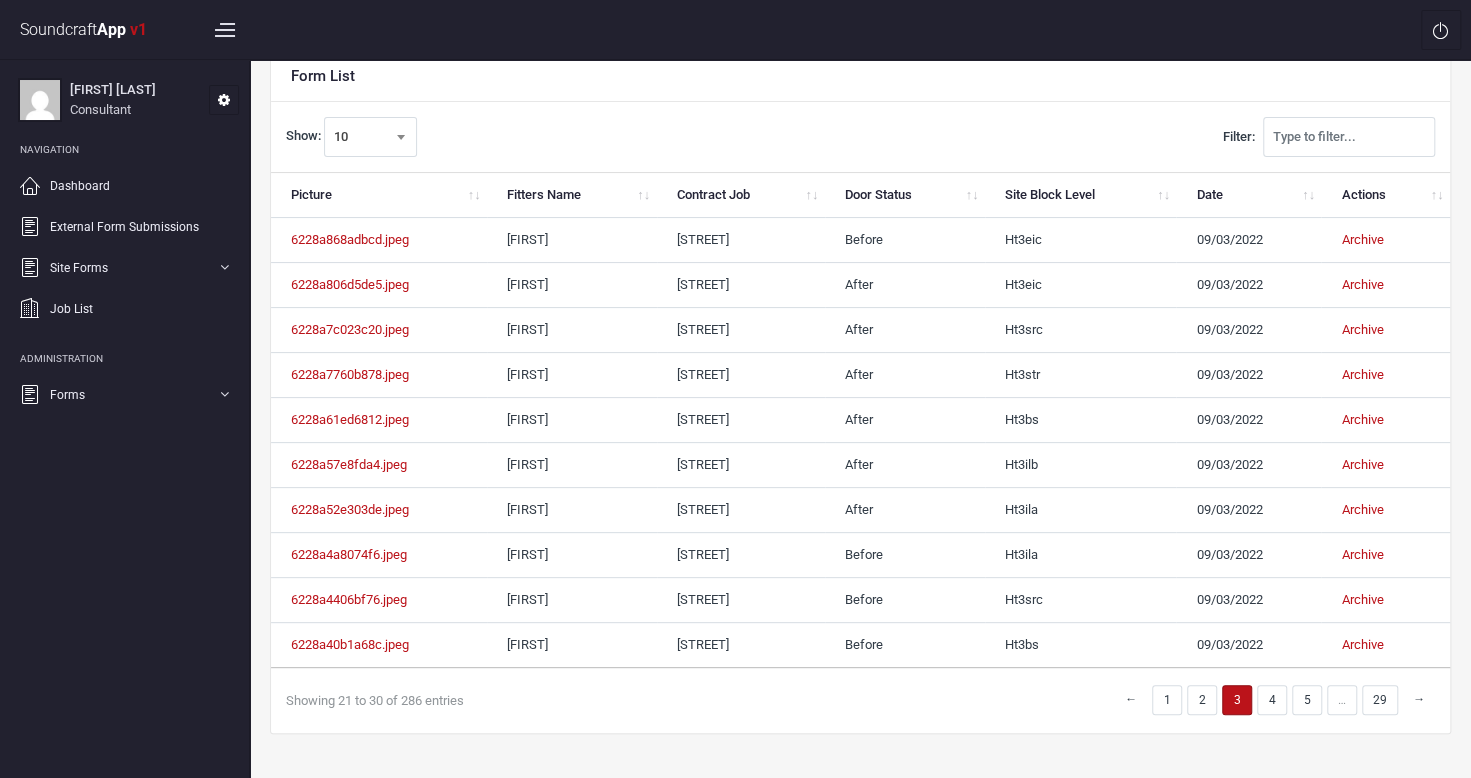 click on "→" at bounding box center (1419, 699) 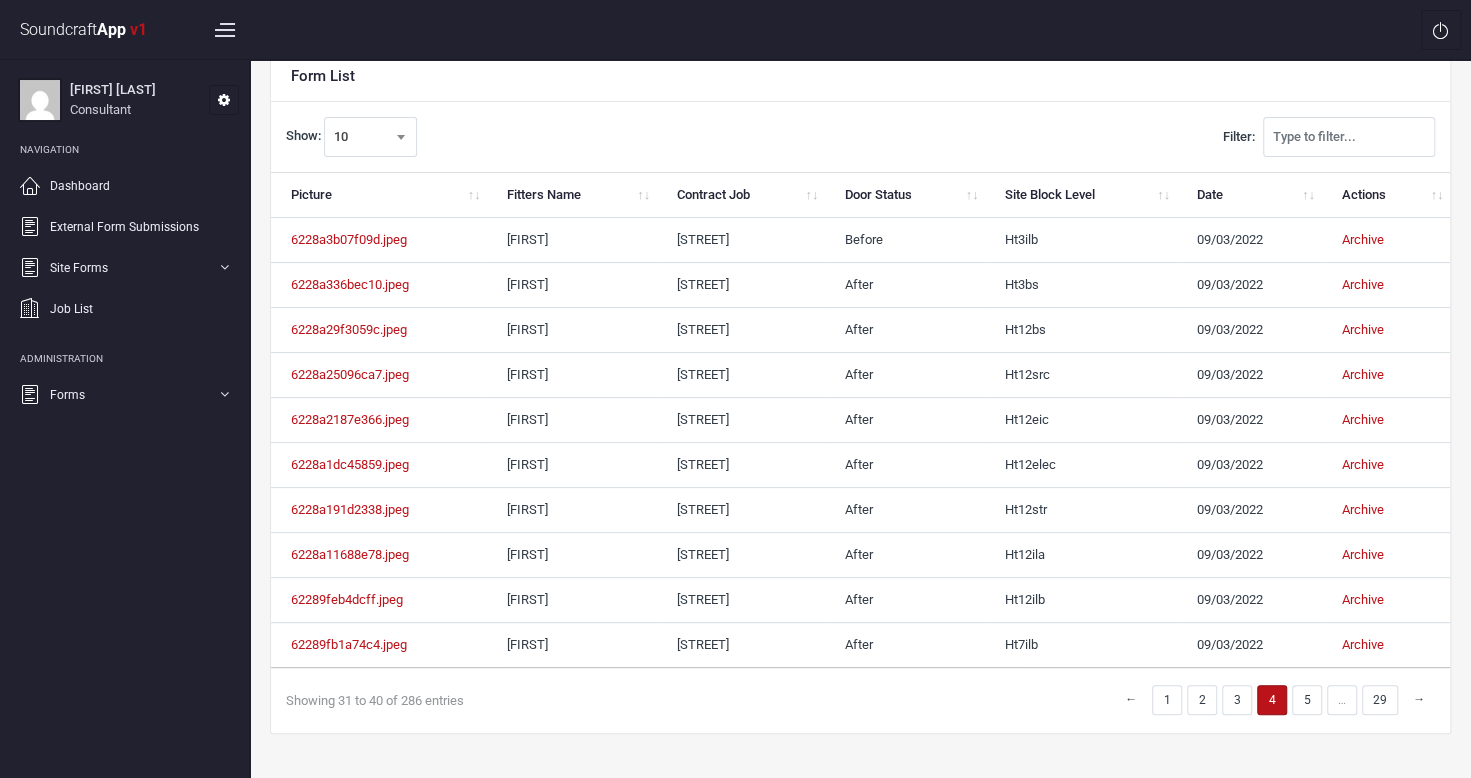 click on "→" at bounding box center (1419, 699) 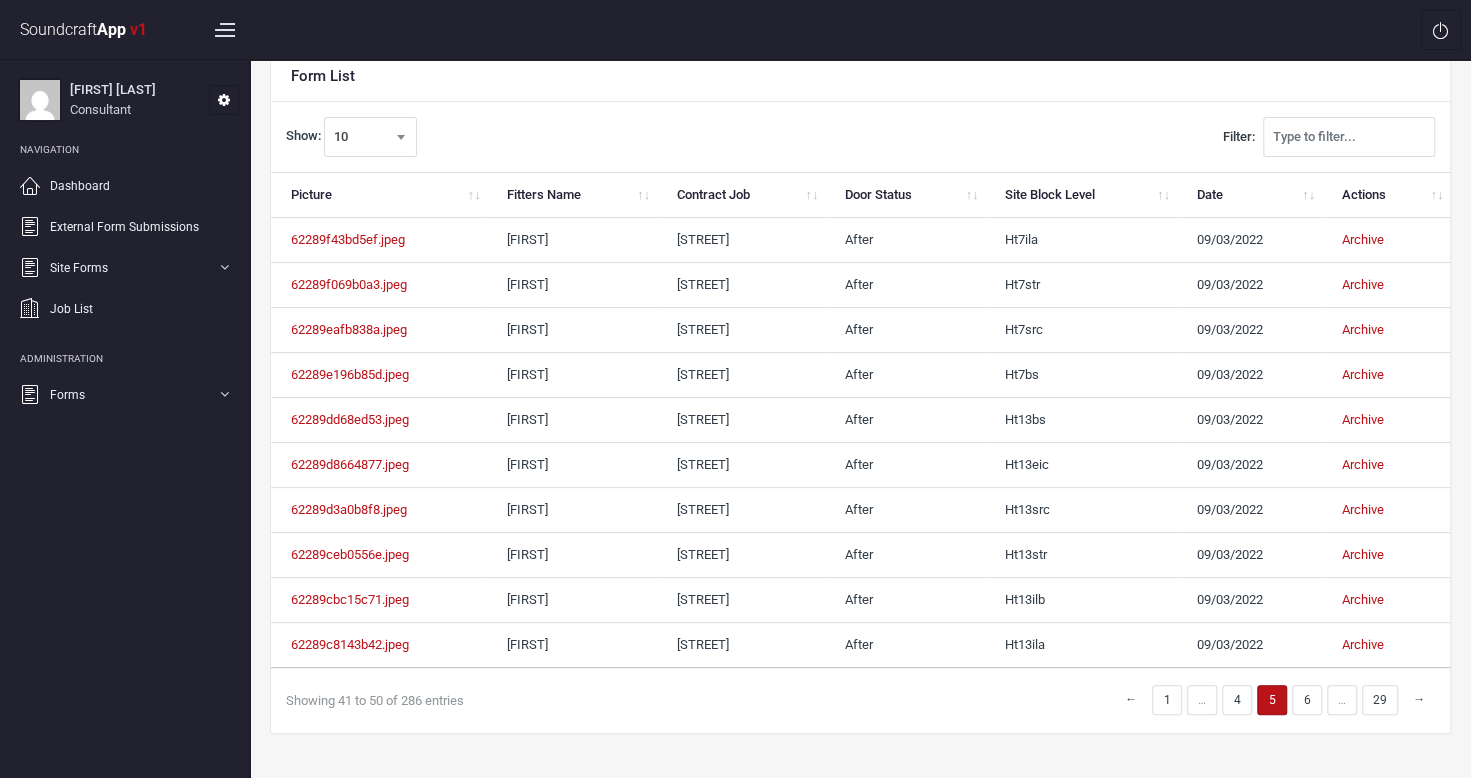 click on "→" at bounding box center (1419, 699) 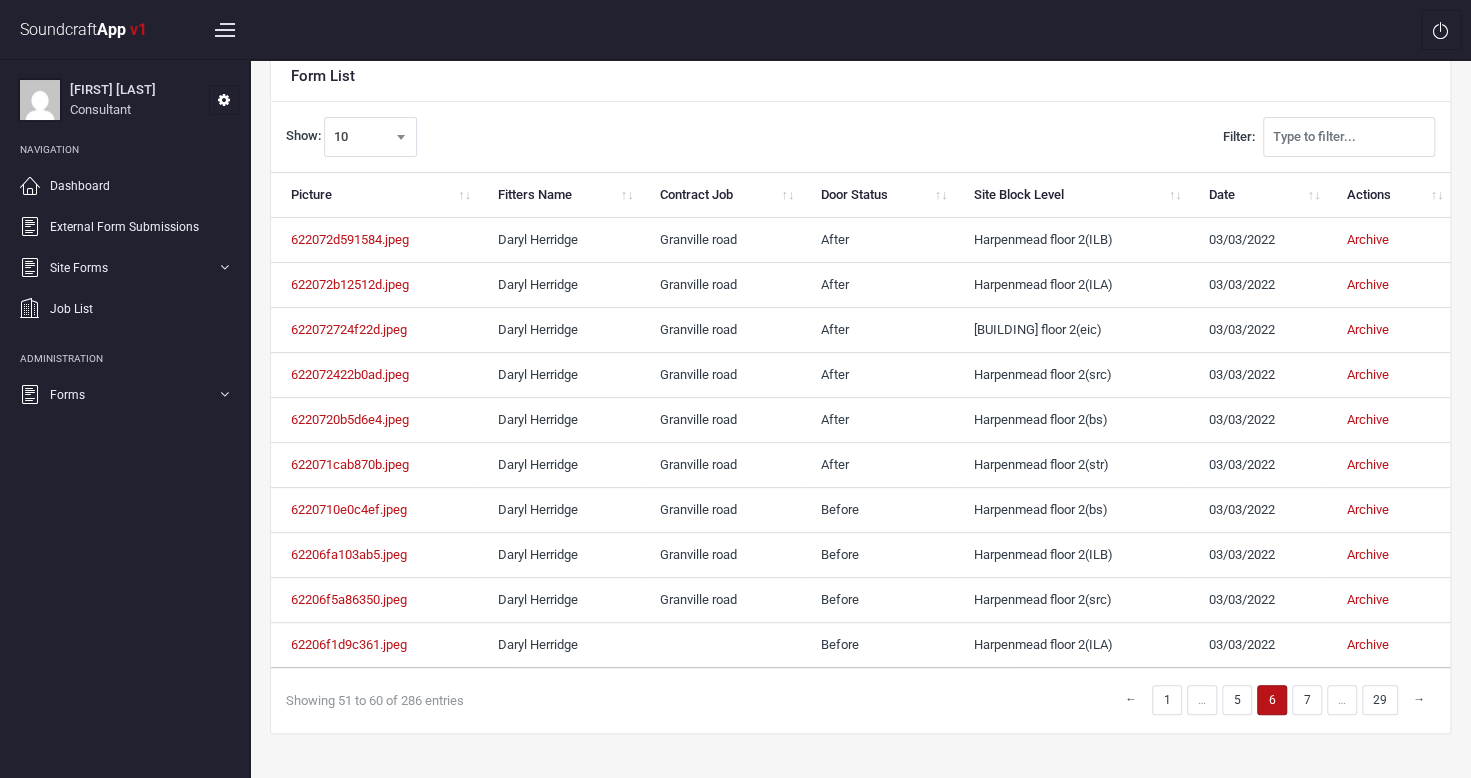 click on "→" at bounding box center [1419, 699] 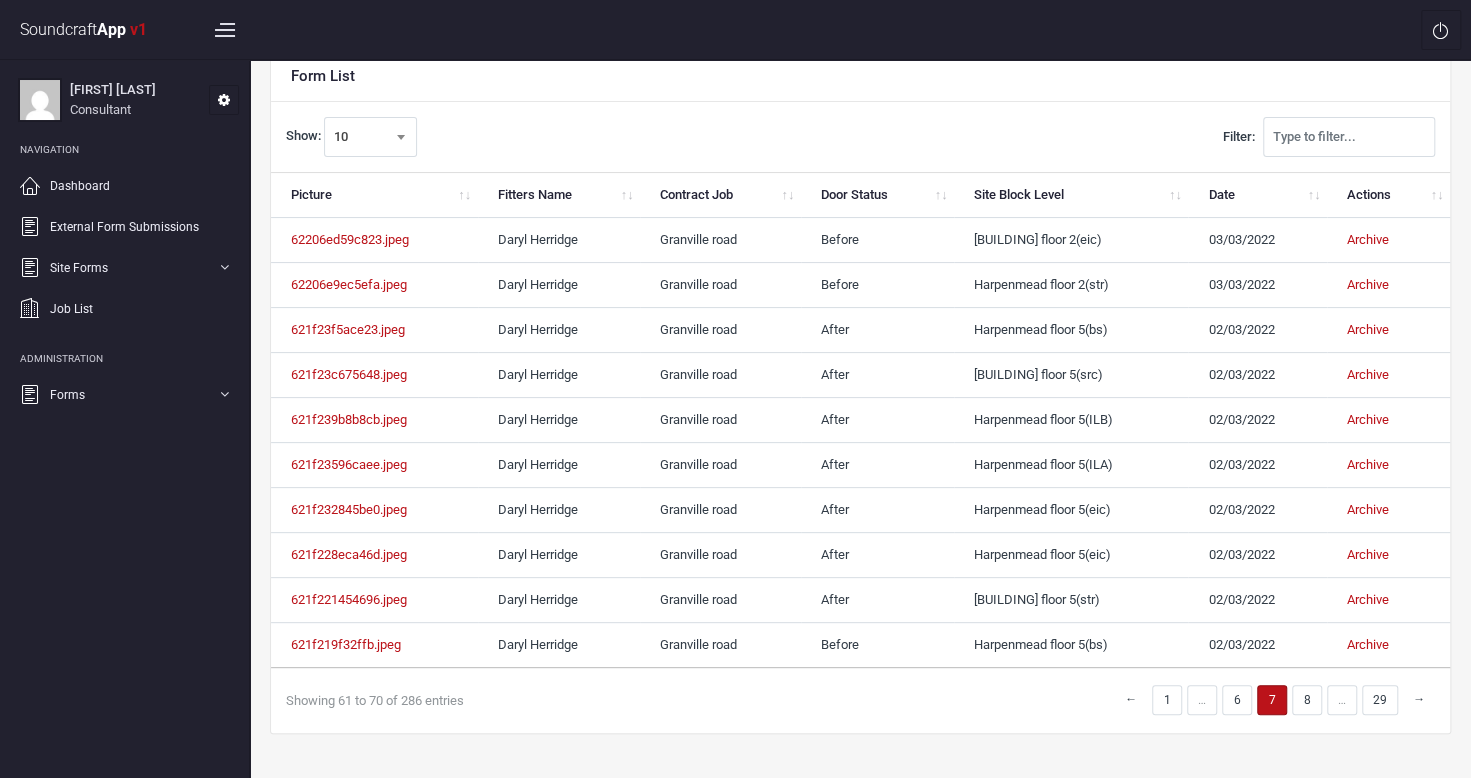 click on "→" at bounding box center (1419, 699) 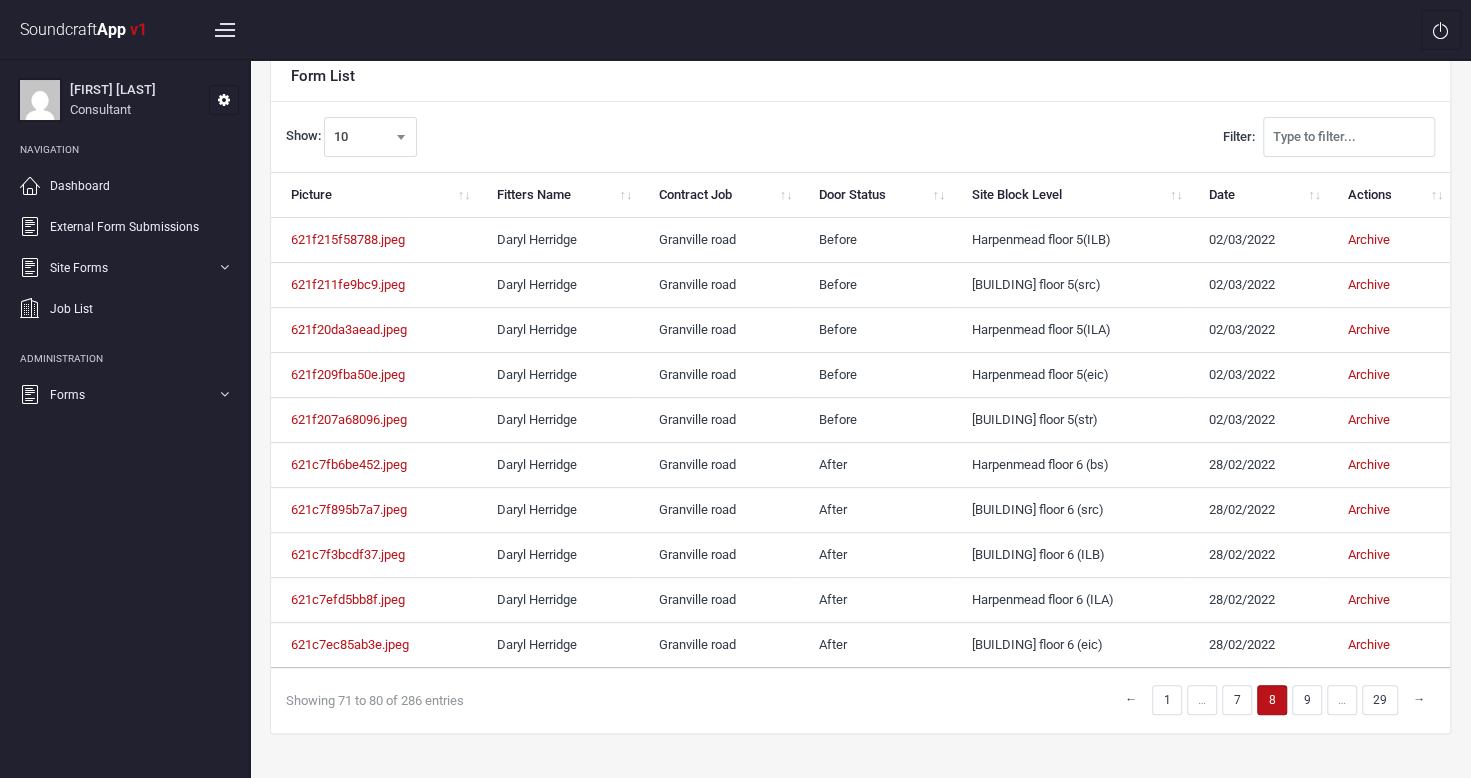 click on "→" at bounding box center [1419, 699] 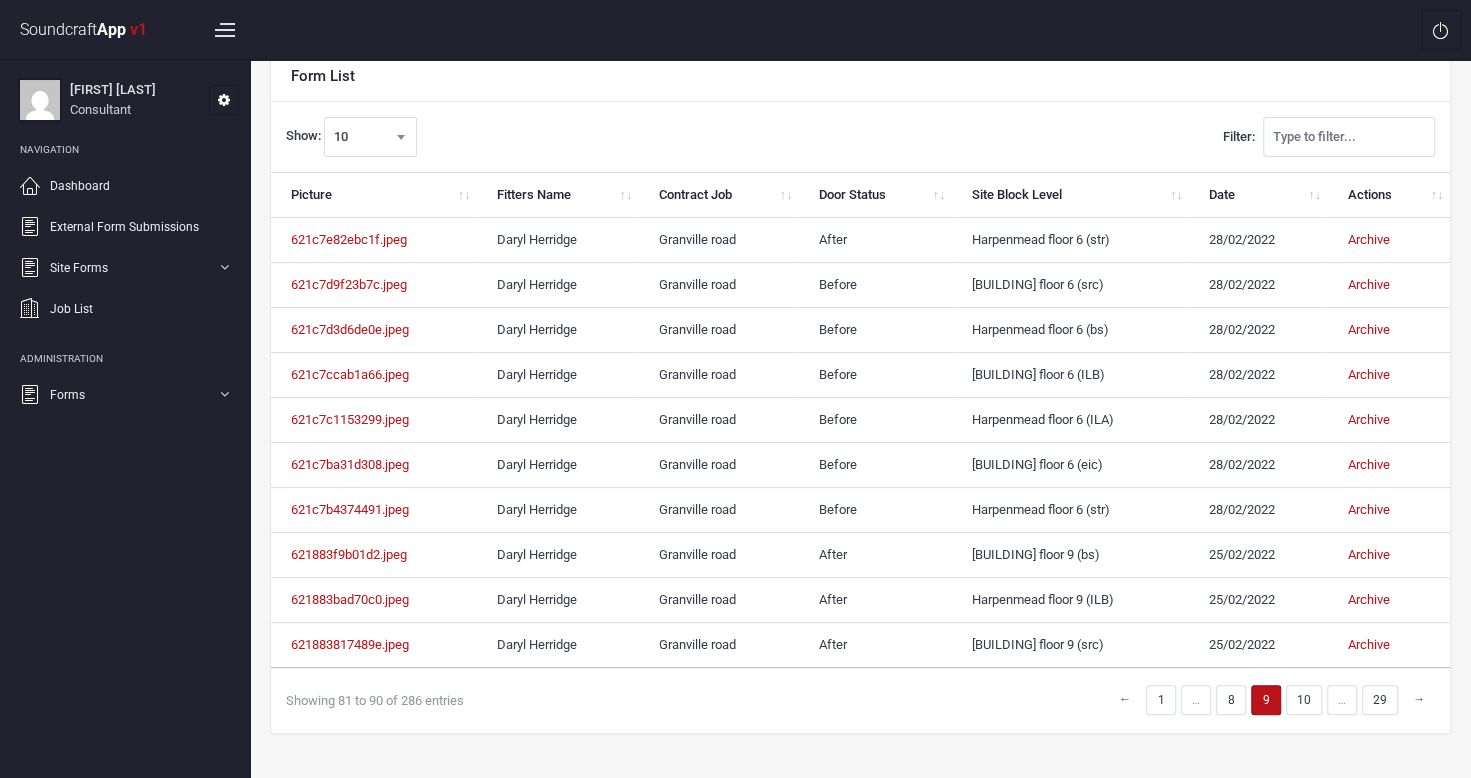 click on "→" at bounding box center [1419, 699] 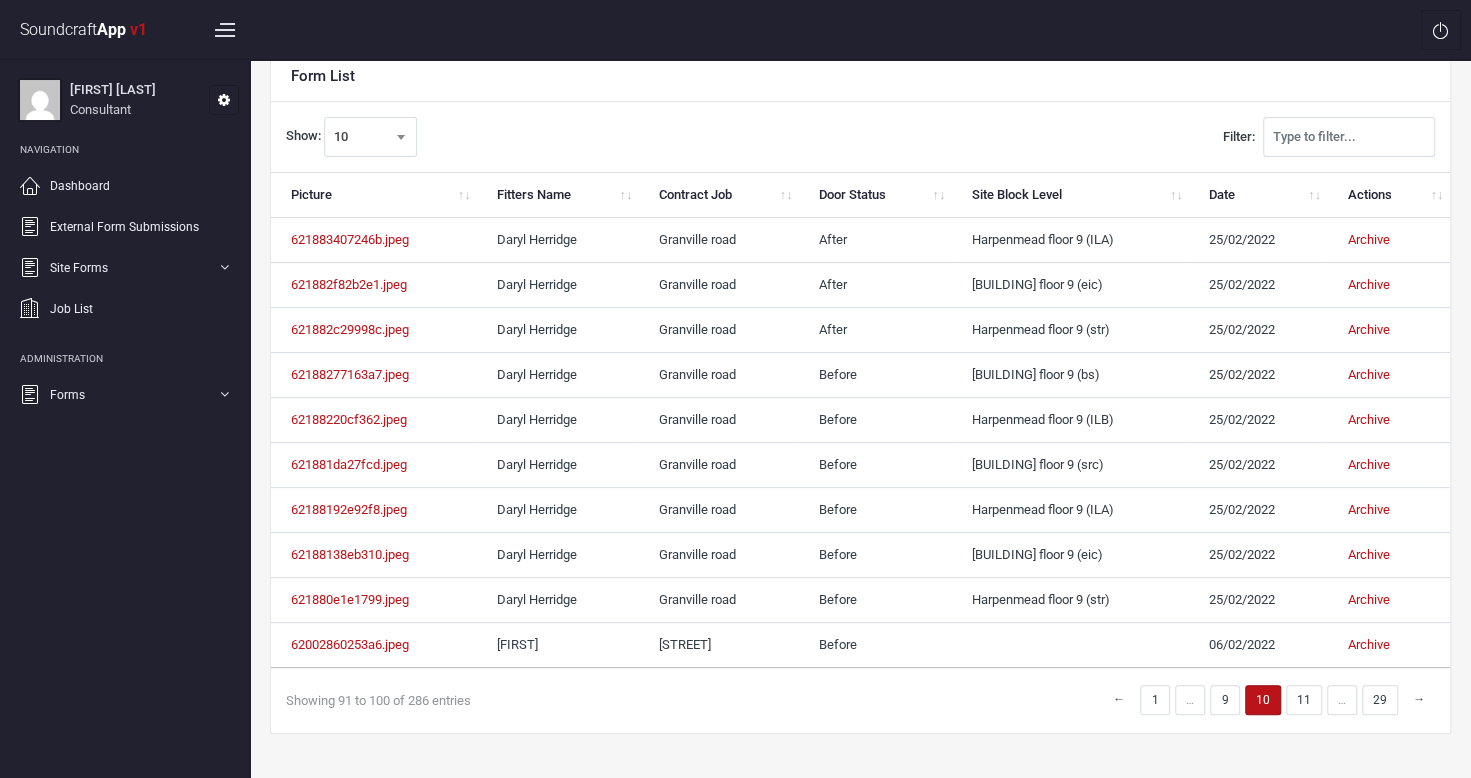 click on "→" at bounding box center (1419, 699) 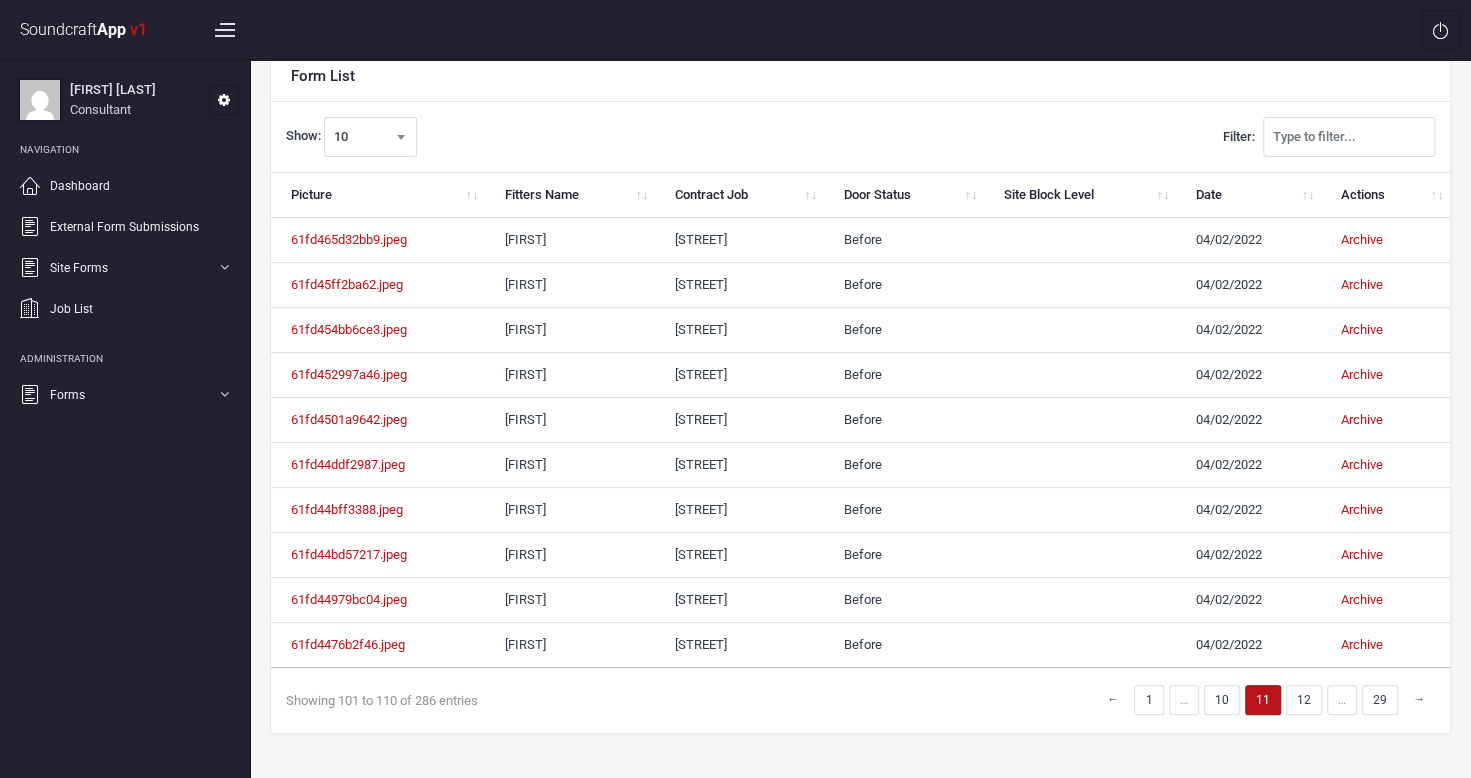 click on "→" at bounding box center (1419, 699) 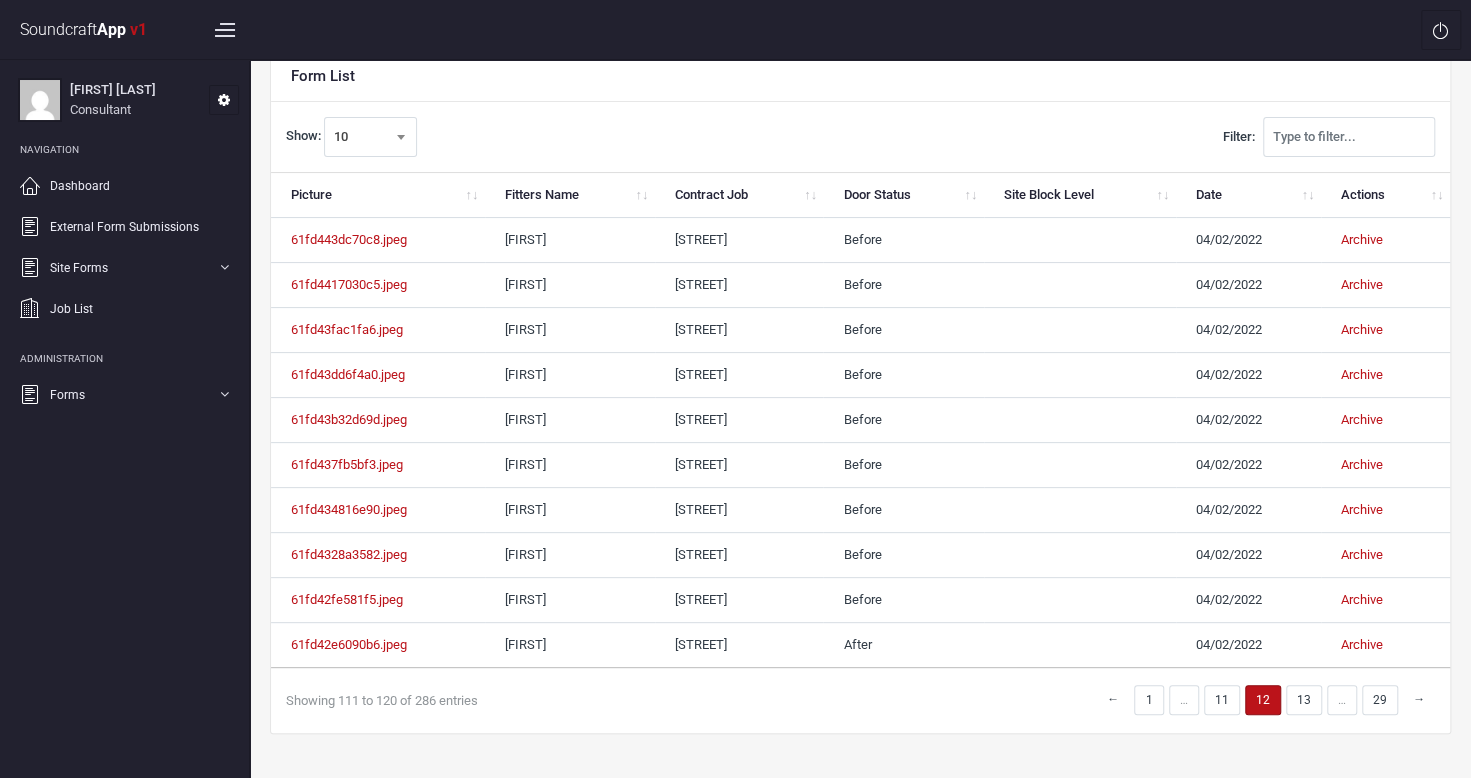 click on "→" at bounding box center (1419, 699) 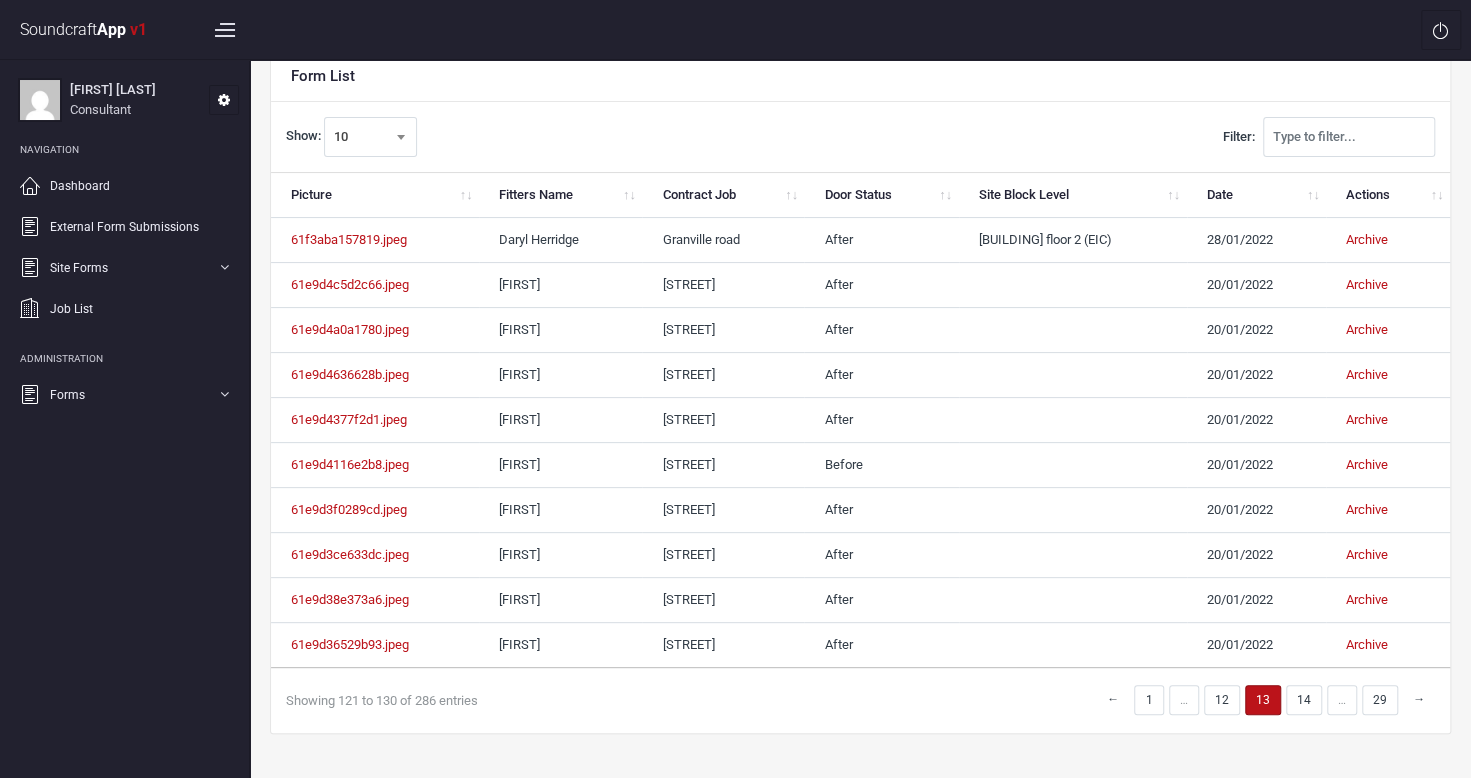 click on "→" at bounding box center (1419, 699) 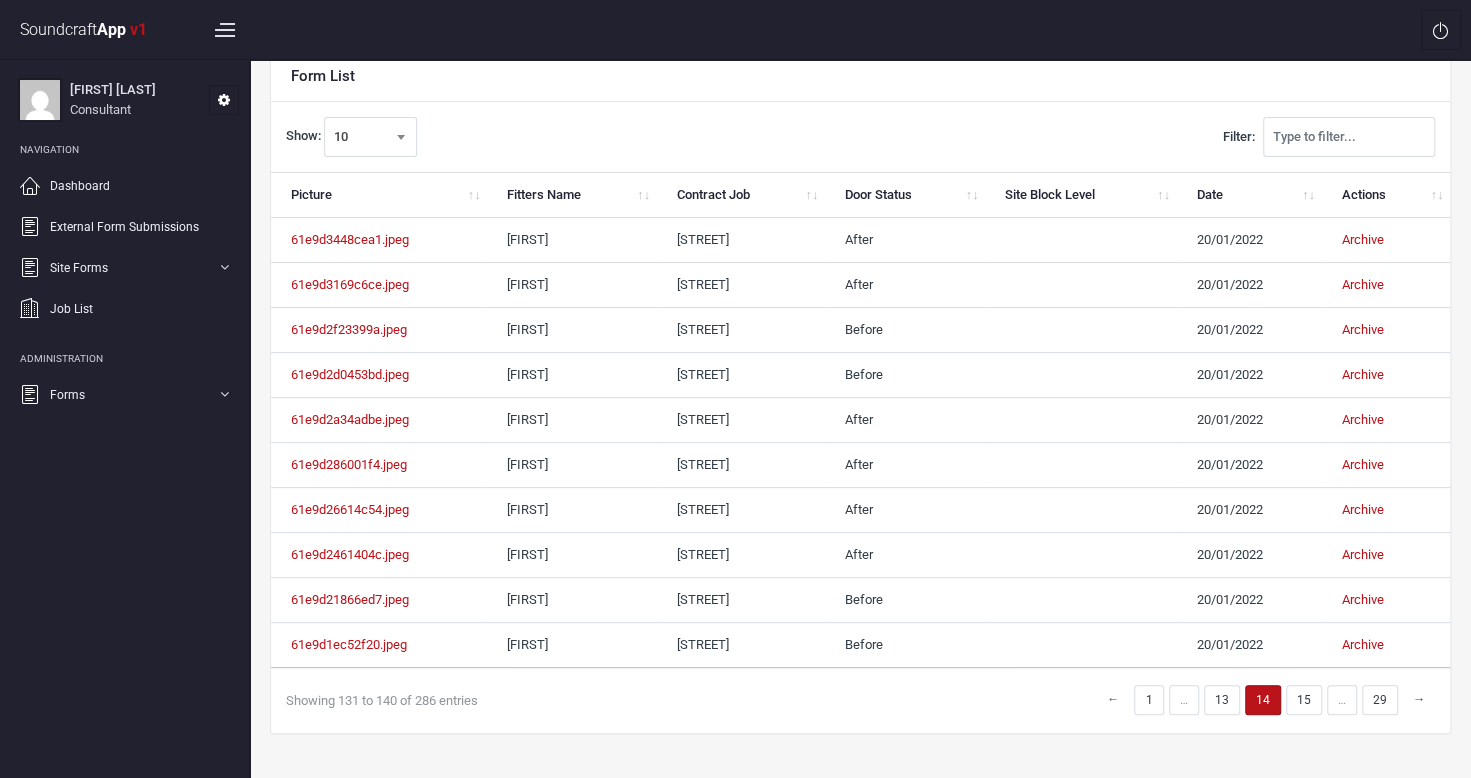 click on "→" at bounding box center [1419, 699] 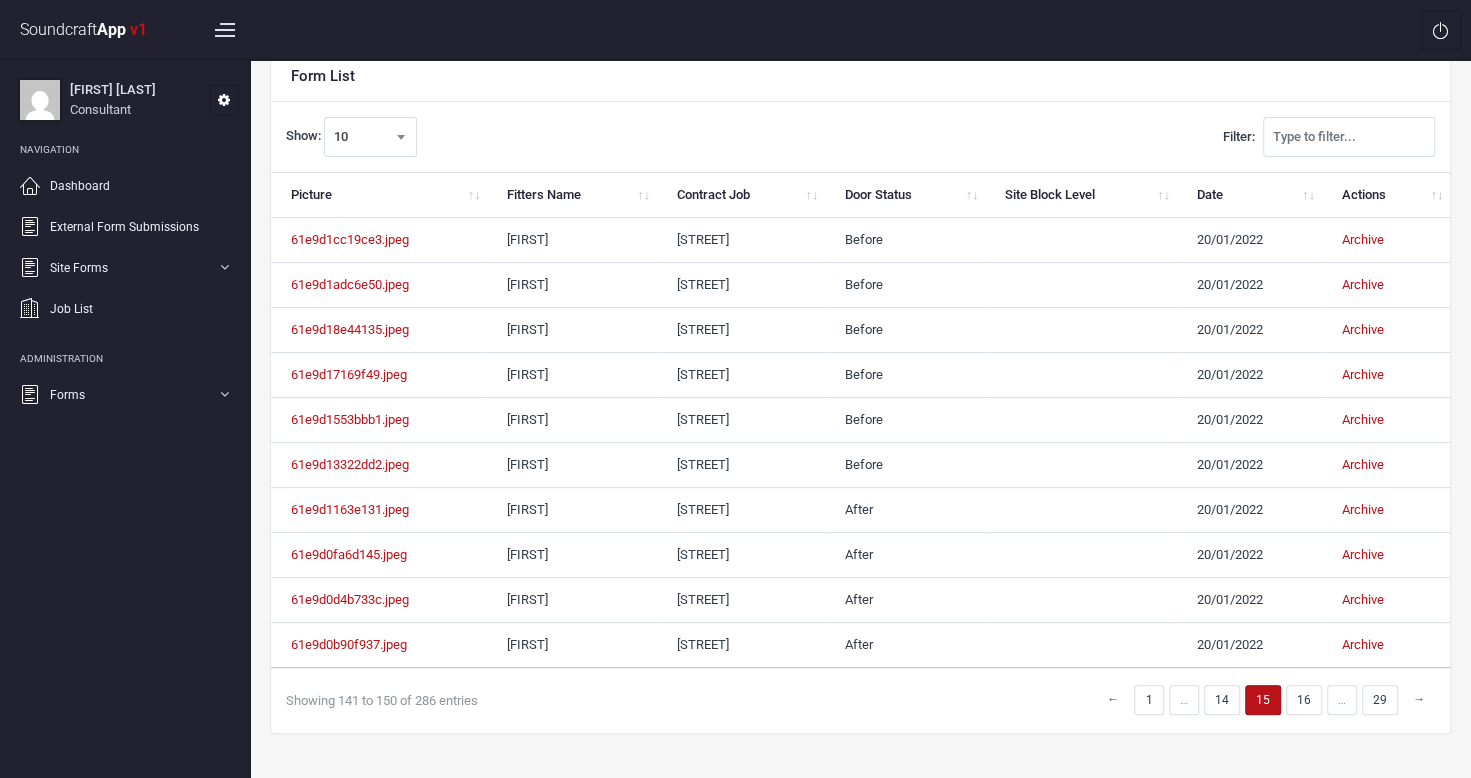 click on "→" at bounding box center (1419, 699) 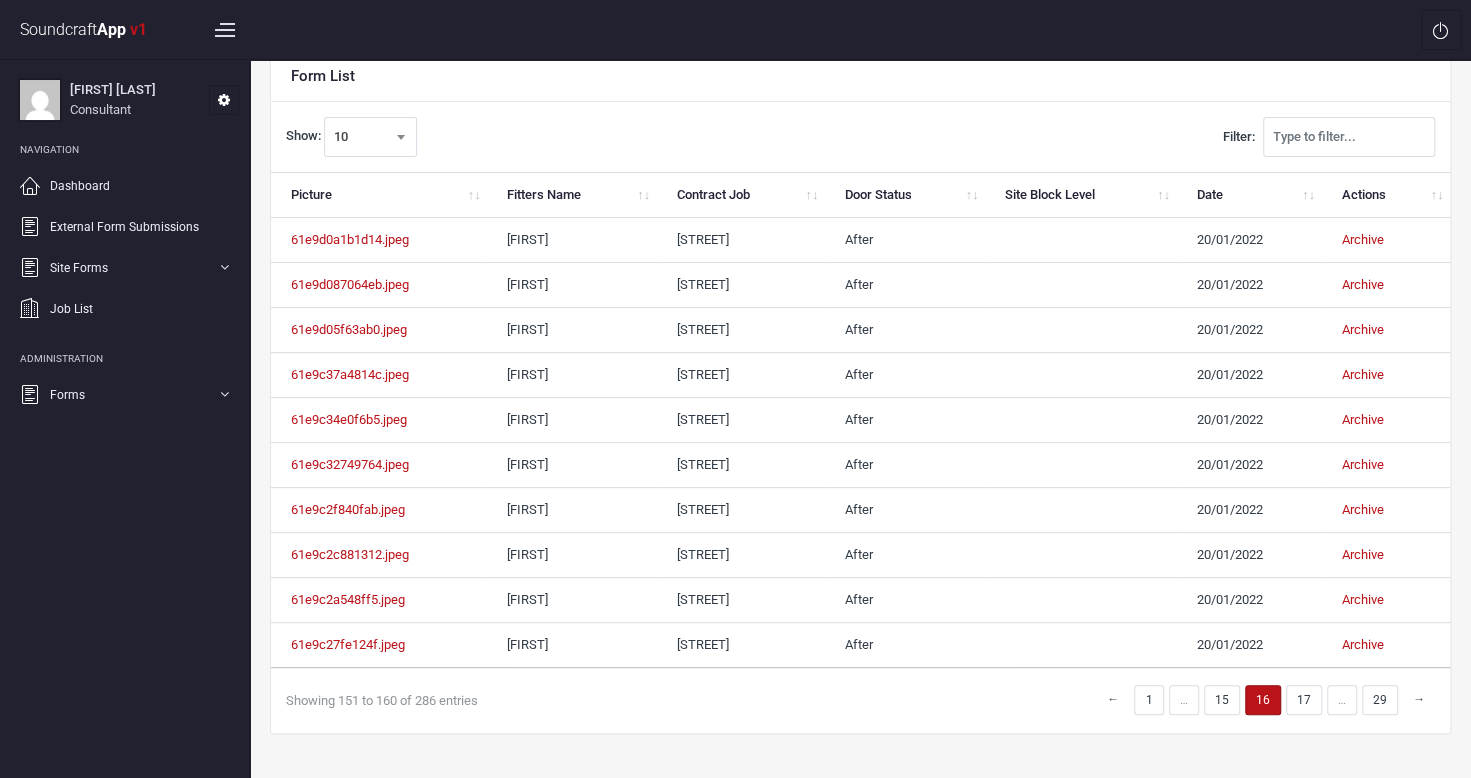 click on "→" at bounding box center [1419, 699] 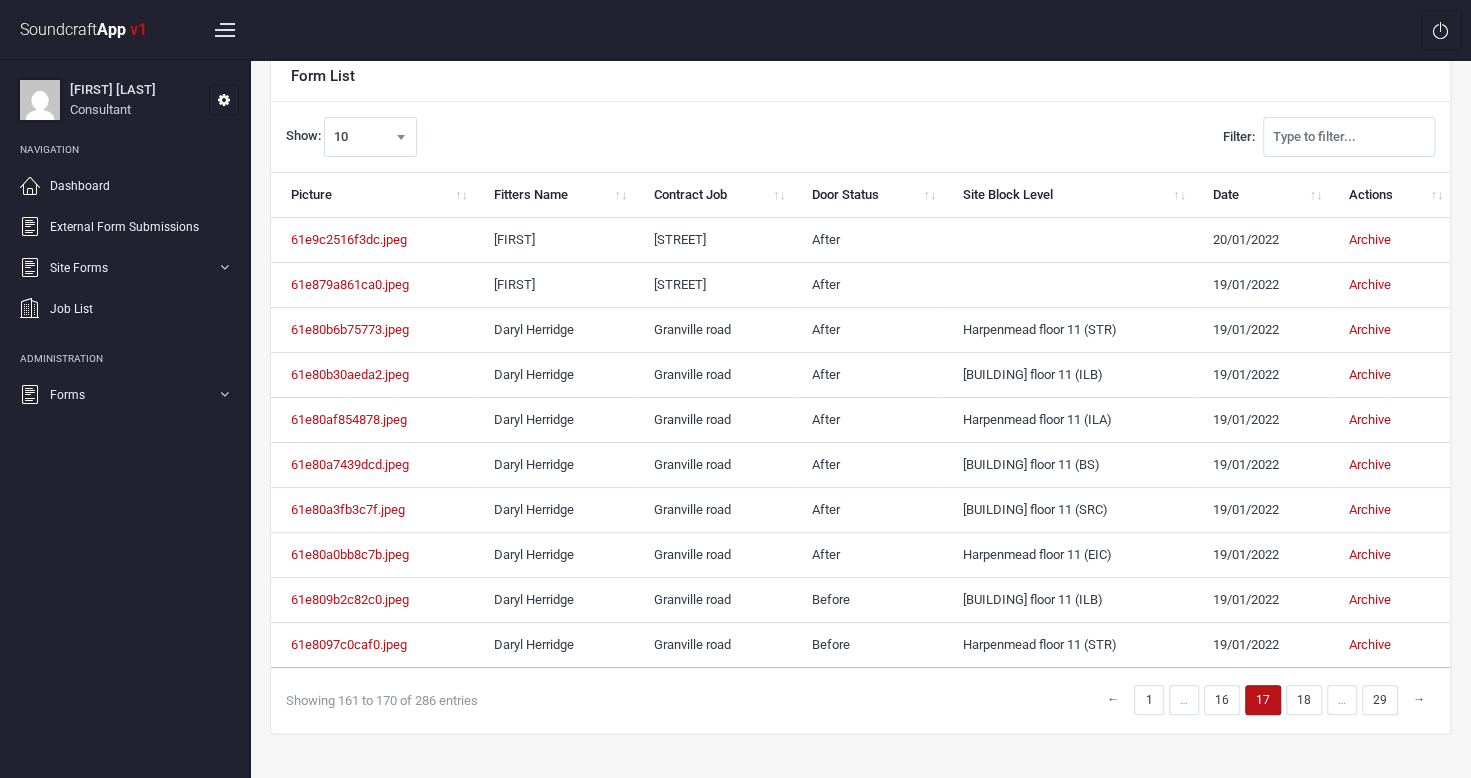 click on "→" at bounding box center (1419, 699) 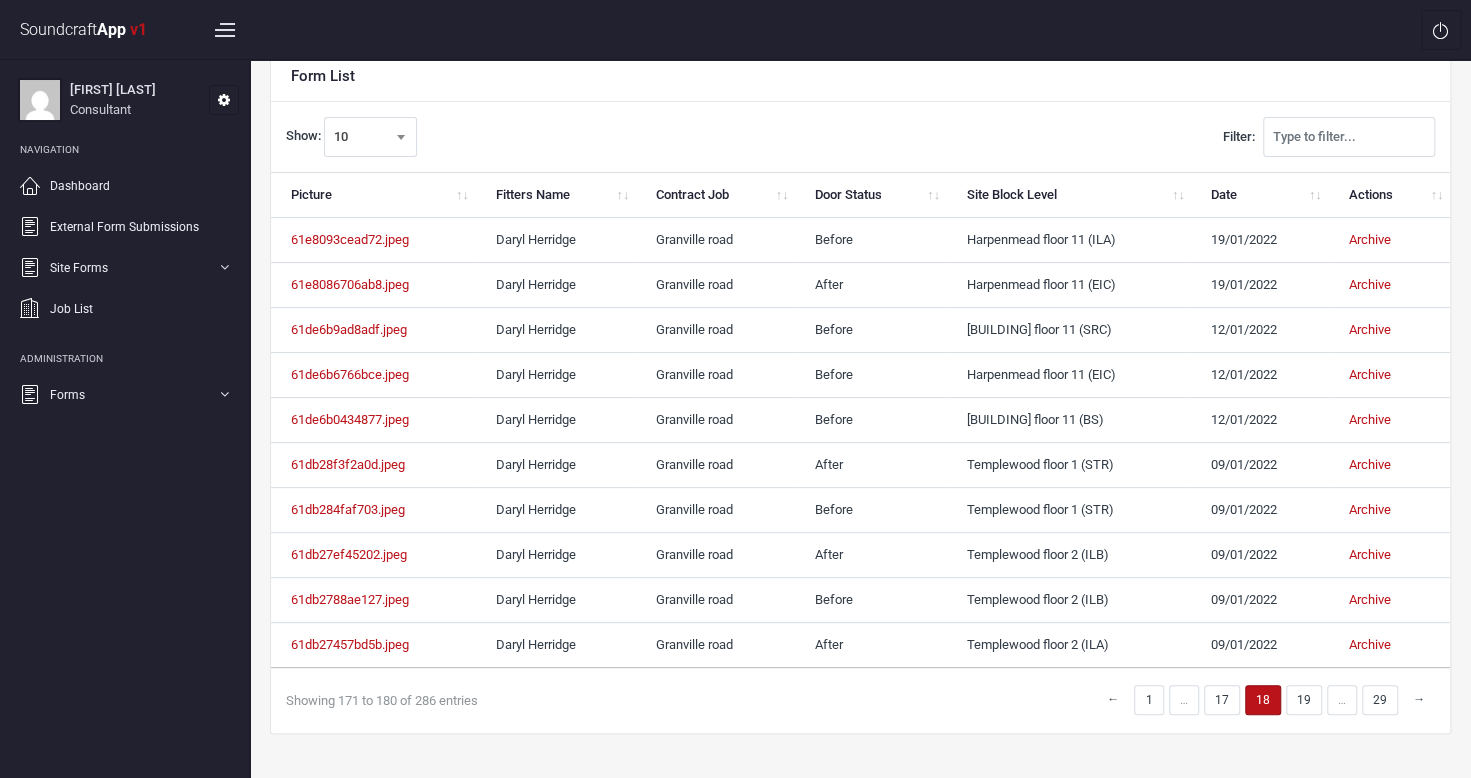 click on "→" at bounding box center (1419, 699) 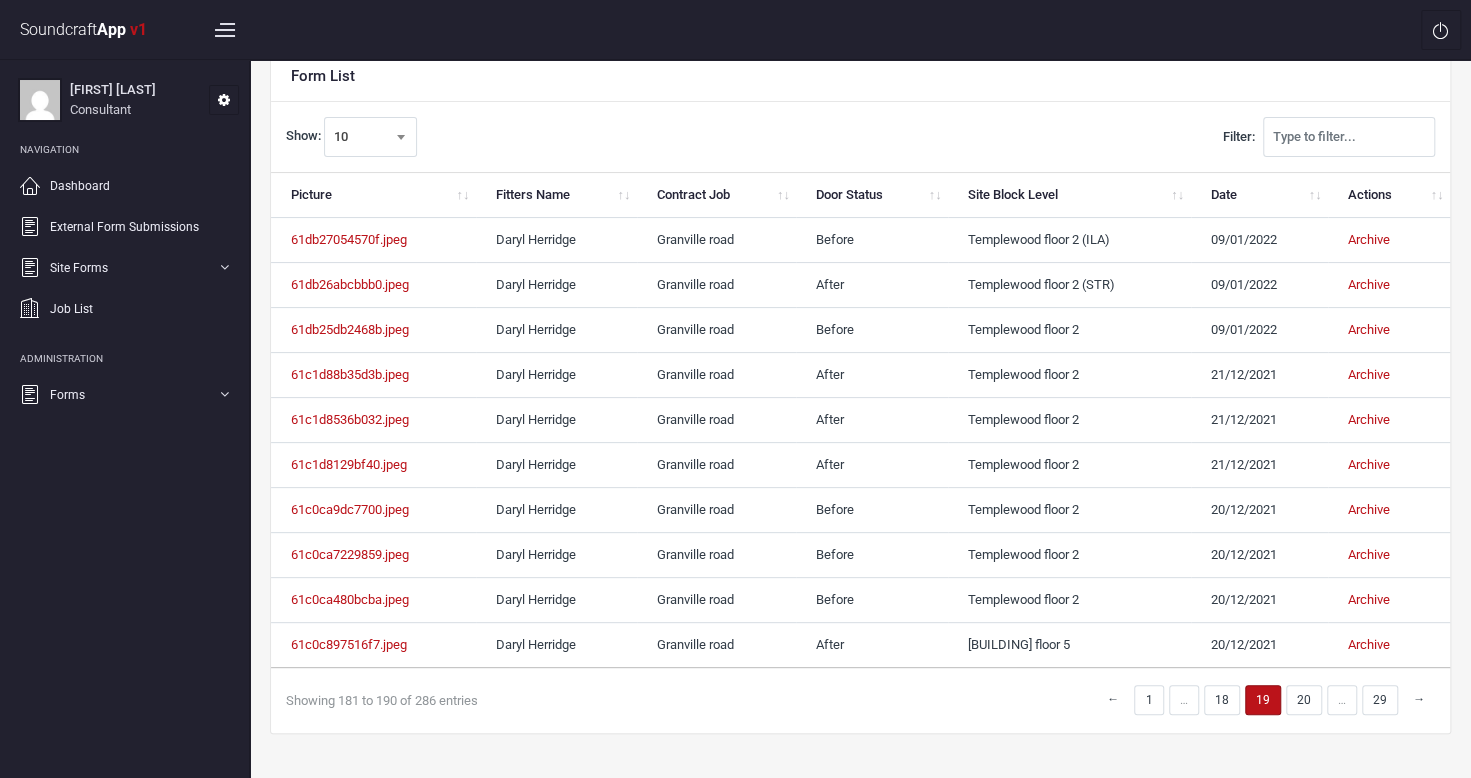 click on "→" at bounding box center [1419, 699] 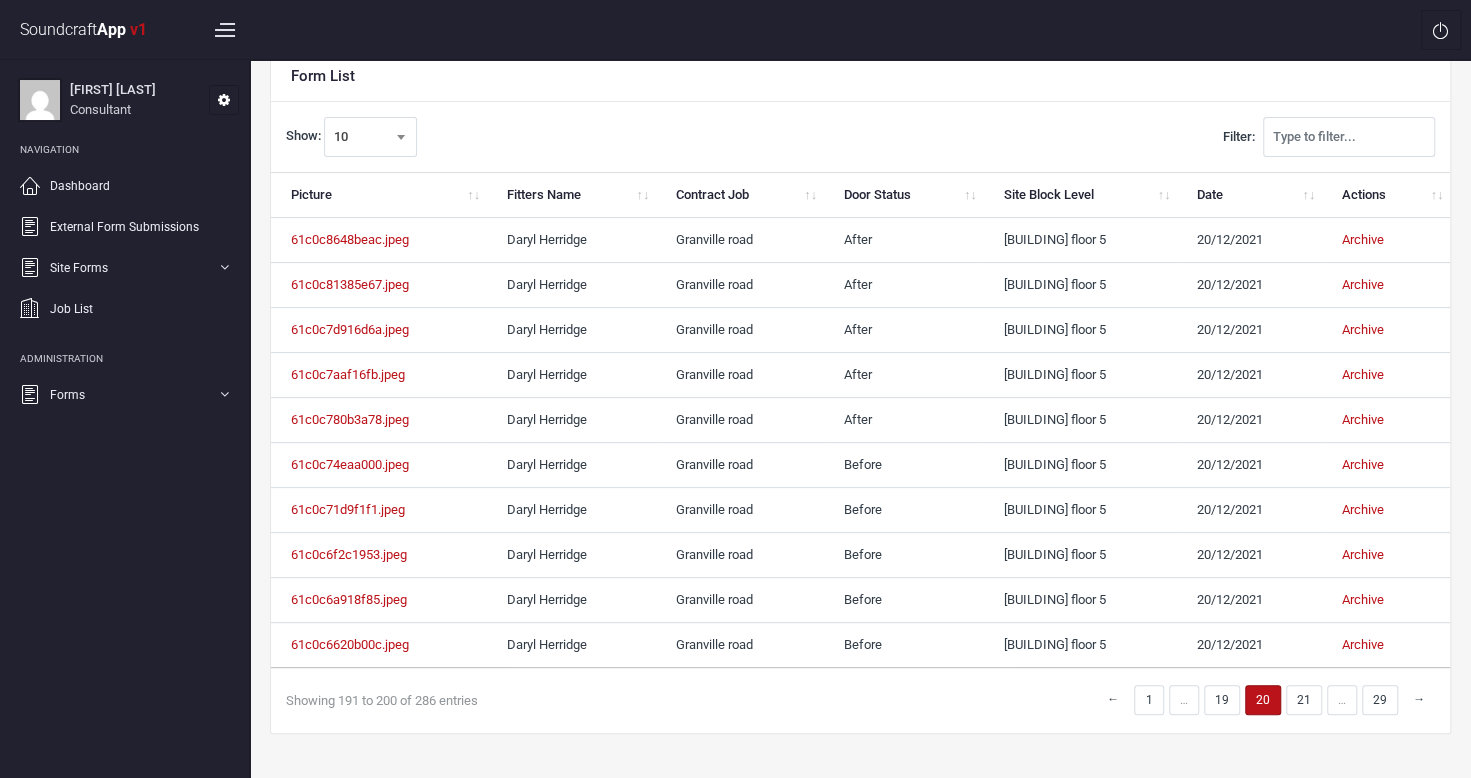 click on "→" at bounding box center [1419, 699] 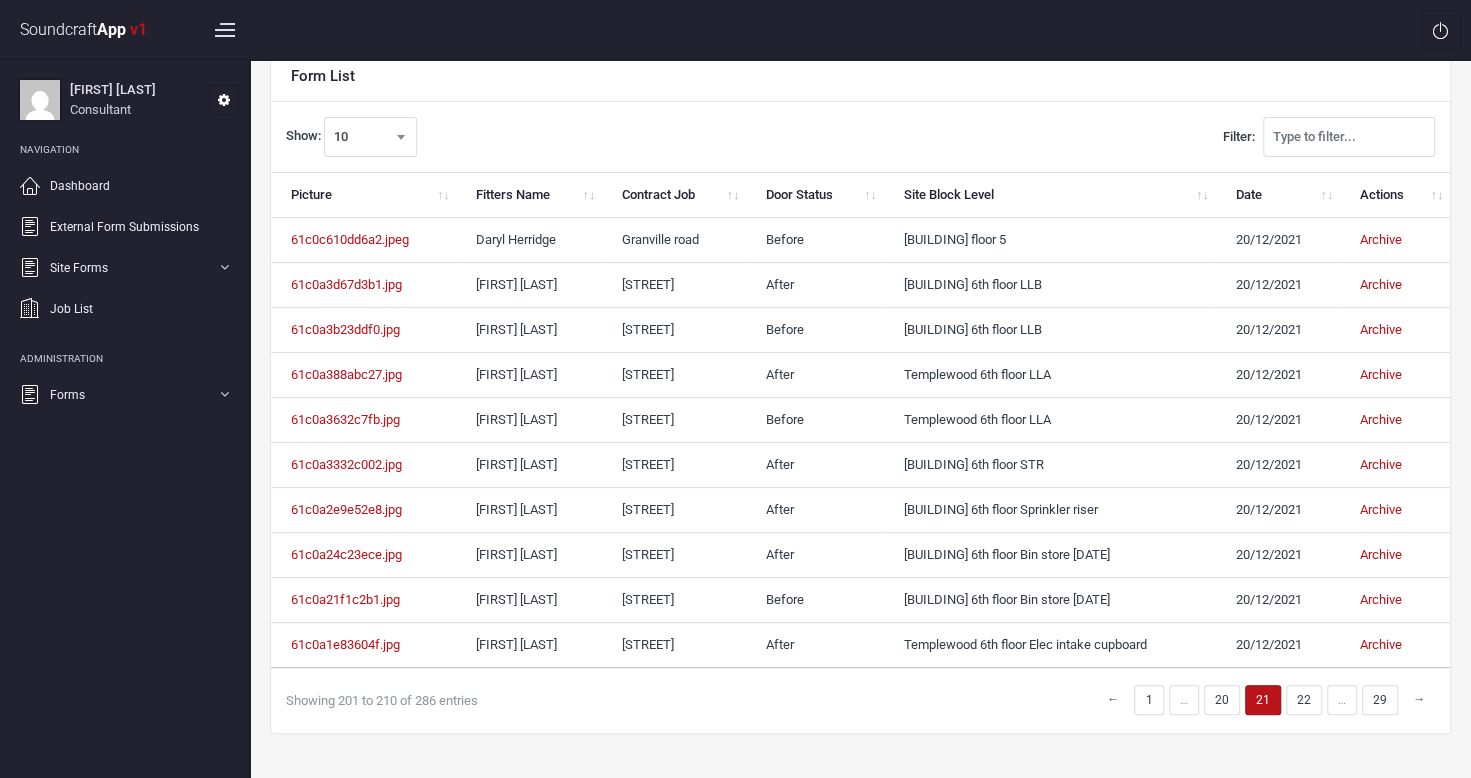 click on "→" at bounding box center (1419, 699) 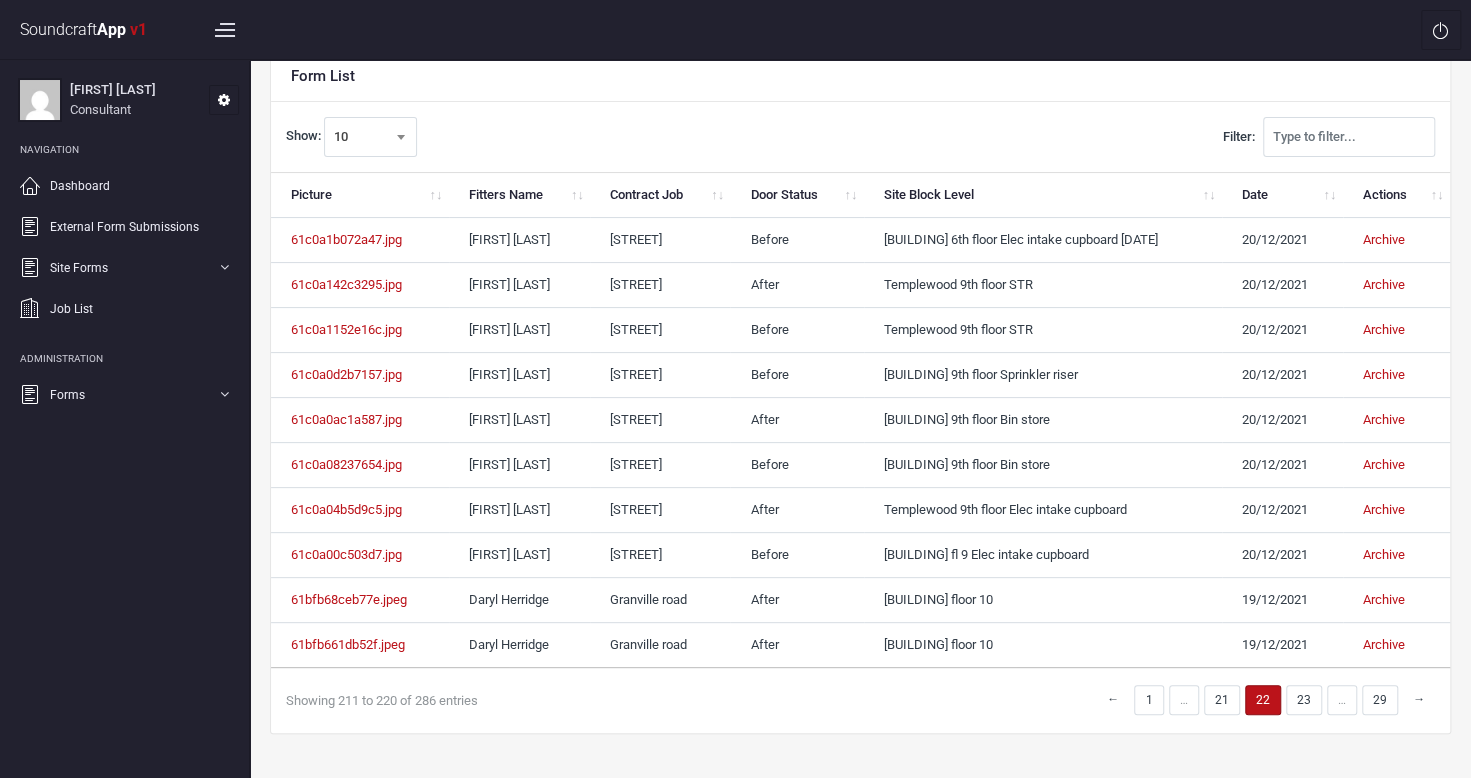 click on "→" at bounding box center [1419, 699] 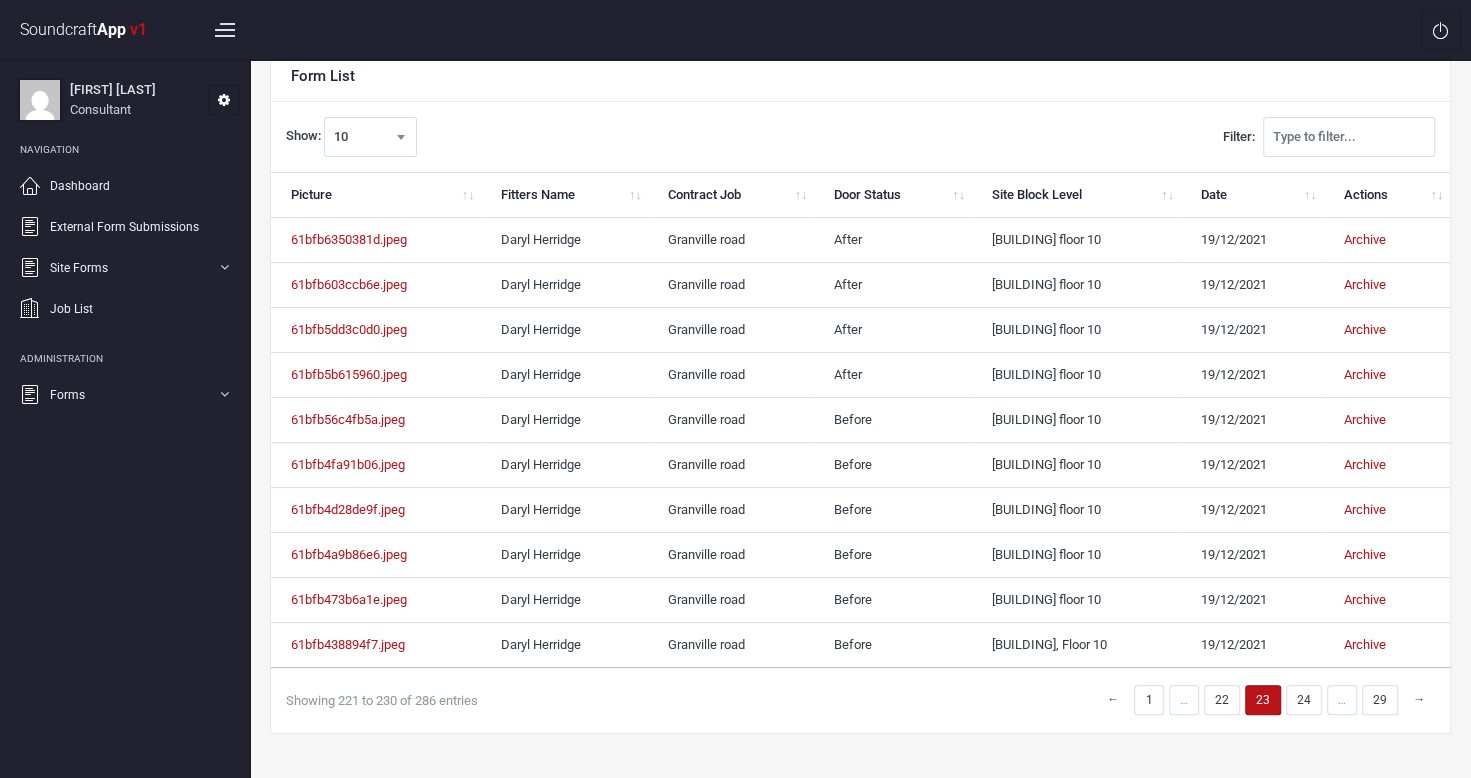 click on "→" at bounding box center [1419, 699] 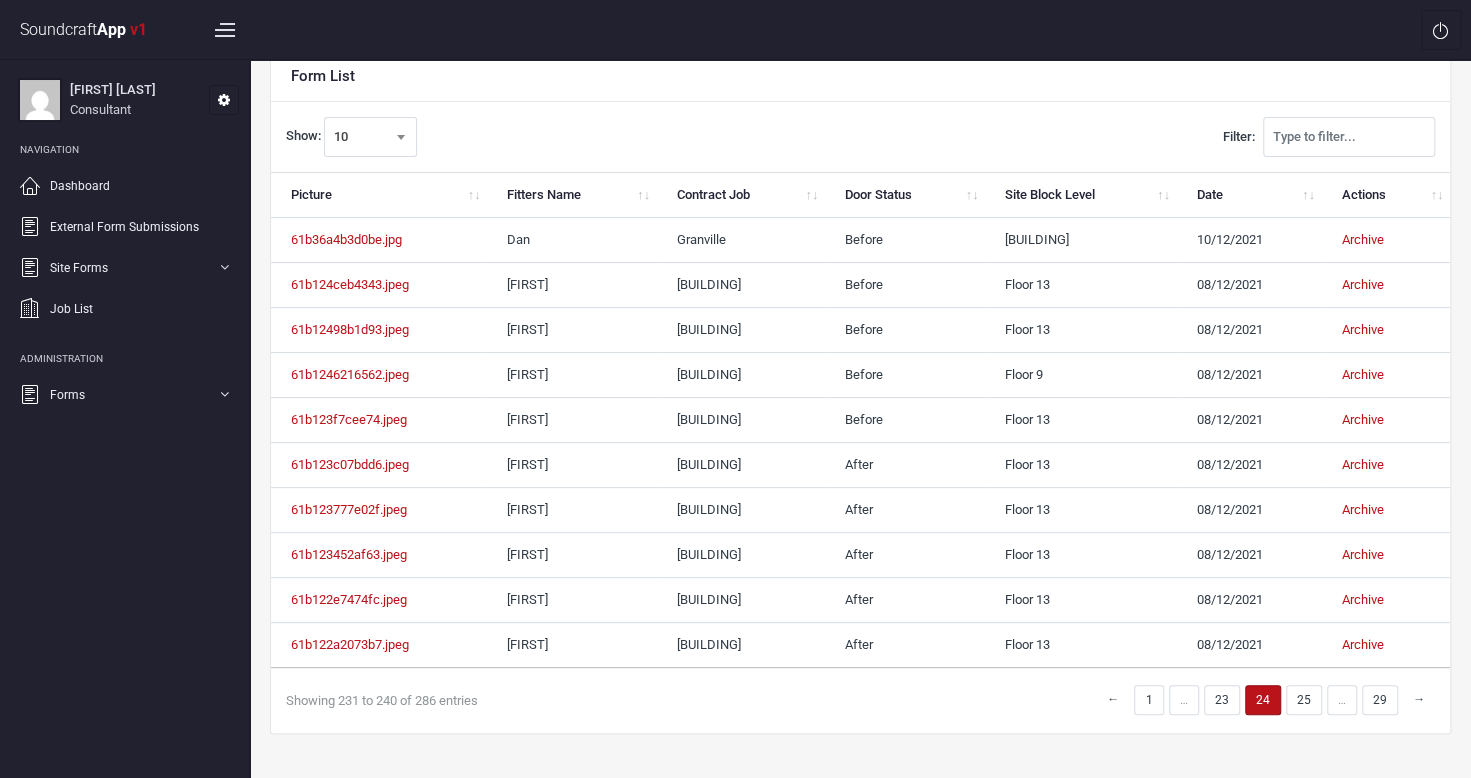 click on "→" at bounding box center [1419, 699] 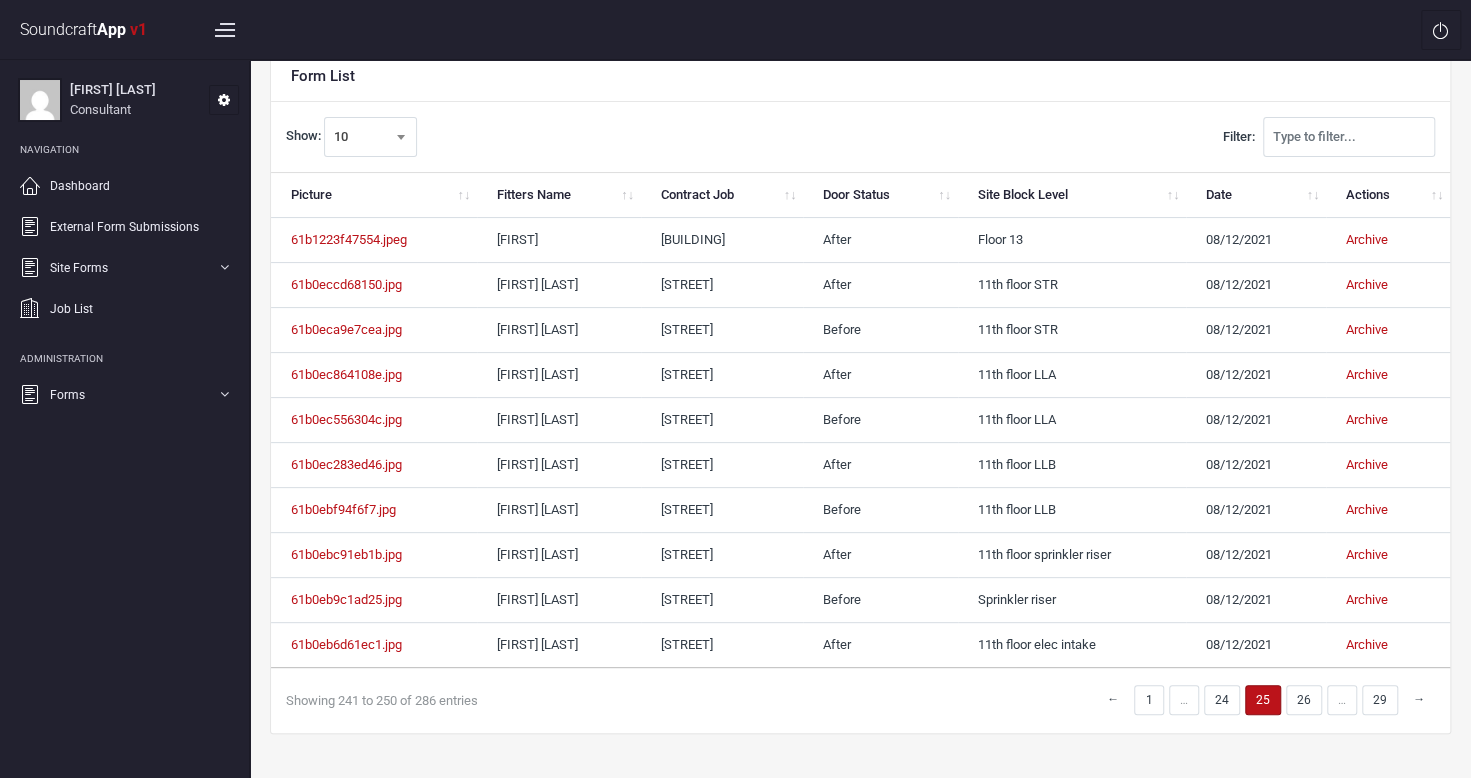 click on "→" at bounding box center (1419, 699) 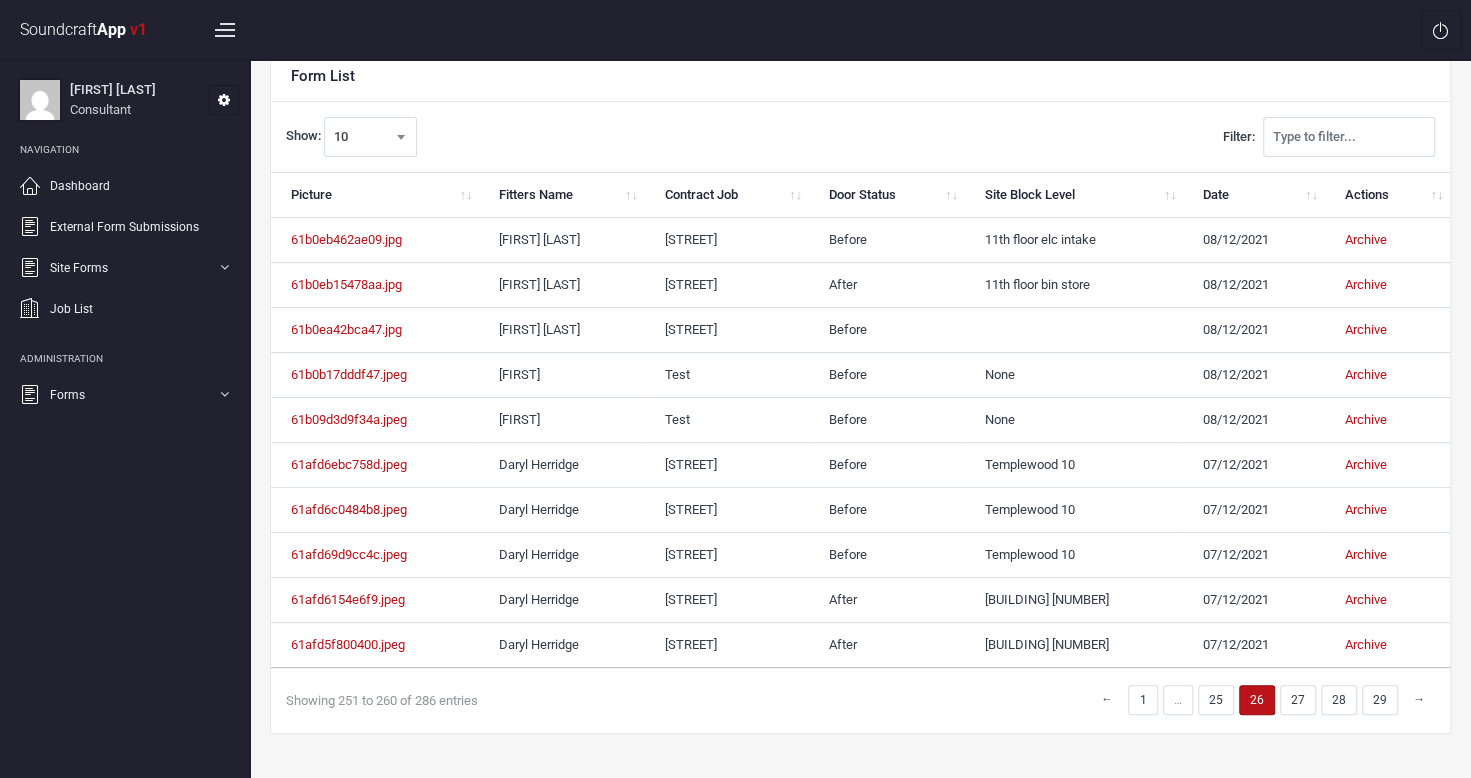 click on "→" at bounding box center (1419, 699) 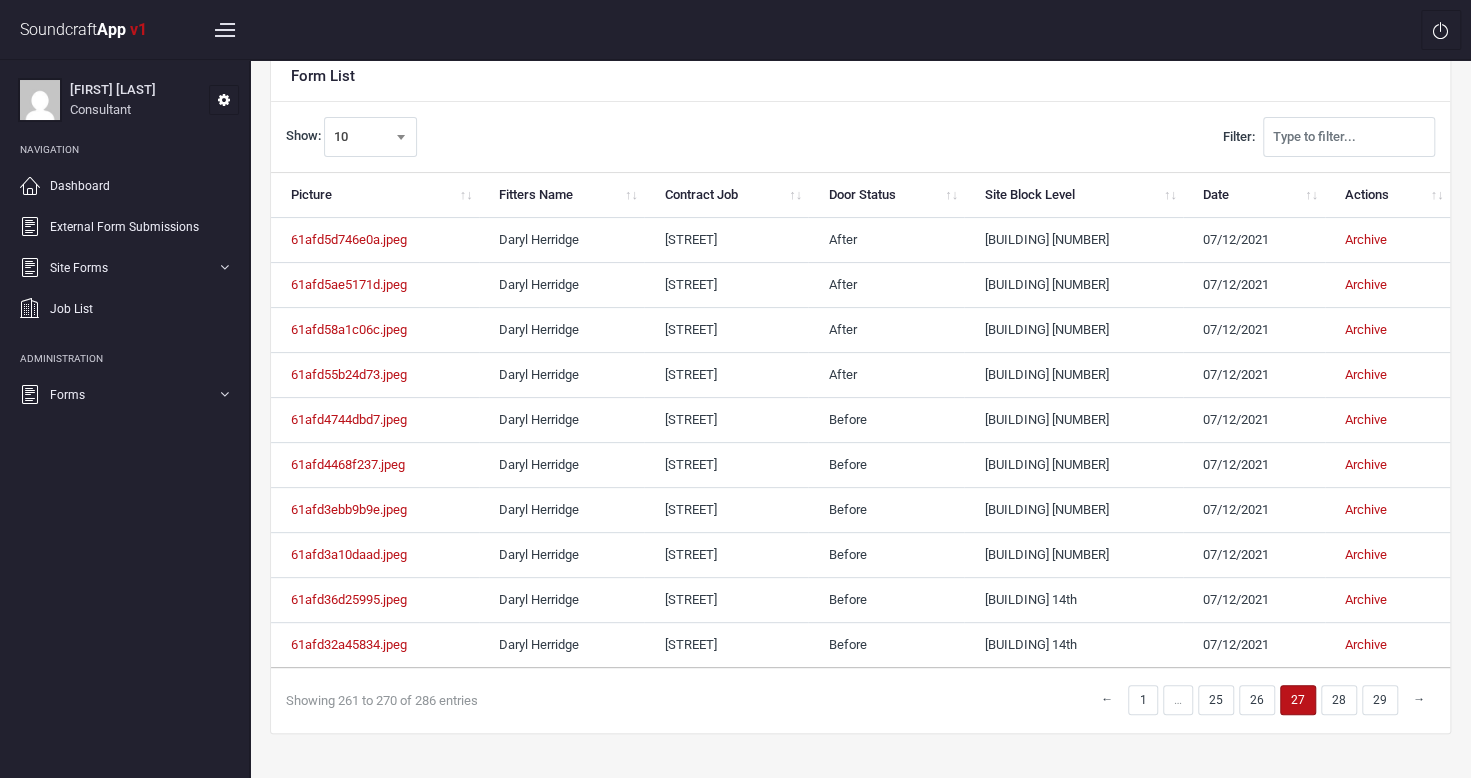 click on "→" at bounding box center [1419, 699] 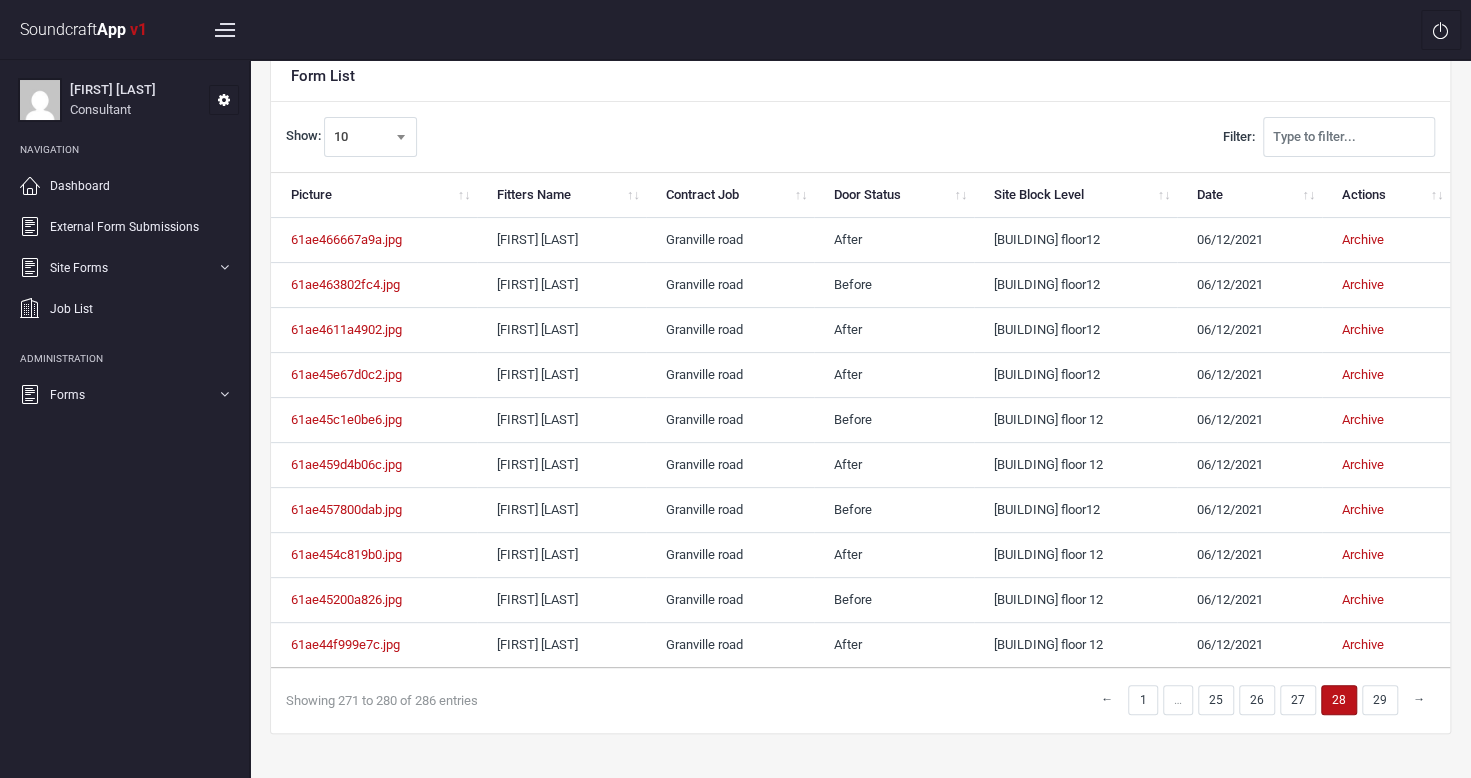 click on "→" at bounding box center (1419, 699) 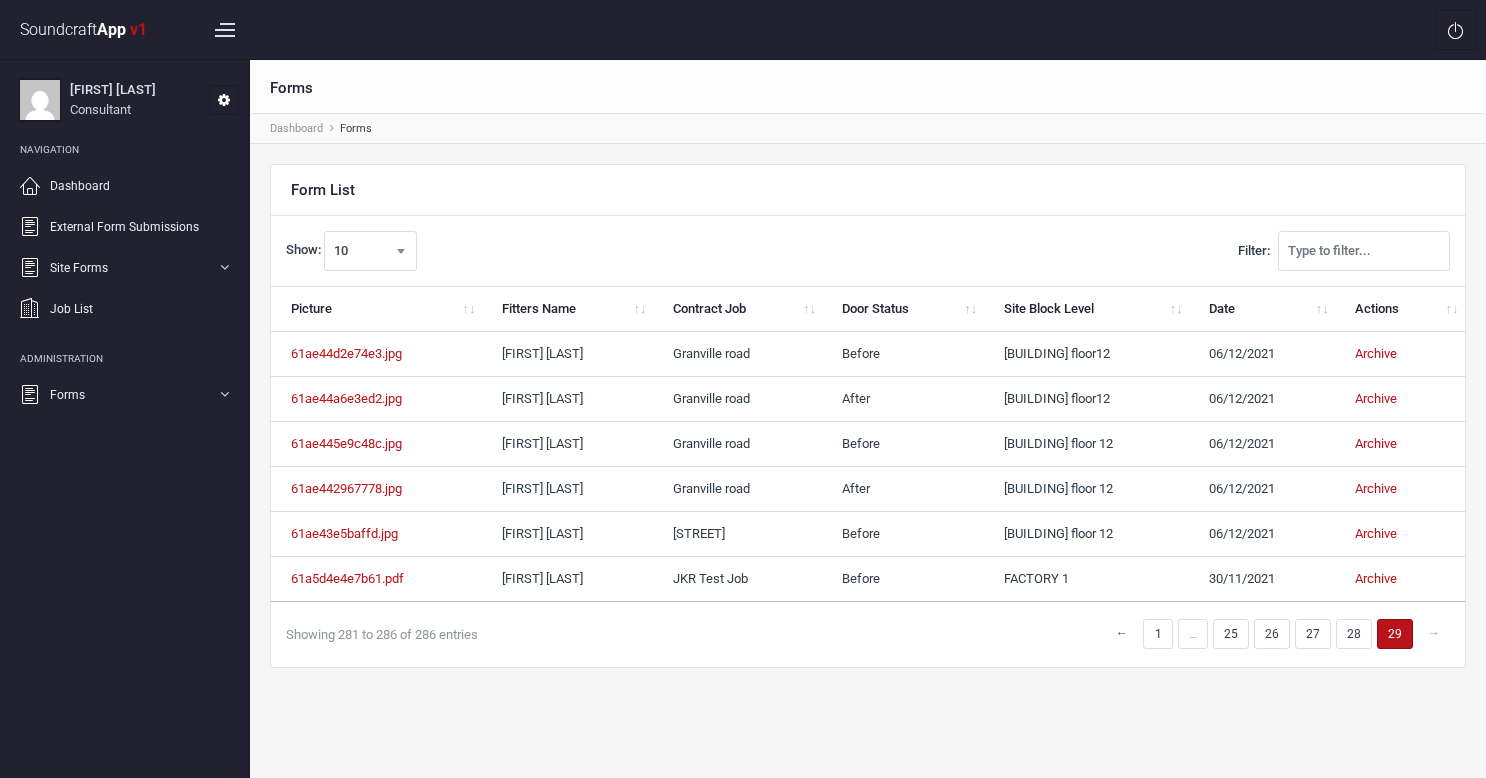 click on "→" at bounding box center (1431, 634) 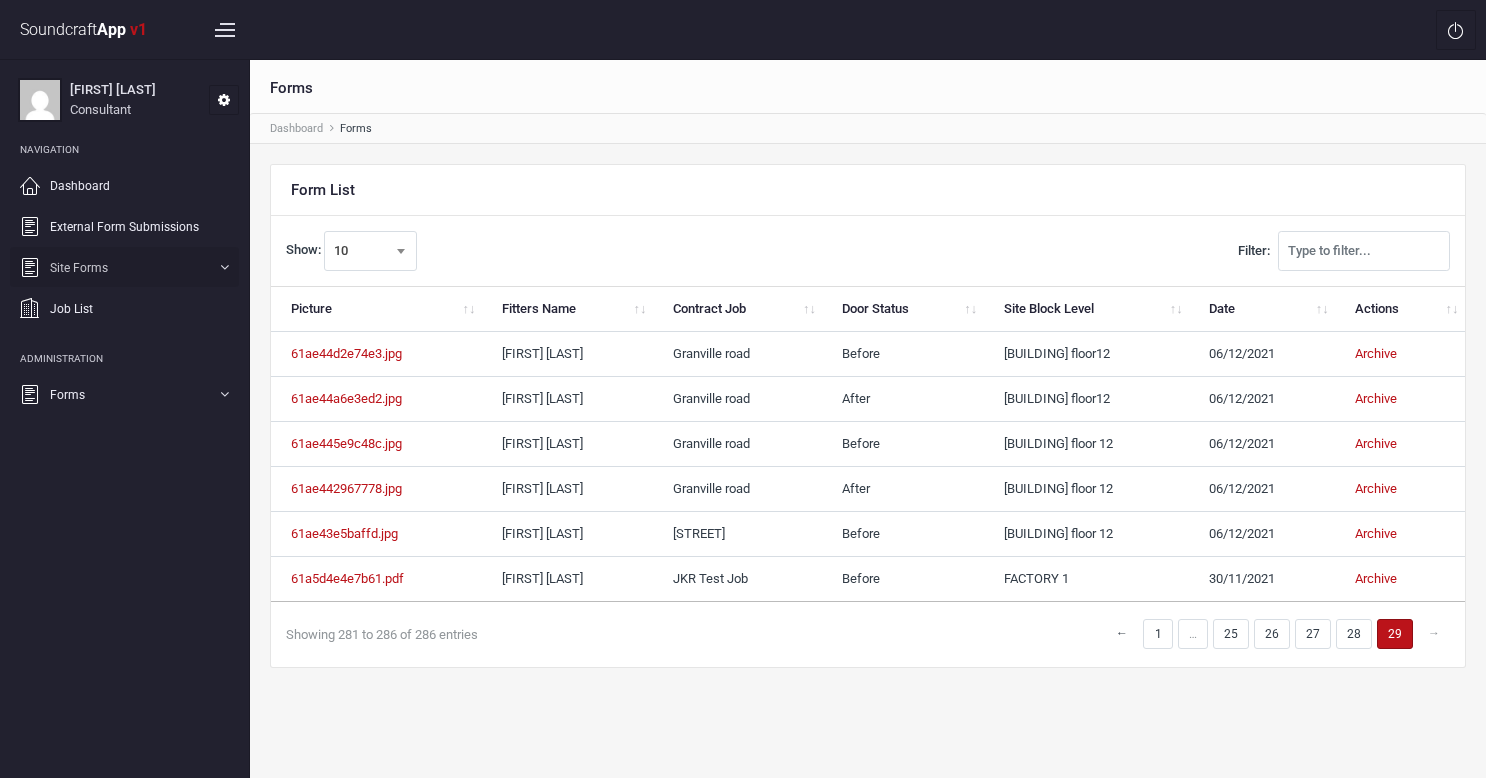 click on "Site Forms" at bounding box center (79, 268) 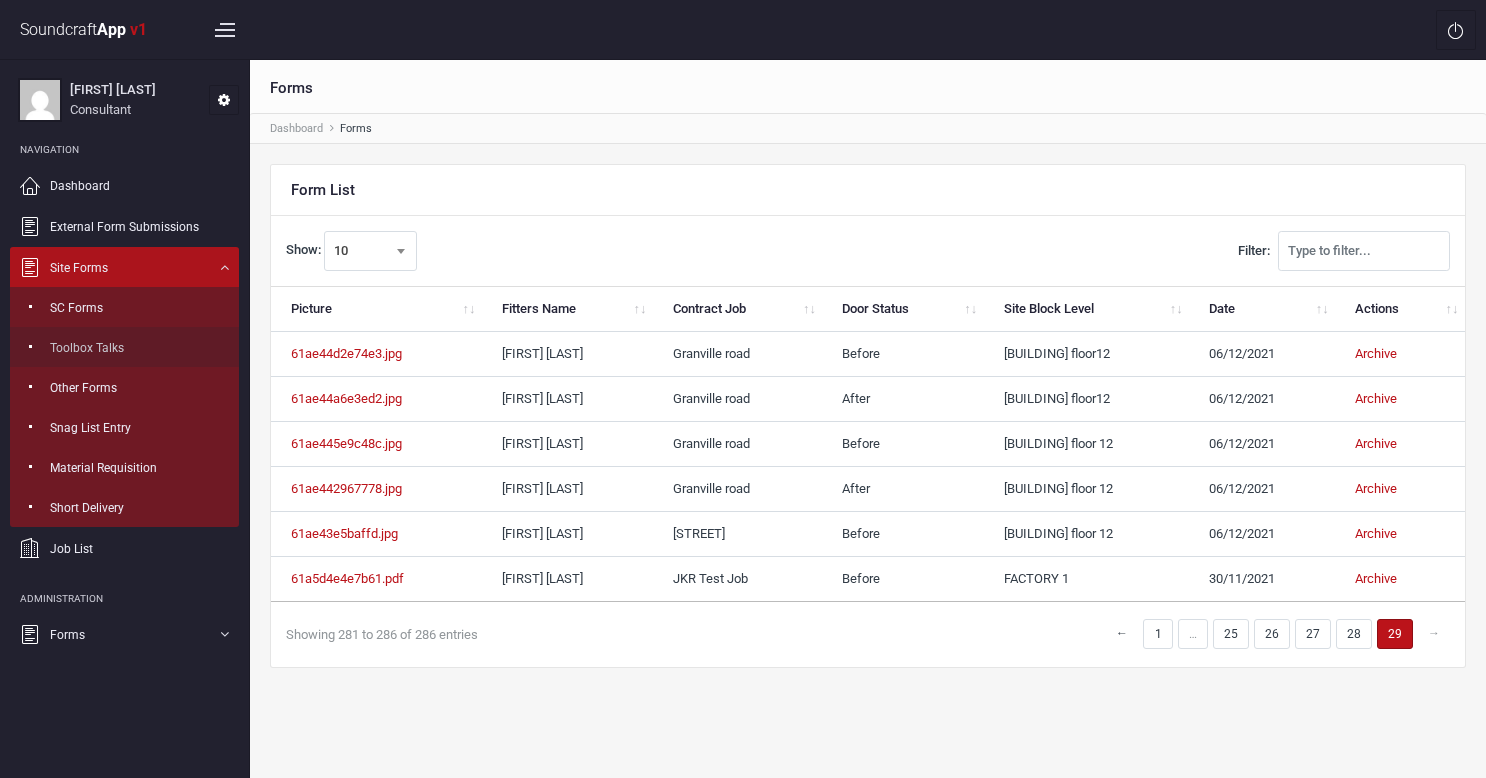 click on "Toolbox Talks" at bounding box center [87, 348] 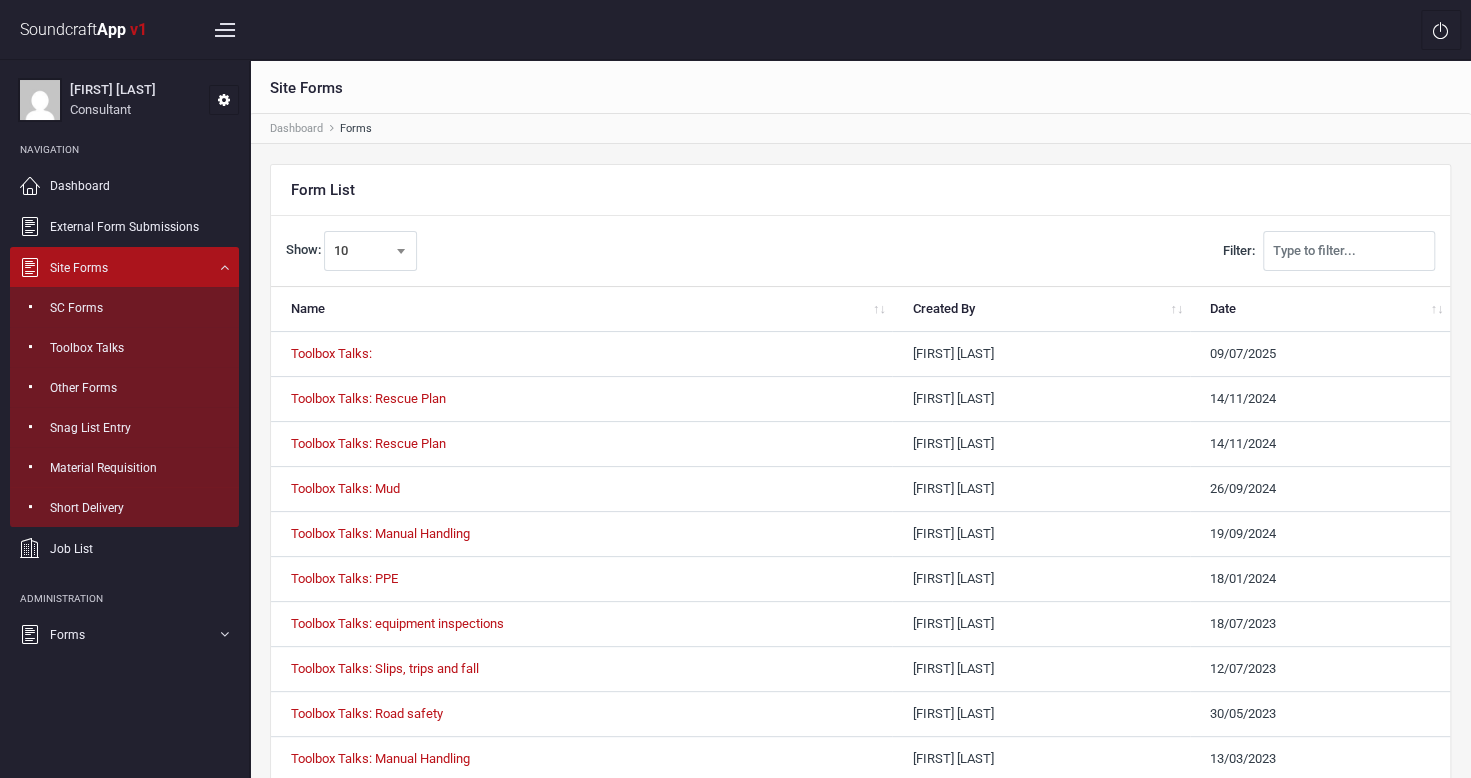 scroll, scrollTop: 114, scrollLeft: 0, axis: vertical 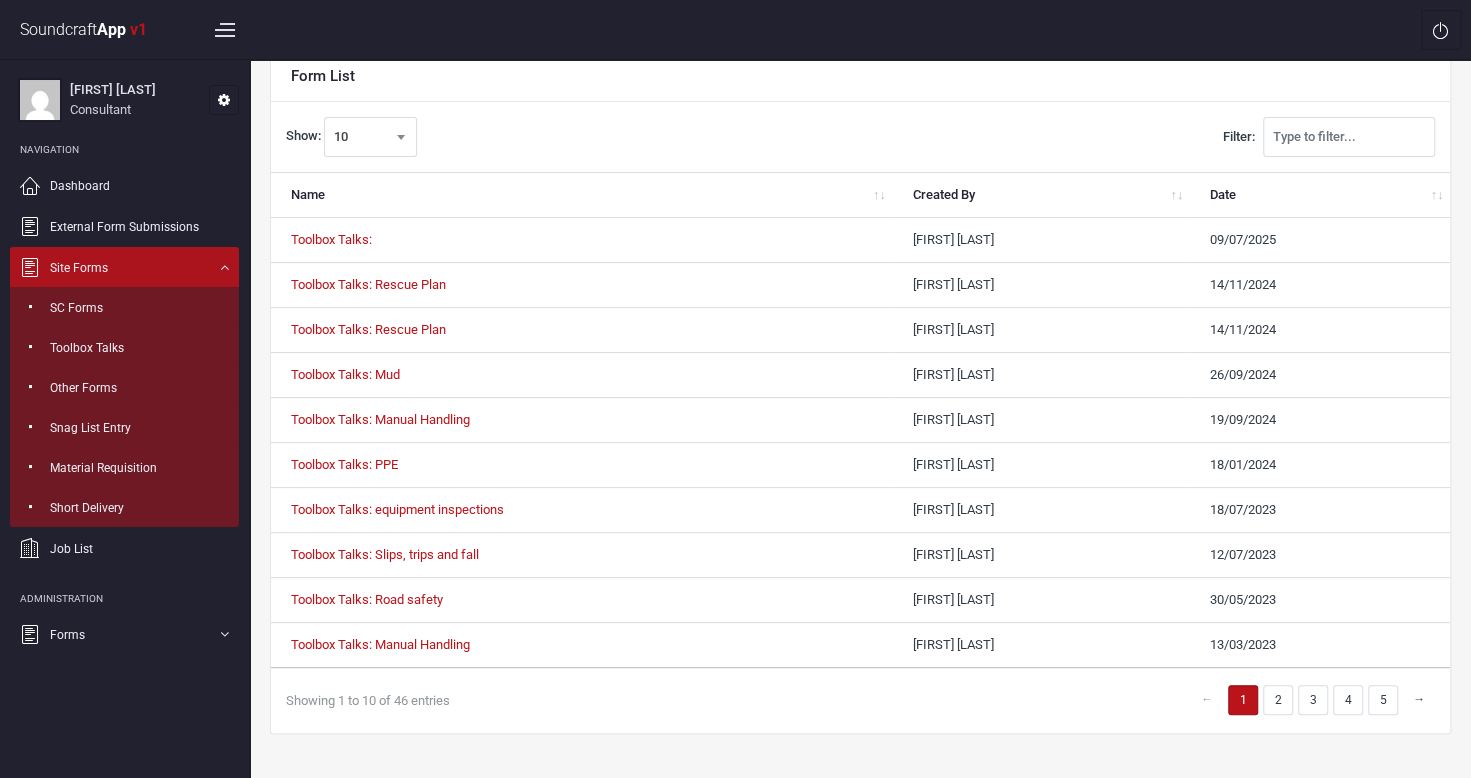 click on "Filter:" at bounding box center (1349, 137) 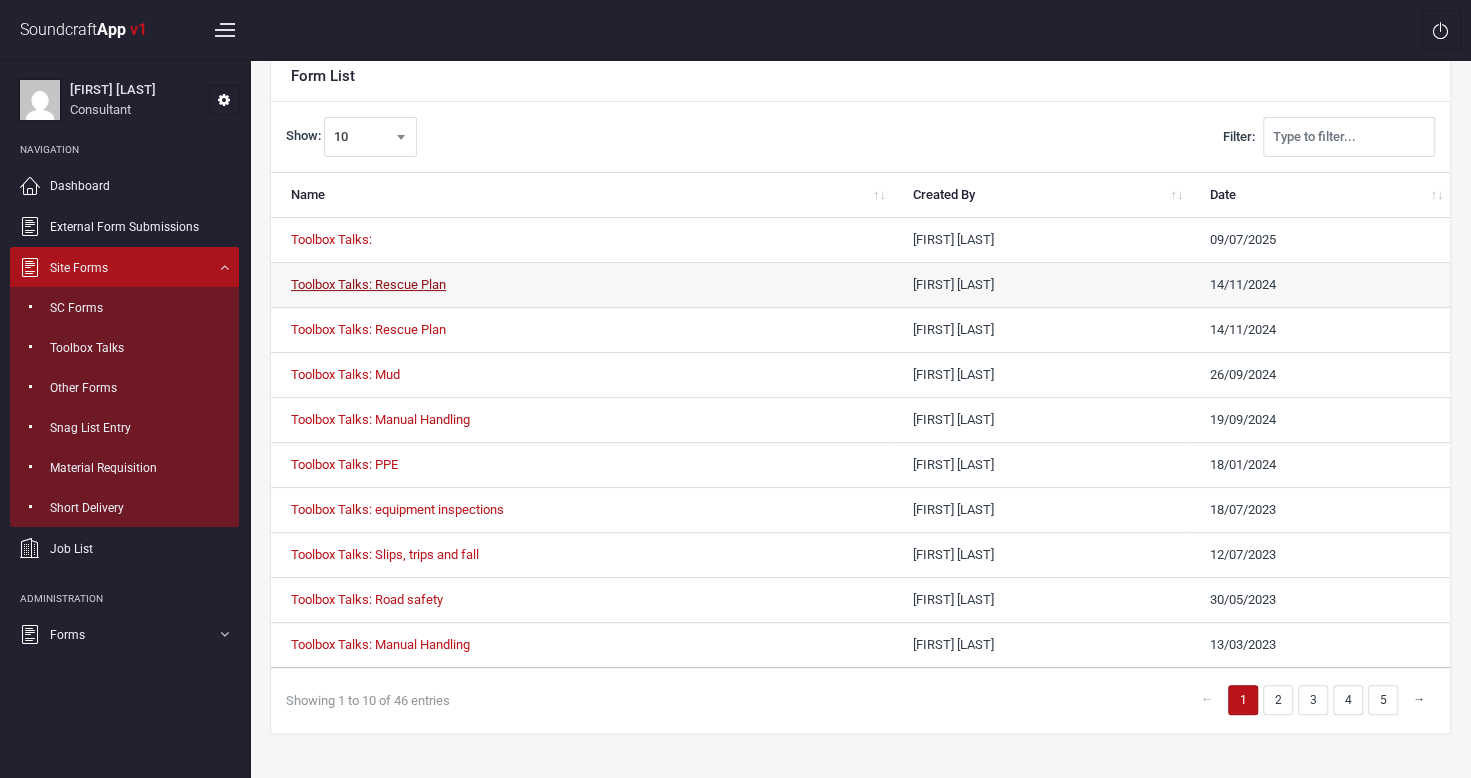 click on "Toolbox Talks: Rescue Plan" at bounding box center [368, 284] 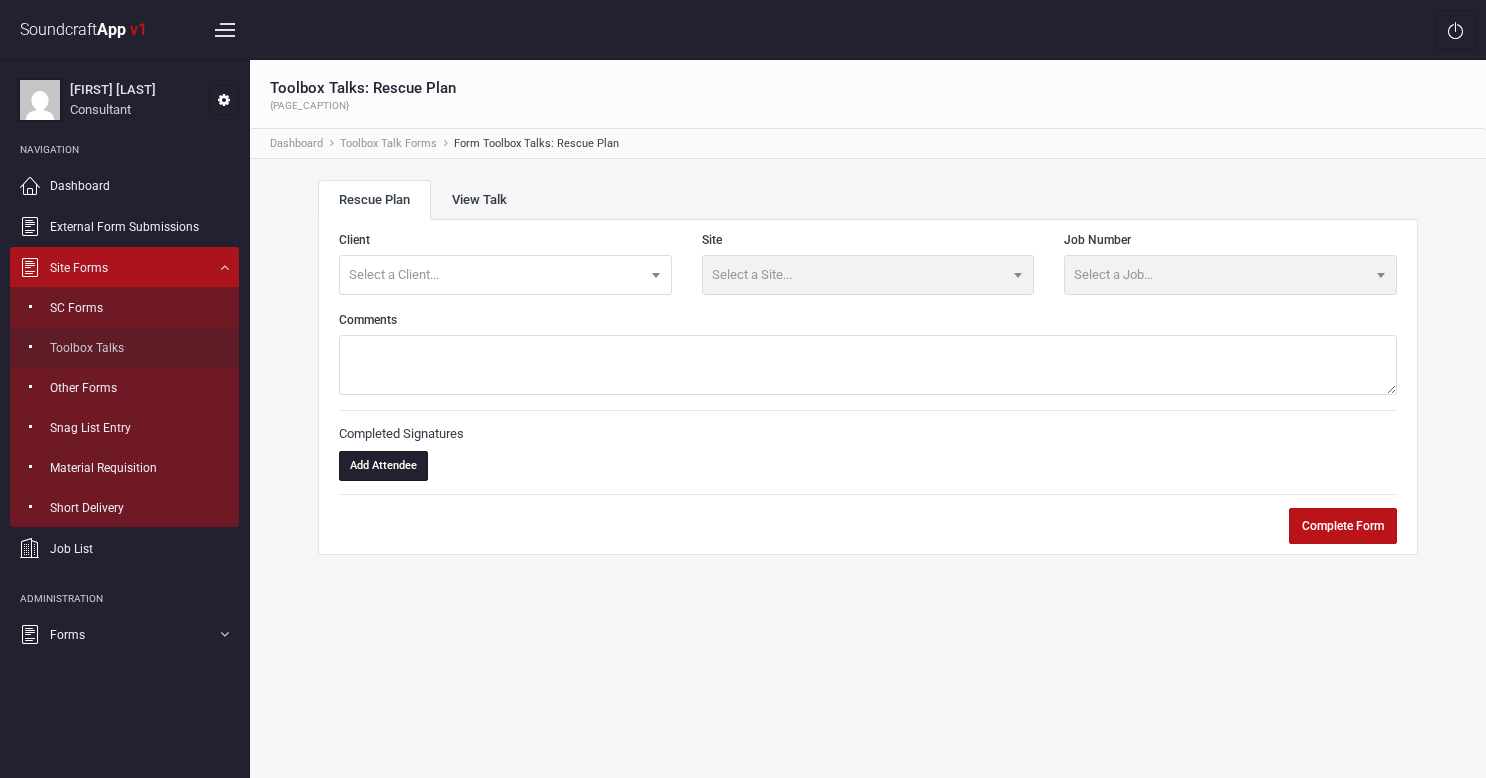 click on "Toolbox Talks" at bounding box center (87, 348) 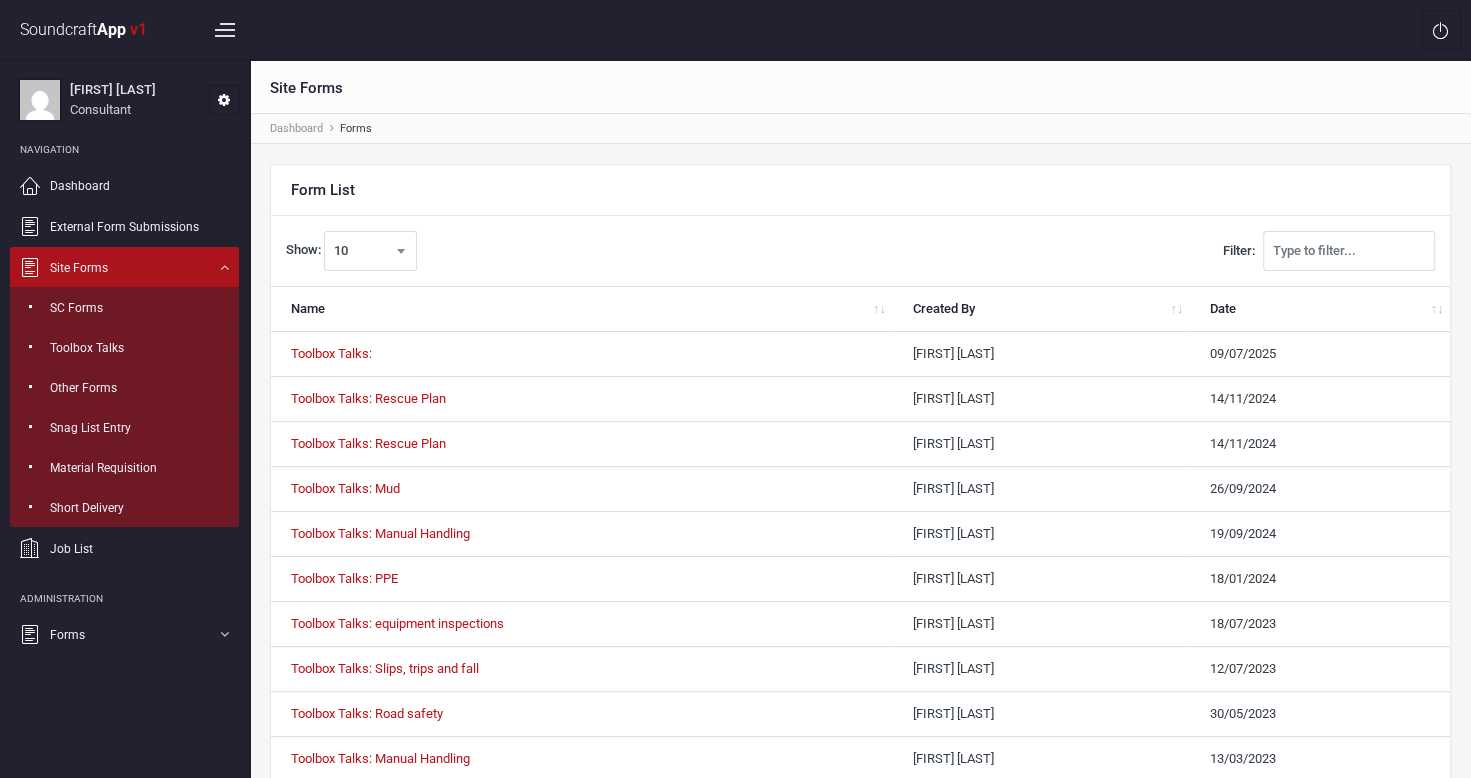 drag, startPoint x: 324, startPoint y: 352, endPoint x: 1292, endPoint y: 82, distance: 1004.94977 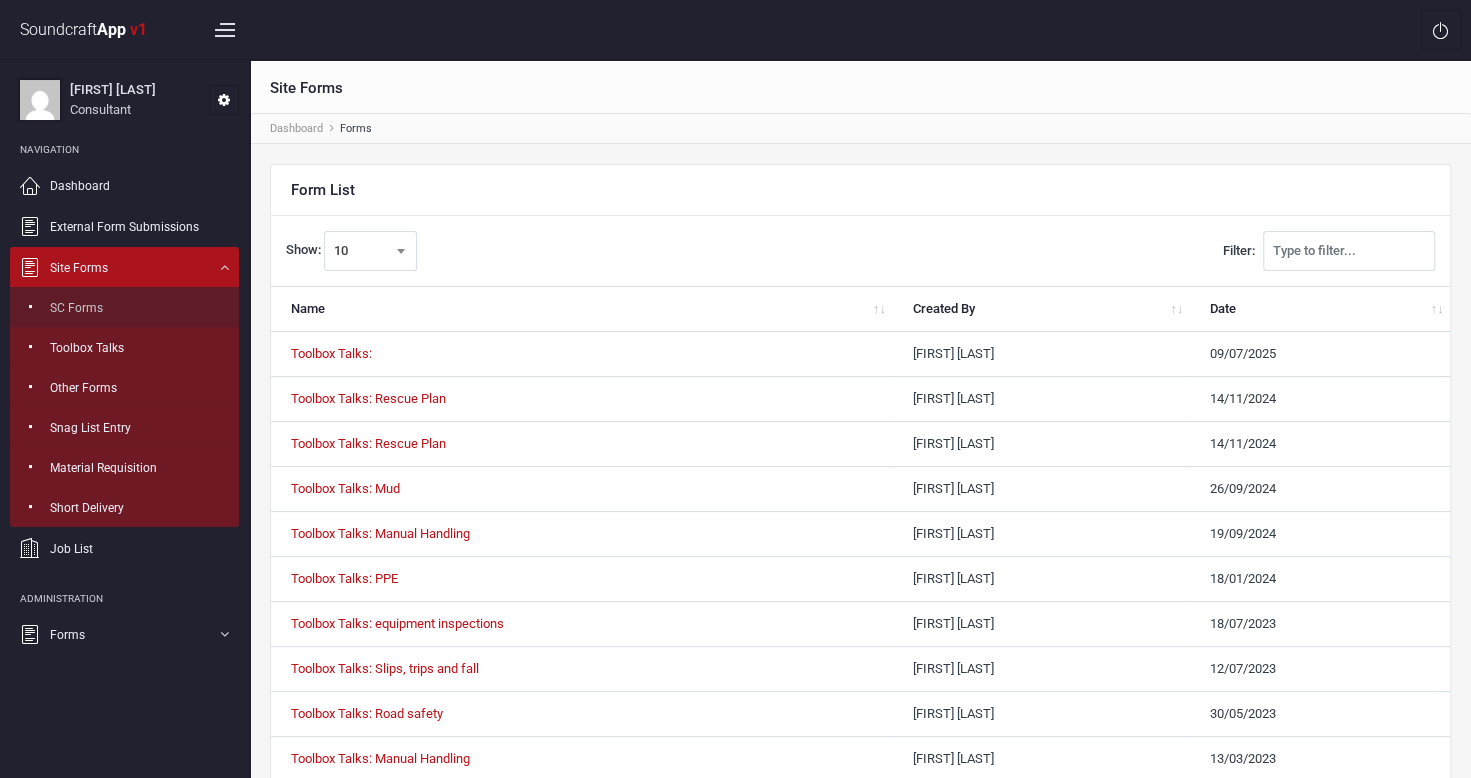 click on "SC Forms" at bounding box center [76, 308] 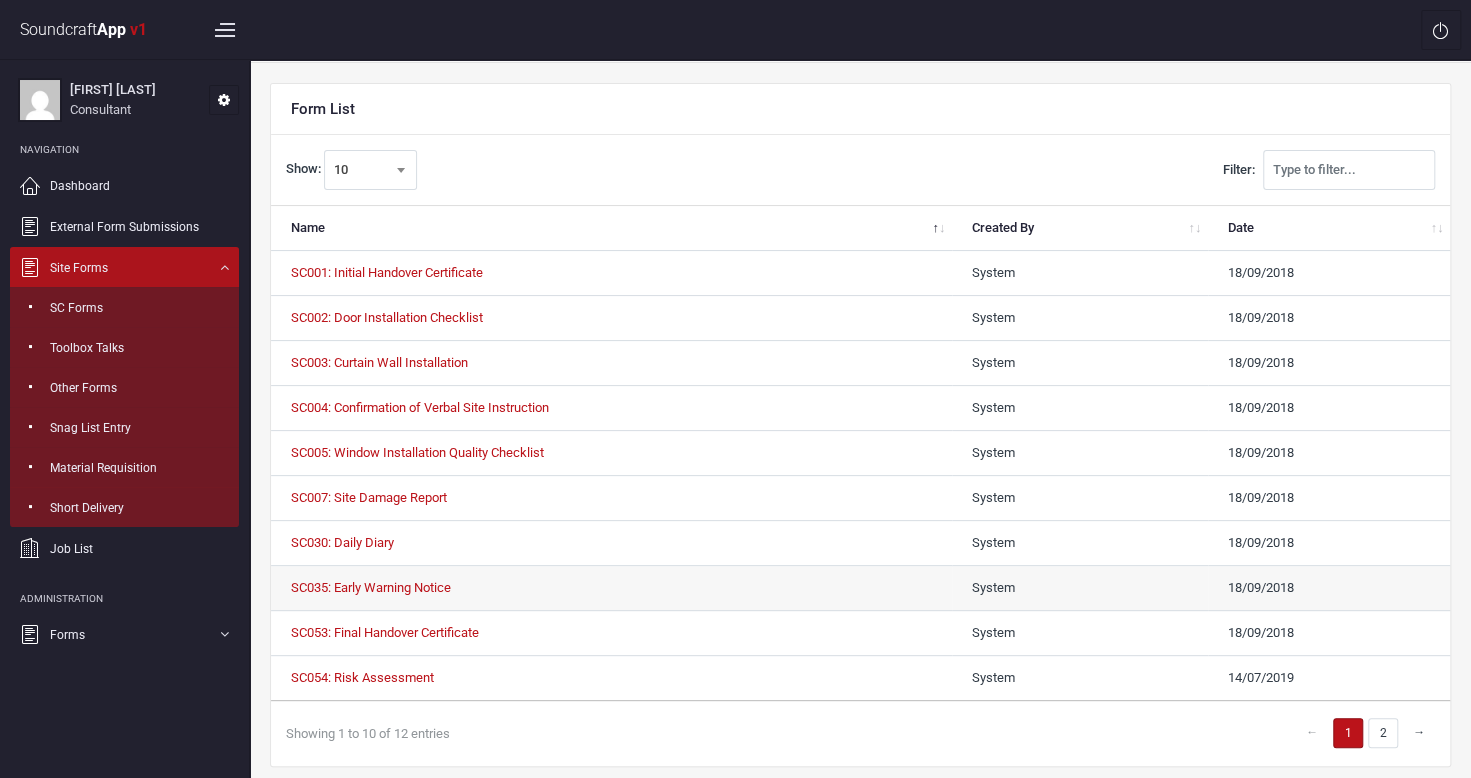 scroll, scrollTop: 82, scrollLeft: 0, axis: vertical 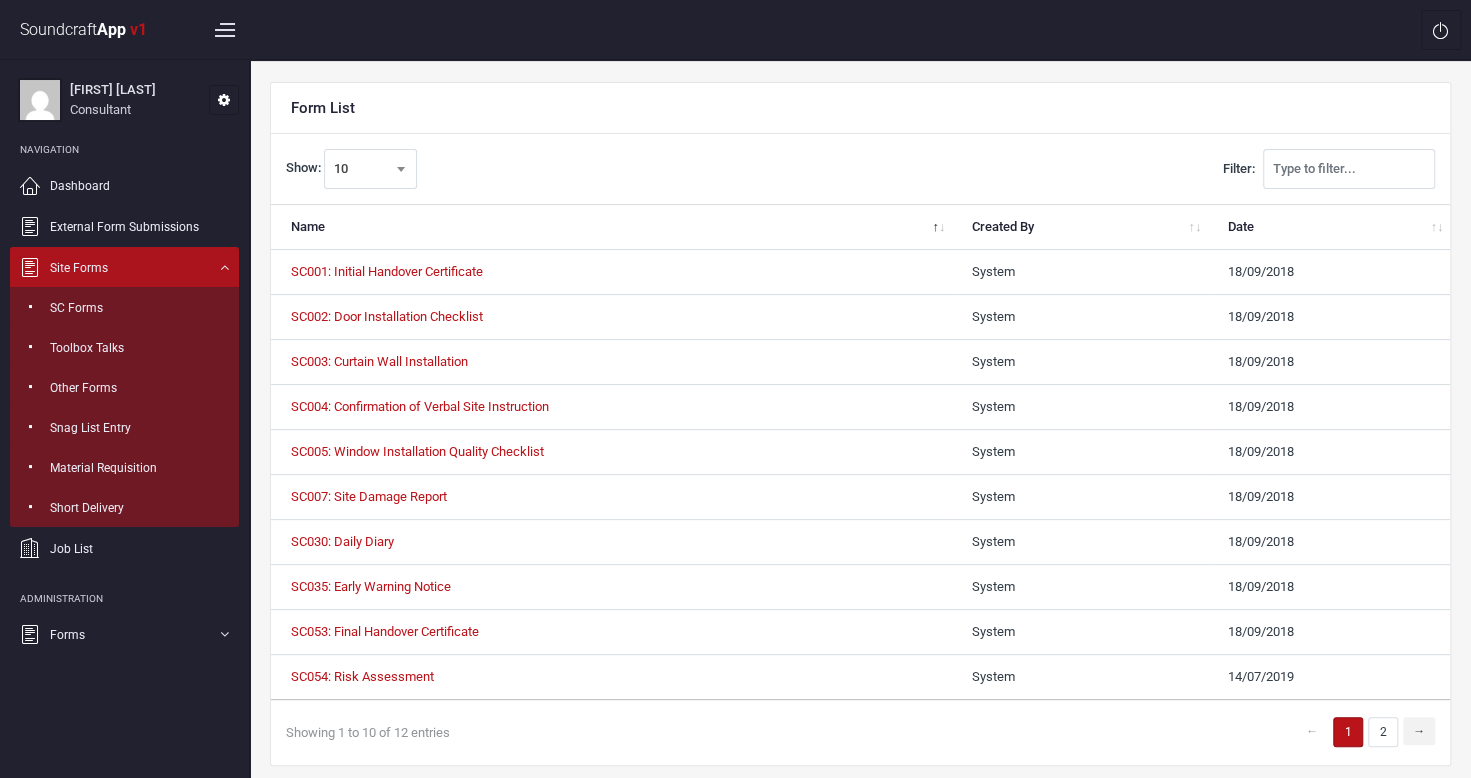 click on "→" at bounding box center [1419, 731] 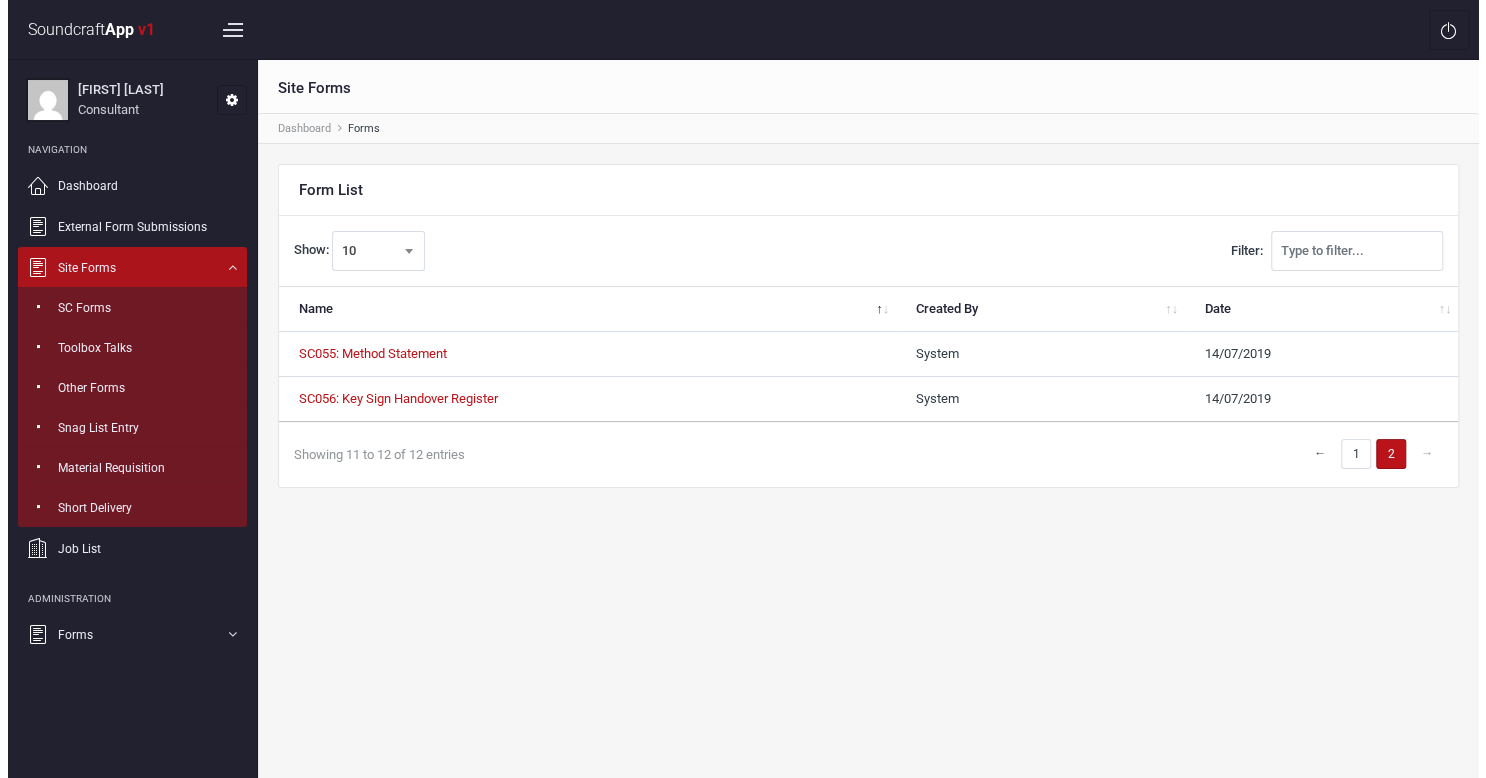 scroll, scrollTop: 0, scrollLeft: 0, axis: both 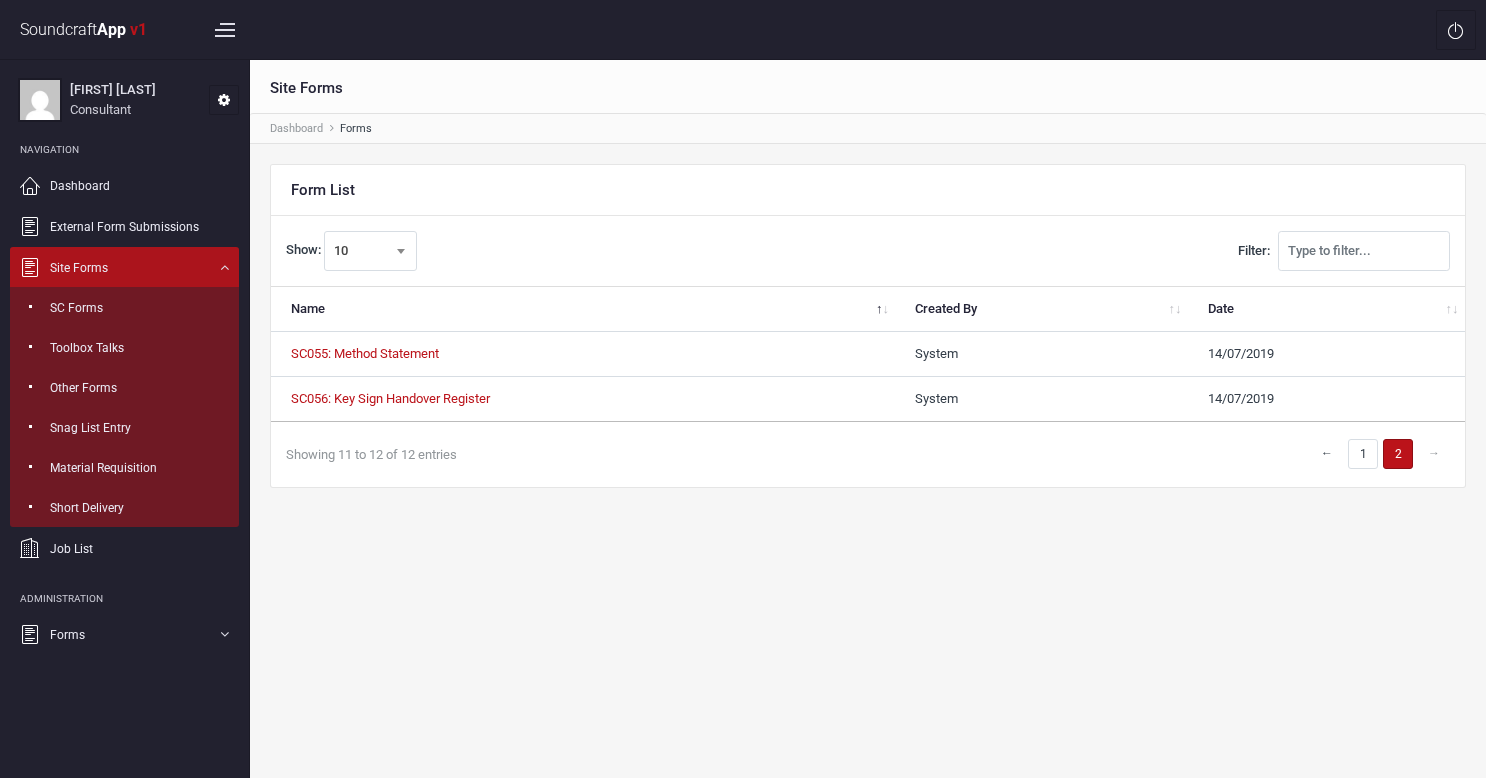 click on "Forms
New Toolbox Talk" at bounding box center [124, 634] 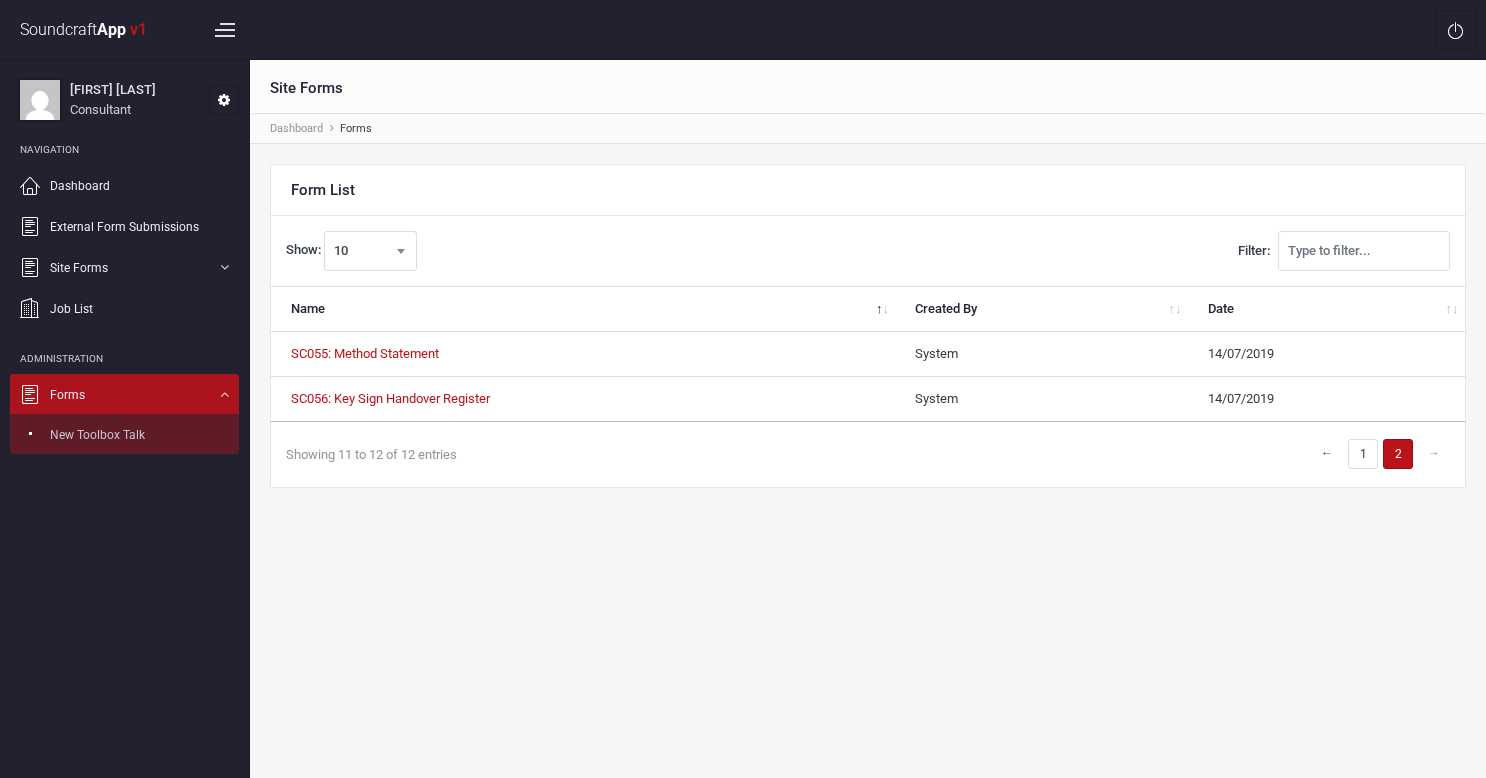 click on "New Toolbox Talk" at bounding box center [97, 435] 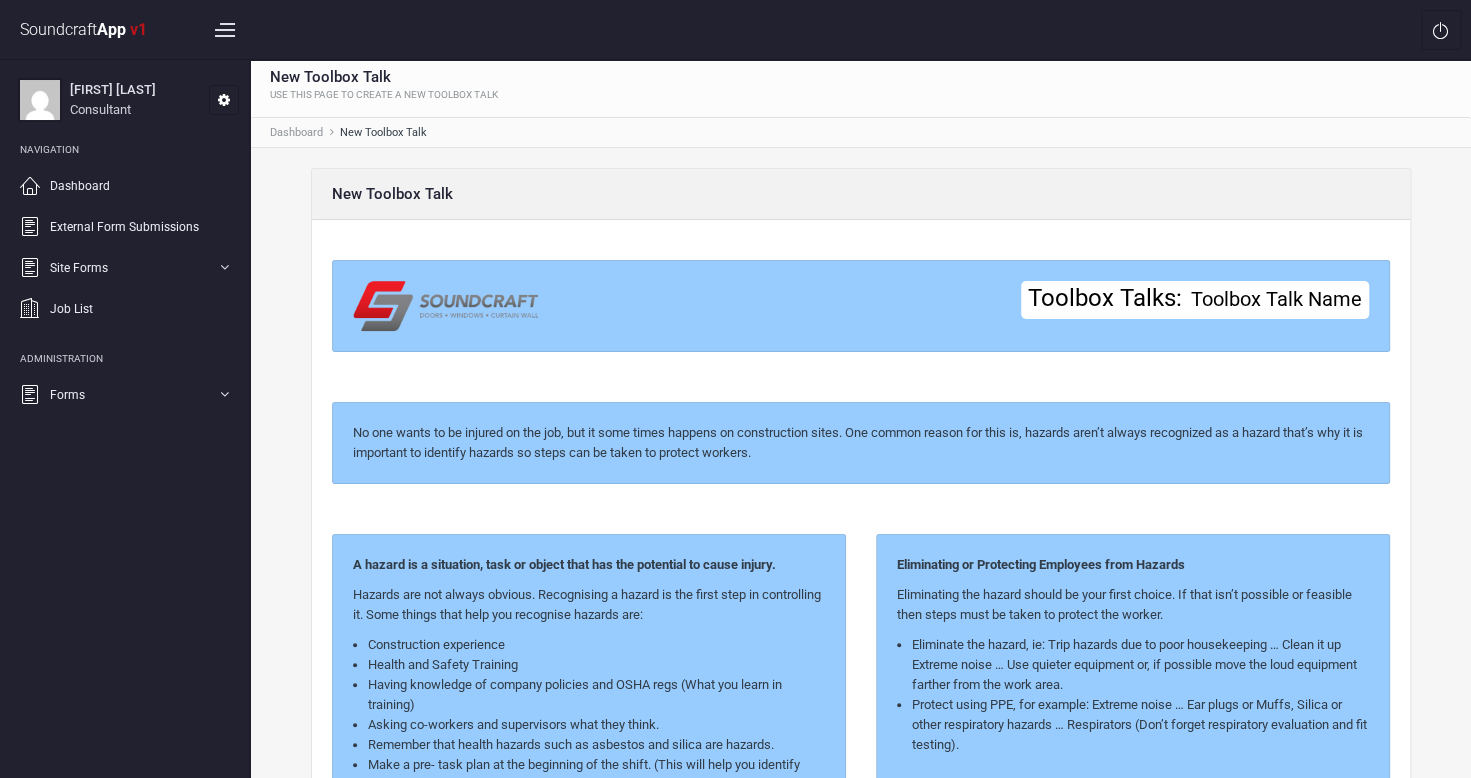 scroll, scrollTop: 12, scrollLeft: 0, axis: vertical 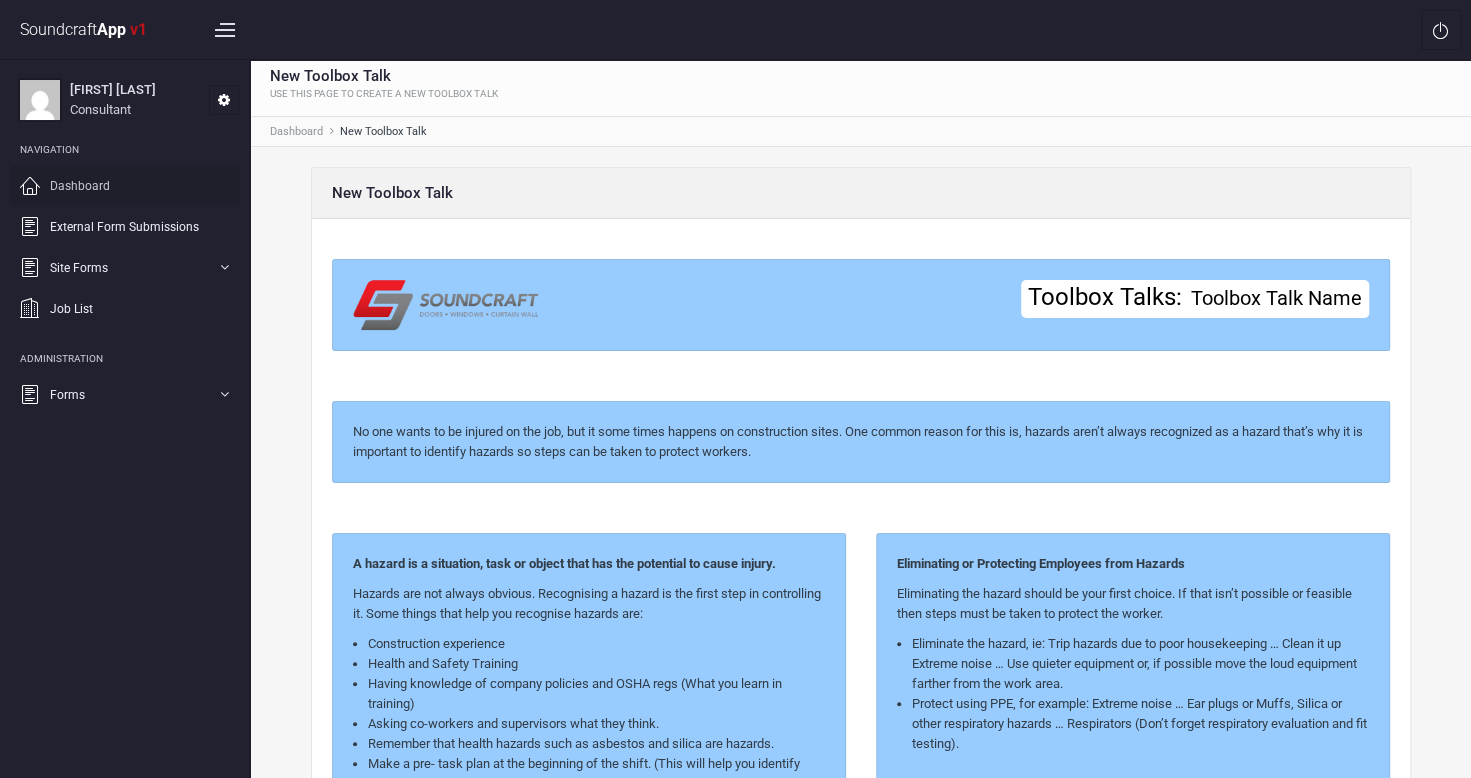 click on "Dashboard" at bounding box center (80, 186) 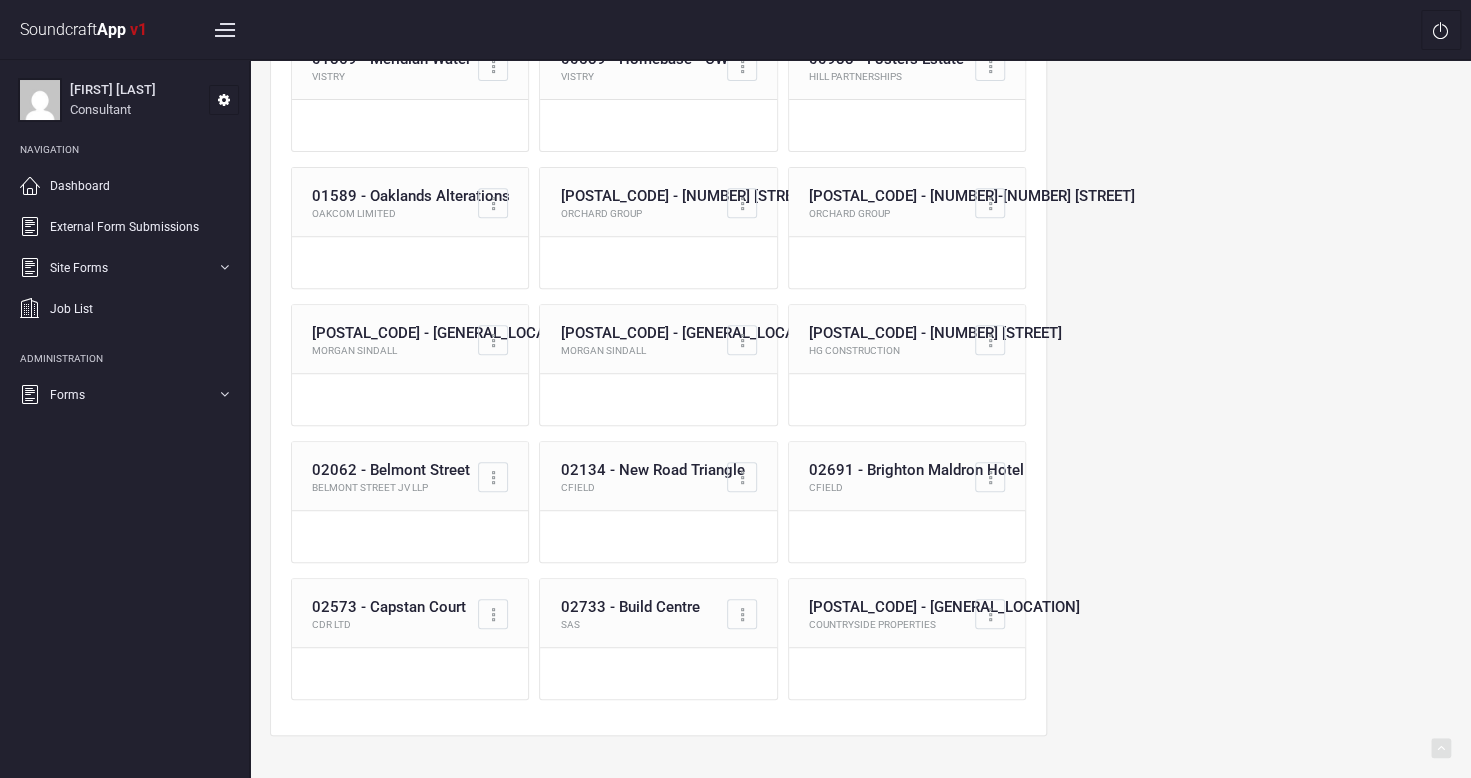 scroll, scrollTop: 0, scrollLeft: 0, axis: both 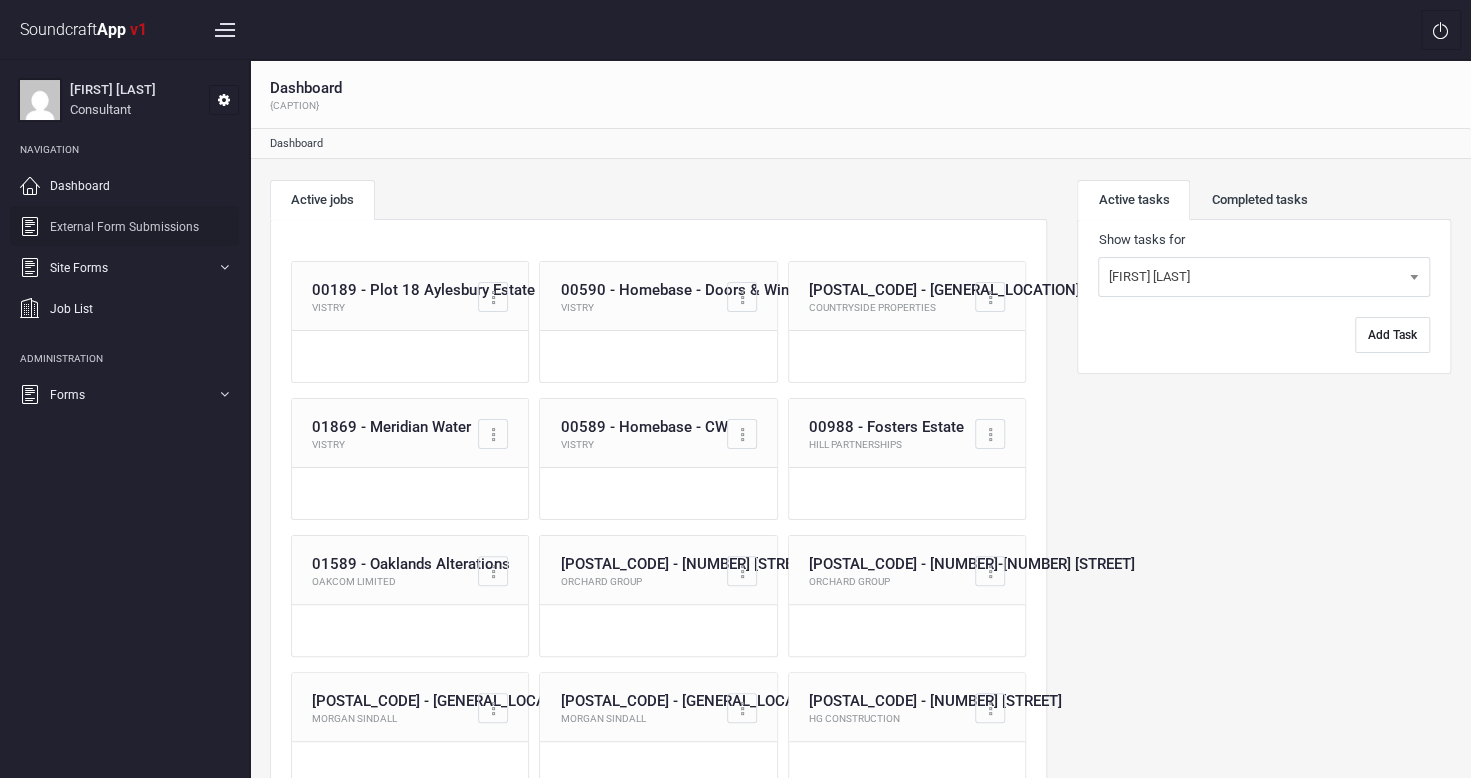 click on "External Form Submissions" at bounding box center (124, 227) 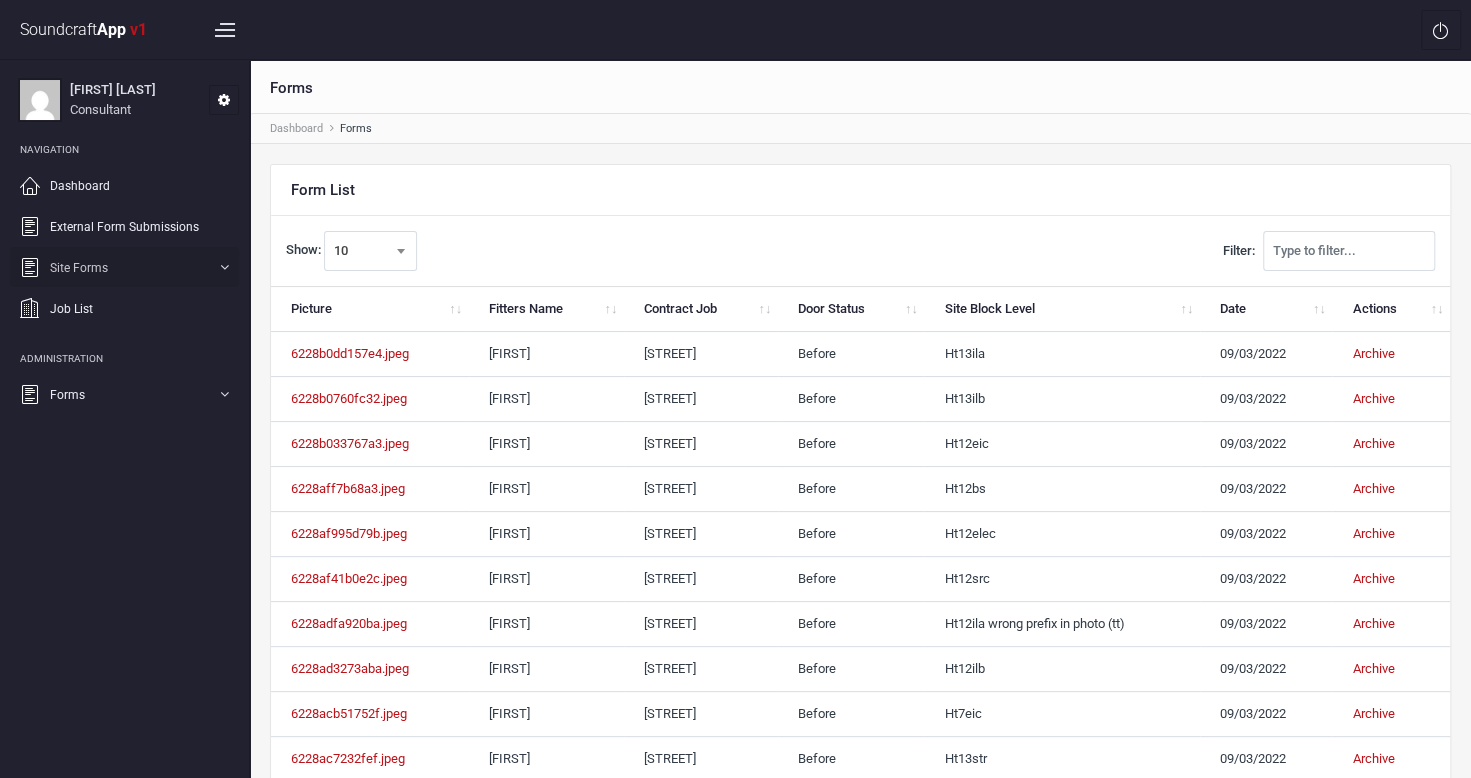 click on "Site Forms" at bounding box center (79, 268) 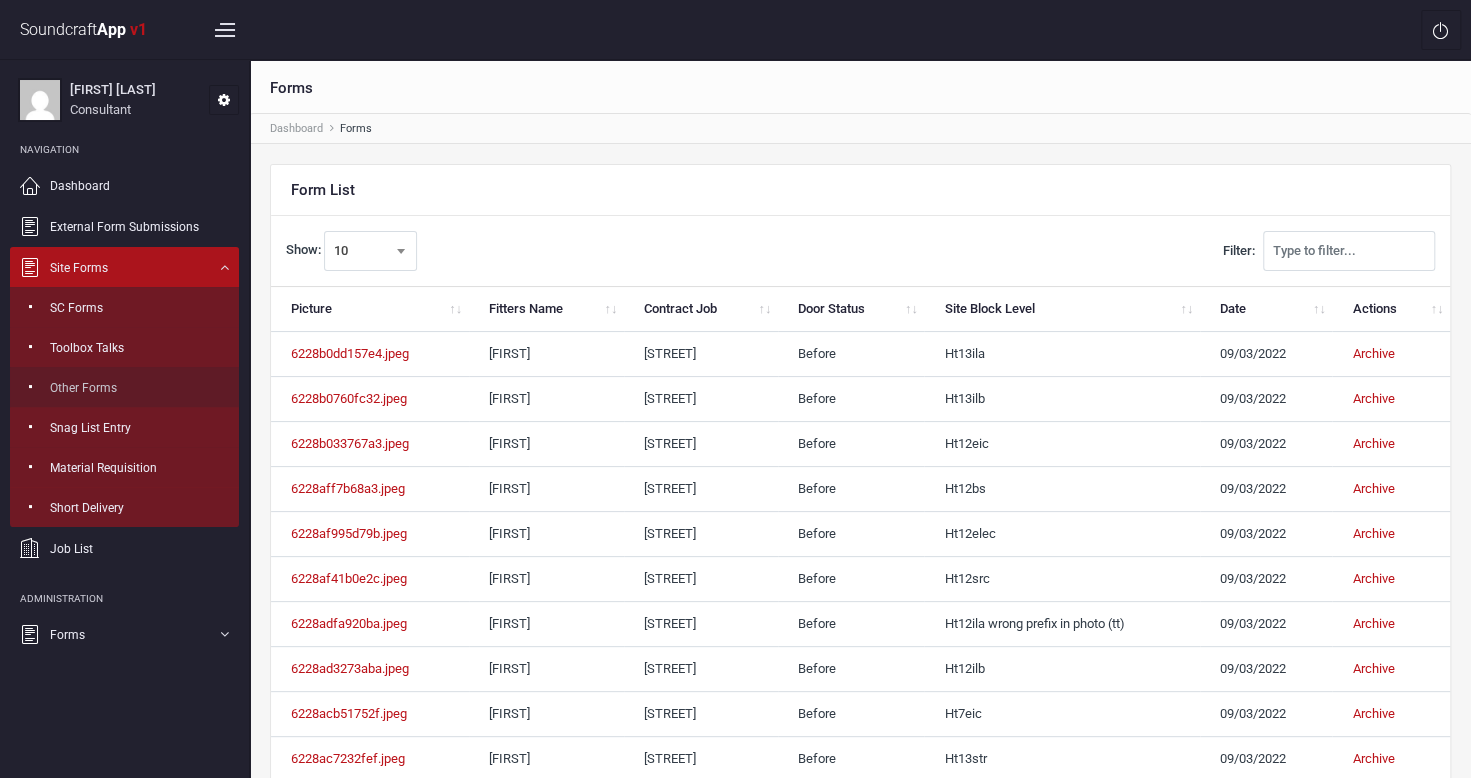 click on "Other Forms" at bounding box center (83, 388) 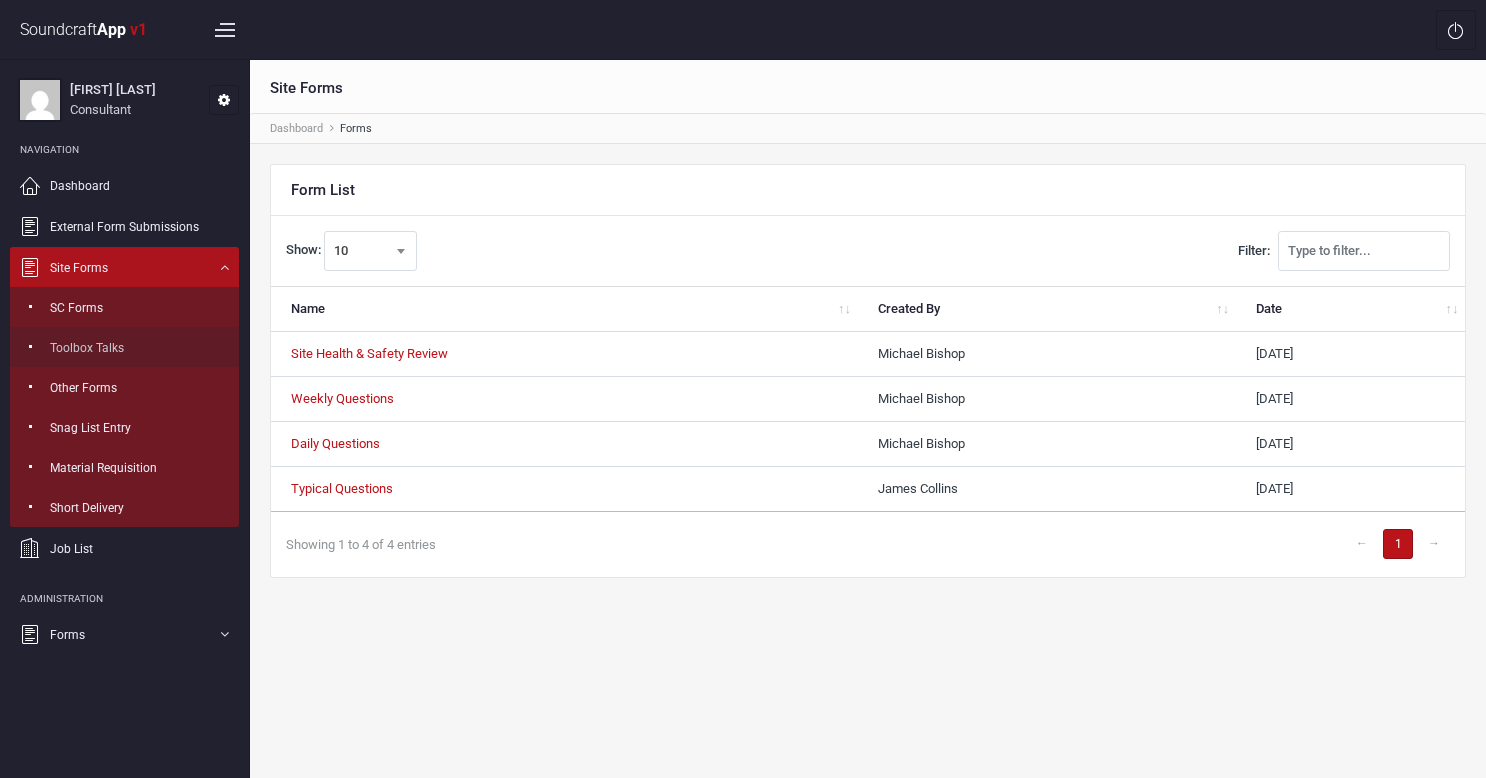 click on "Toolbox Talks" at bounding box center [87, 348] 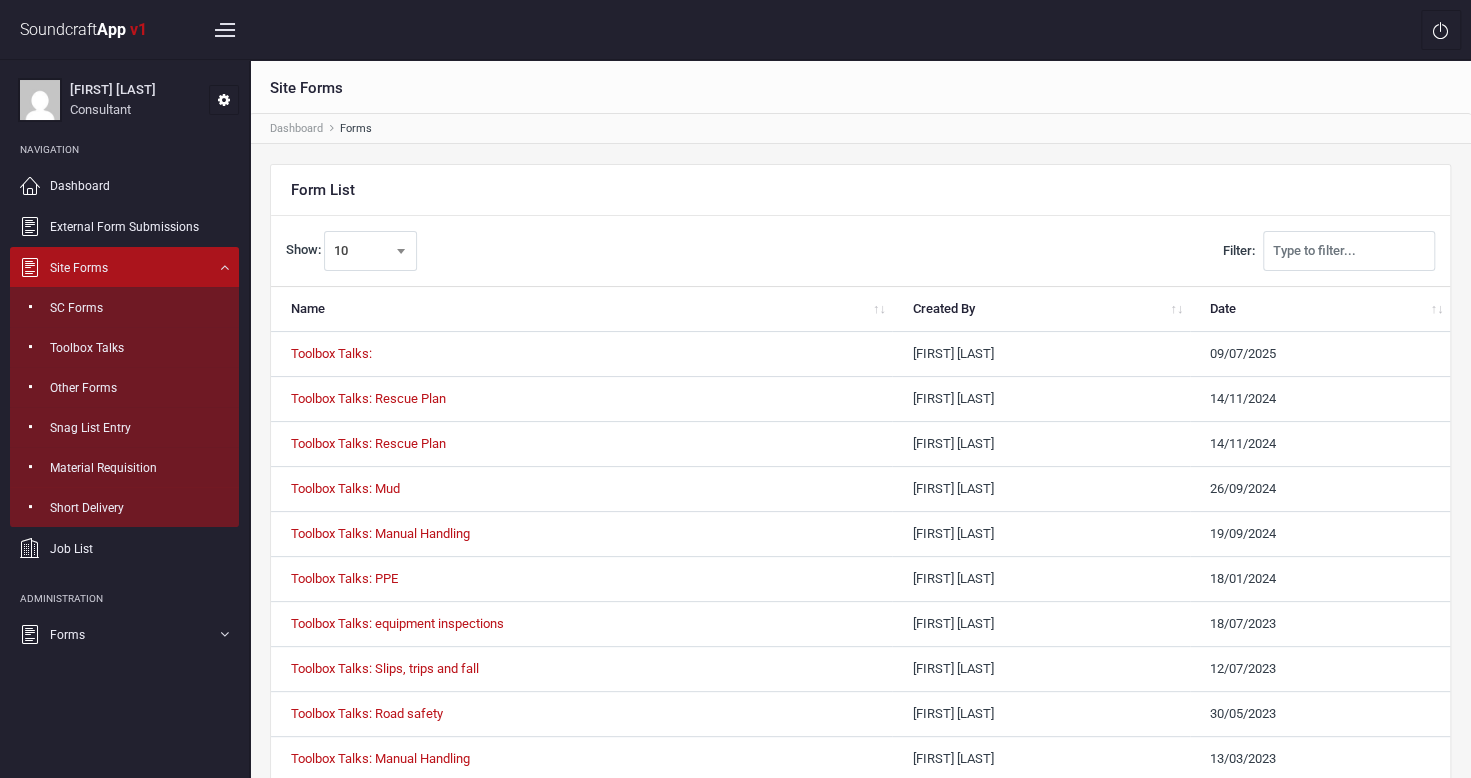 scroll, scrollTop: 114, scrollLeft: 0, axis: vertical 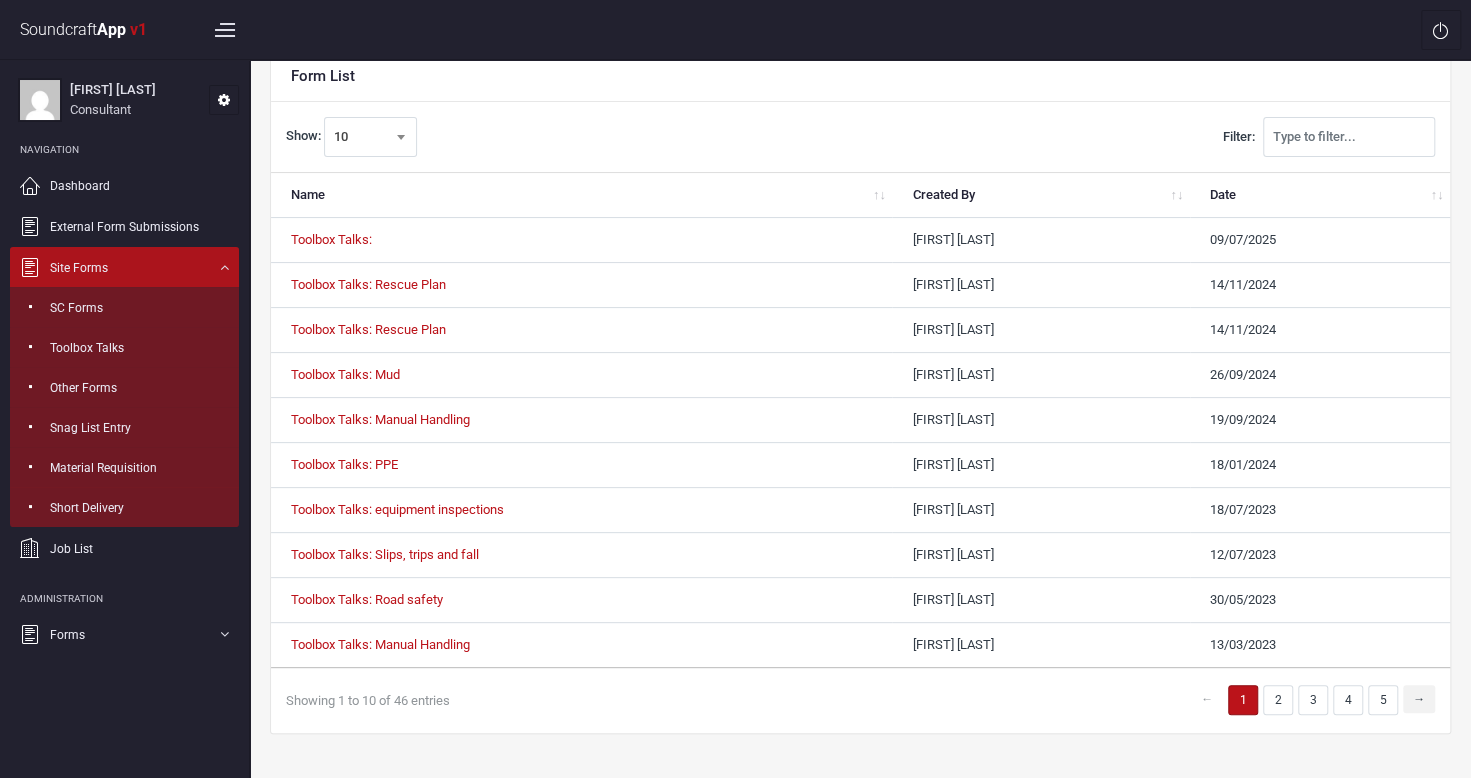 click on "→" at bounding box center (1419, 699) 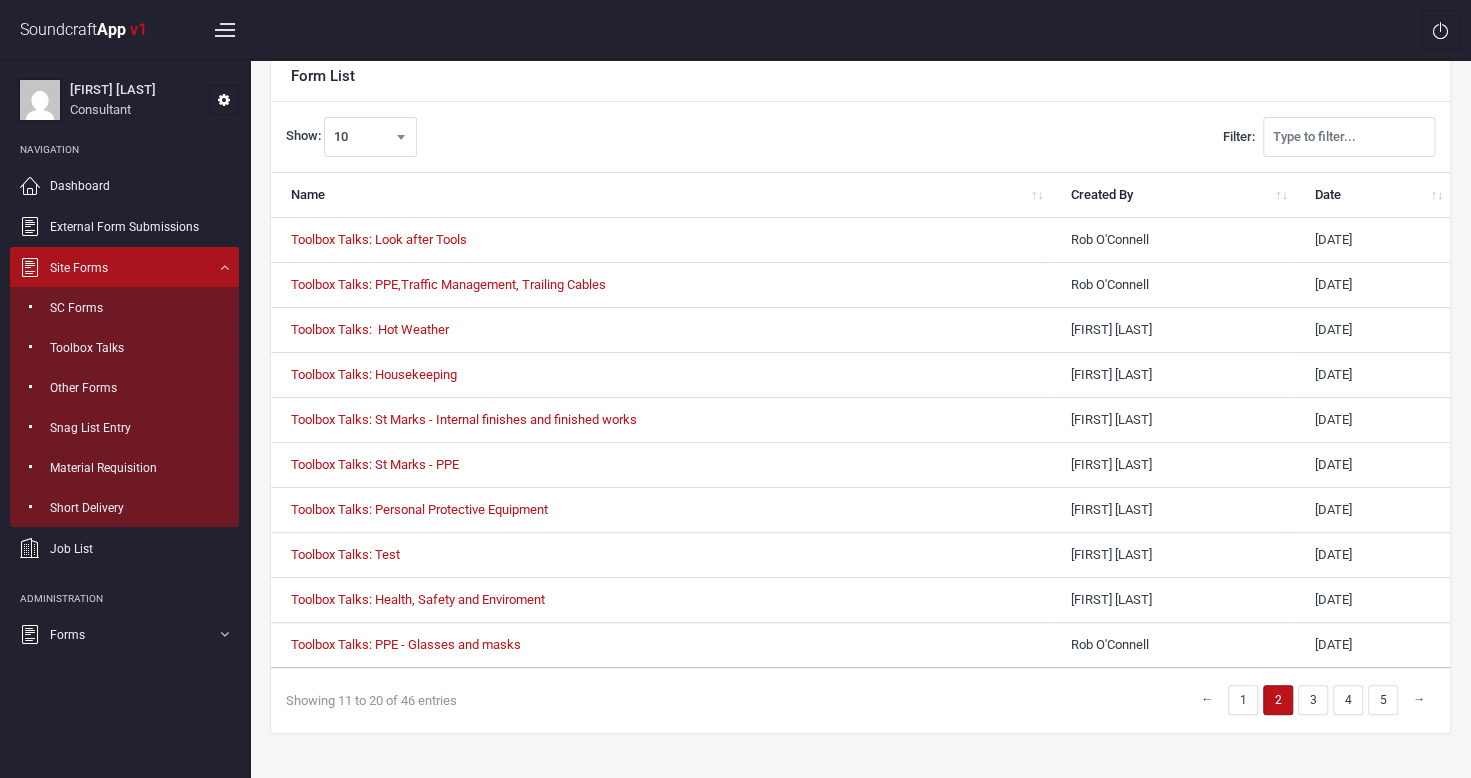 click on "→" at bounding box center (1419, 699) 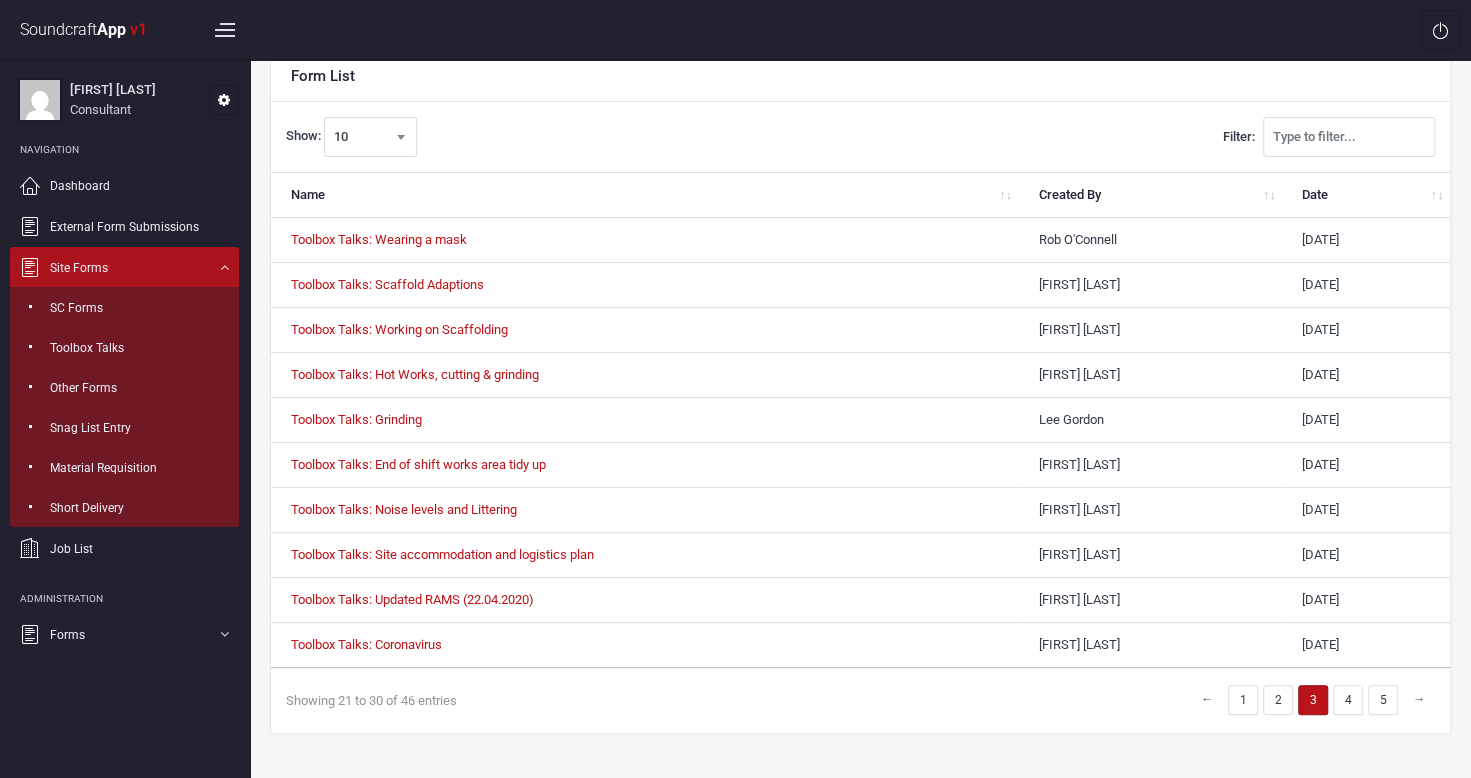 click on "→" at bounding box center [1419, 699] 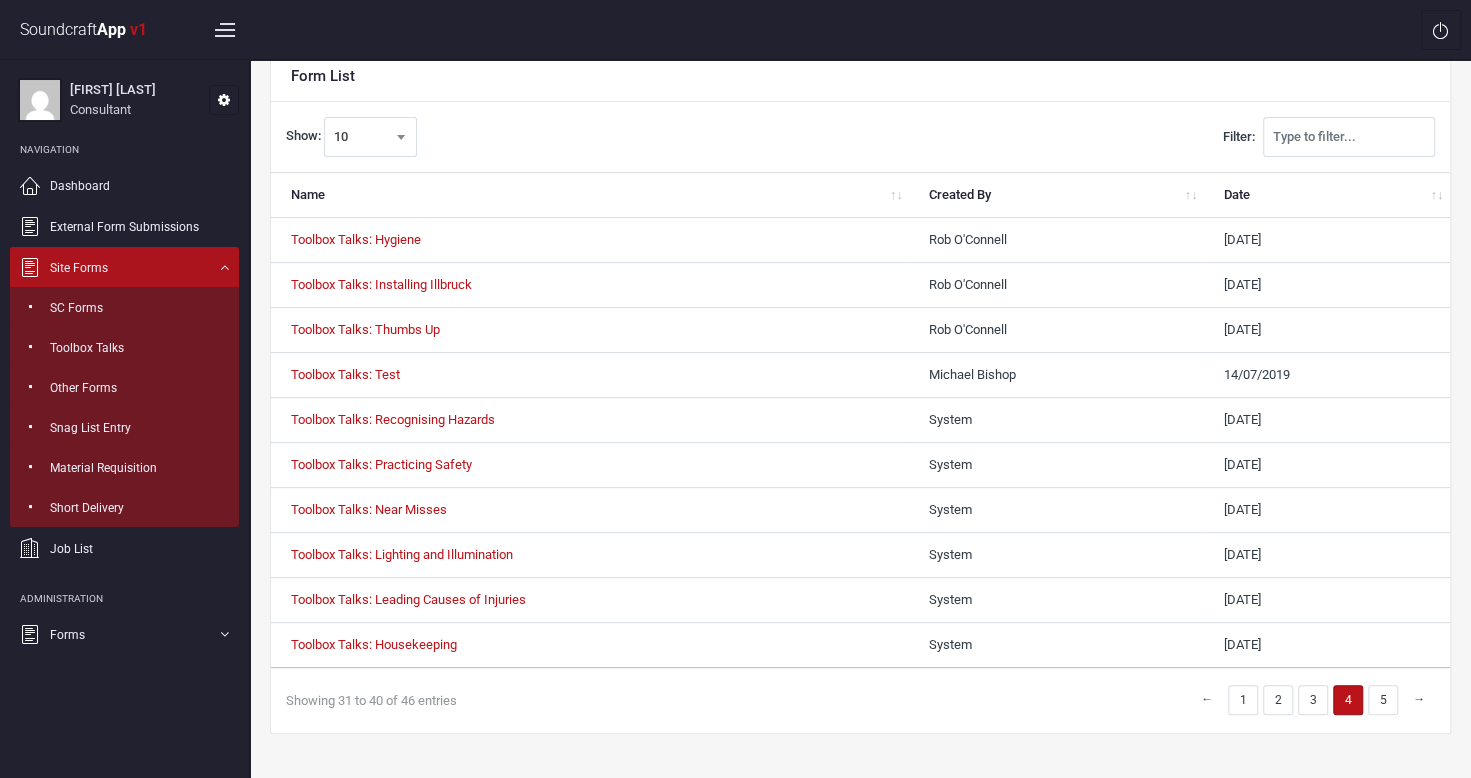 click on "→" at bounding box center [1419, 699] 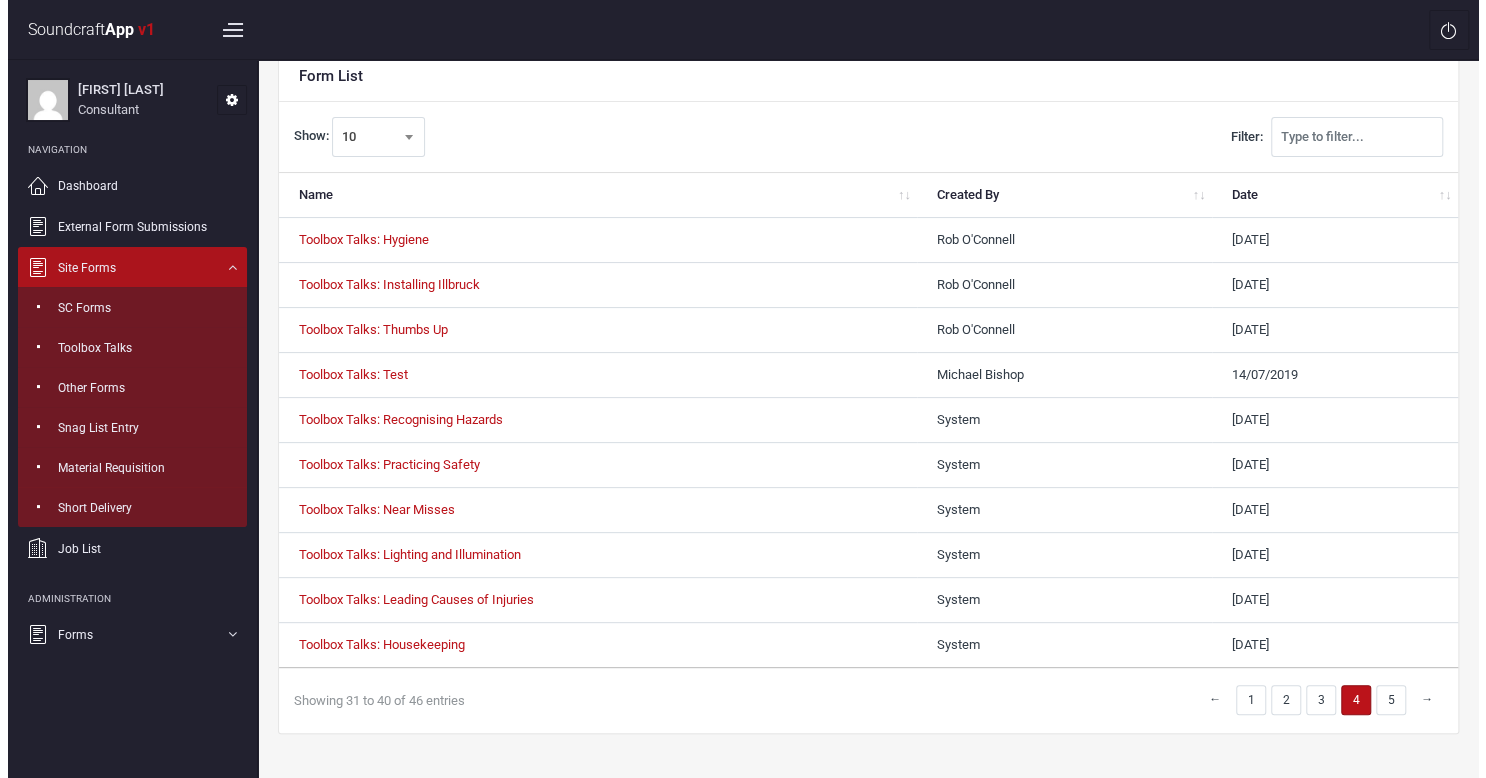 scroll, scrollTop: 0, scrollLeft: 0, axis: both 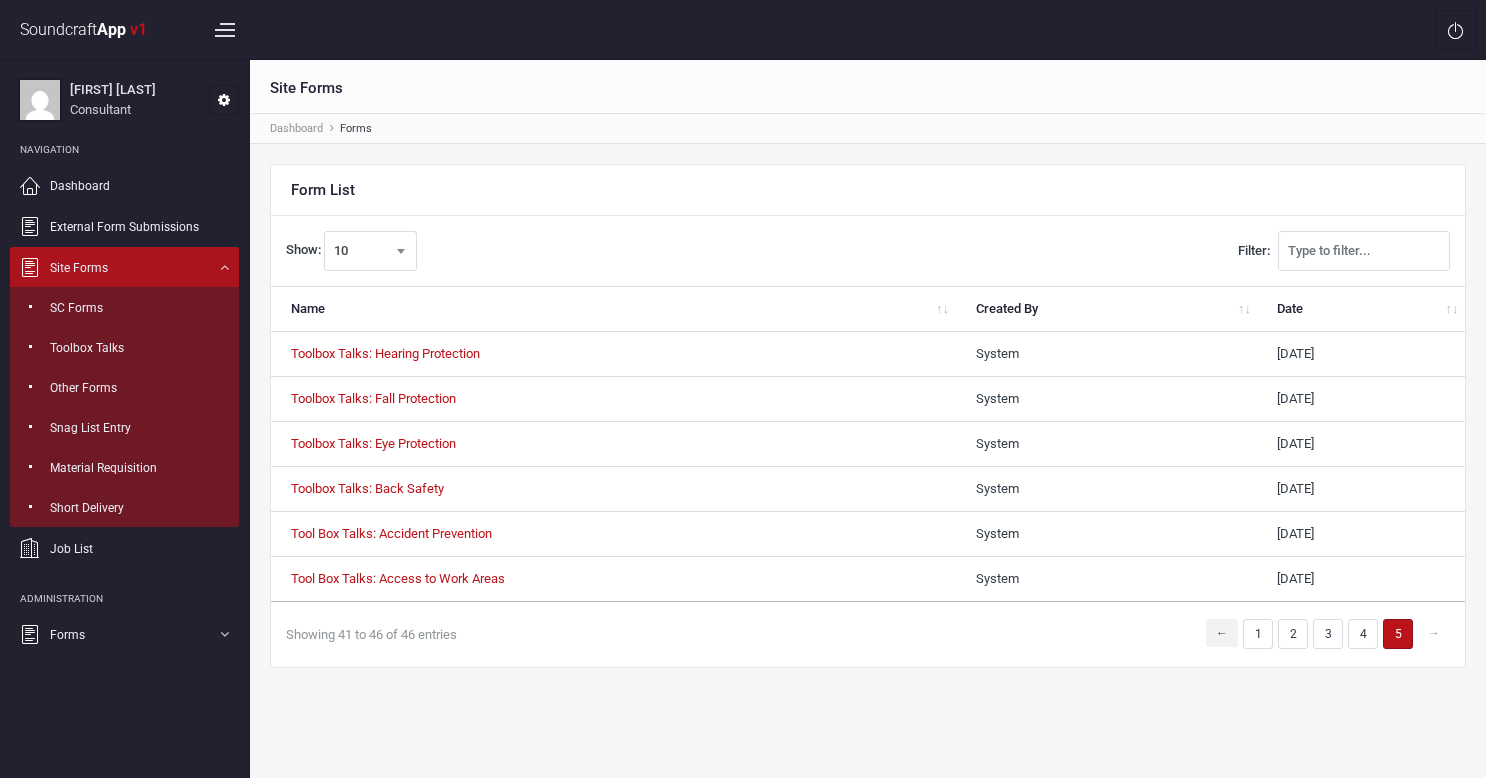 click on "←" at bounding box center (1222, 633) 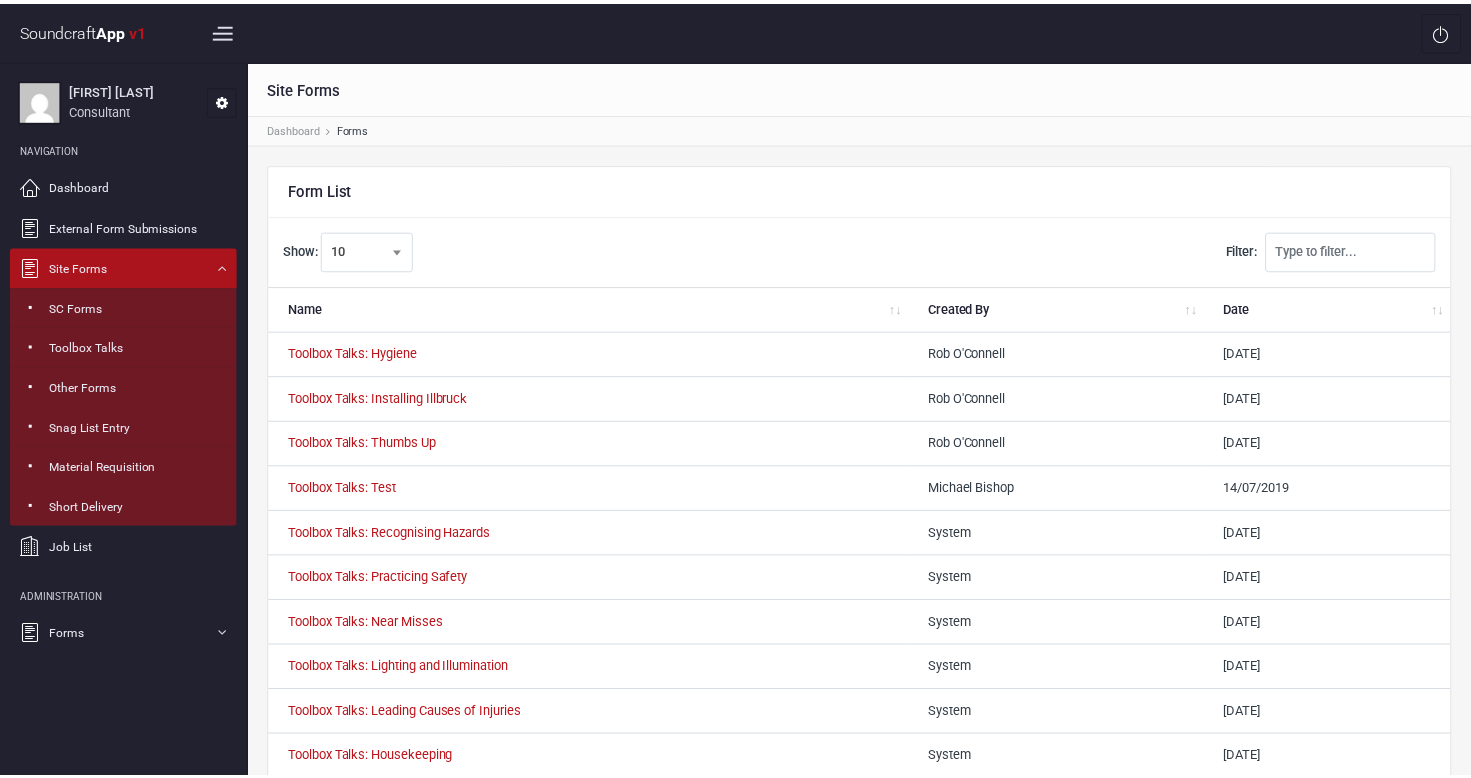 scroll, scrollTop: 114, scrollLeft: 0, axis: vertical 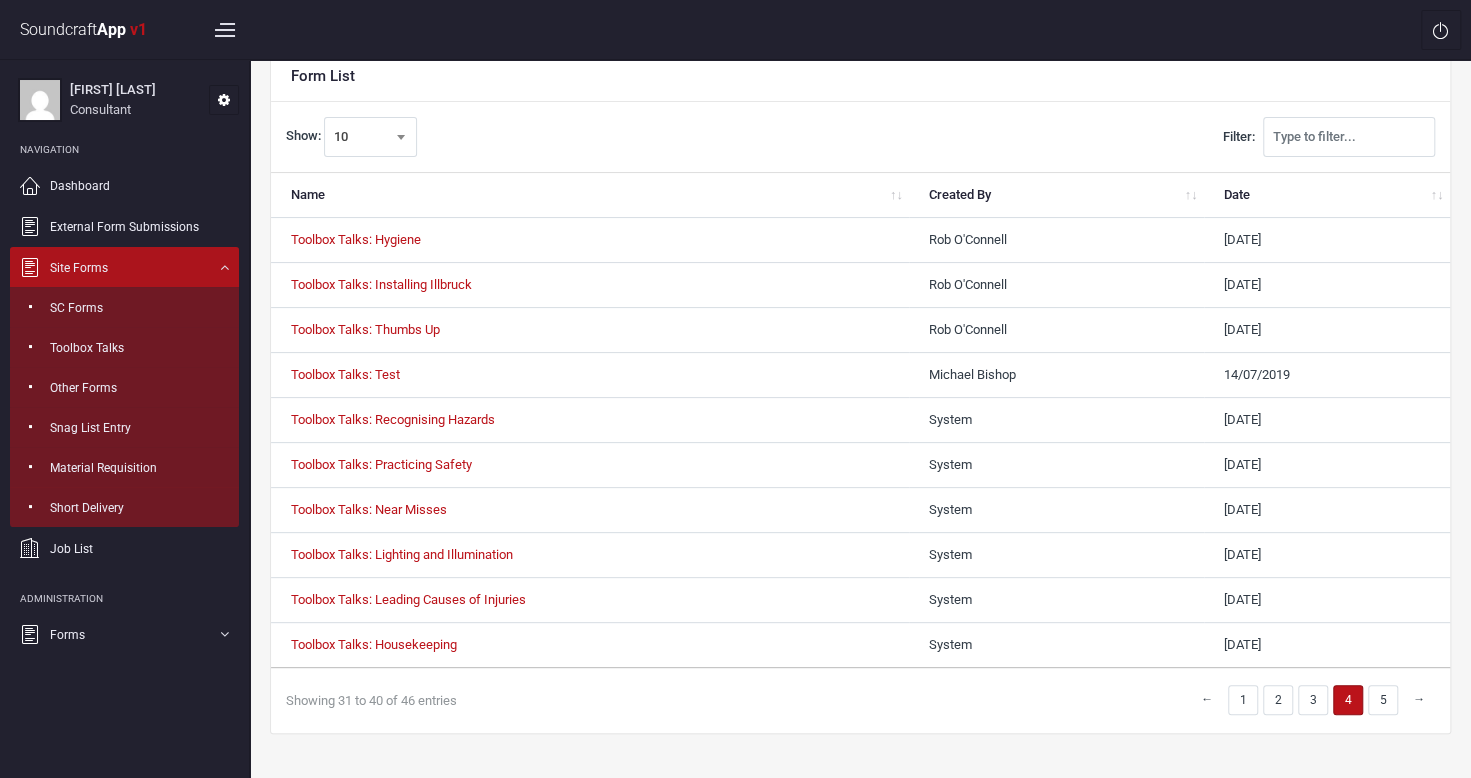 click on "[DATE]" at bounding box center [1327, 285] 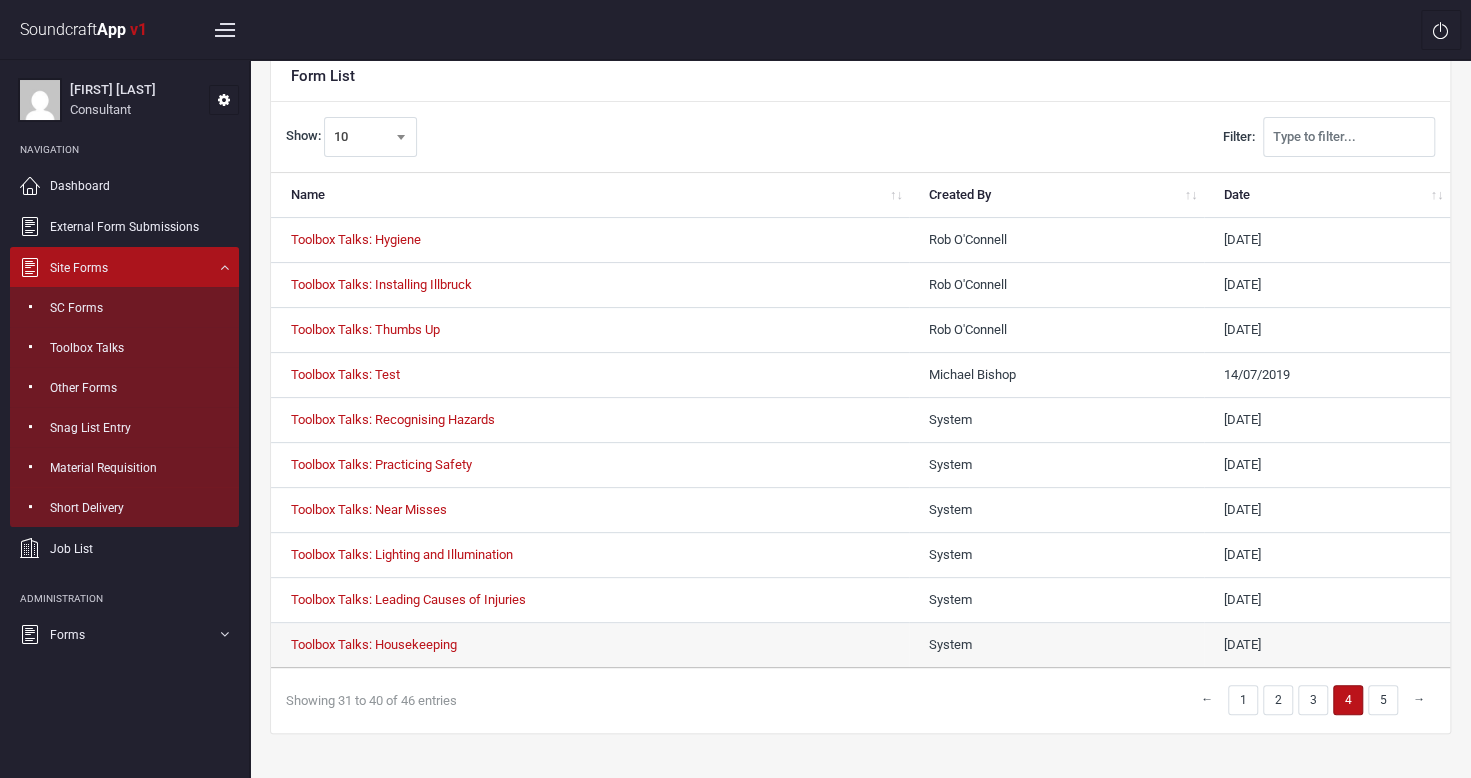 click on "[DATE]" at bounding box center (1327, 285) 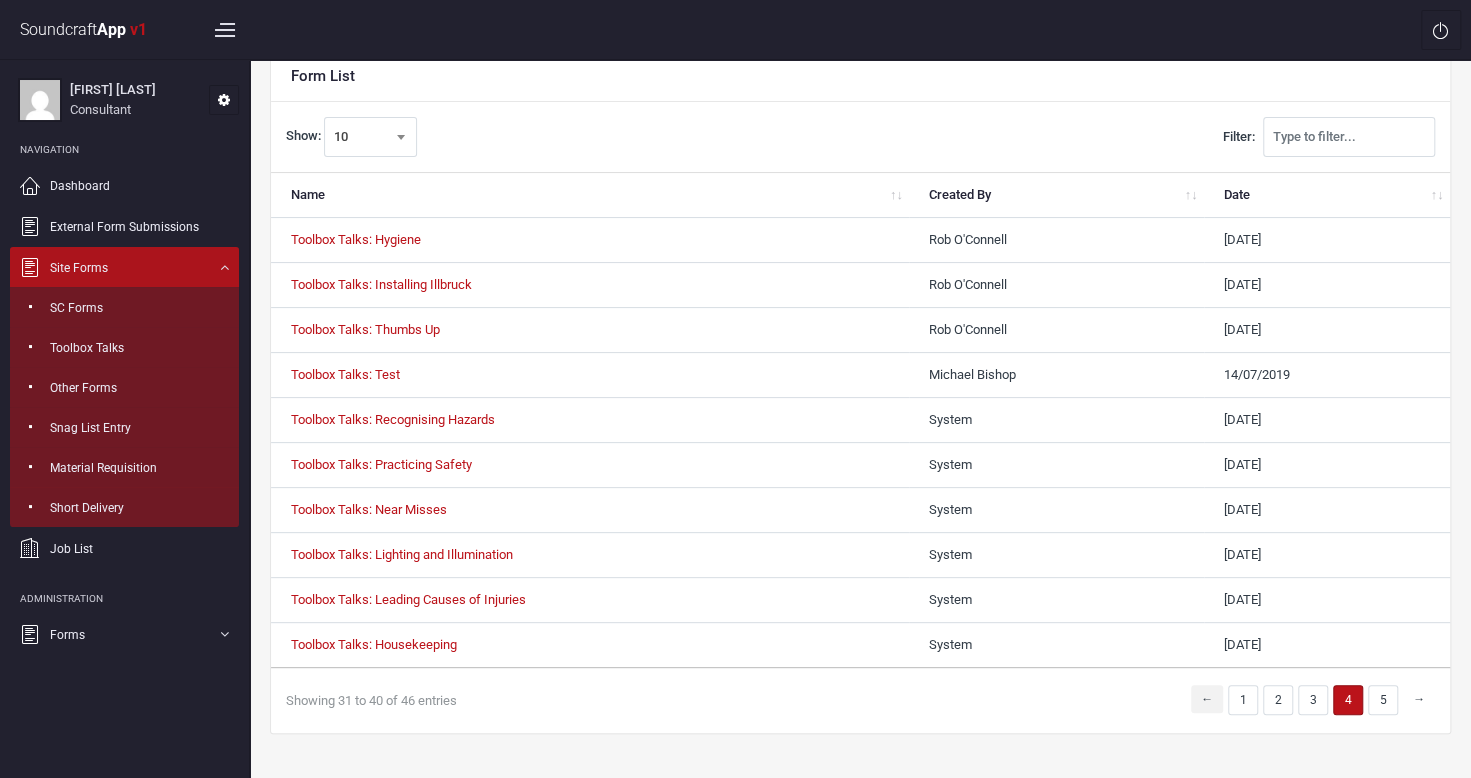 click on "←" at bounding box center (1207, 699) 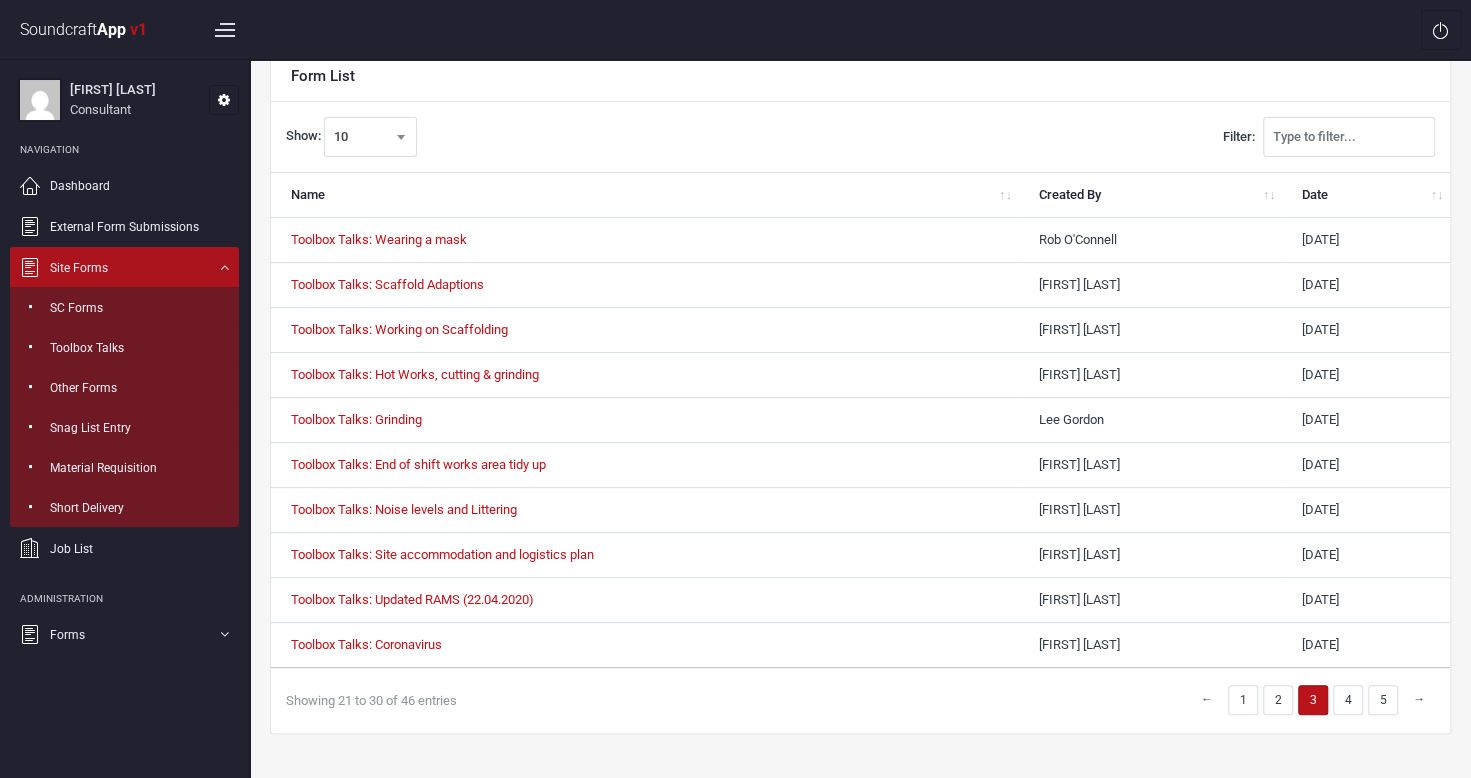 click on "←" at bounding box center [1207, 699] 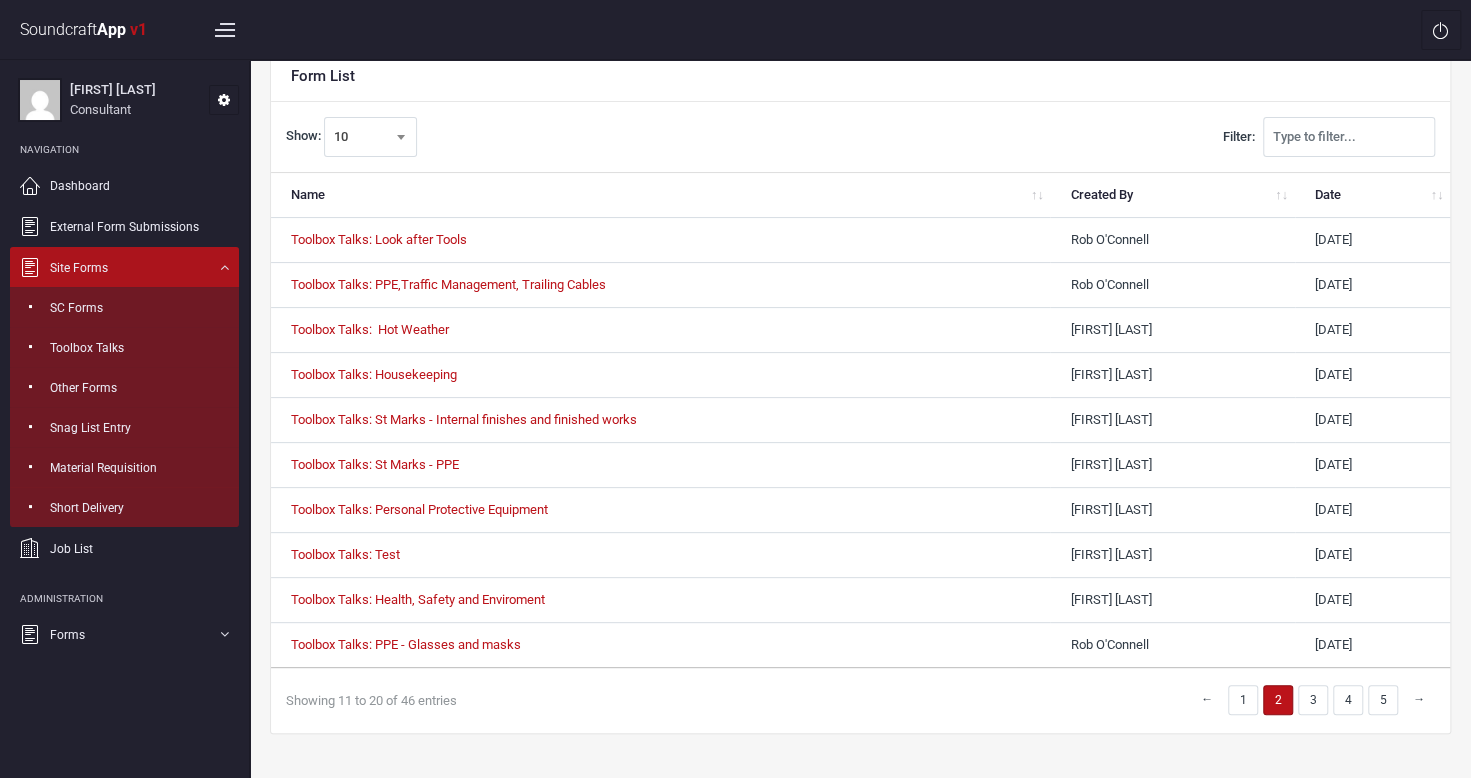 click on "←" at bounding box center [1207, 699] 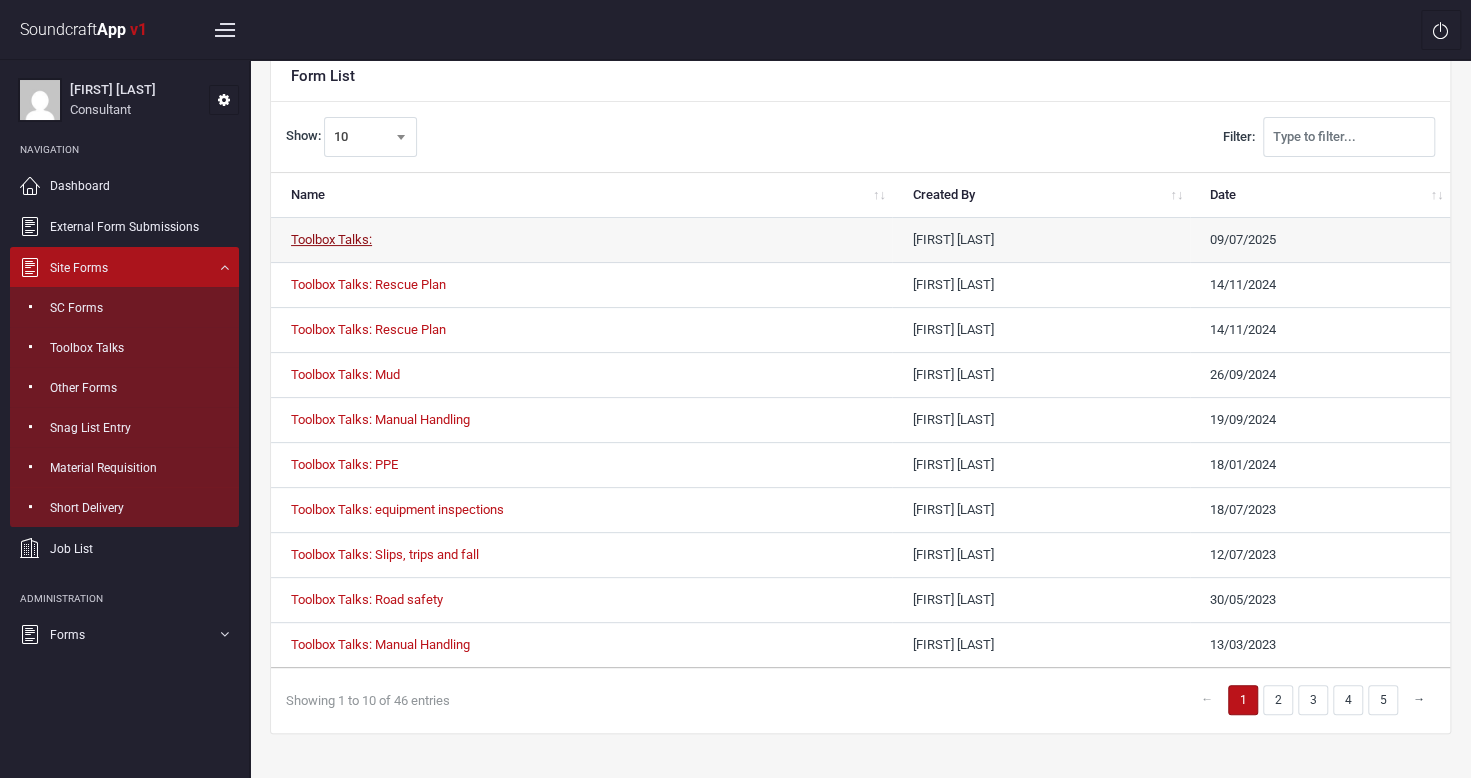 drag, startPoint x: 473, startPoint y: 227, endPoint x: 329, endPoint y: 238, distance: 144.41953 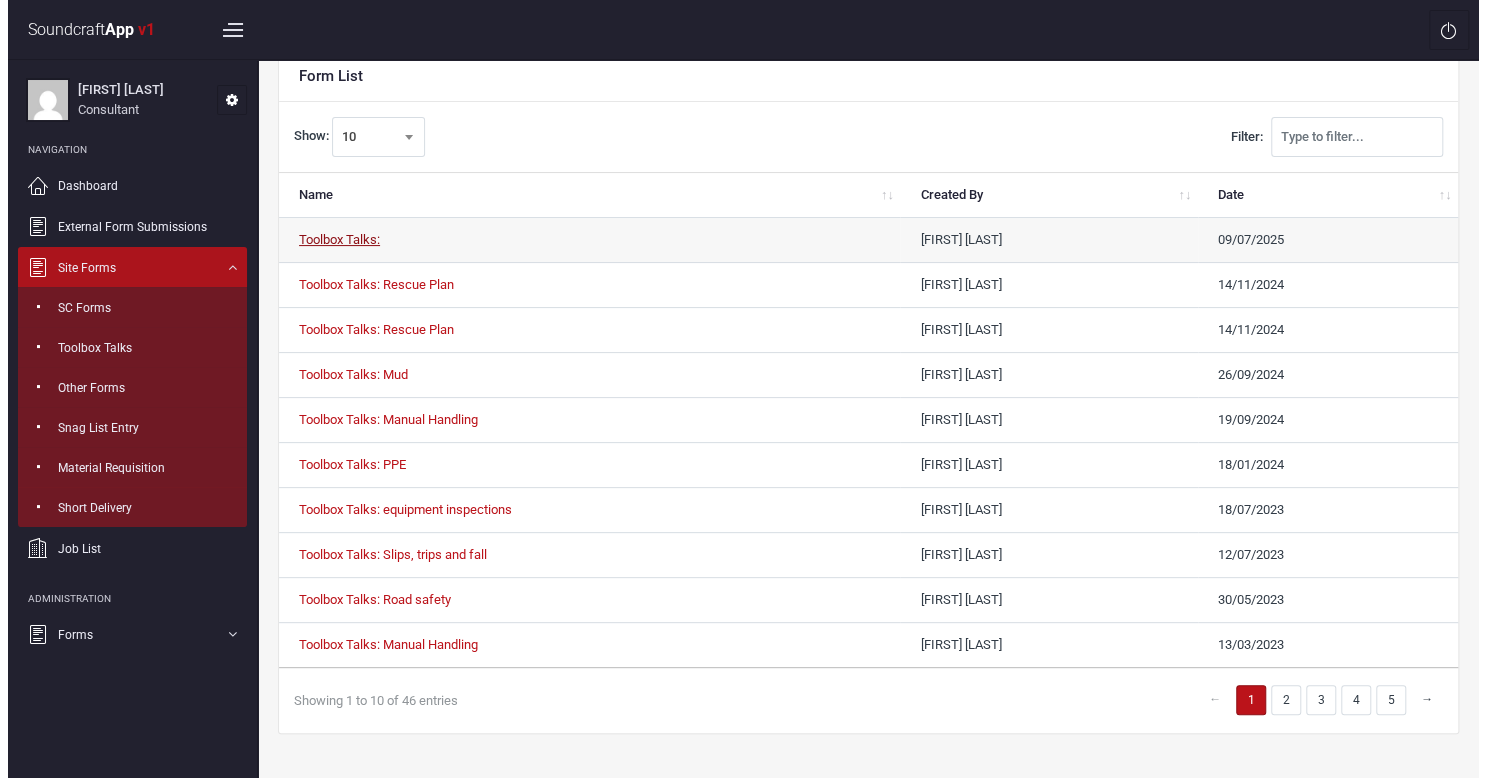scroll, scrollTop: 0, scrollLeft: 0, axis: both 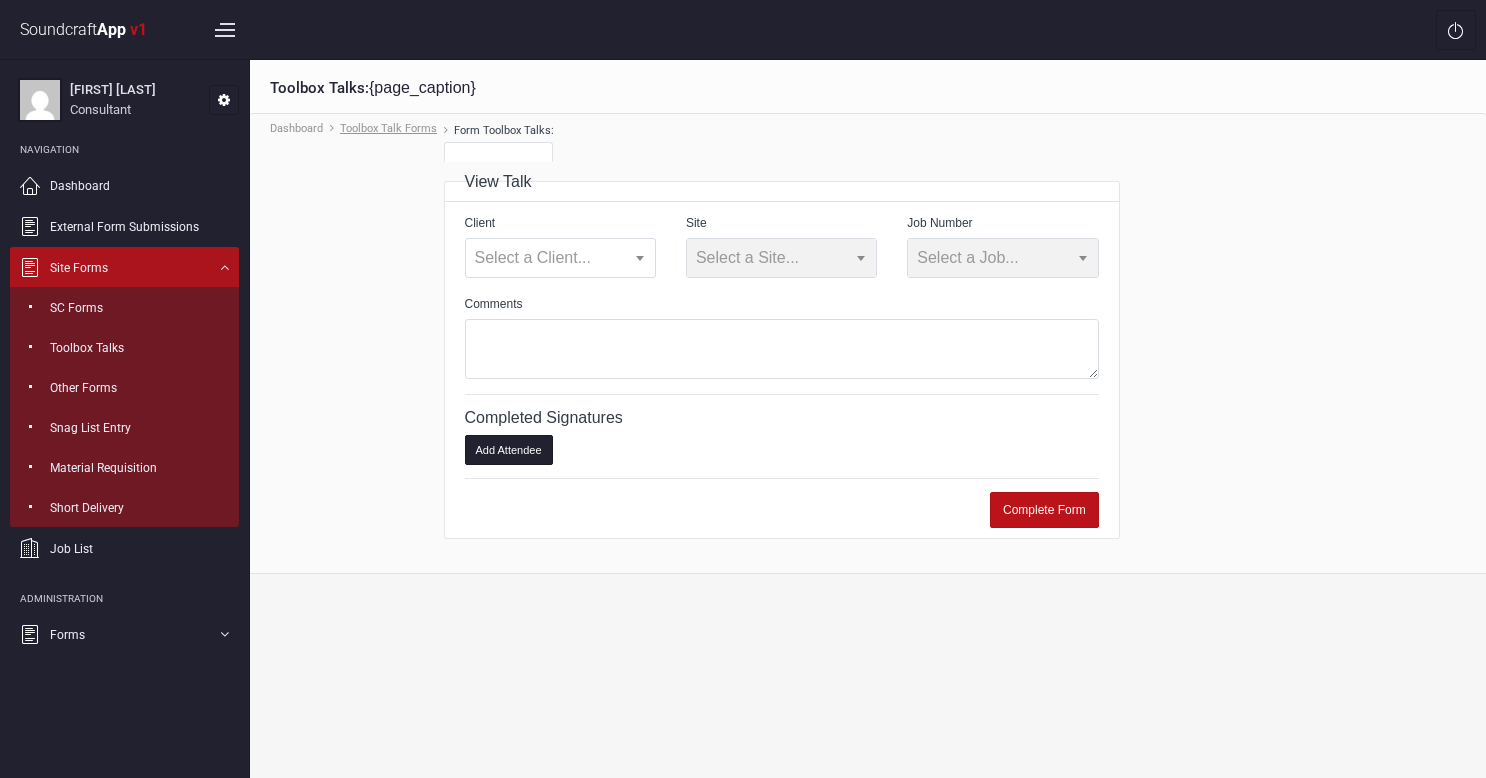 click on "Toolbox Talk Forms" at bounding box center [388, 128] 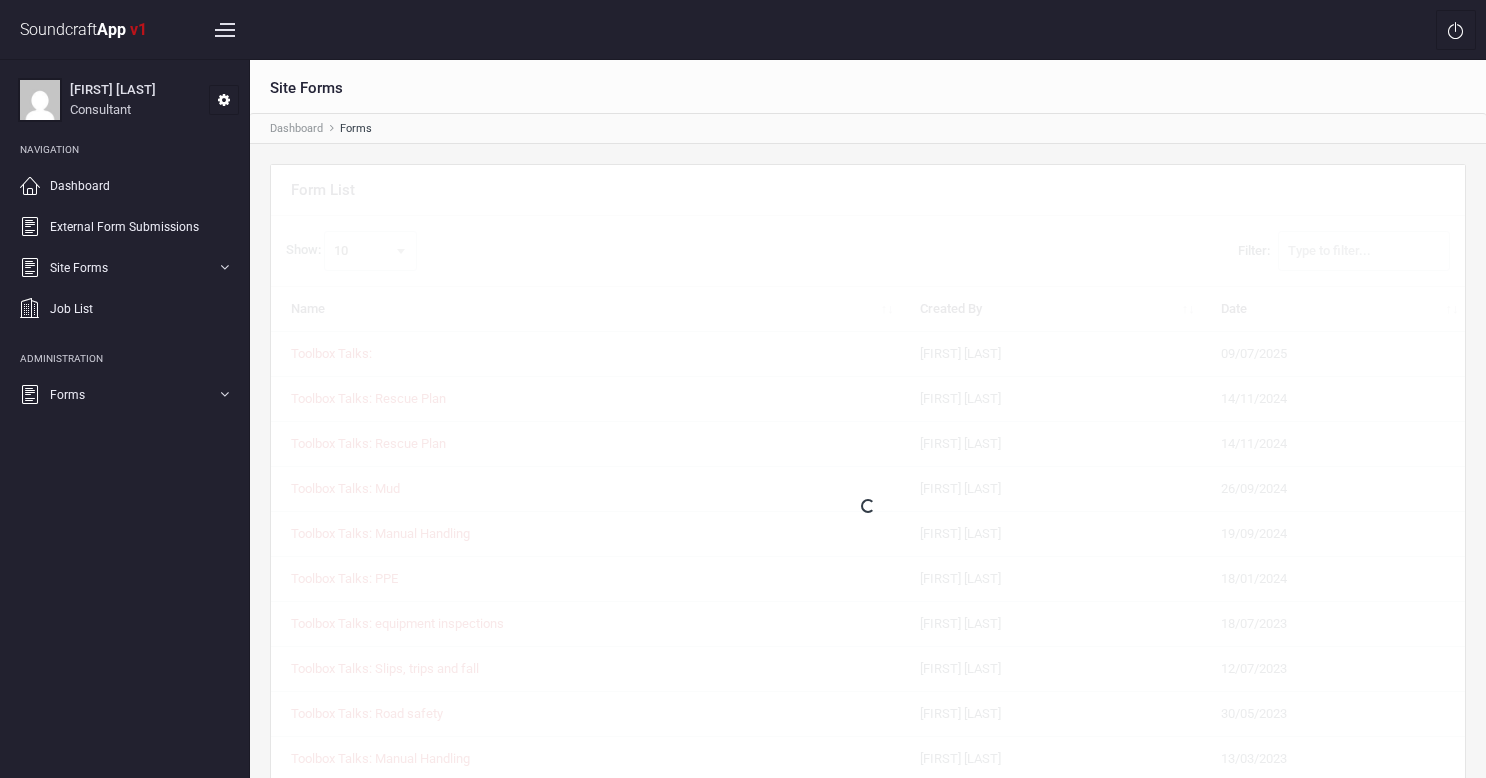 scroll, scrollTop: 0, scrollLeft: 0, axis: both 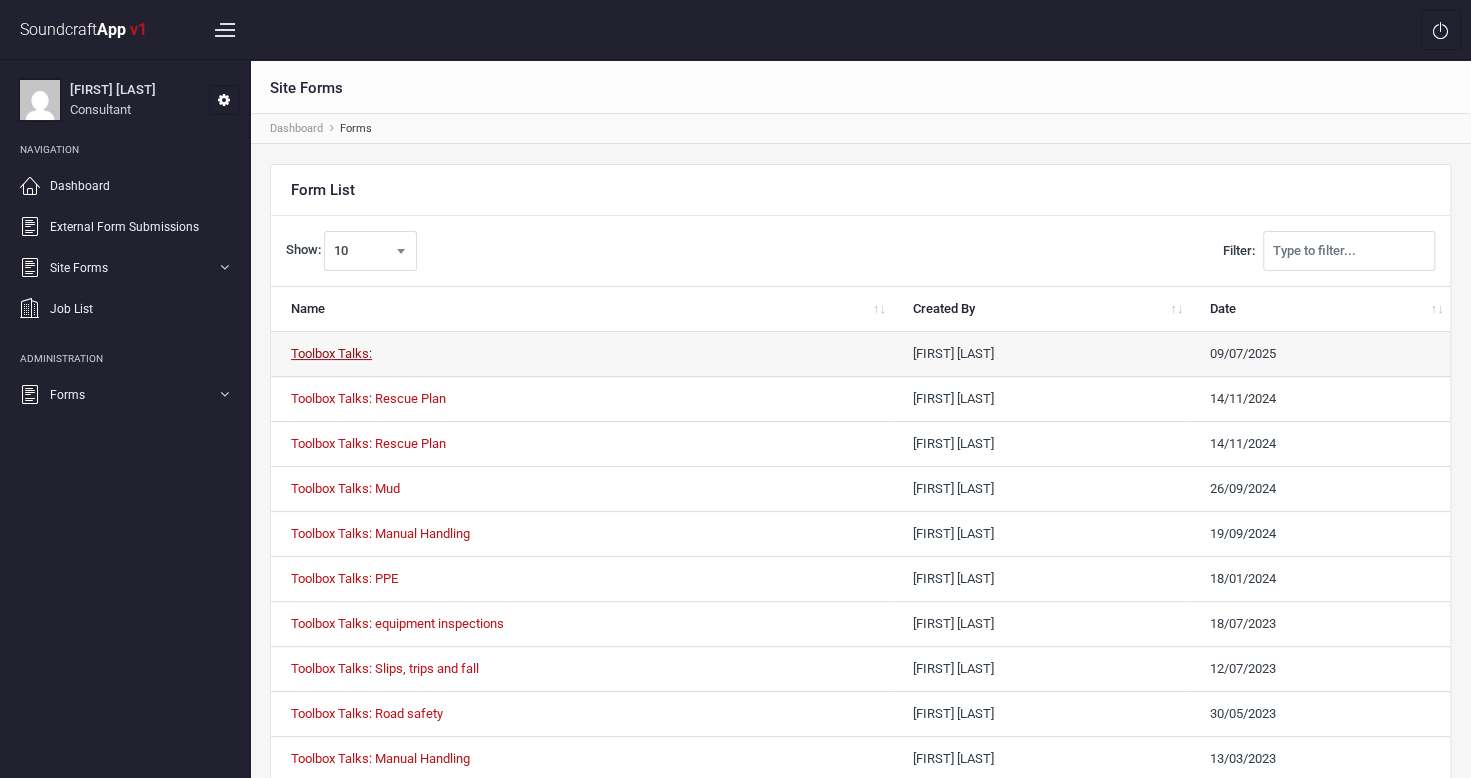 drag, startPoint x: 318, startPoint y: 345, endPoint x: 302, endPoint y: 351, distance: 17.088007 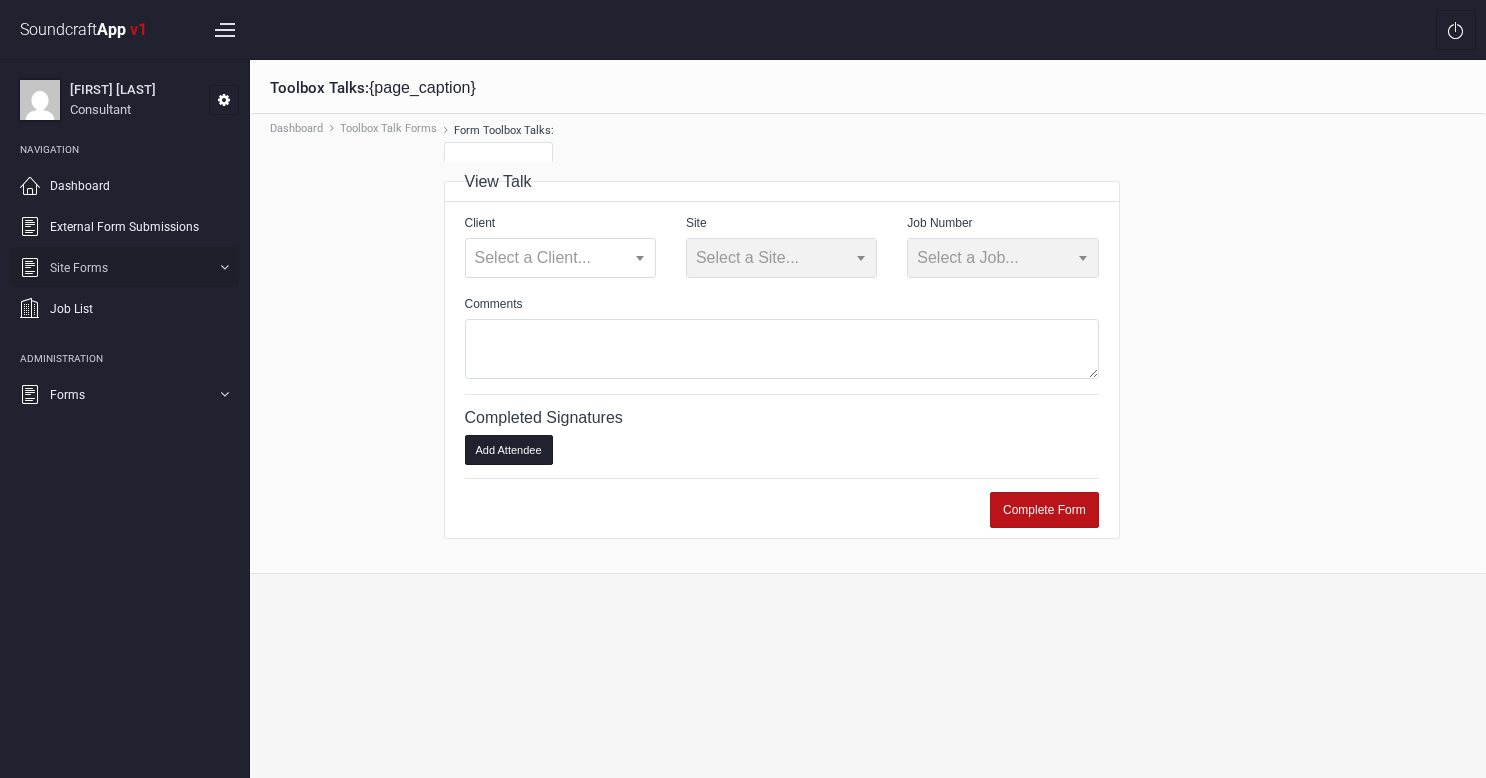click on "Site Forms" at bounding box center [79, 268] 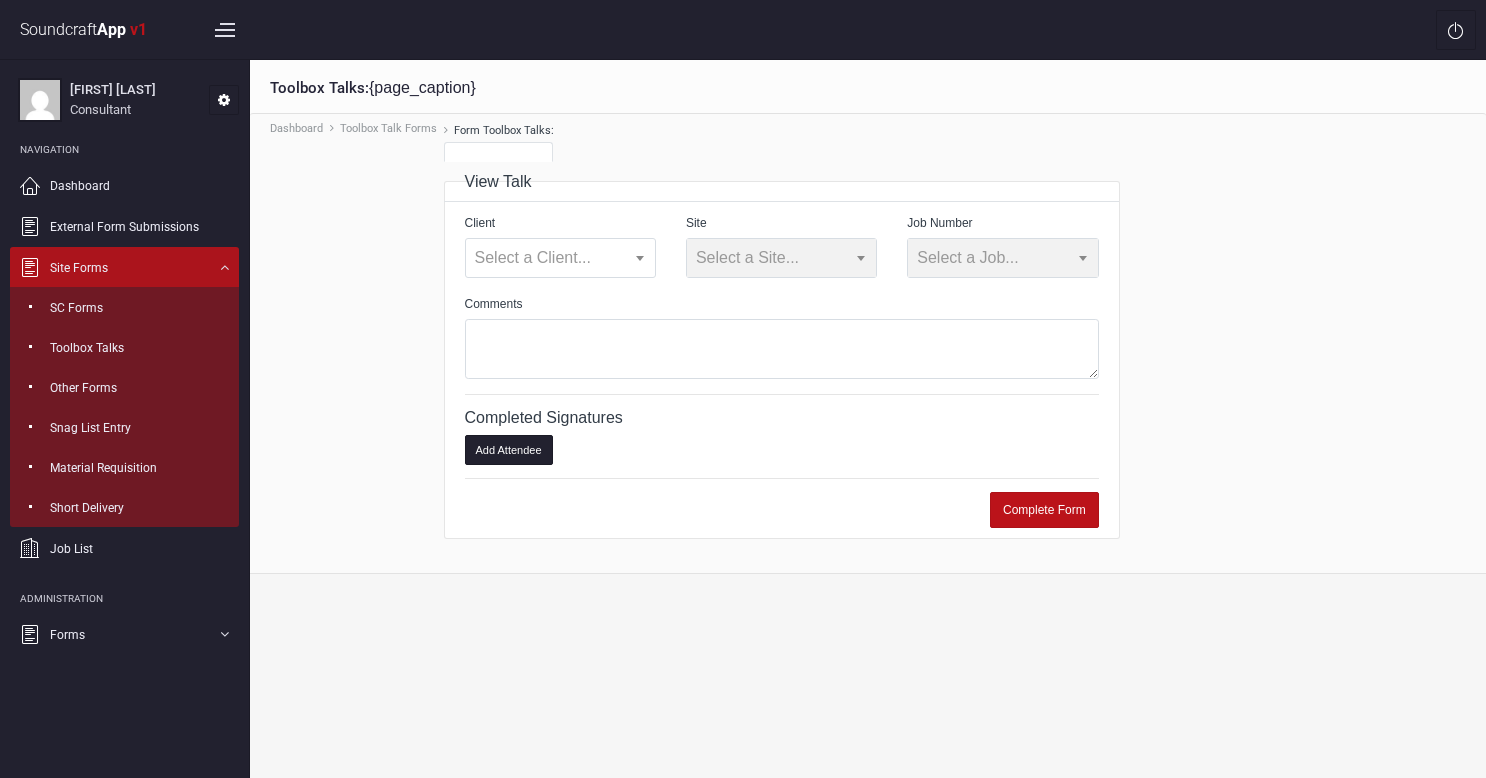 click on "Forms
New Toolbox Talk" at bounding box center [124, 634] 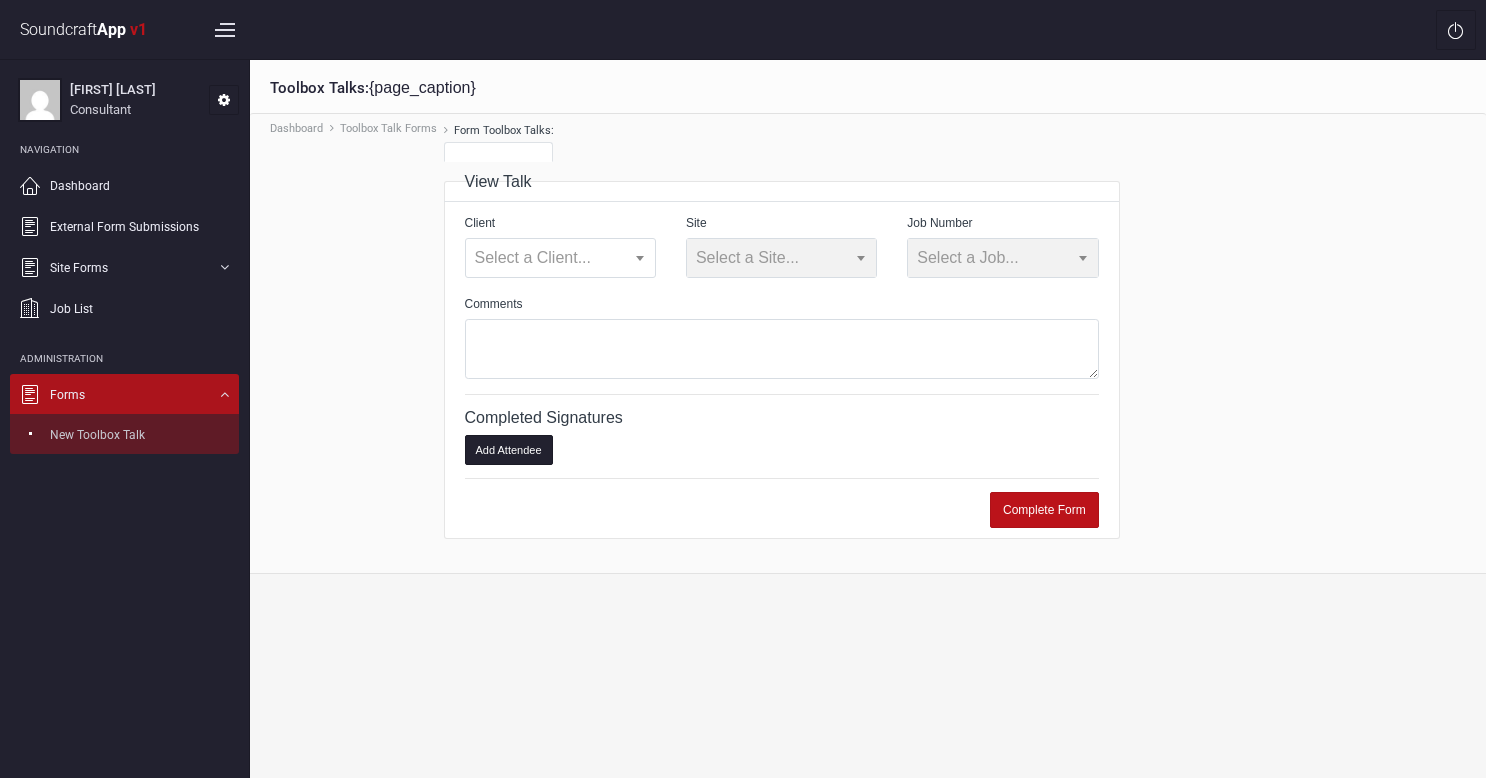 click on "New Toolbox Talk" at bounding box center [97, 435] 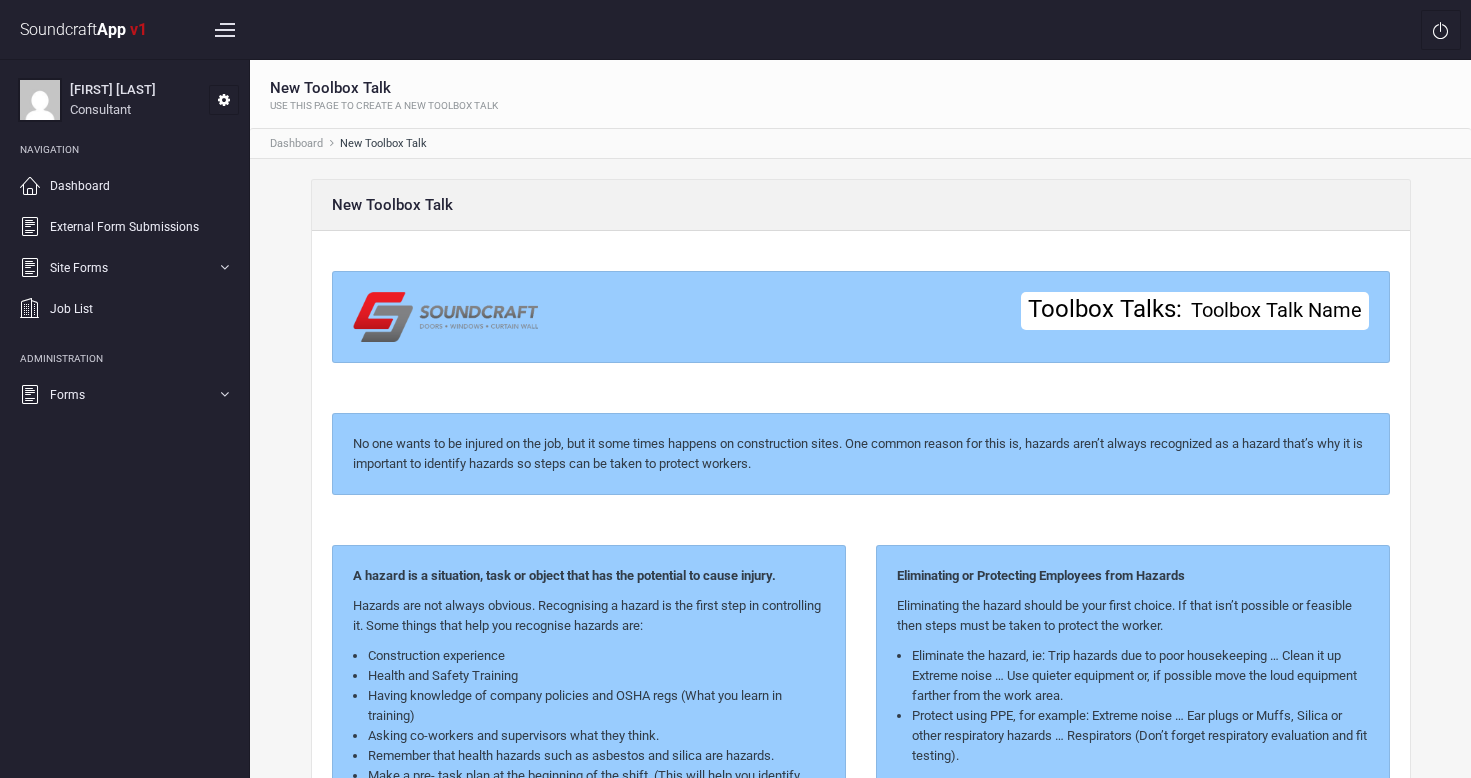 scroll, scrollTop: 0, scrollLeft: 0, axis: both 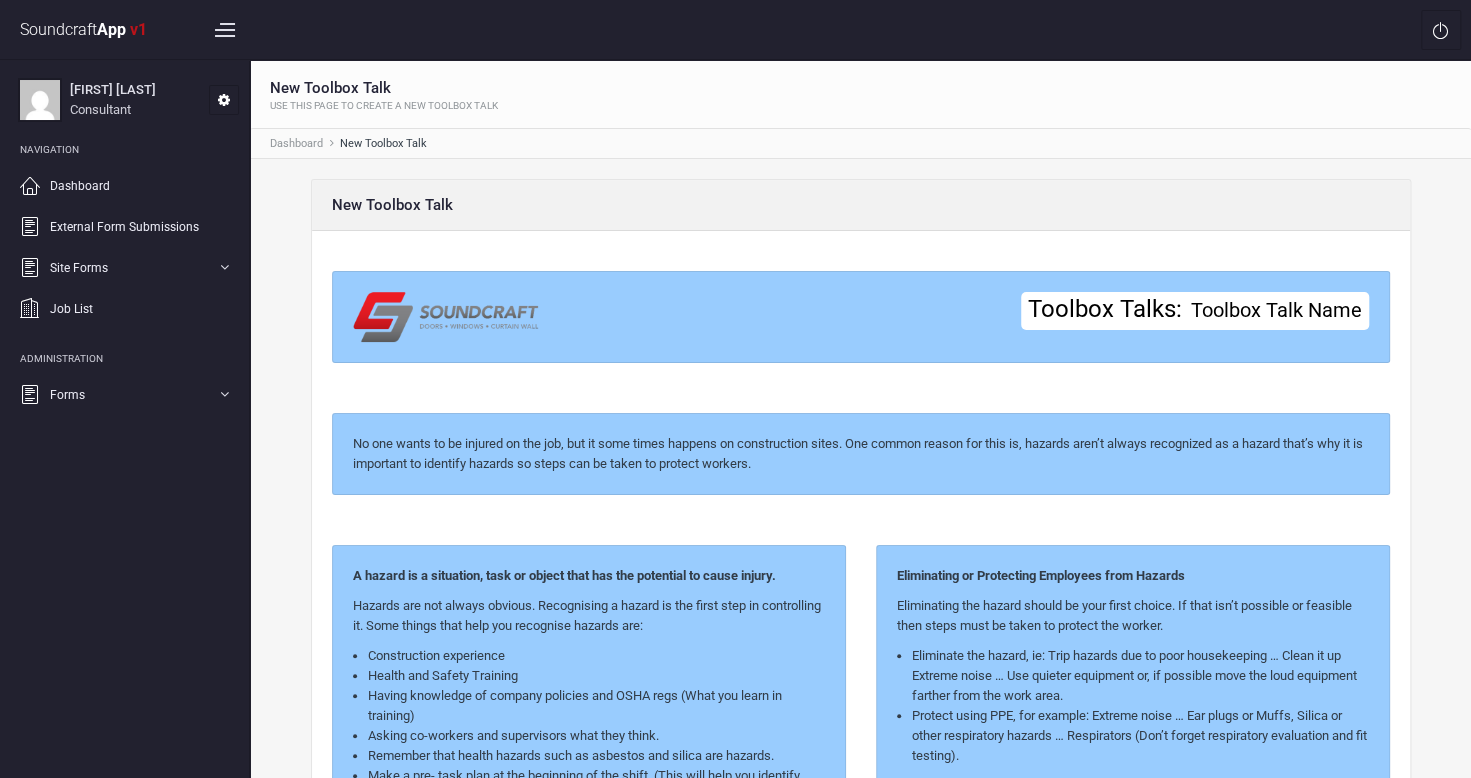 drag, startPoint x: 334, startPoint y: 200, endPoint x: 458, endPoint y: 194, distance: 124.14507 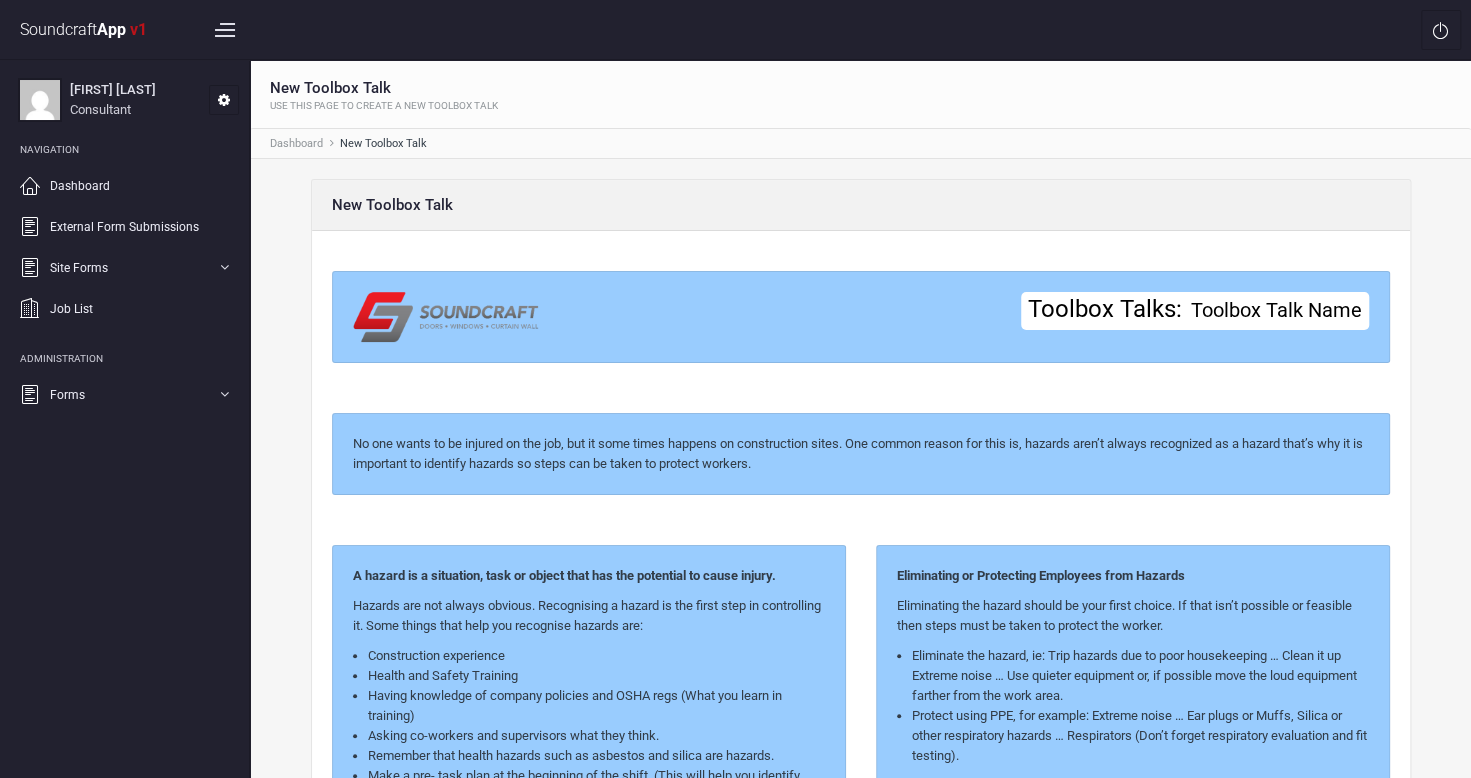 click on "New Toolbox Talk" at bounding box center [861, 205] 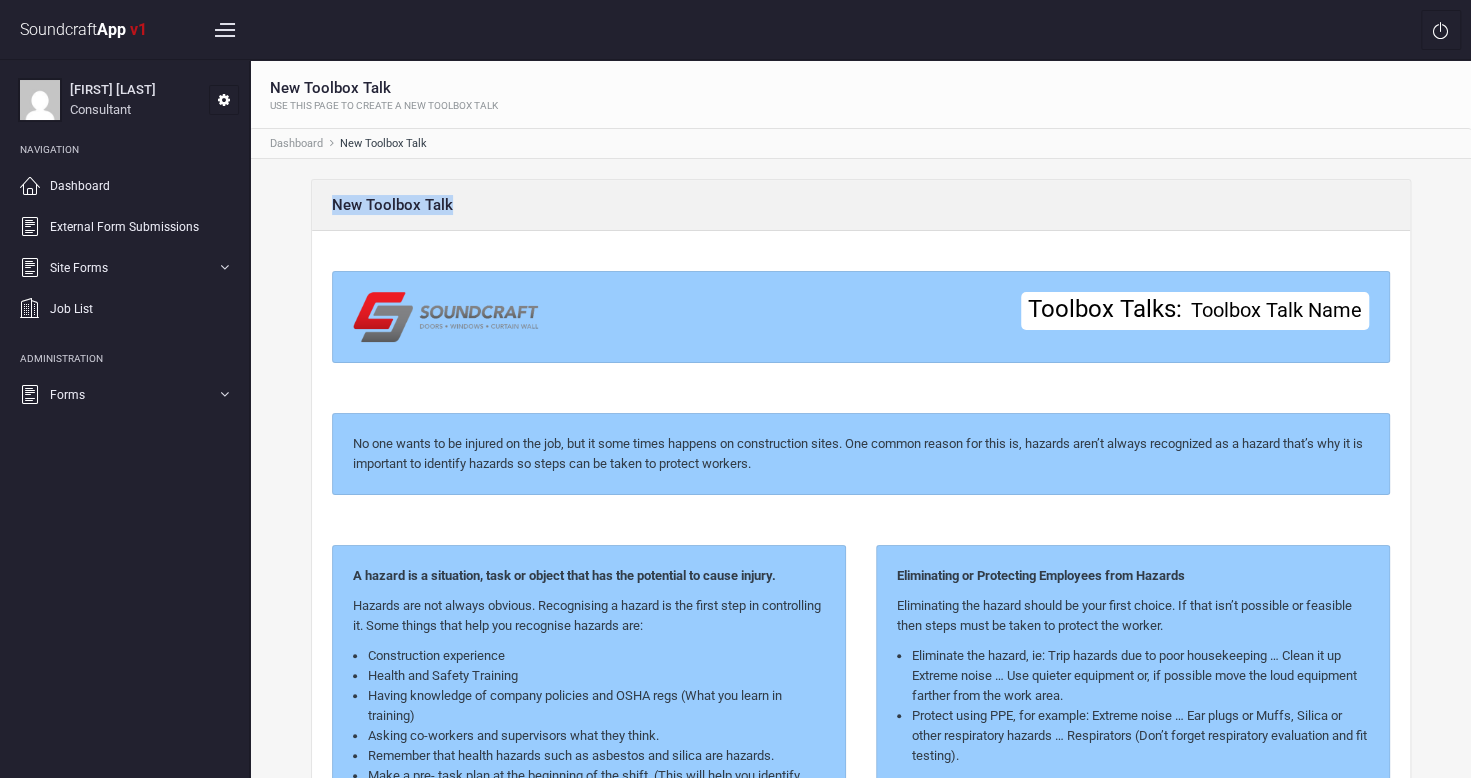 drag, startPoint x: 334, startPoint y: 201, endPoint x: 448, endPoint y: 207, distance: 114.15778 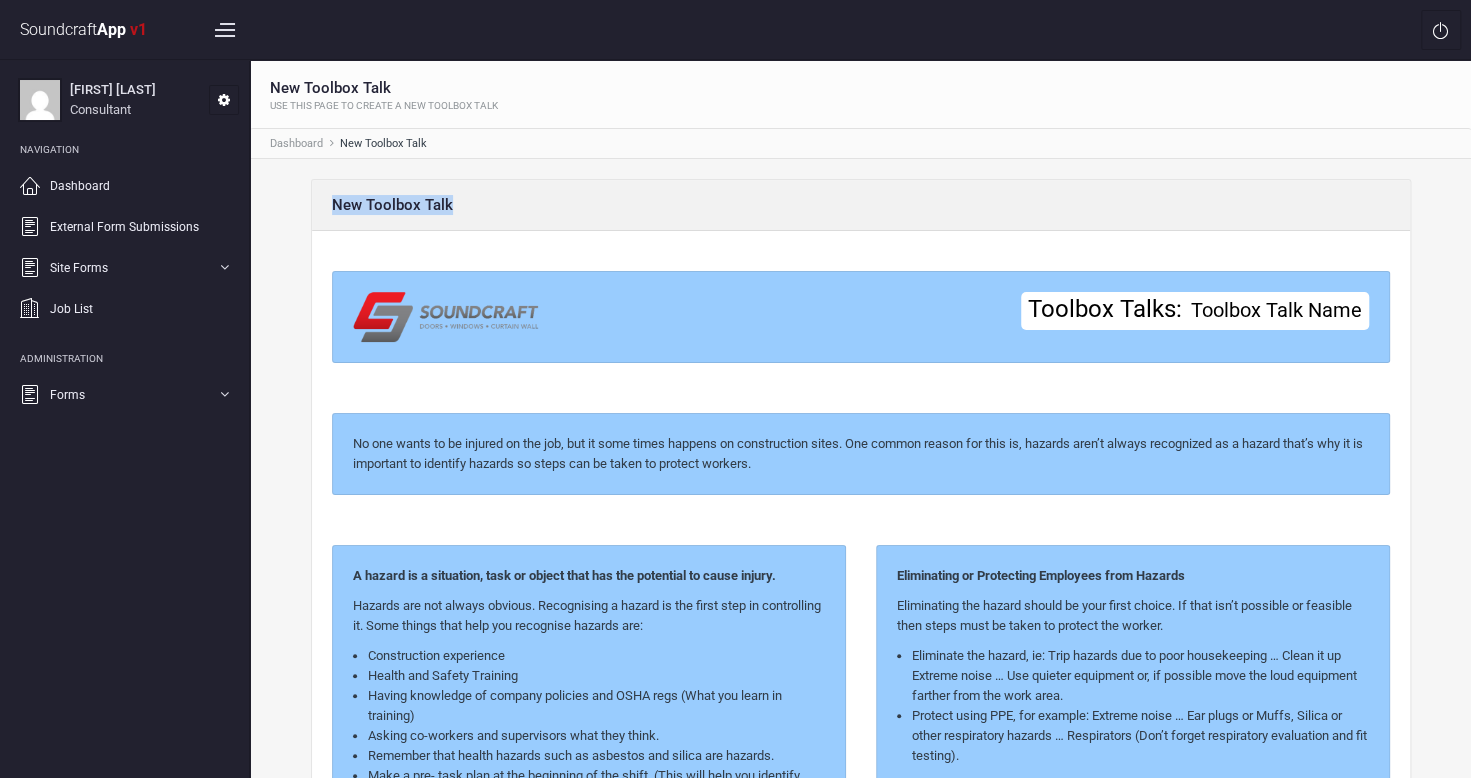 click on "New Toolbox Talk" at bounding box center [392, 205] 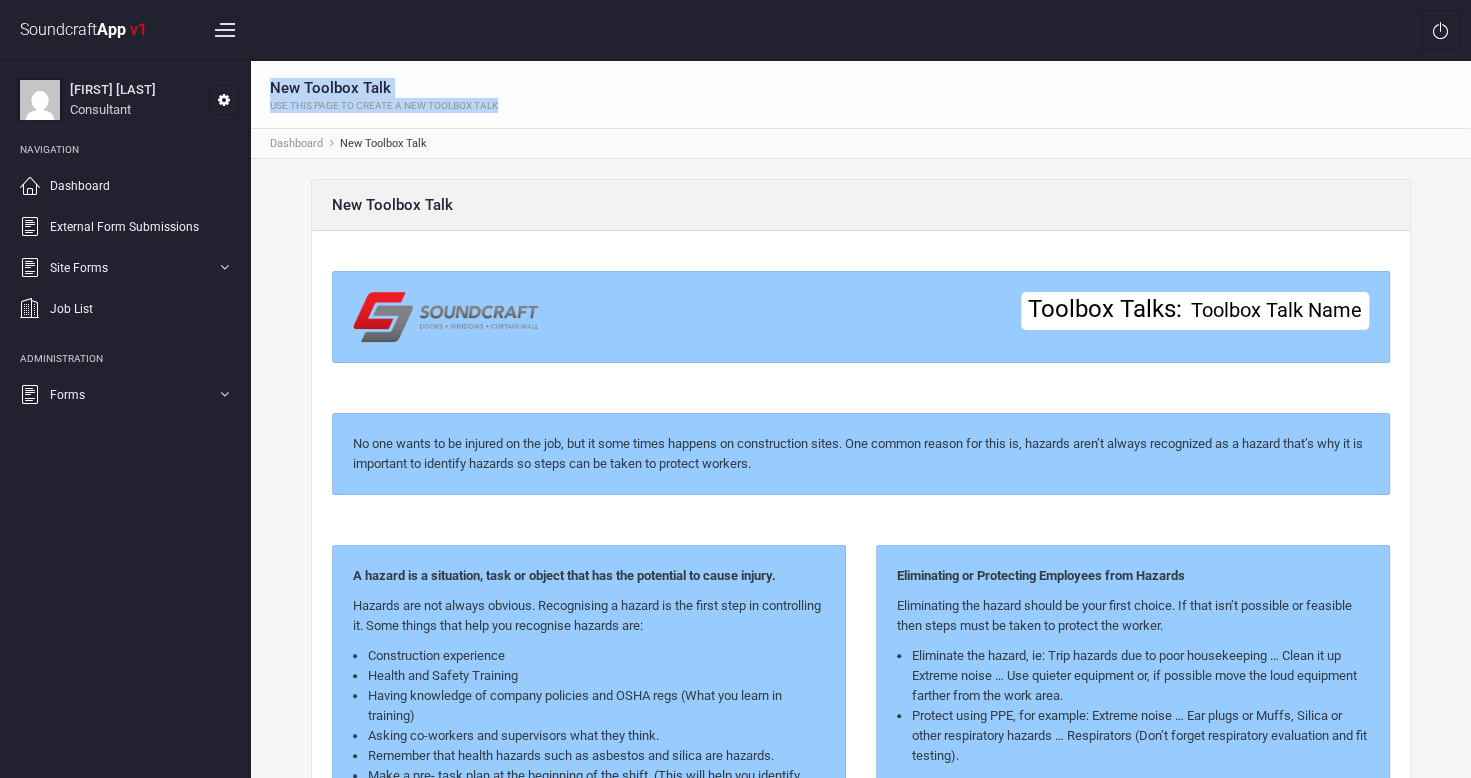 drag, startPoint x: 274, startPoint y: 87, endPoint x: 514, endPoint y: 107, distance: 240.8319 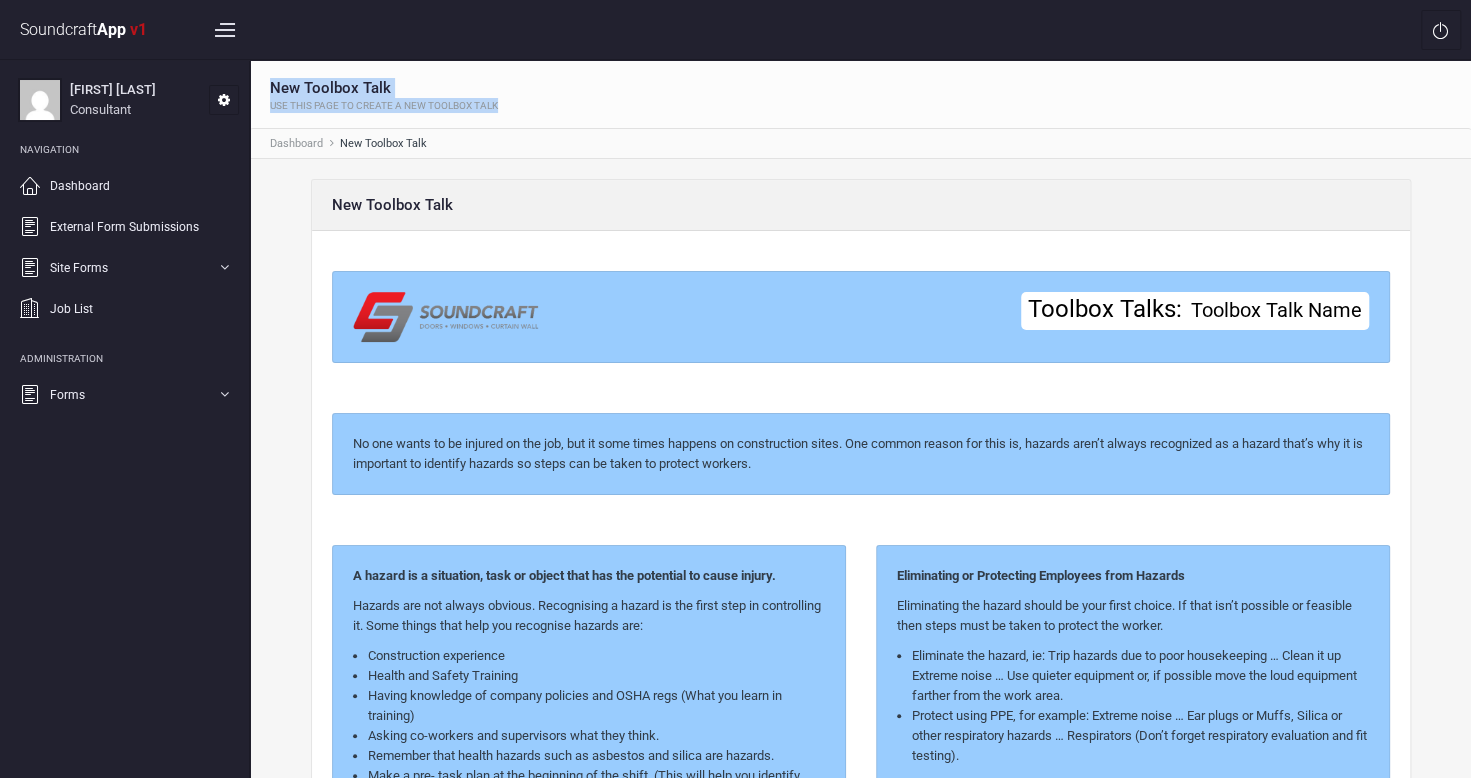 click on "New Toolbox Talk
Use this page to create a new toolbox talk" at bounding box center (384, 94) 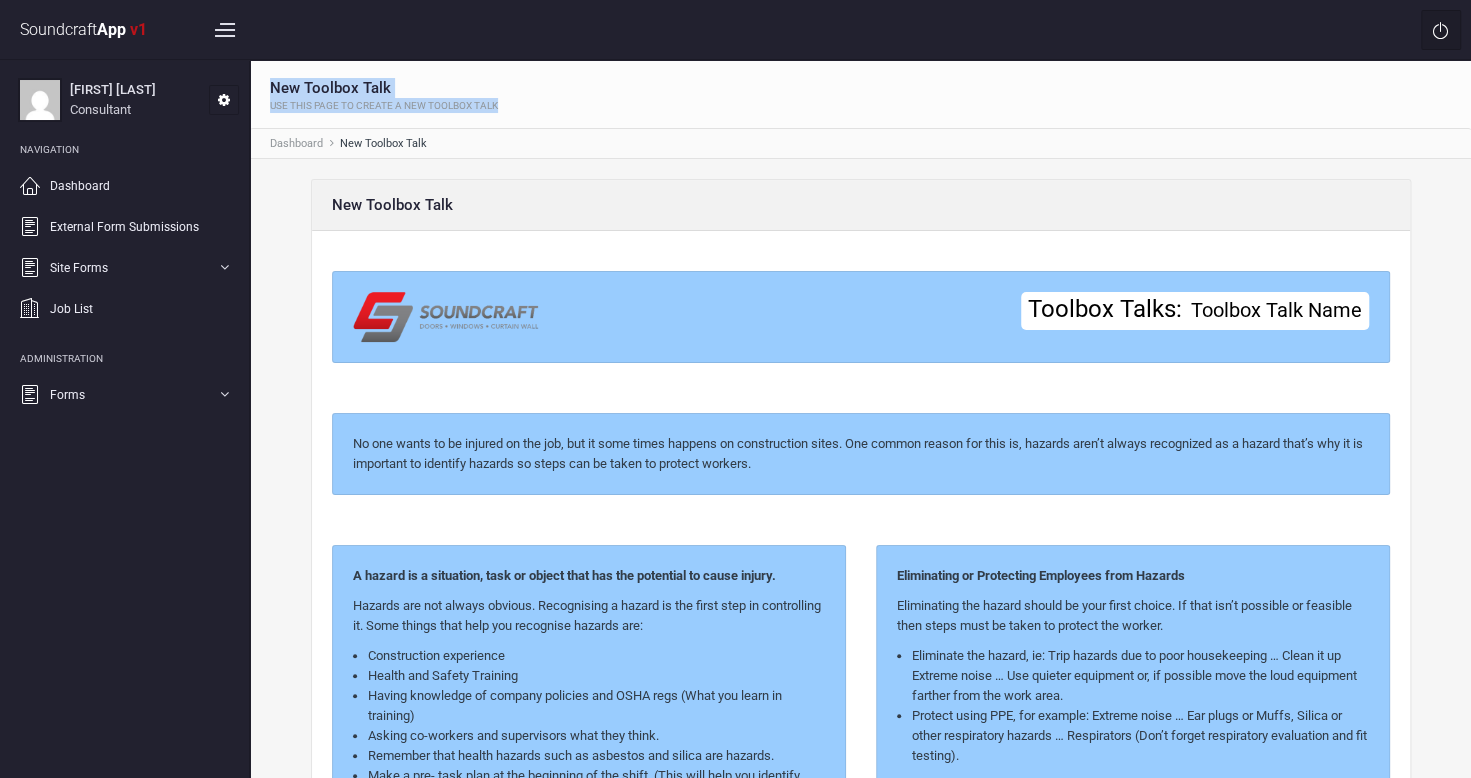 click at bounding box center [1441, 30] 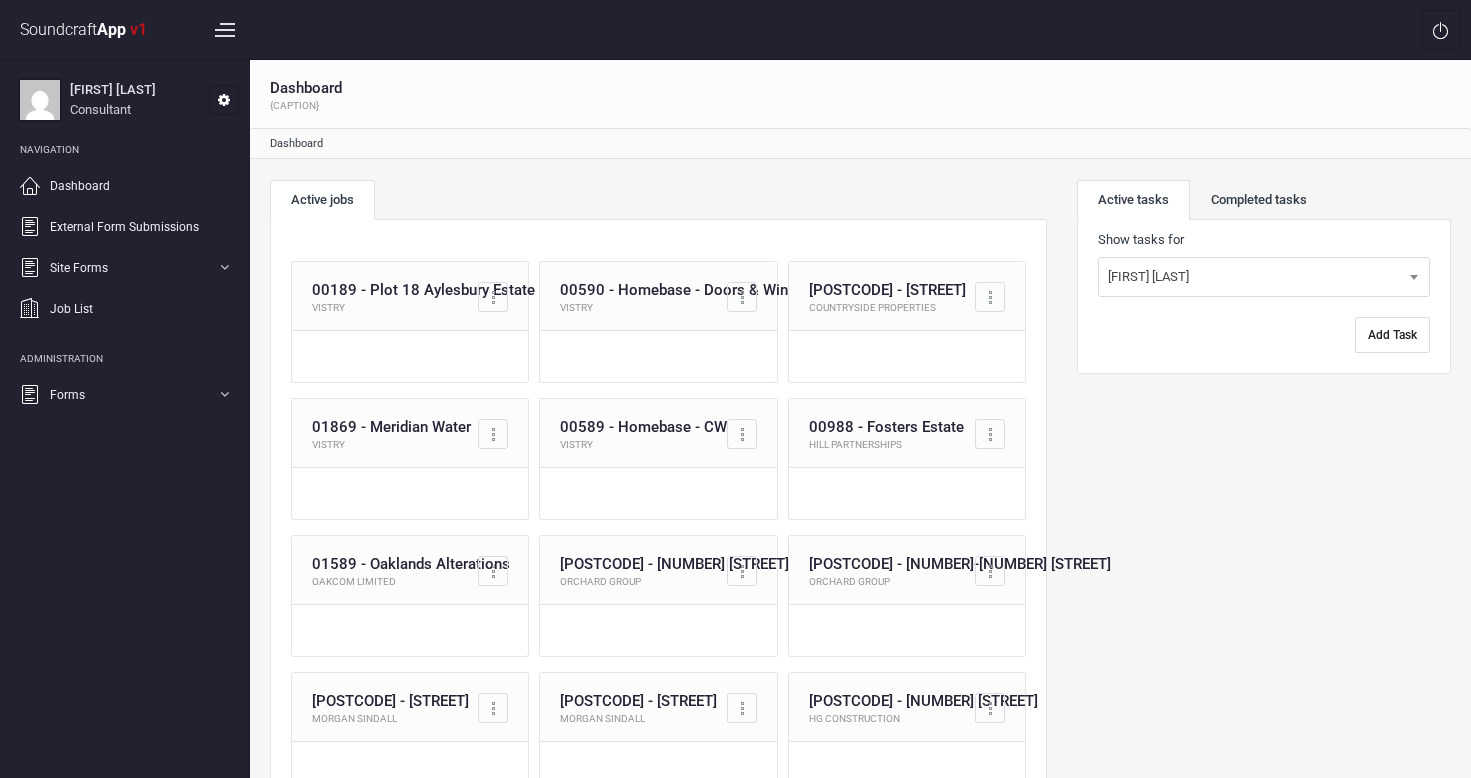 scroll, scrollTop: 0, scrollLeft: 0, axis: both 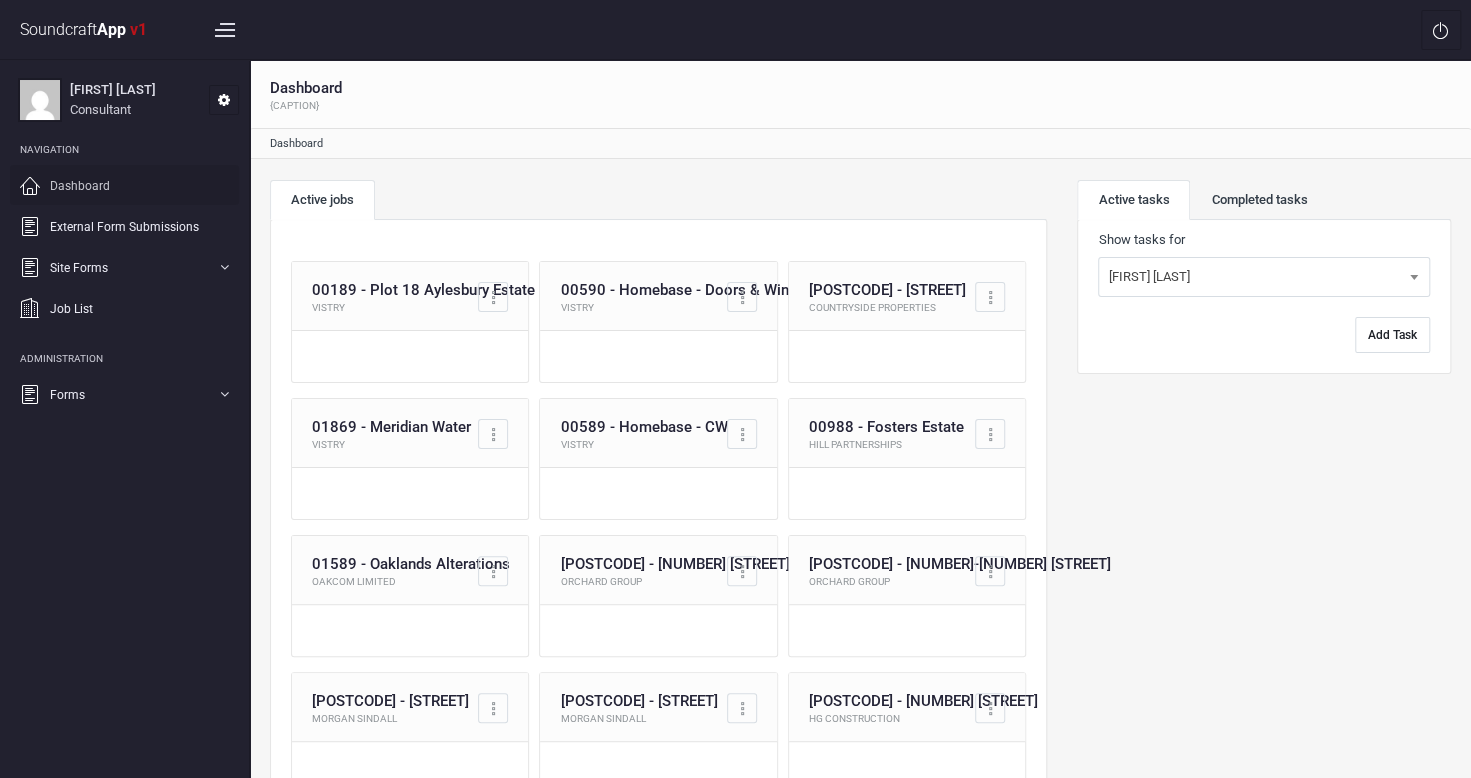 click on "Dashboard" at bounding box center (80, 186) 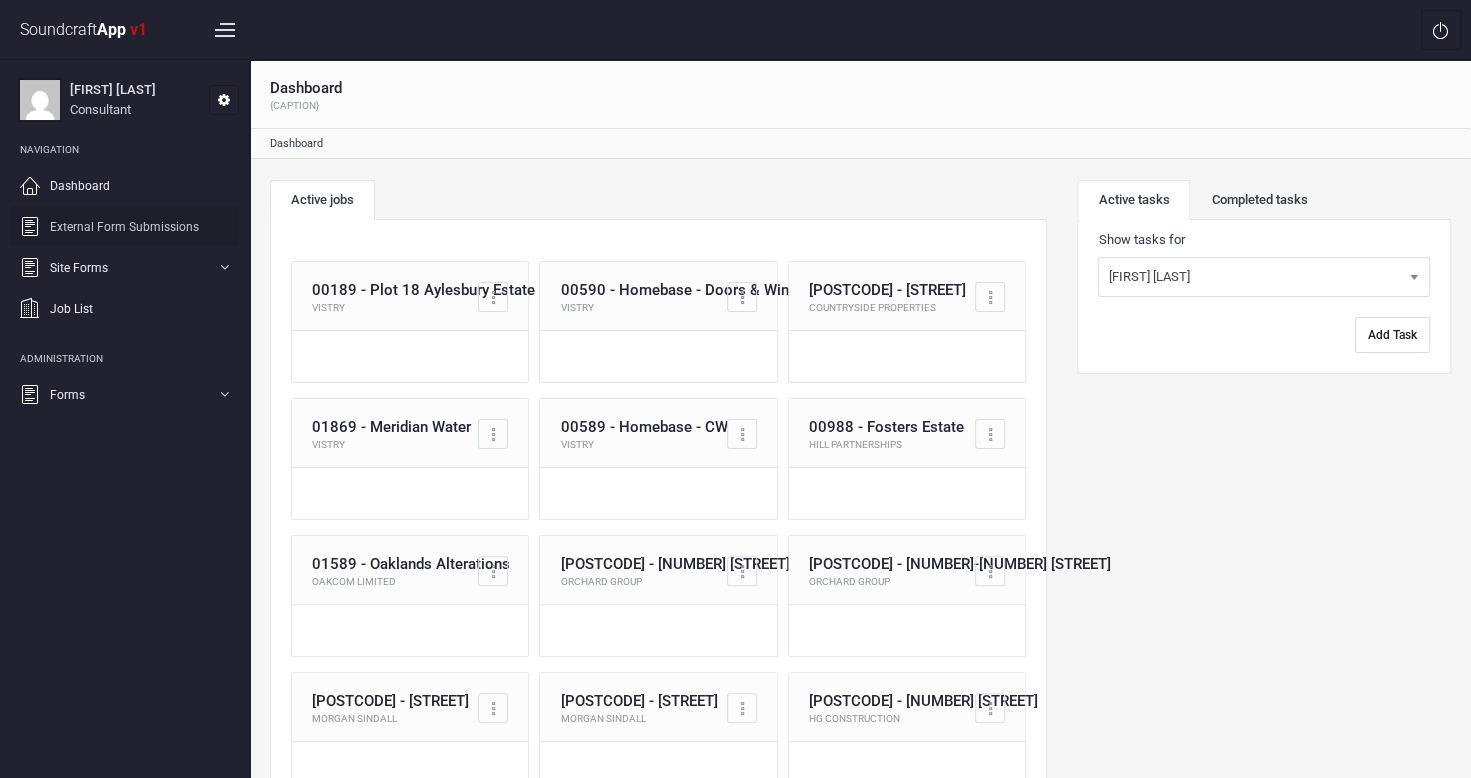 click on "External Form Submissions" at bounding box center [124, 227] 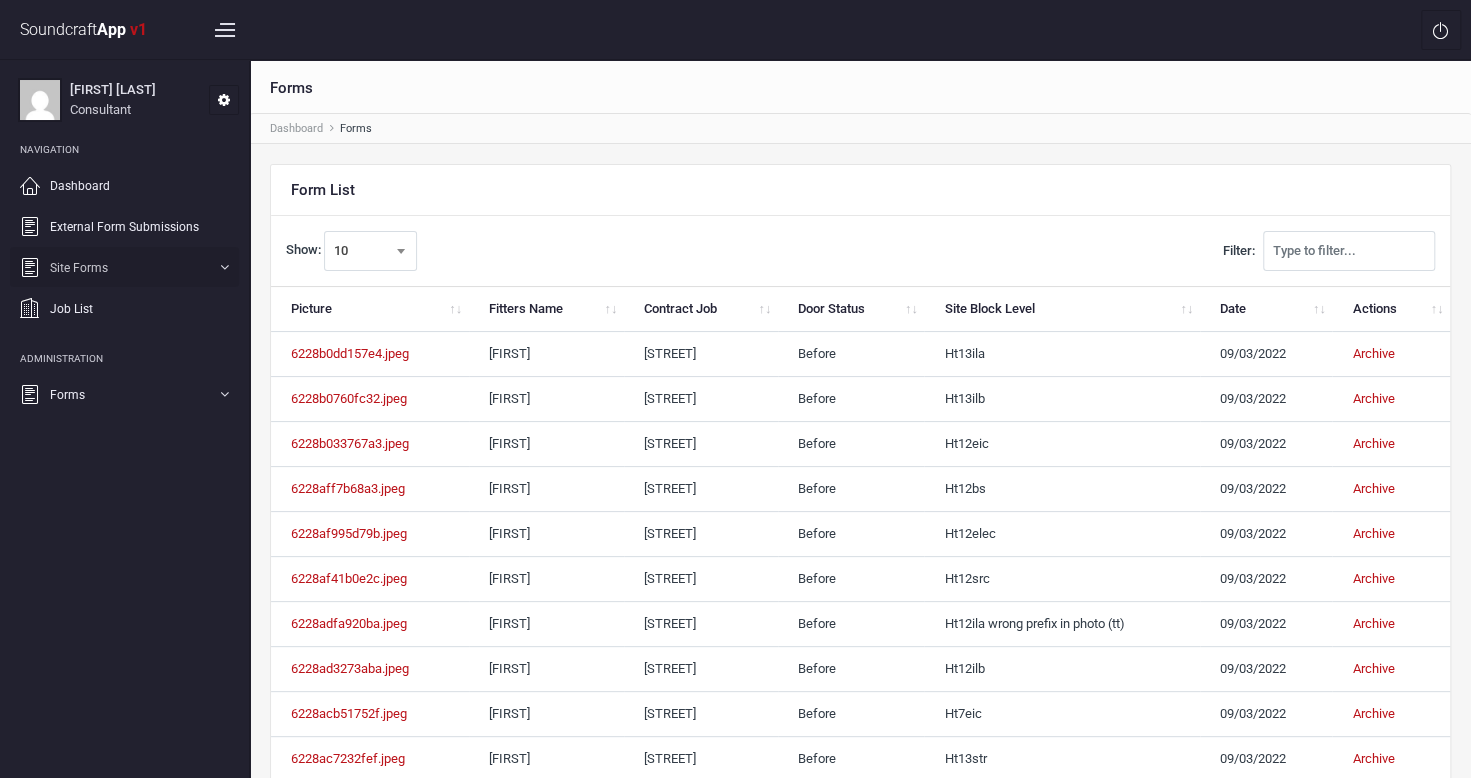 click on "Site Forms" at bounding box center [79, 268] 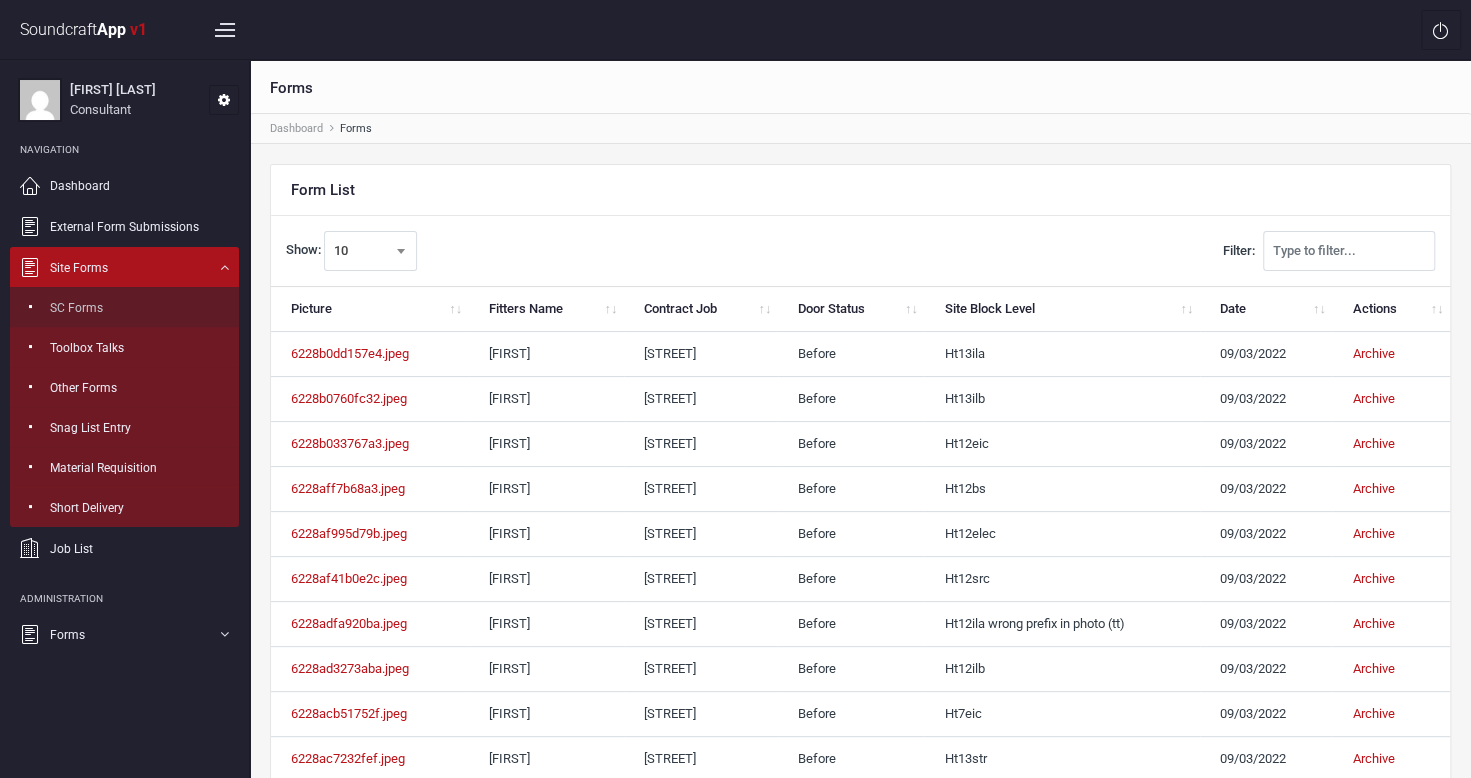 click on "SC Forms" at bounding box center [76, 308] 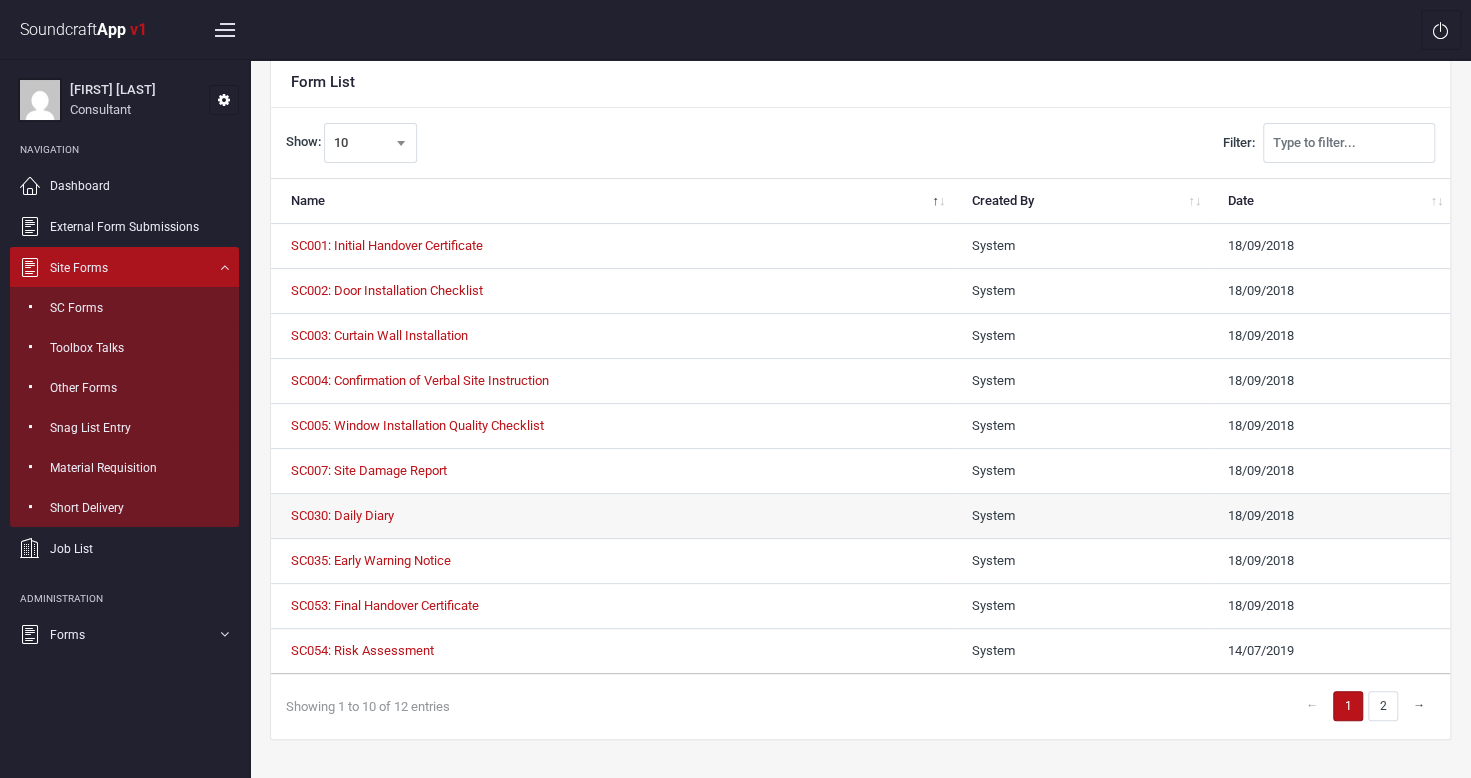 scroll, scrollTop: 114, scrollLeft: 0, axis: vertical 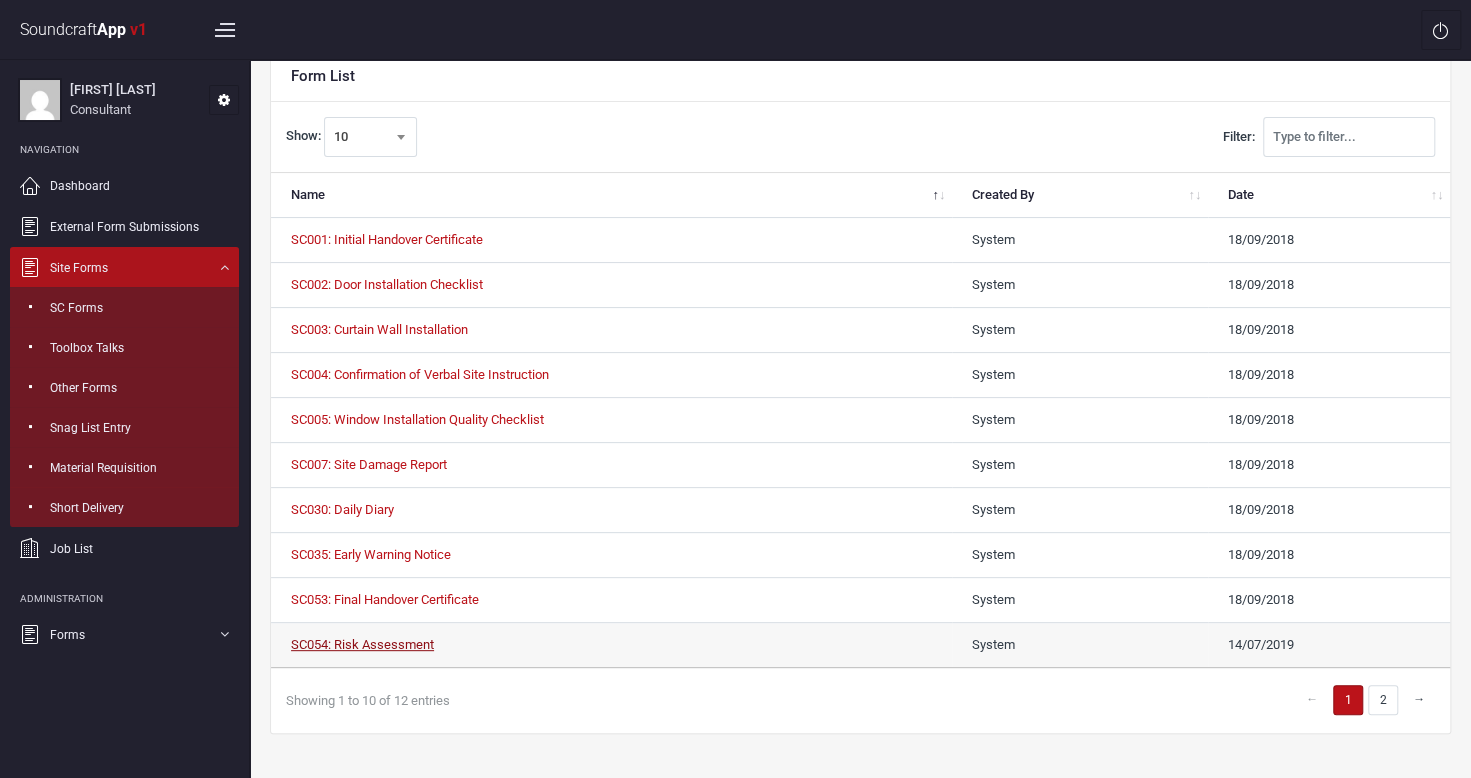 click on "SC054: Risk Assessment" at bounding box center [362, 644] 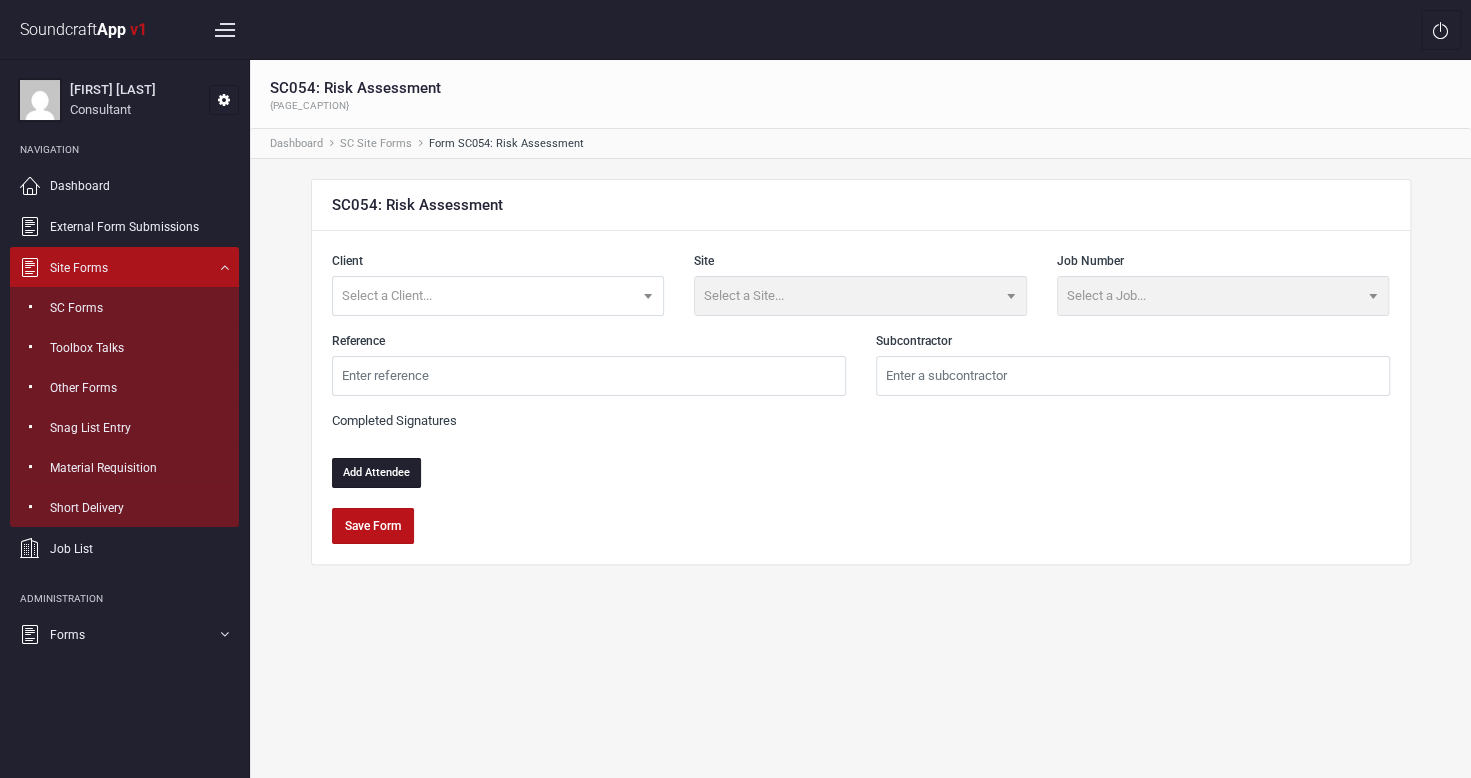 scroll, scrollTop: 0, scrollLeft: 0, axis: both 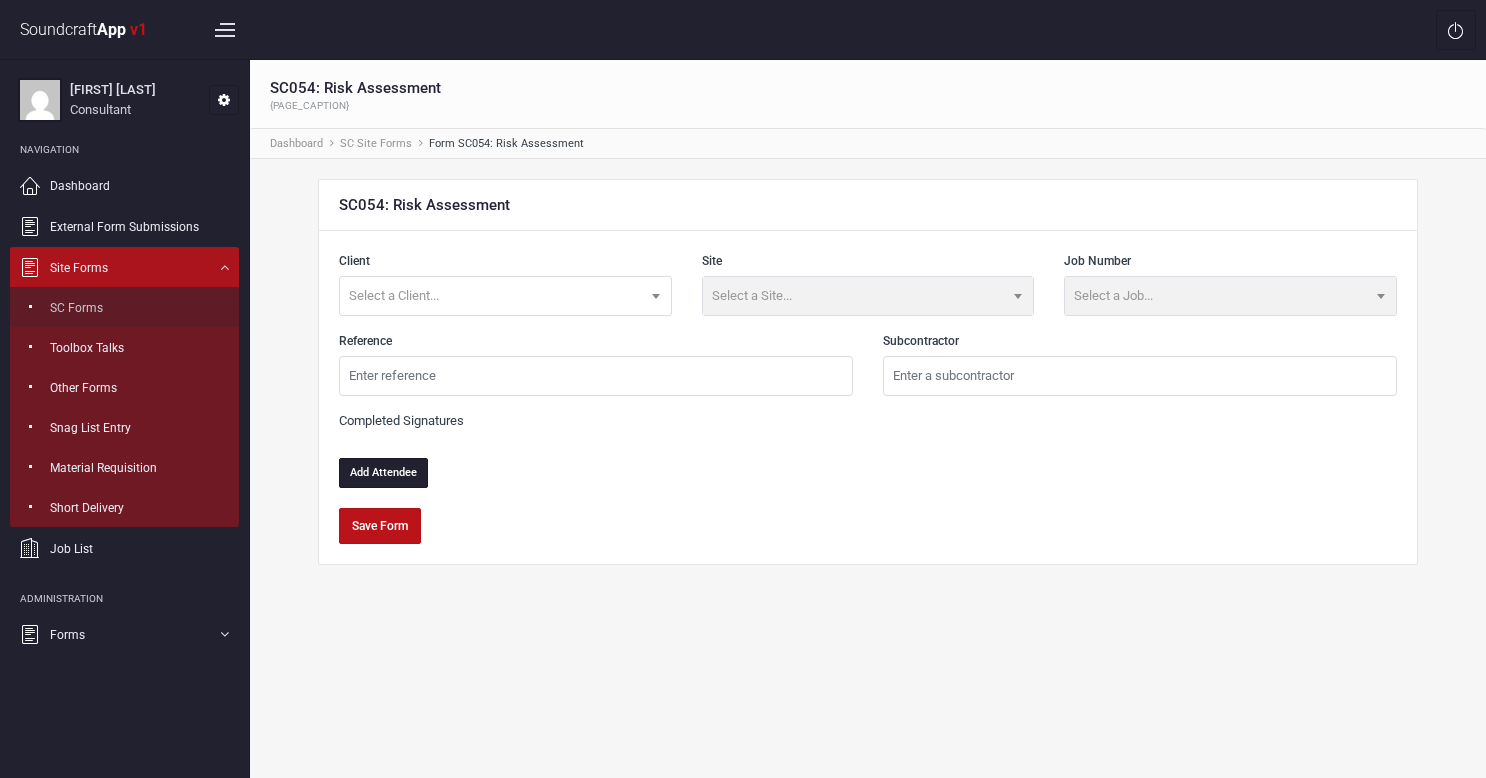 click on "SC Forms" at bounding box center (76, 308) 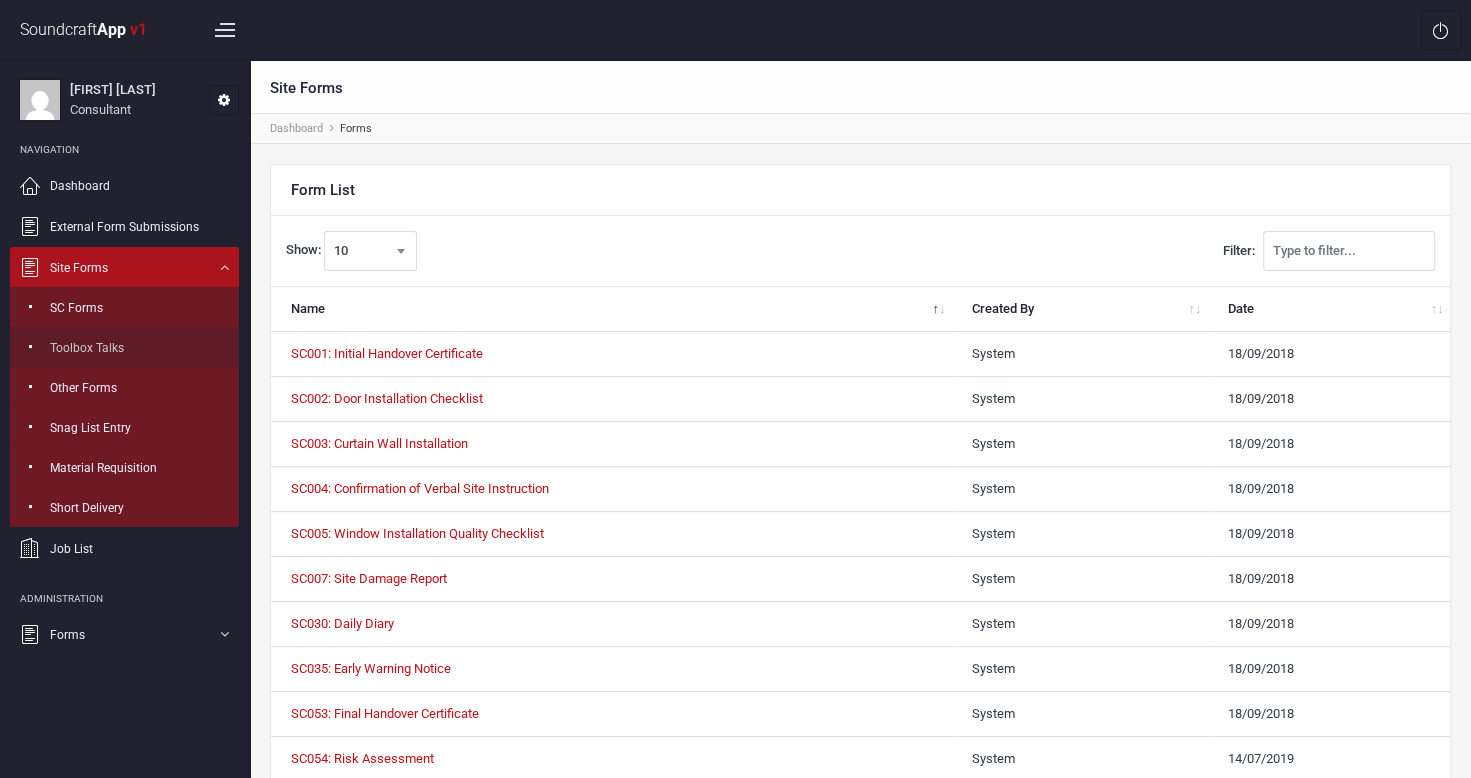 click on "Toolbox Talks" at bounding box center [87, 348] 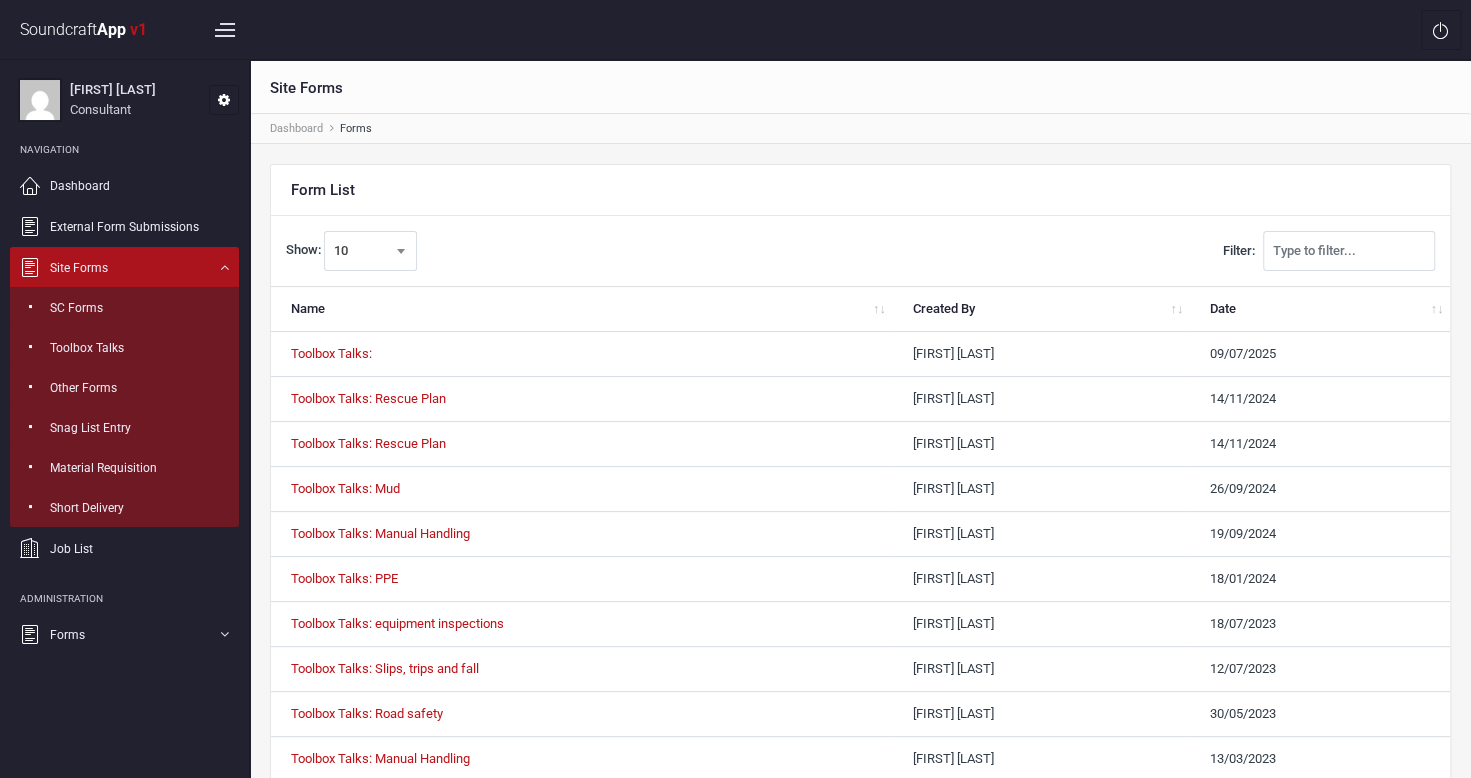 click on "Forms
New Toolbox Talk" at bounding box center [124, 634] 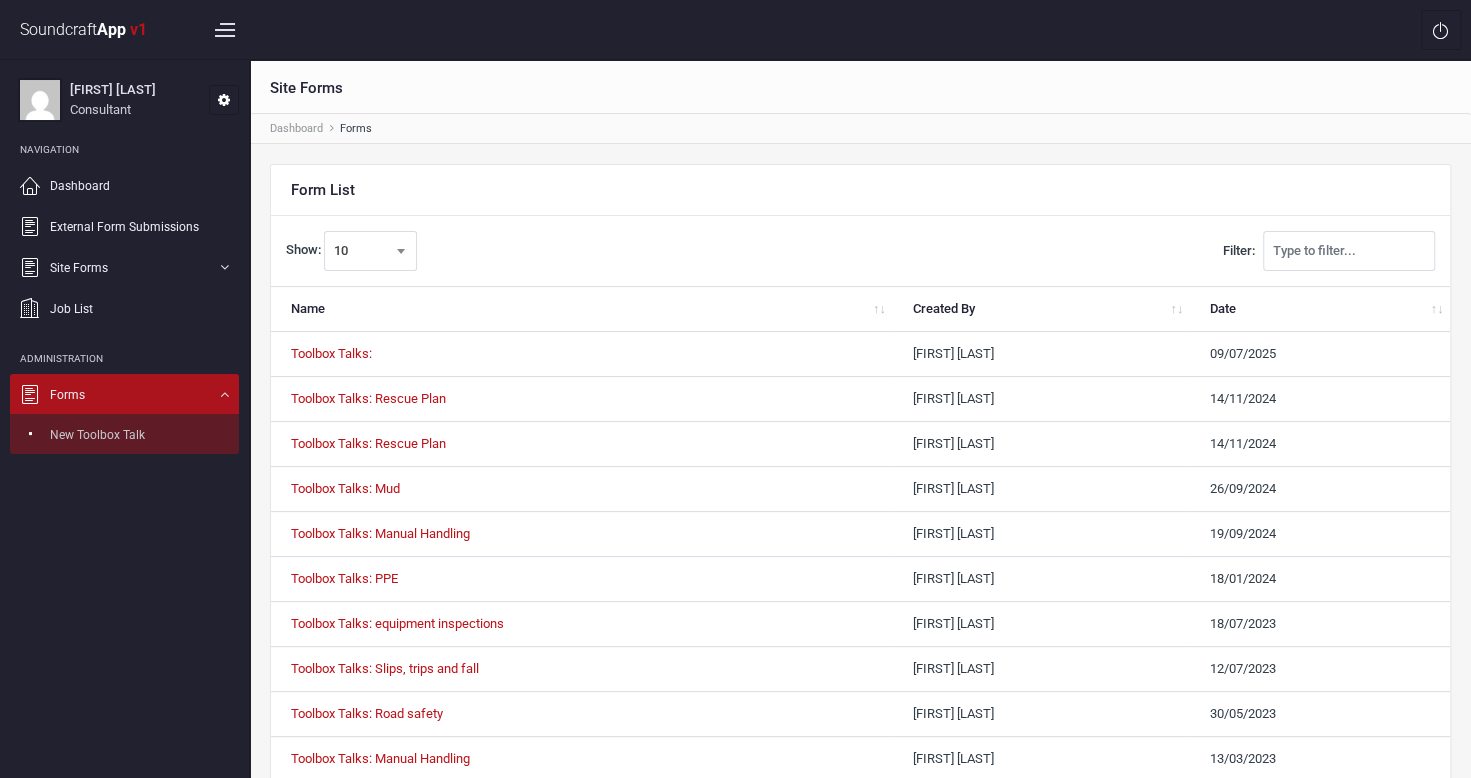 click on "New Toolbox Talk" at bounding box center [97, 435] 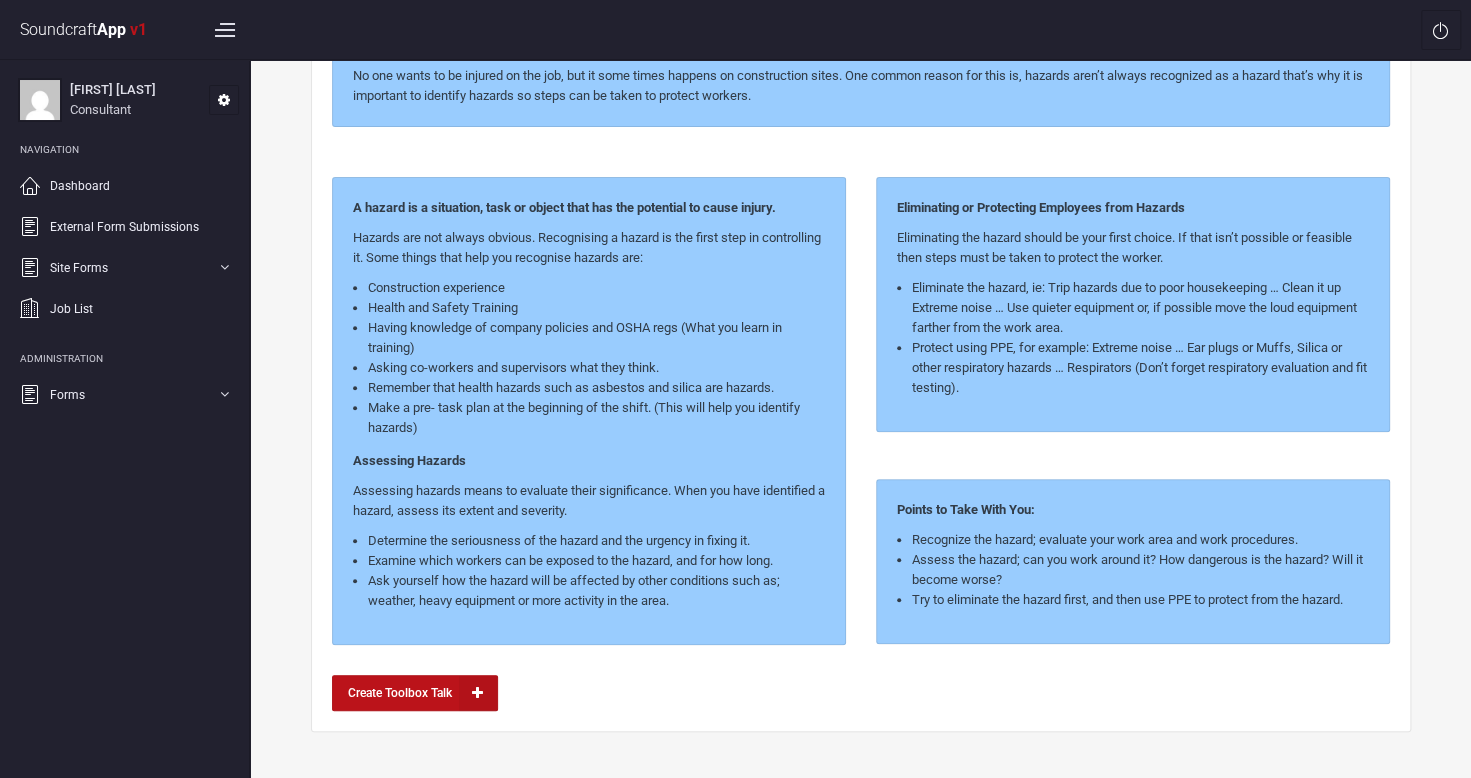 scroll, scrollTop: 0, scrollLeft: 0, axis: both 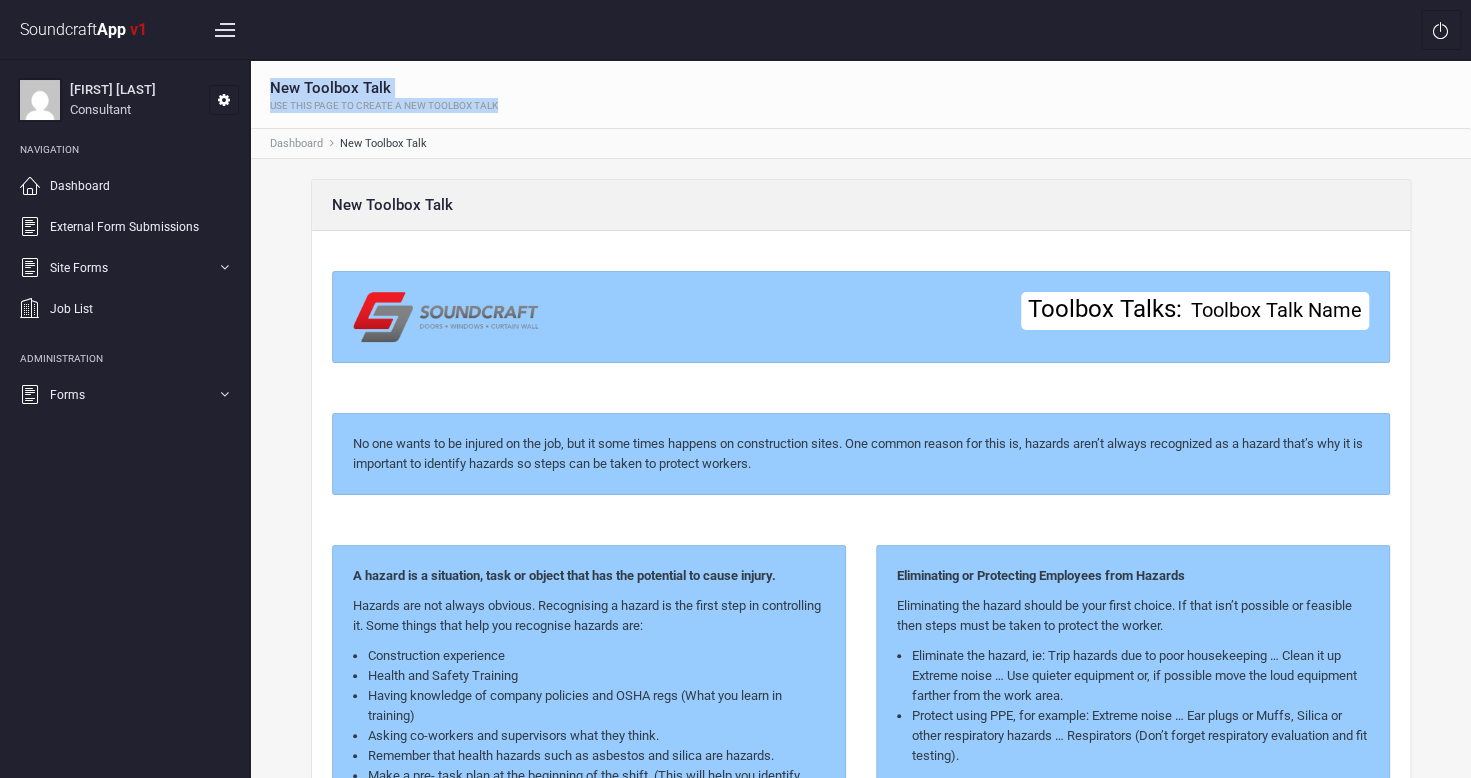 drag, startPoint x: 273, startPoint y: 90, endPoint x: 508, endPoint y: 103, distance: 235.3593 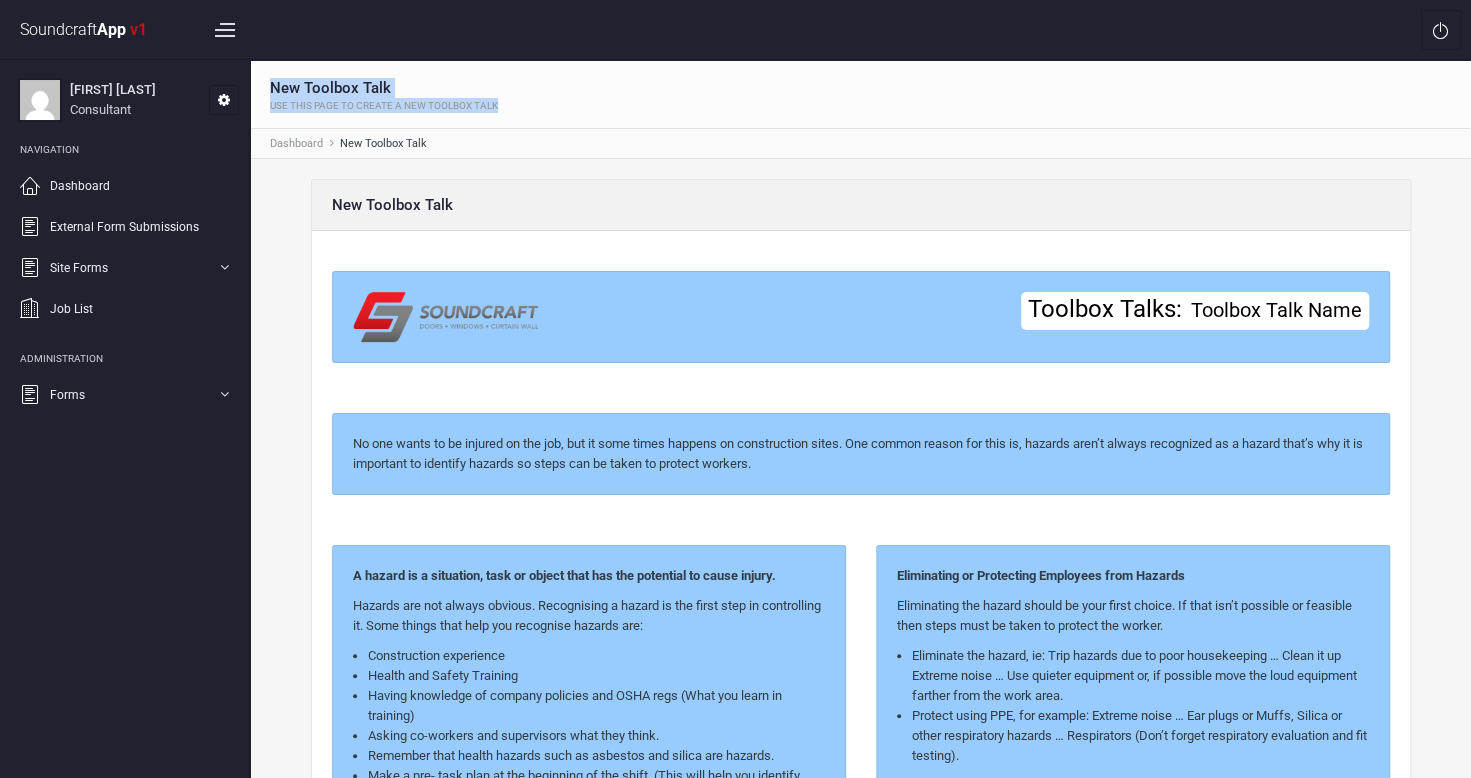 click on "New Toolbox Talk
Use this page to create a new toolbox talk" at bounding box center (384, 94) 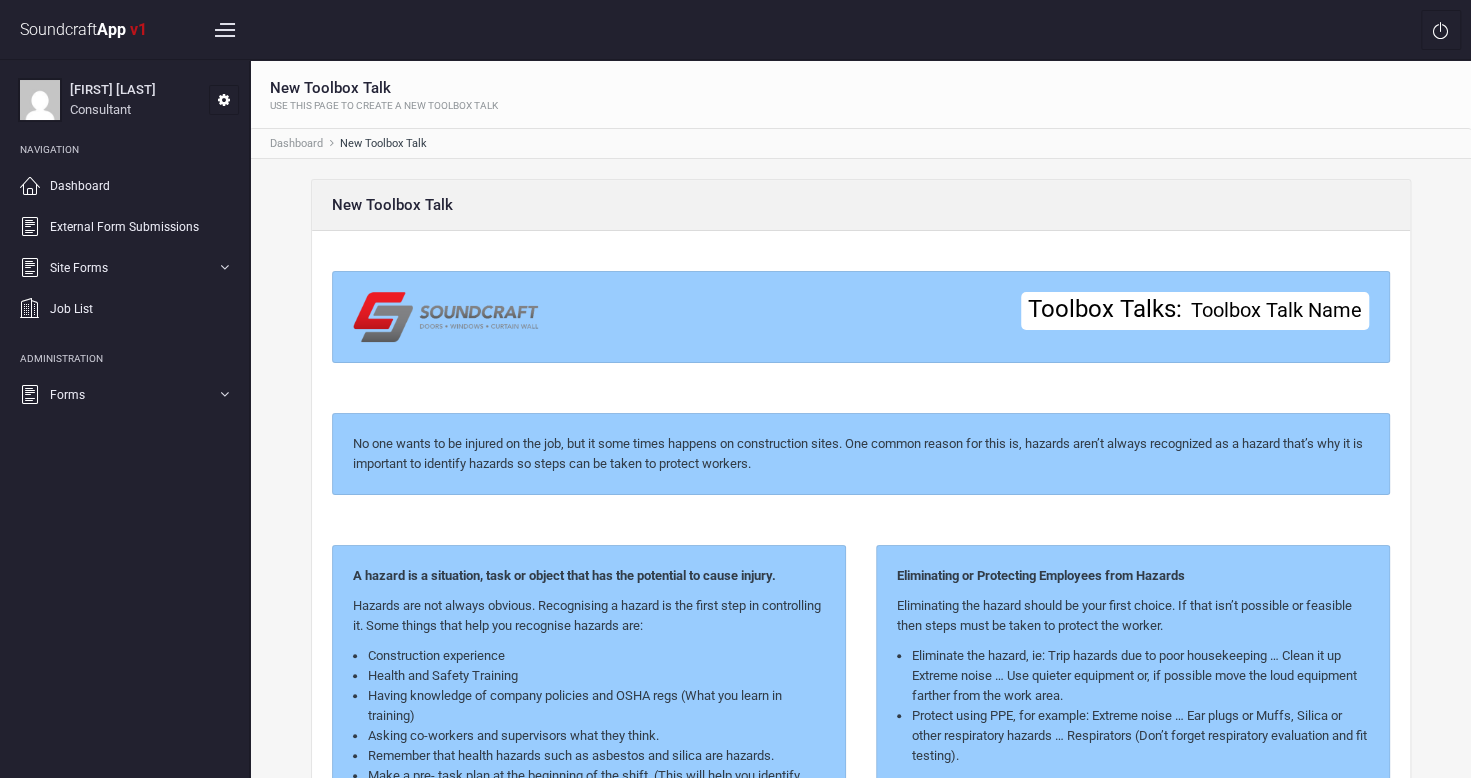 click on "New Toolbox Talk" at bounding box center [392, 205] 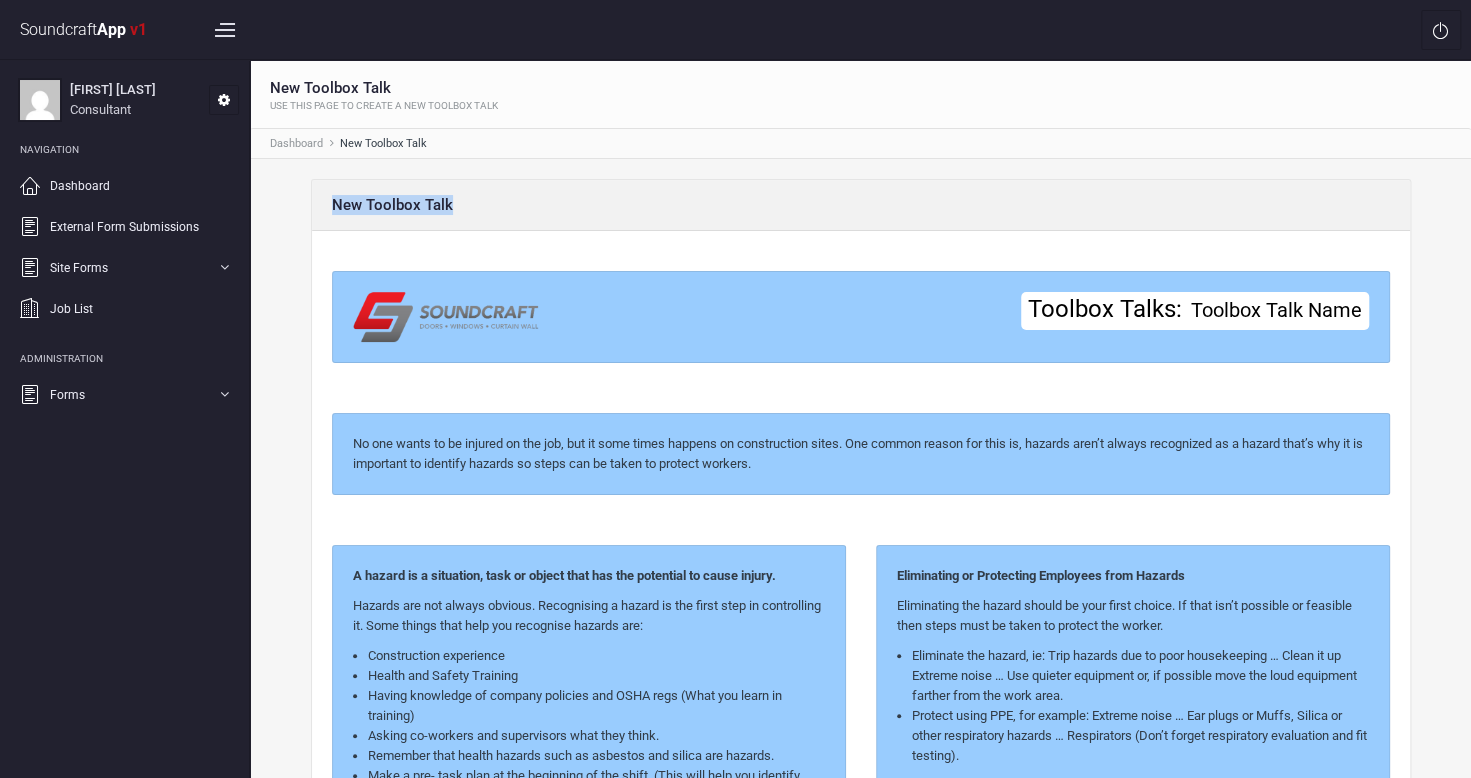 drag, startPoint x: 336, startPoint y: 202, endPoint x: 448, endPoint y: 201, distance: 112.00446 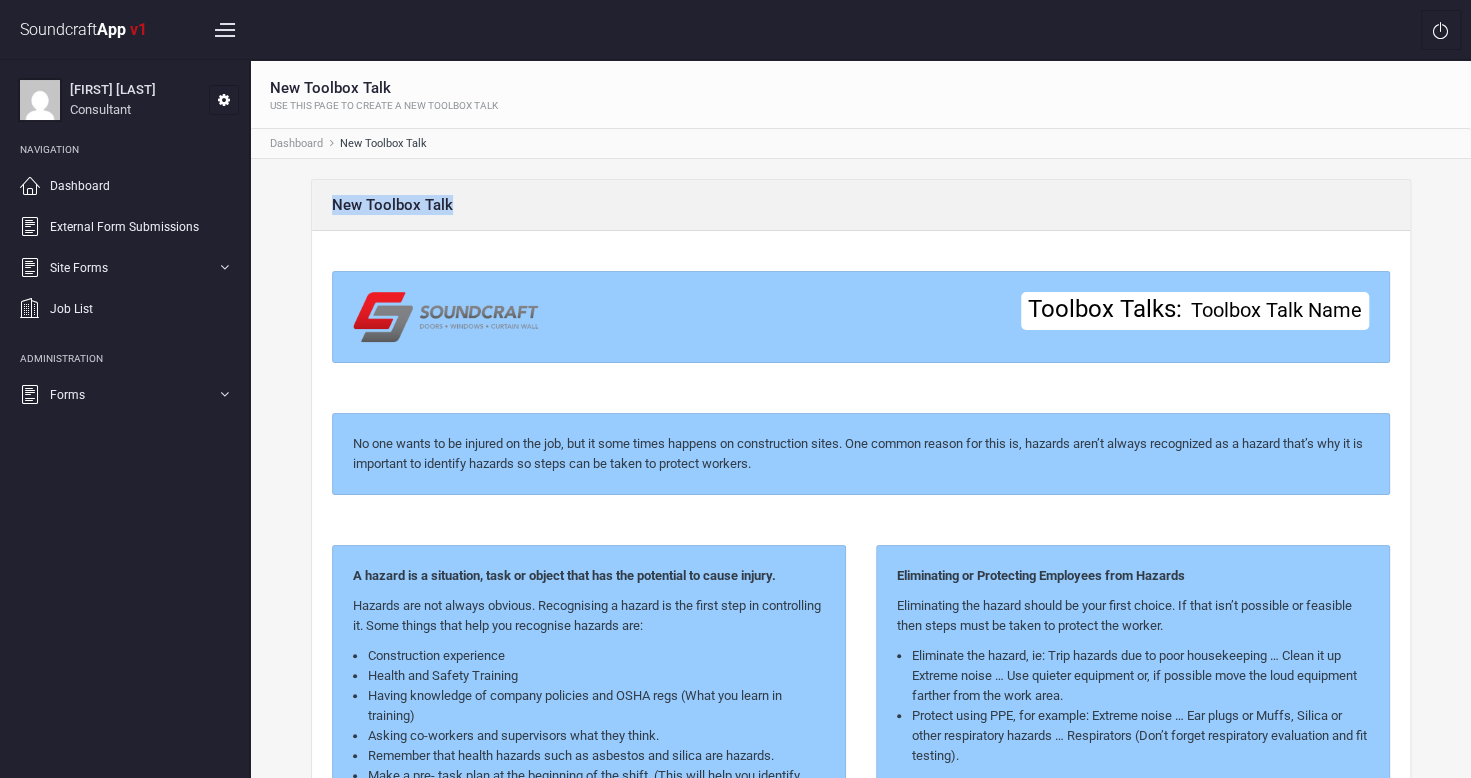 click on "New Toolbox Talk" at bounding box center [392, 205] 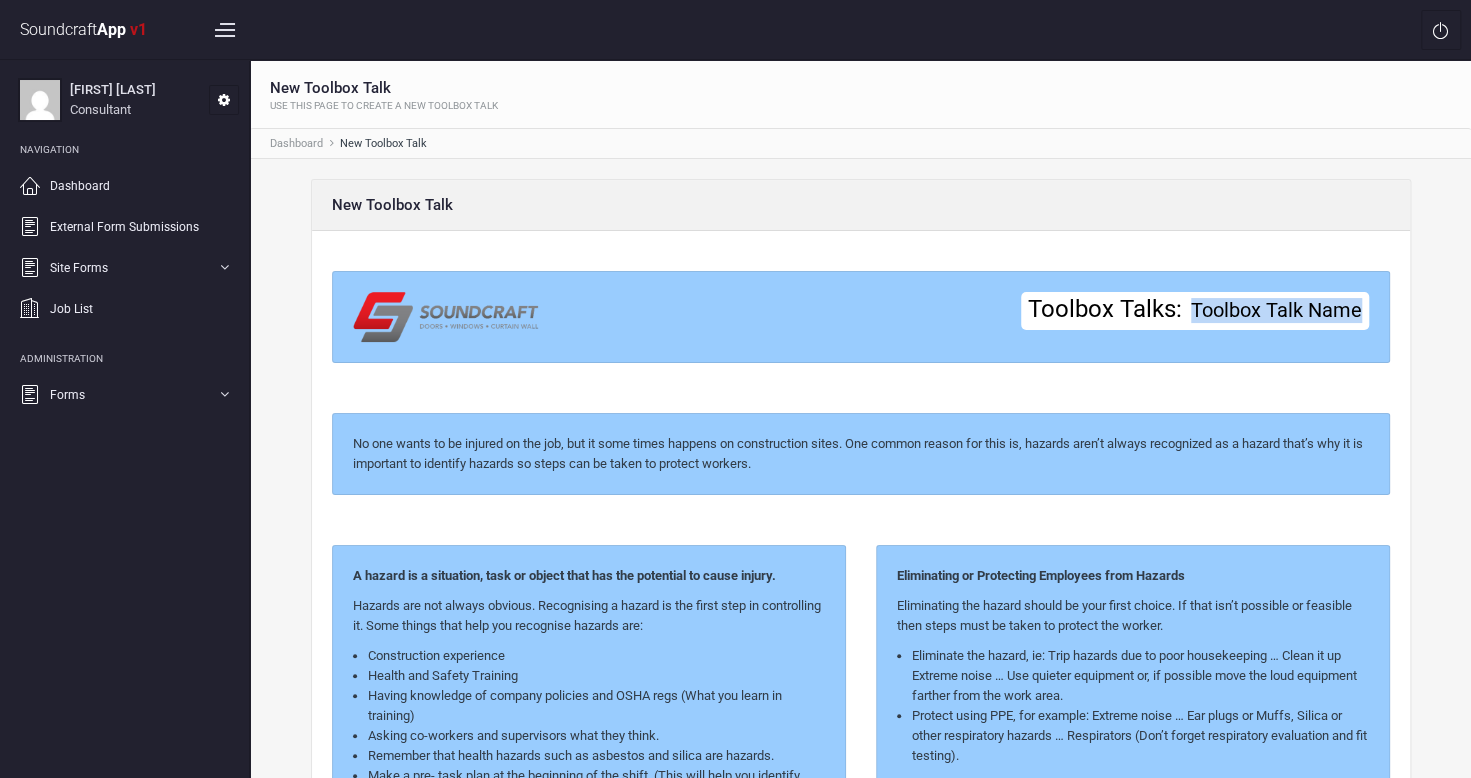 drag, startPoint x: 1191, startPoint y: 299, endPoint x: 1420, endPoint y: 319, distance: 229.8717 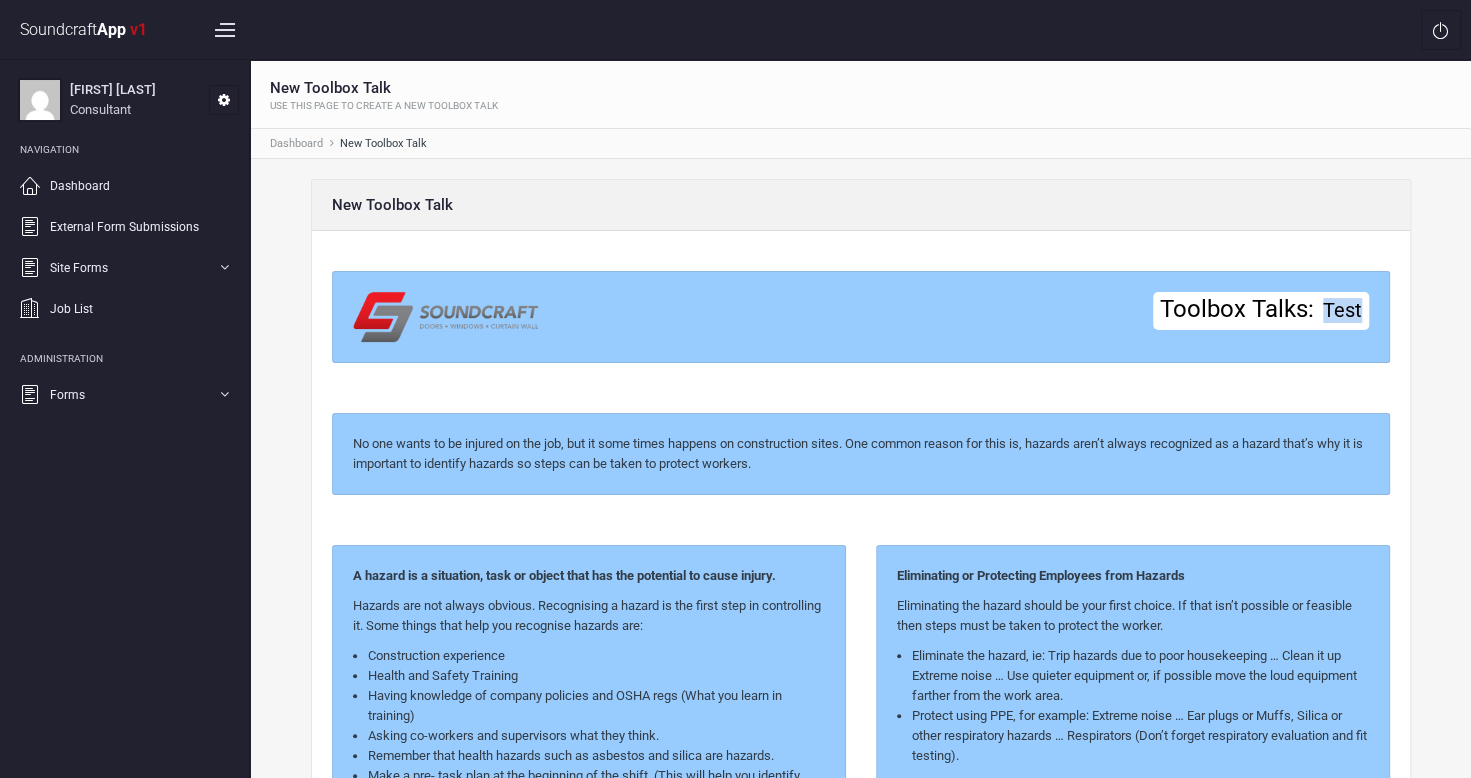 drag, startPoint x: 1326, startPoint y: 308, endPoint x: 1391, endPoint y: 304, distance: 65.12296 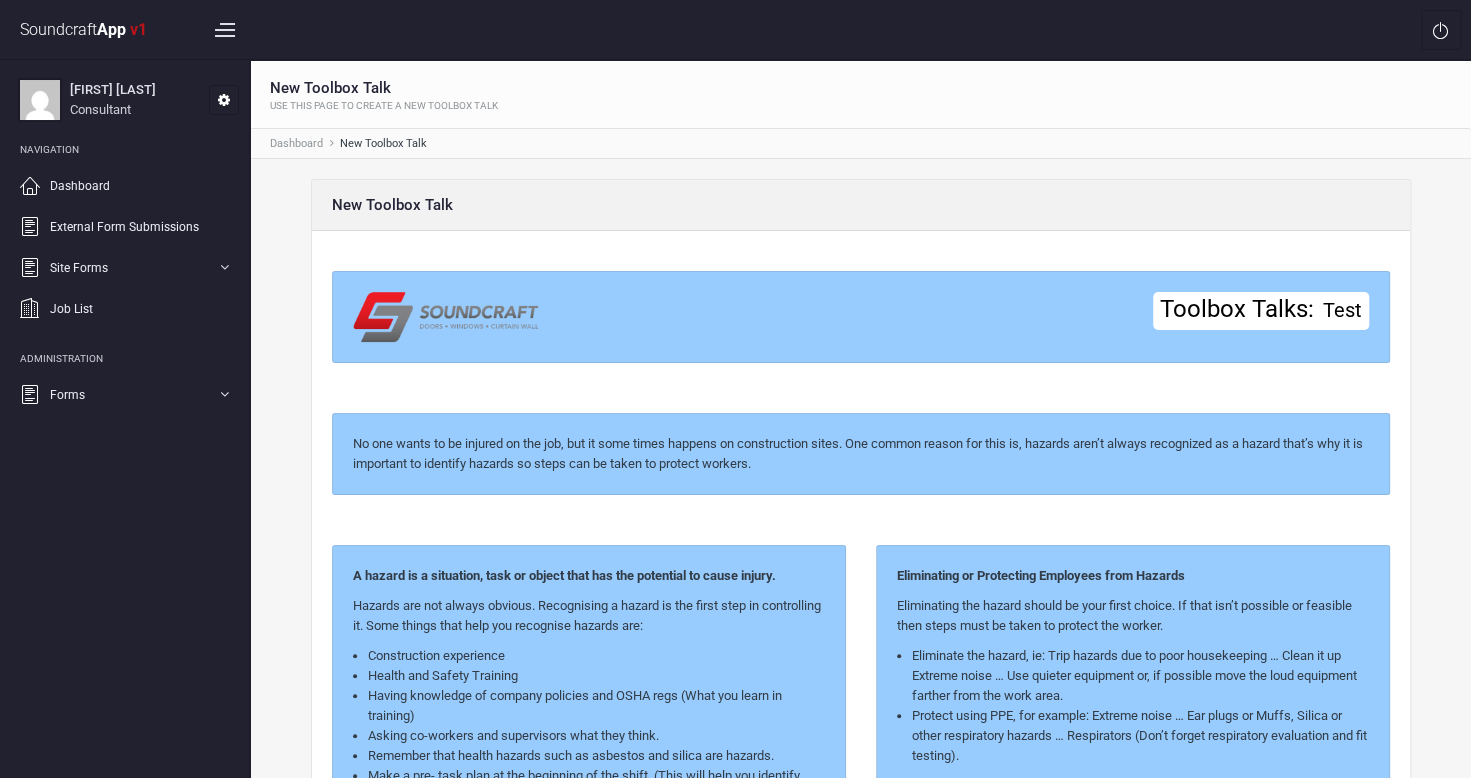 click on "Toolbox Talks:
Test" at bounding box center (861, 317) 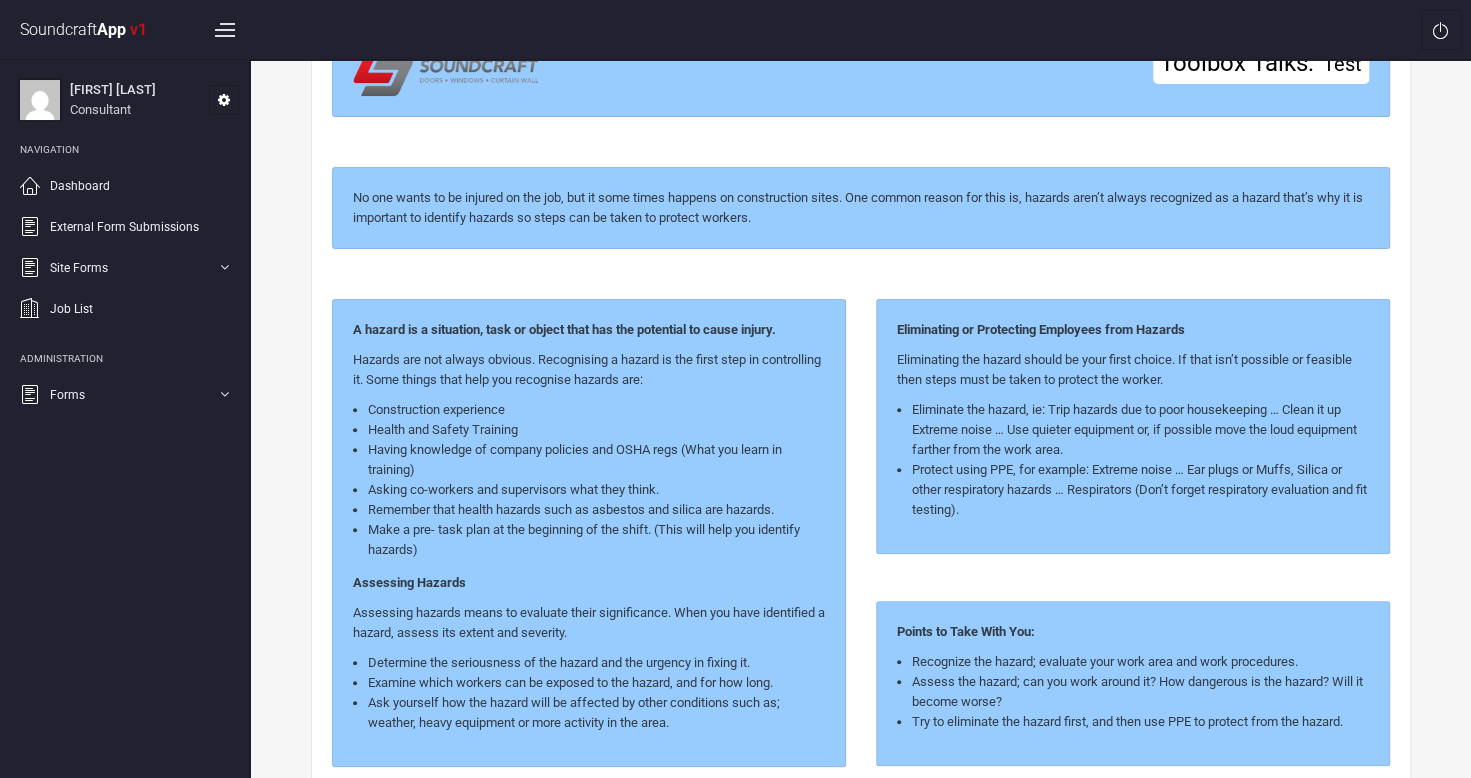 scroll, scrollTop: 368, scrollLeft: 0, axis: vertical 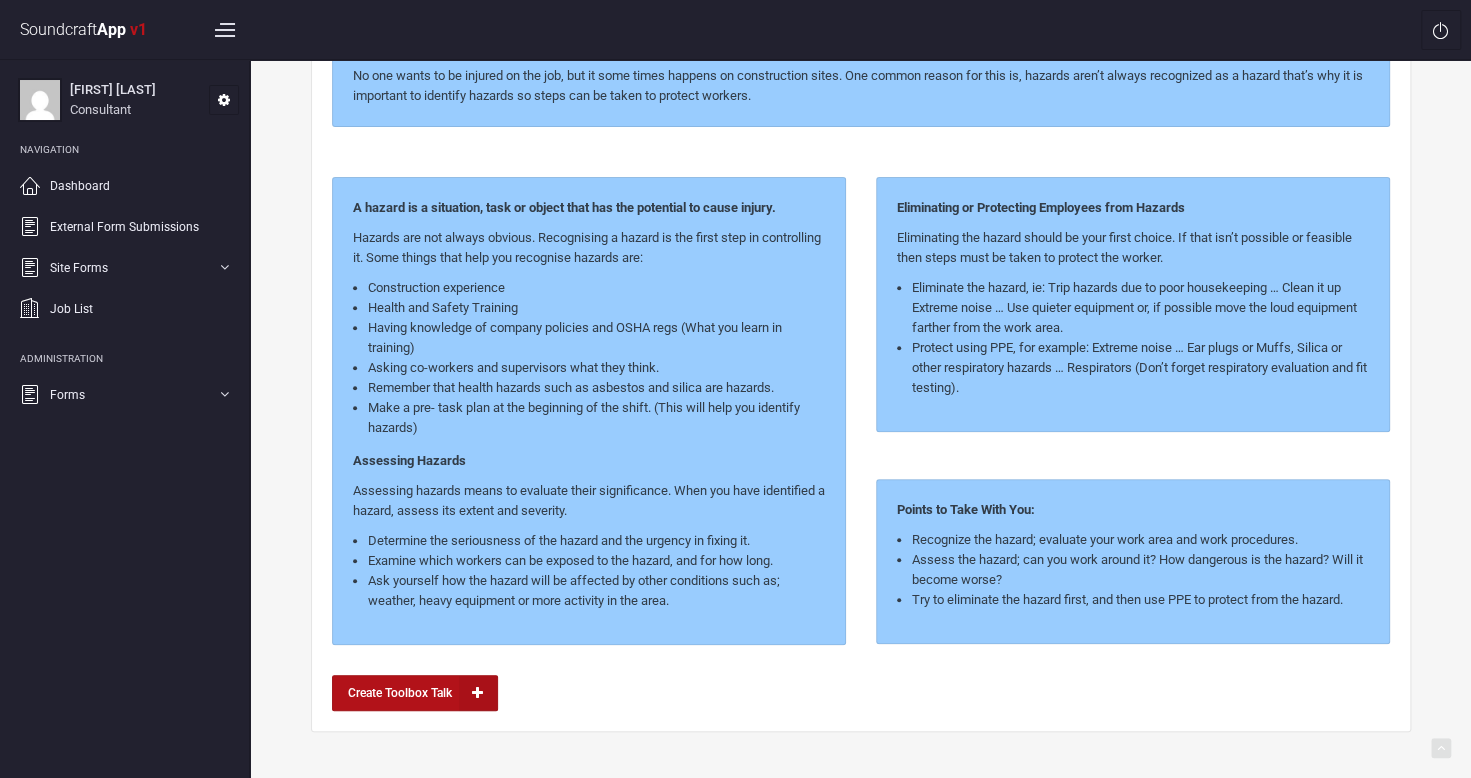 click on "Create Toolbox Talk" at bounding box center (415, 693) 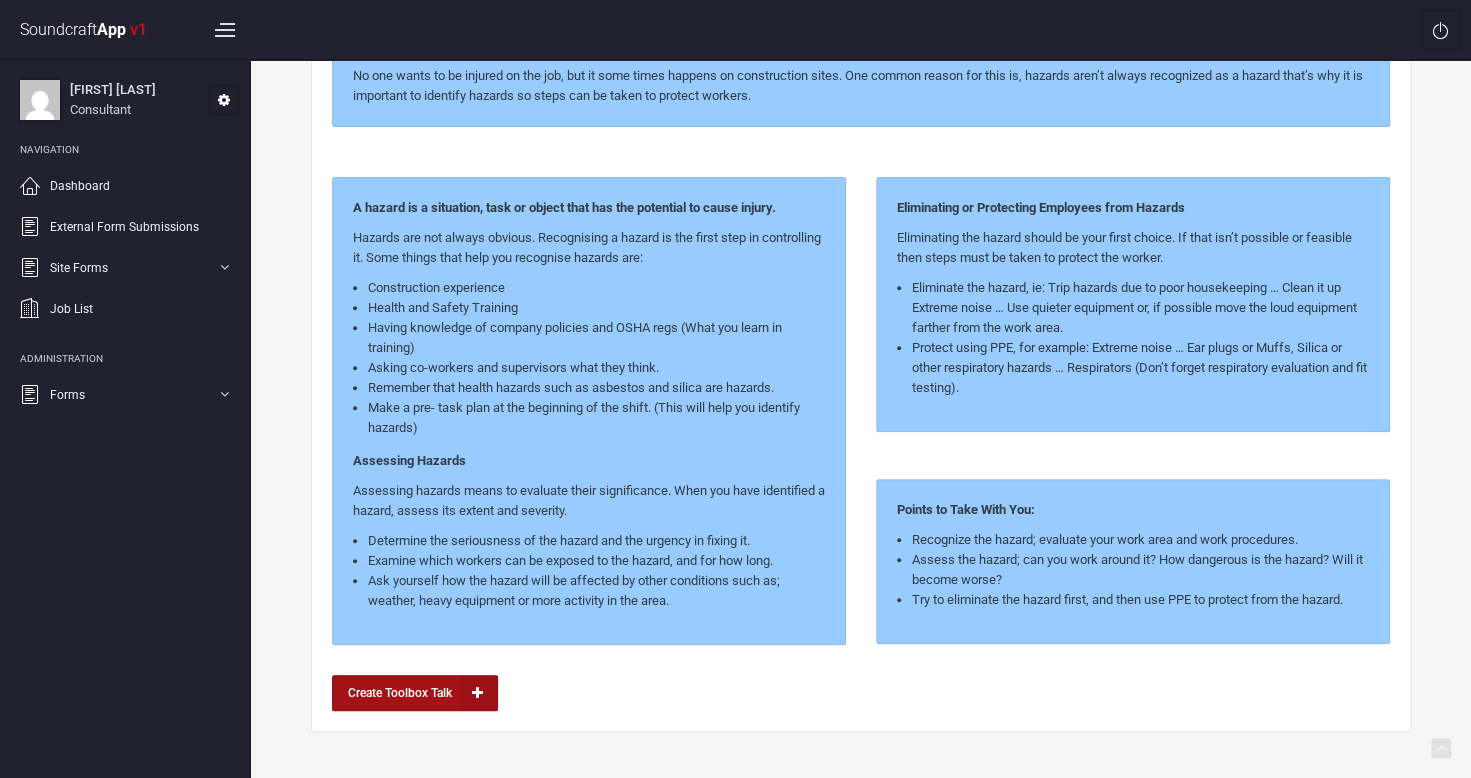 scroll, scrollTop: 0, scrollLeft: 0, axis: both 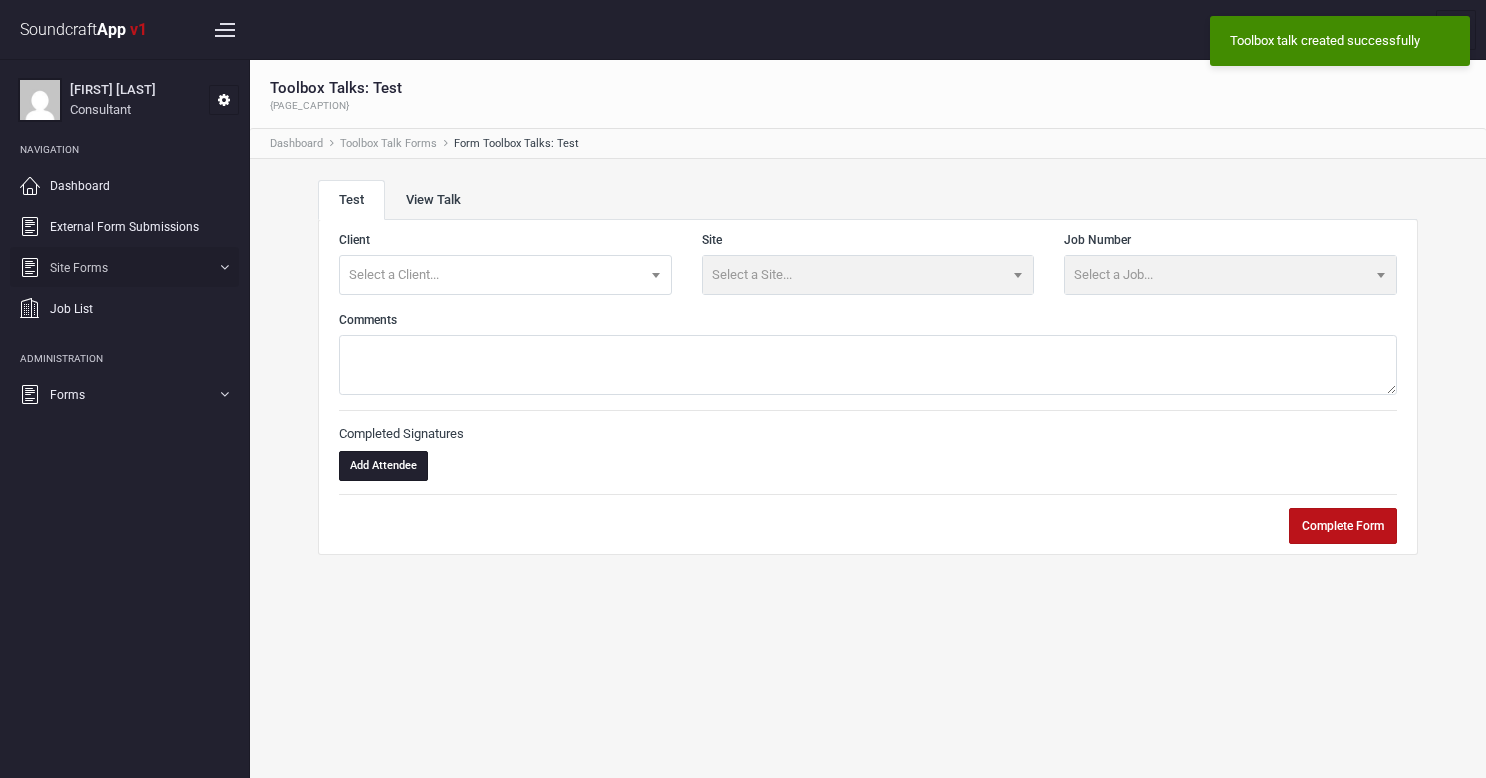 click on "Site Forms" at bounding box center [79, 268] 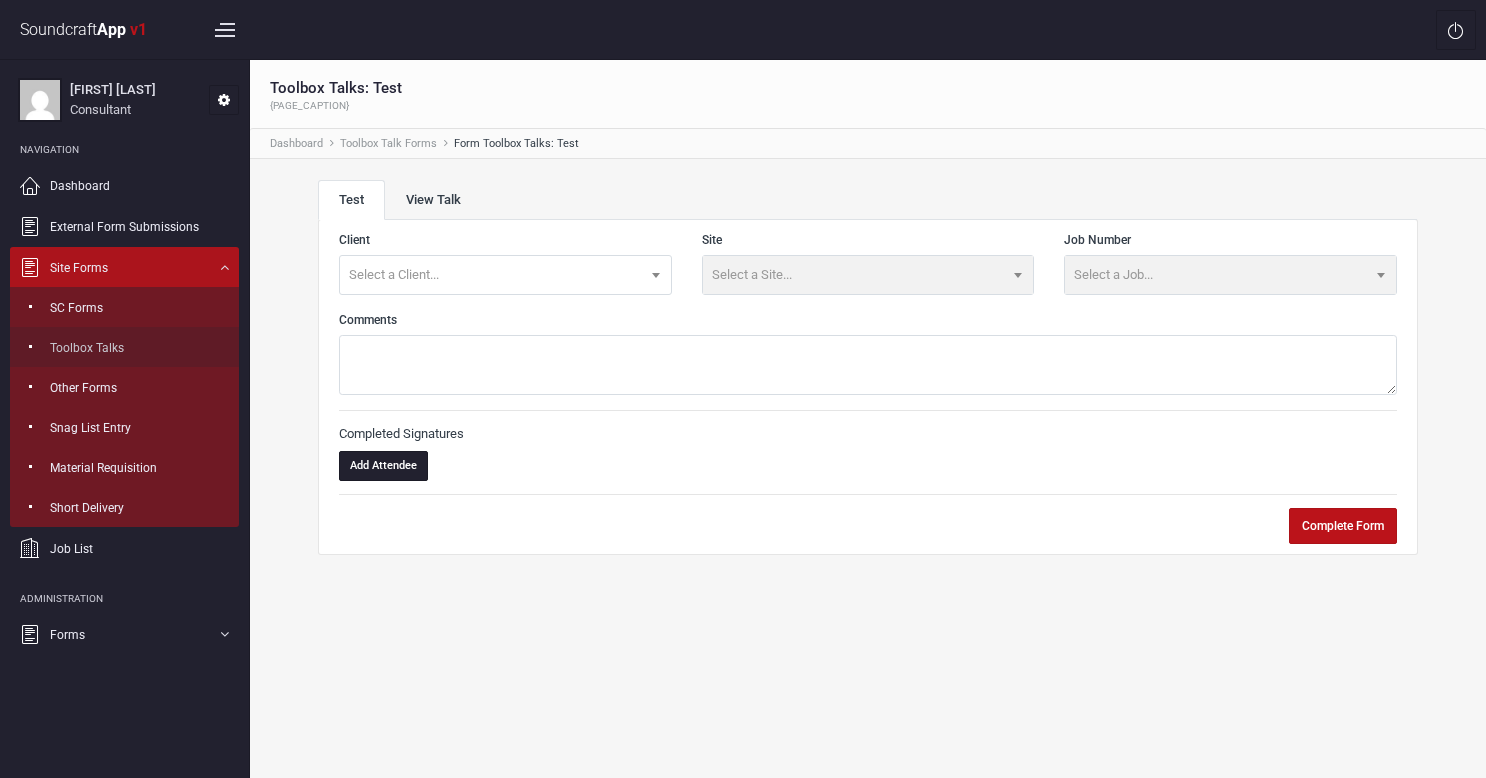 click on "Toolbox Talks" at bounding box center (124, 347) 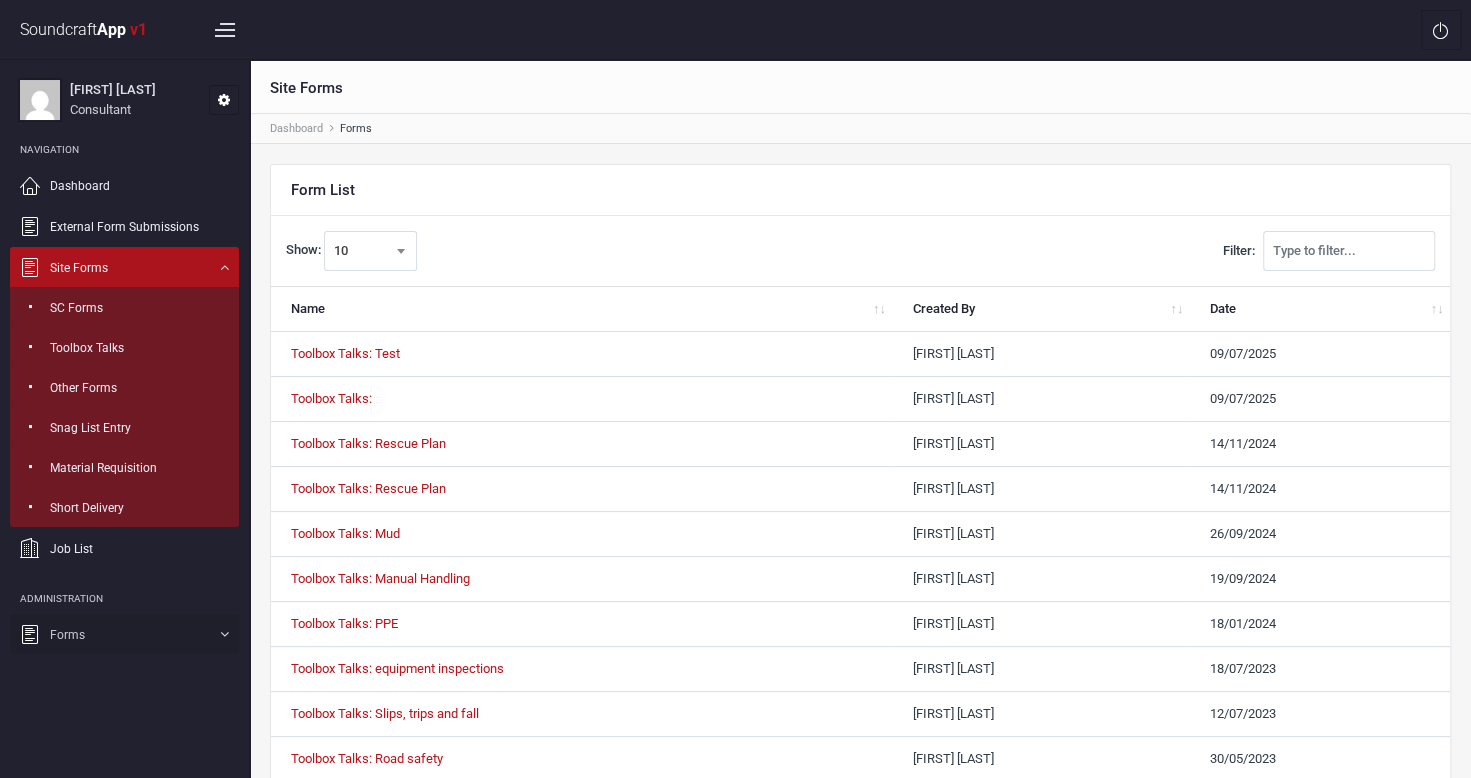 drag, startPoint x: 504, startPoint y: 394, endPoint x: 68, endPoint y: 632, distance: 496.7293 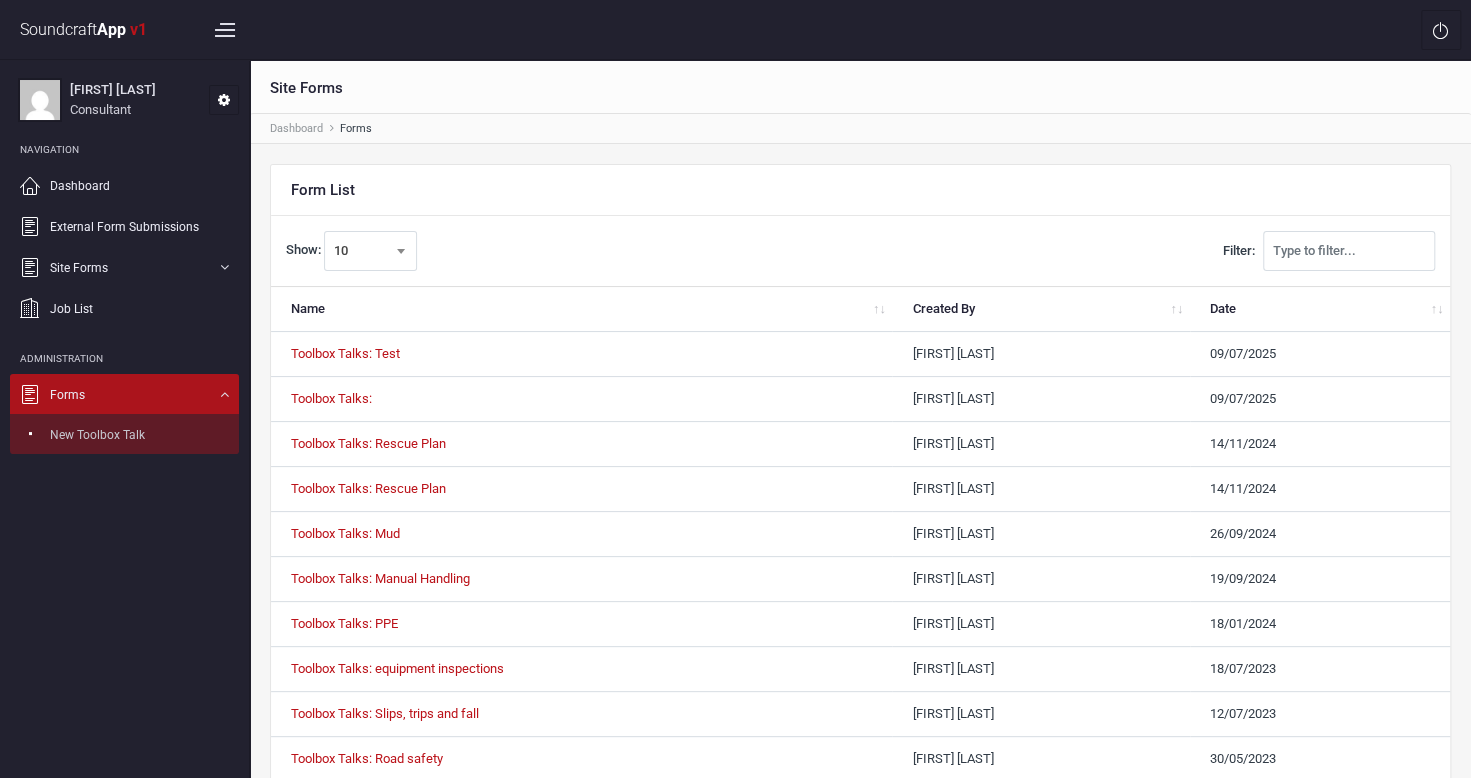click on "New Toolbox Talk" at bounding box center (97, 435) 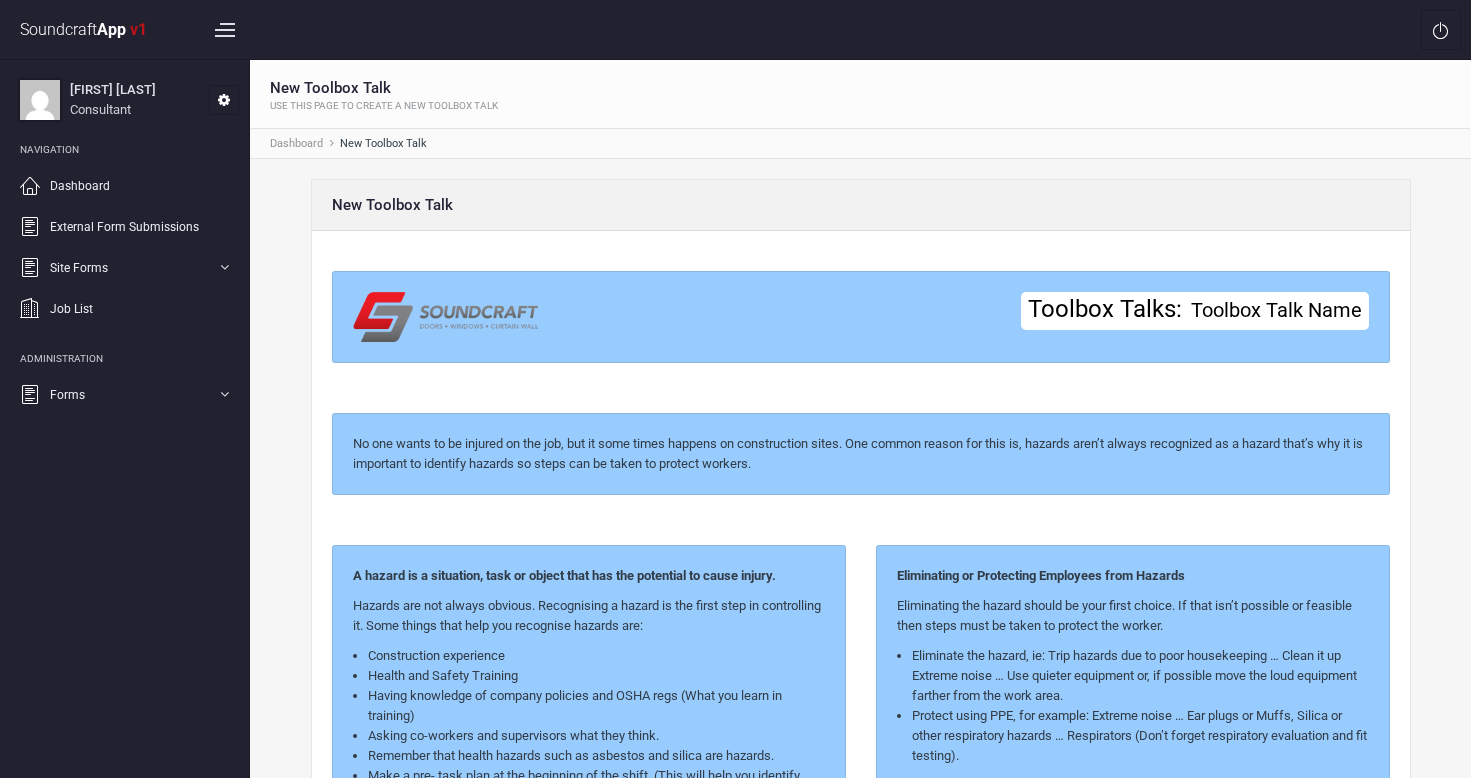 scroll, scrollTop: 0, scrollLeft: 0, axis: both 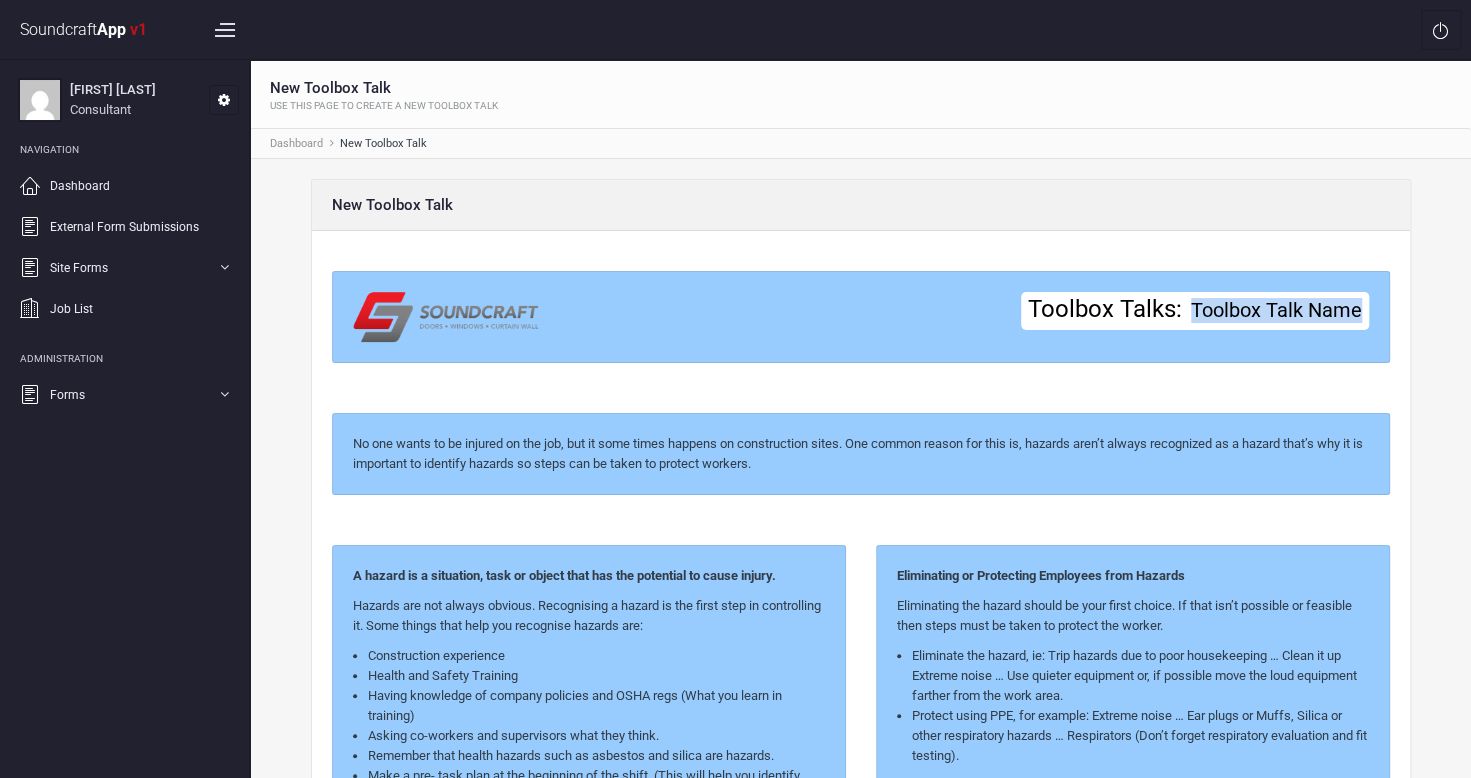 drag, startPoint x: 1190, startPoint y: 304, endPoint x: 1384, endPoint y: 318, distance: 194.5045 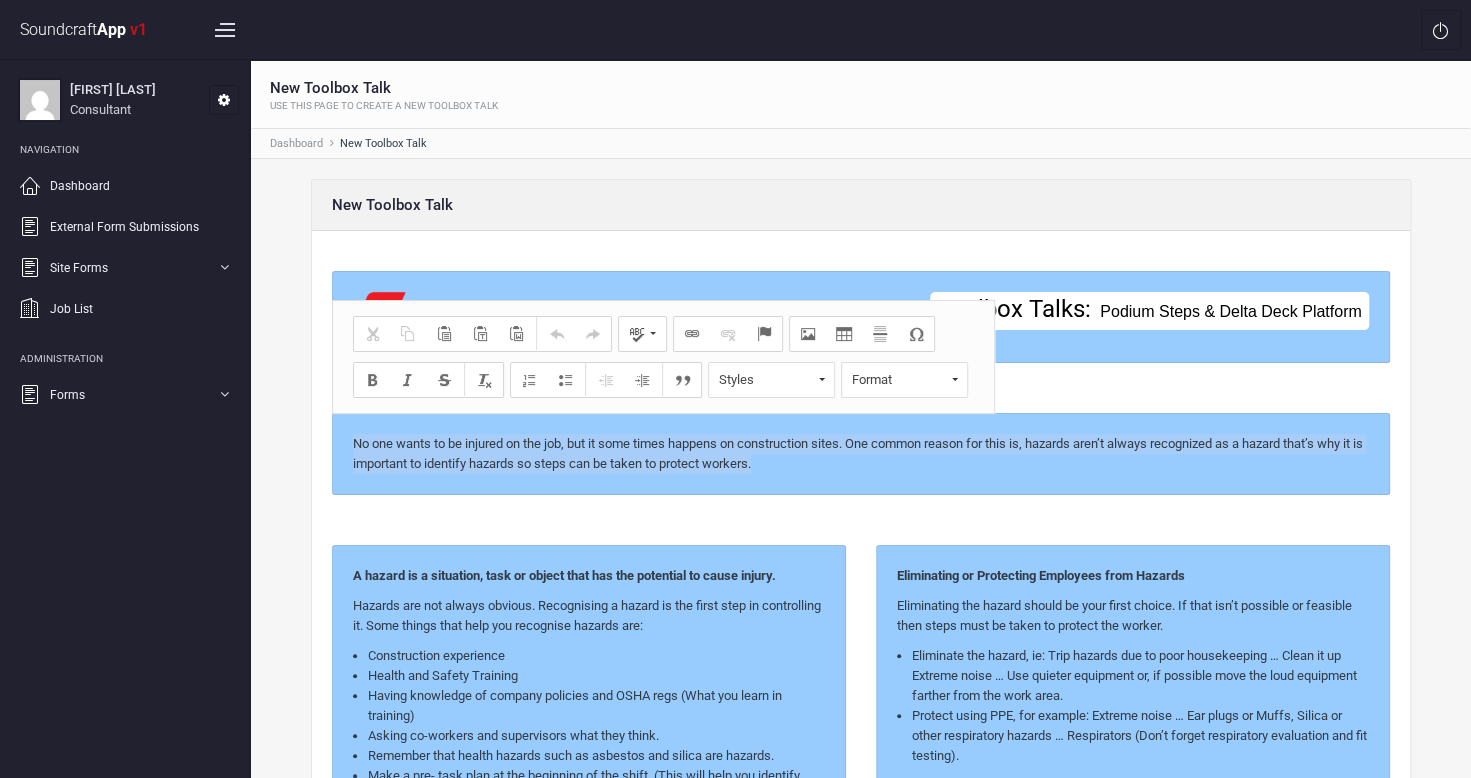 drag, startPoint x: 343, startPoint y: 440, endPoint x: 864, endPoint y: 480, distance: 522.53326 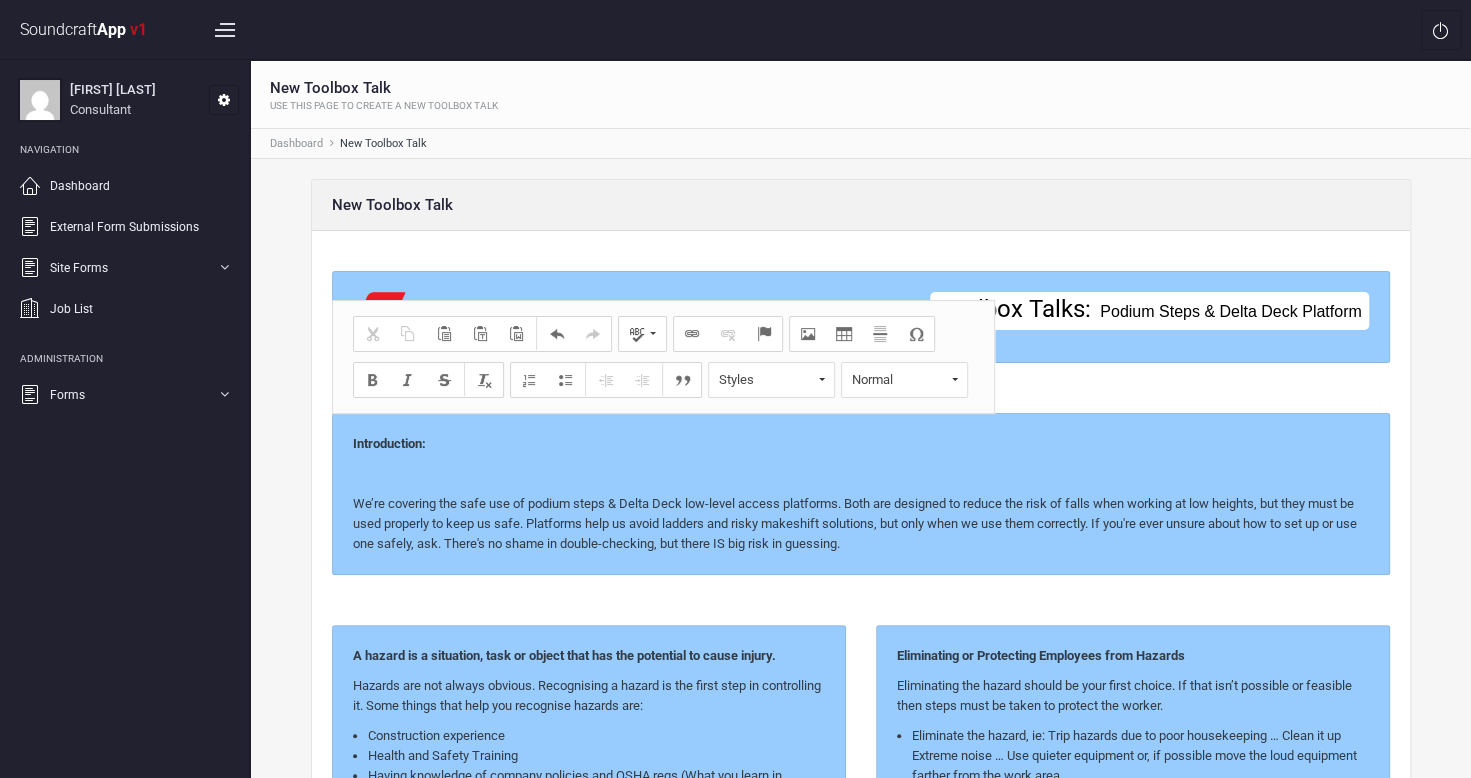 click at bounding box center [861, 474] 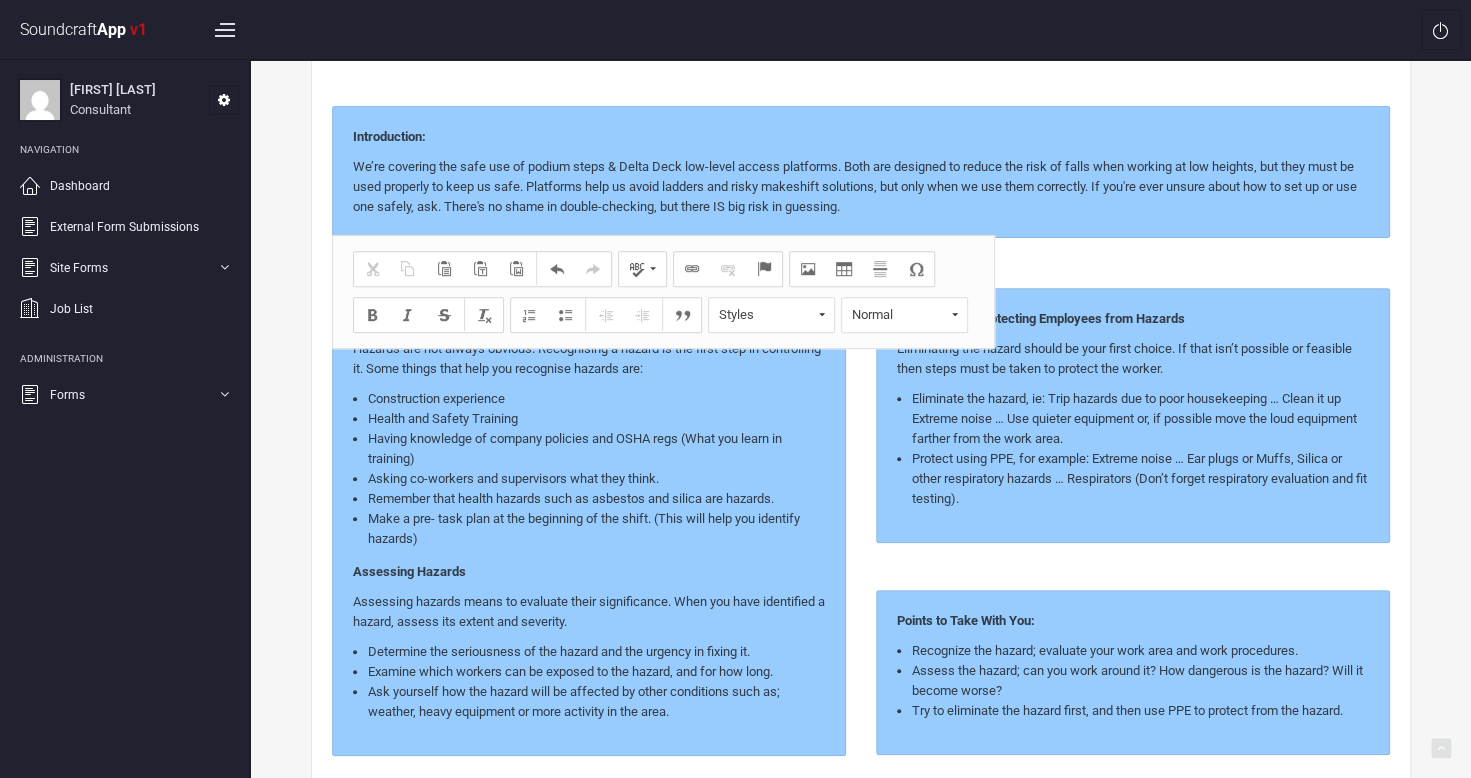 scroll, scrollTop: 418, scrollLeft: 0, axis: vertical 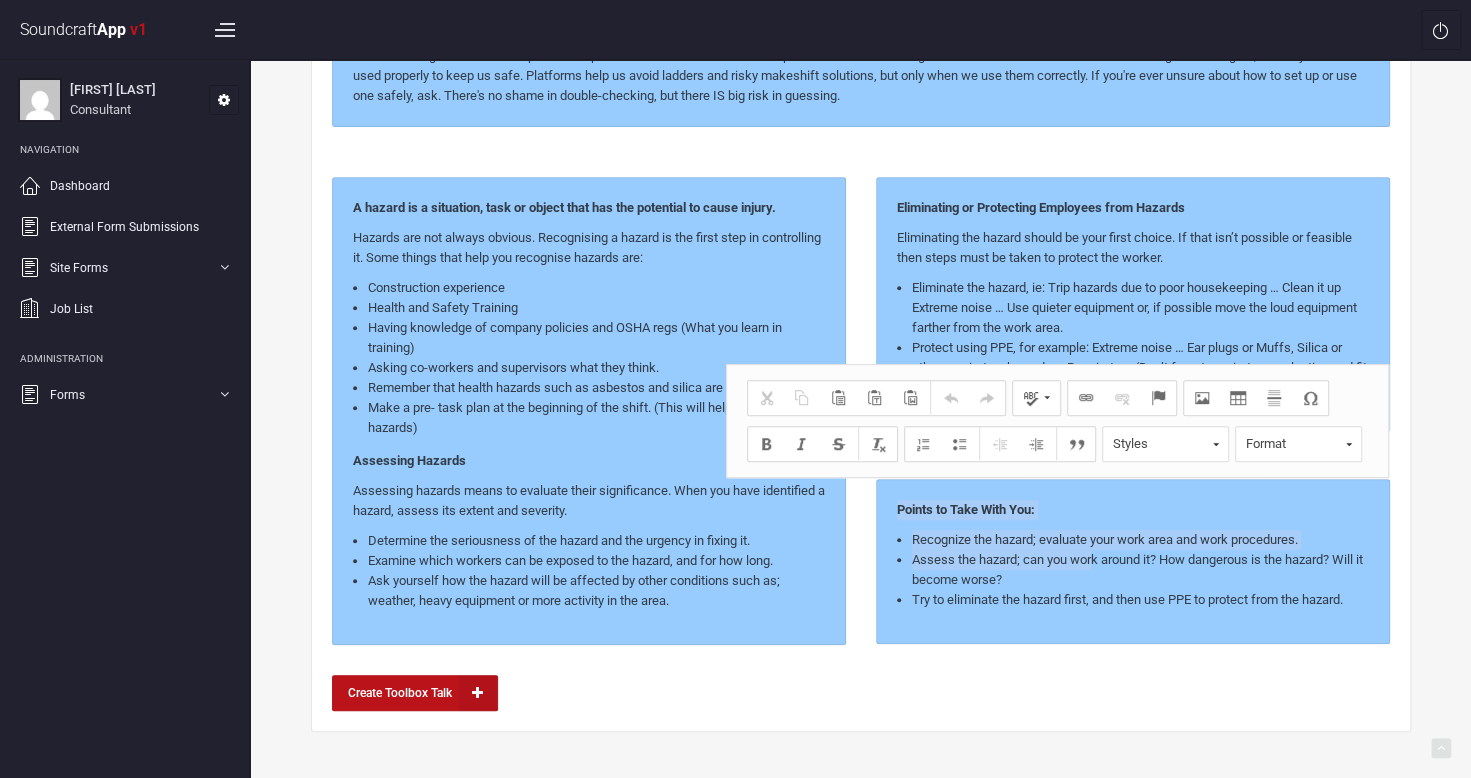 drag, startPoint x: 890, startPoint y: 498, endPoint x: 1094, endPoint y: 552, distance: 211.02606 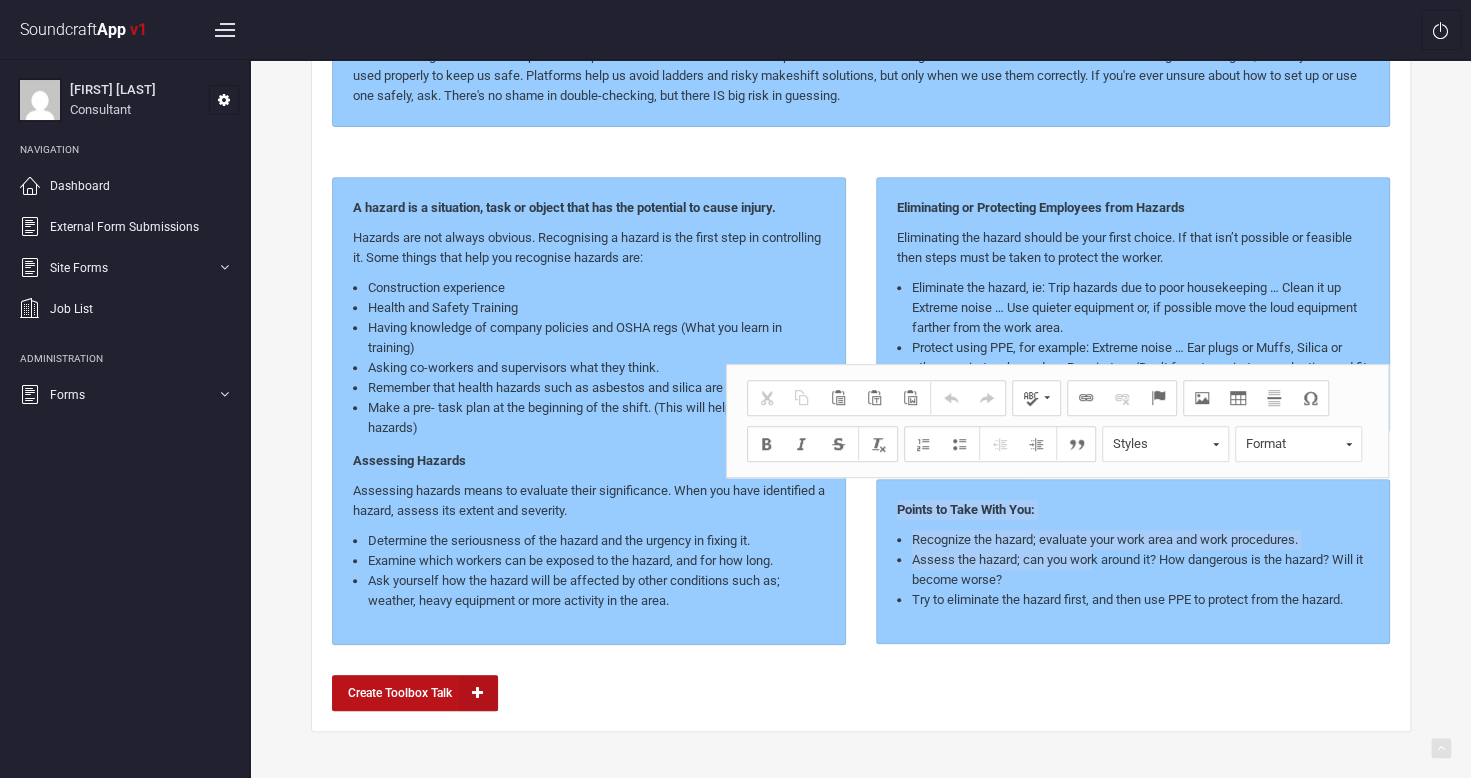 click on "Points to Take With You: Recognize the hazard; evaluate your work area and work procedures. Assess the hazard; can you work around it? How dangerous is the hazard? Will it become worse? Try to eliminate the hazard first, and then use PPE to protect from the hazard." at bounding box center [1133, 561] 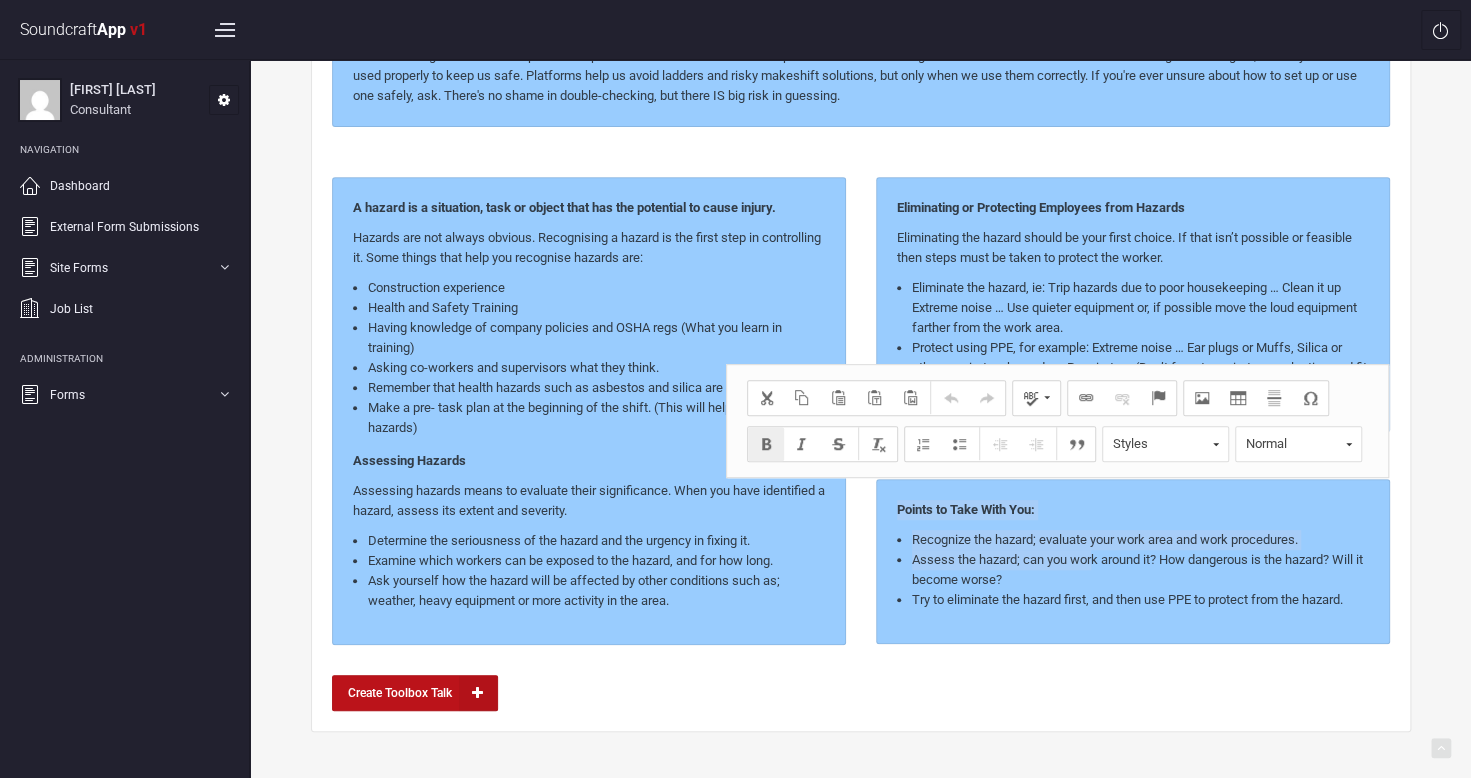 click on "Assess the hazard; can you work around it? How dangerous is the hazard? Will it become worse?" at bounding box center [1140, 570] 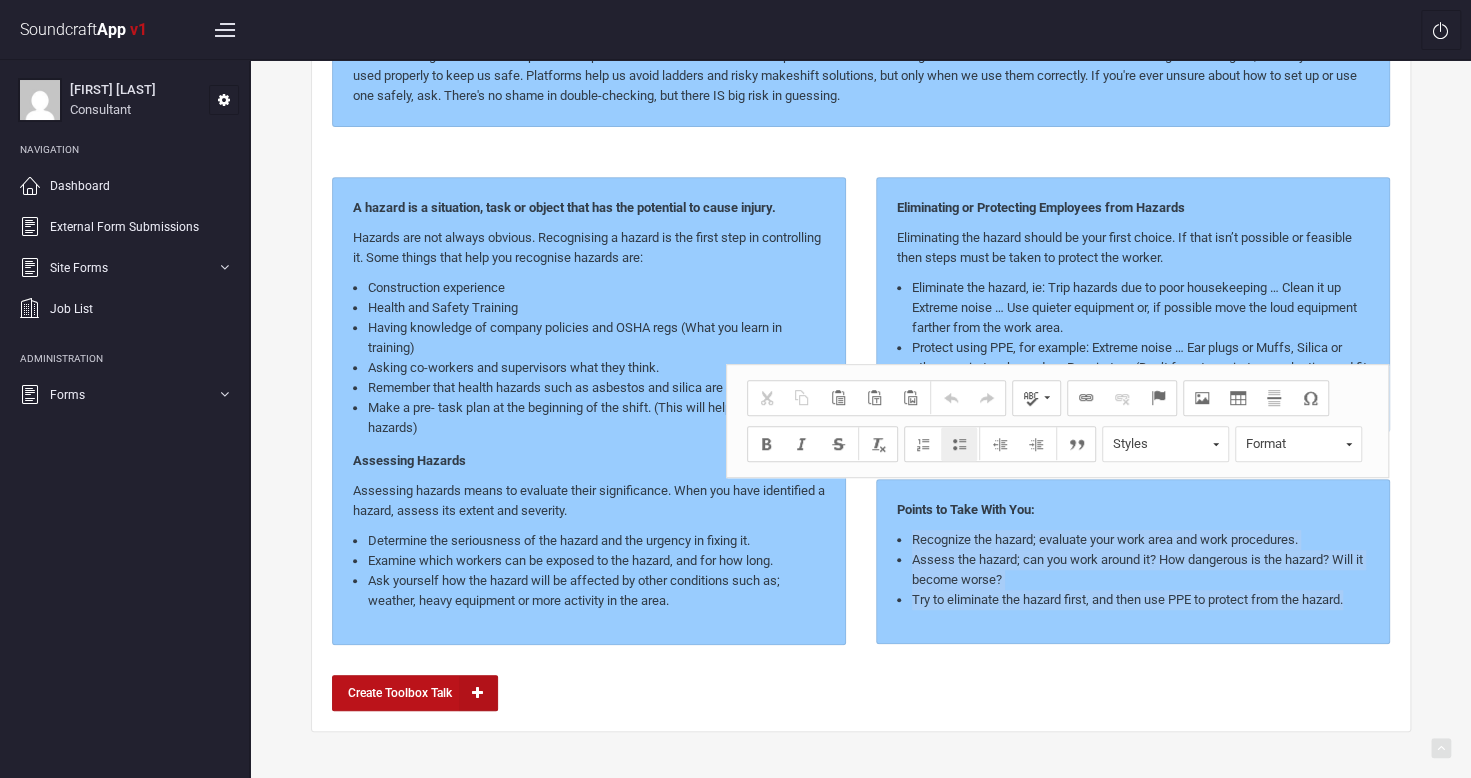 drag, startPoint x: 894, startPoint y: 535, endPoint x: 1372, endPoint y: 612, distance: 484.16217 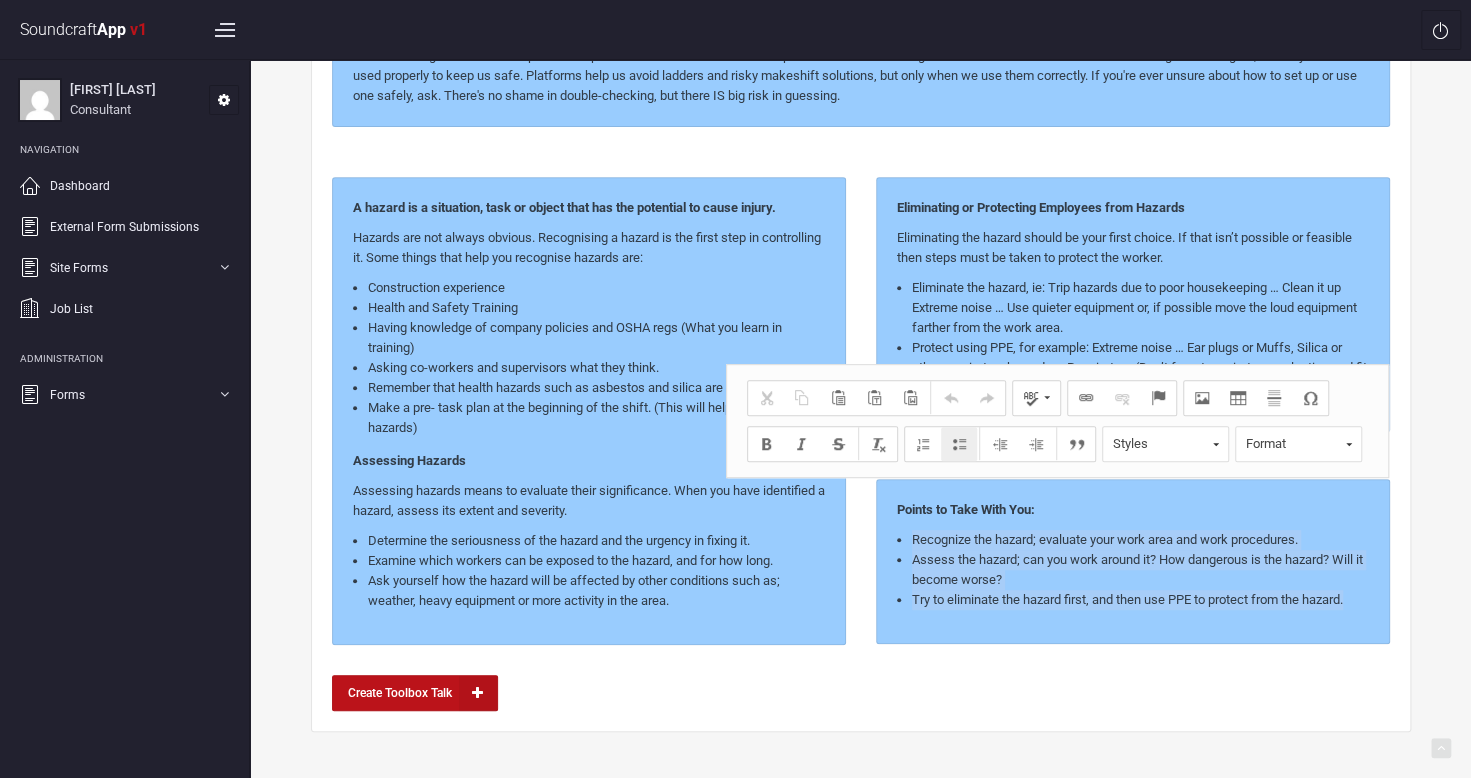 click on "Points to Take With You: Recognize the hazard; evaluate your work area and work procedures. Assess the hazard; can you work around it? How dangerous is the hazard? Will it become worse? Try to eliminate the hazard first, and then use PPE to protect from the hazard." at bounding box center [1133, 561] 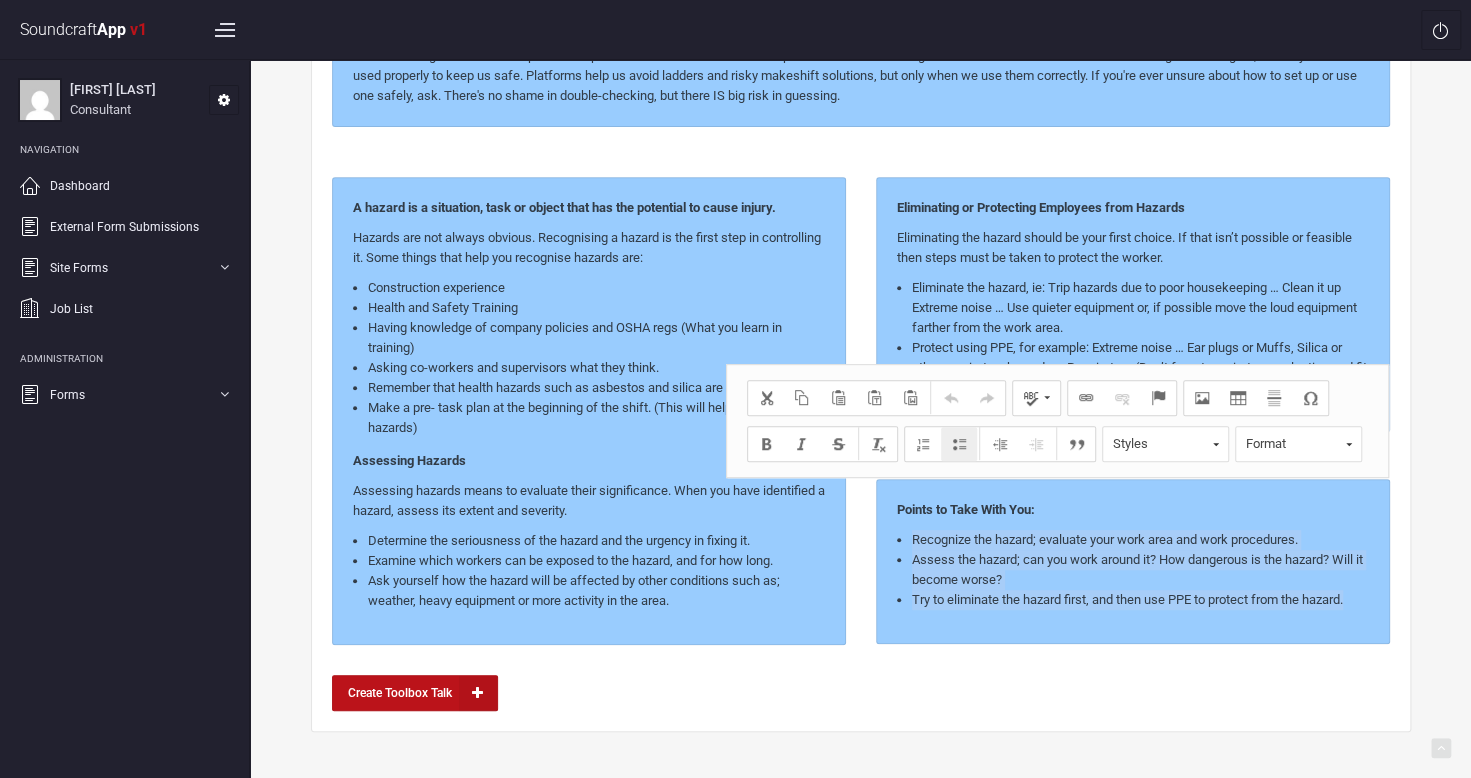 scroll, scrollTop: 454, scrollLeft: 0, axis: vertical 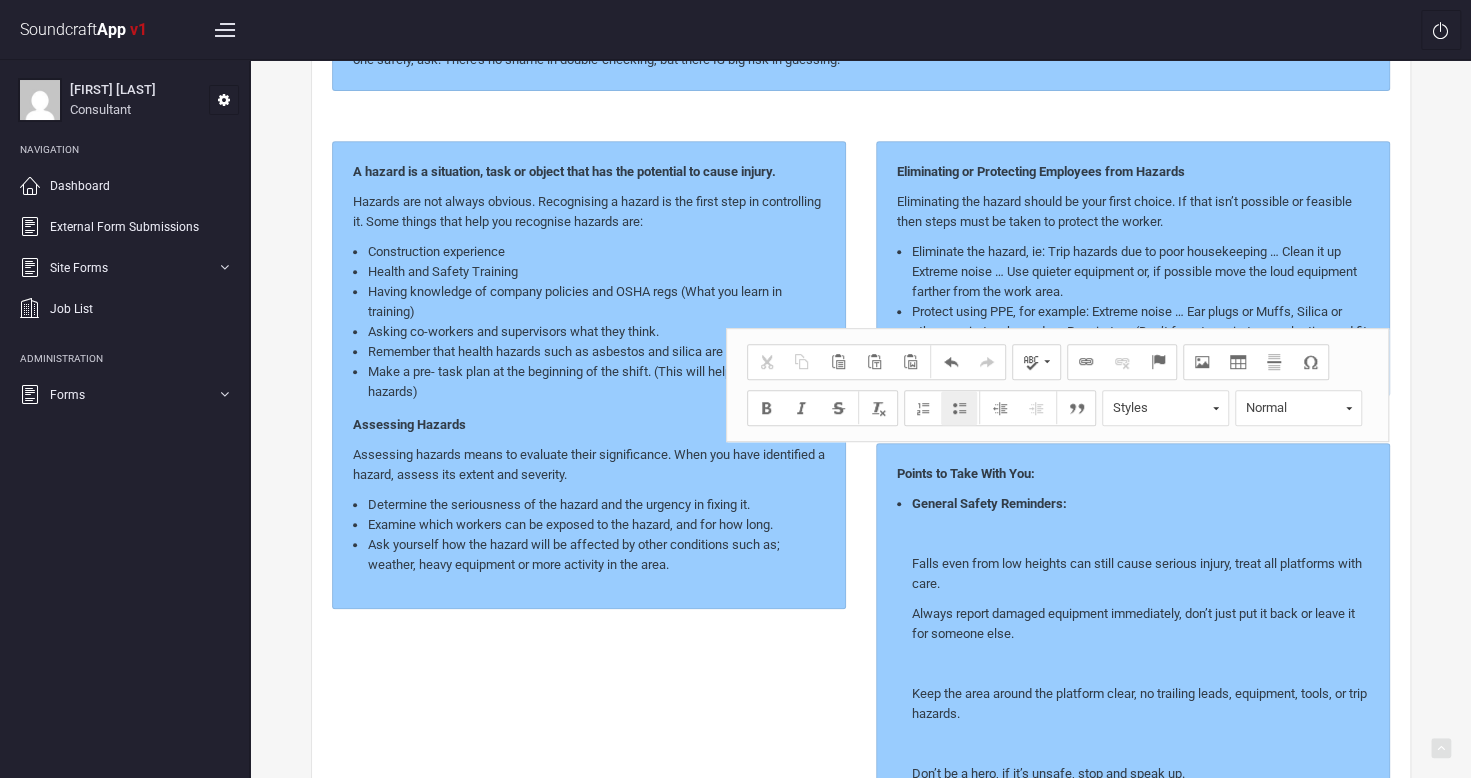 click on "General Safety Reminders:" at bounding box center [989, 503] 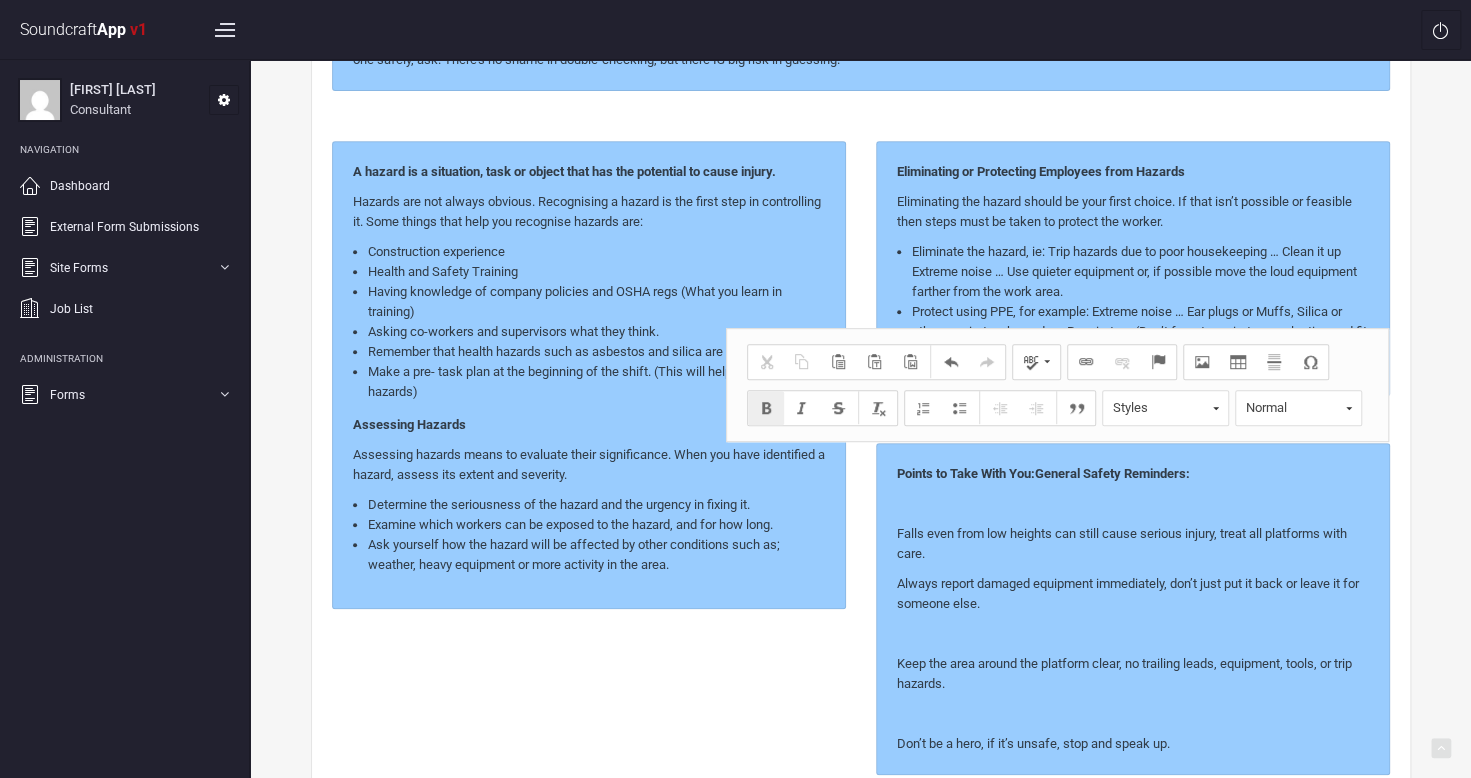 click at bounding box center [1133, 634] 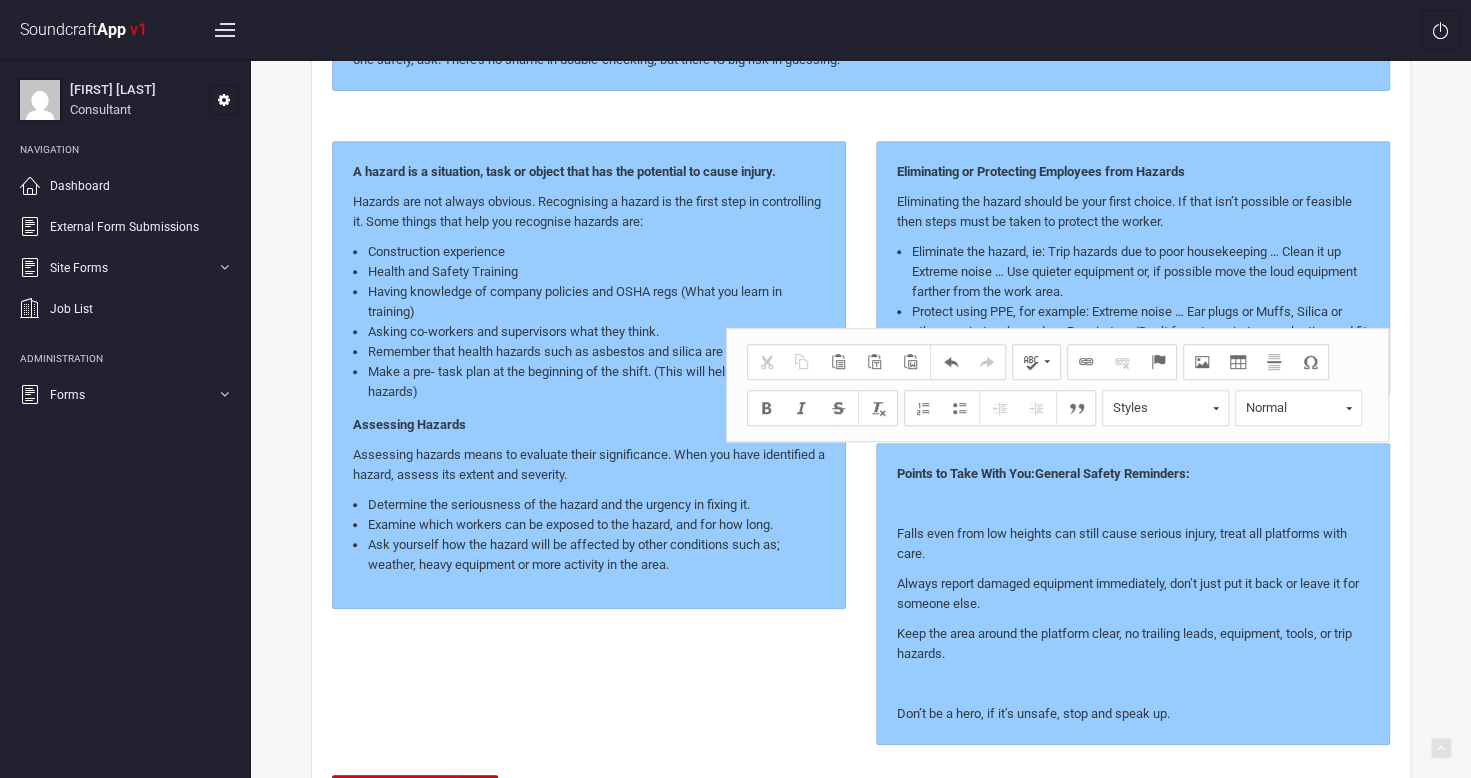 click at bounding box center (1133, 684) 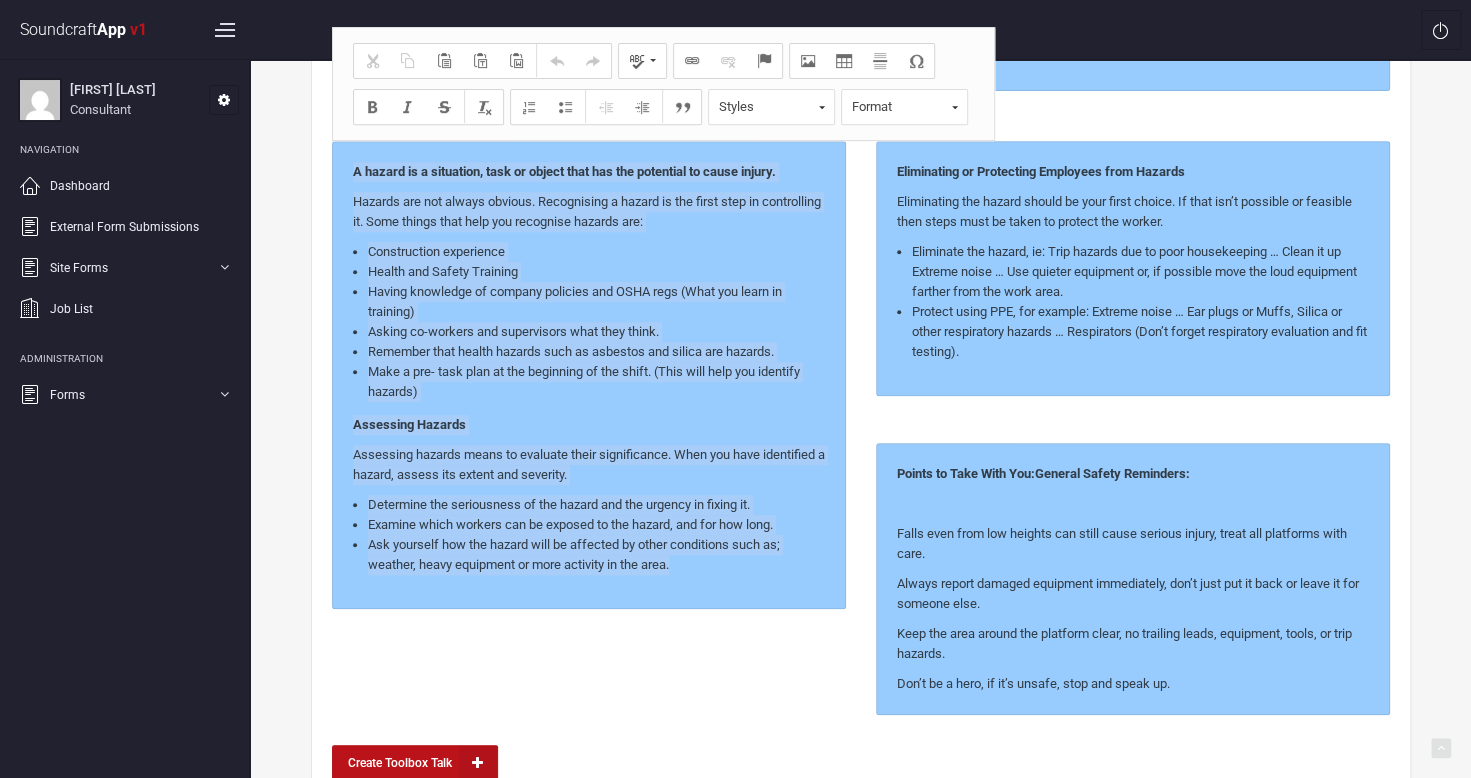 drag, startPoint x: 346, startPoint y: 162, endPoint x: 795, endPoint y: 567, distance: 604.67017 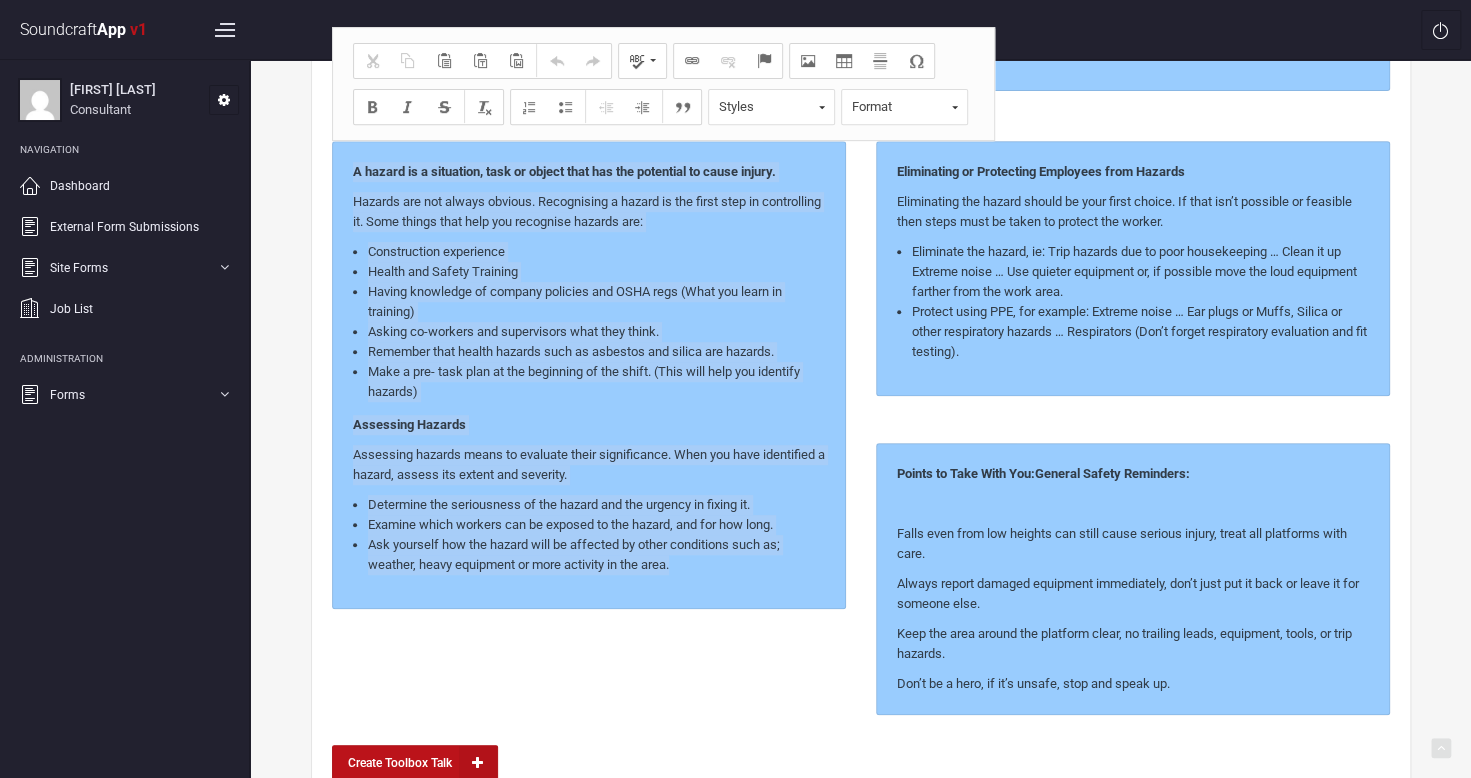 click on "A hazard is a situation, task or object that has the potential to cause injury. Hazards are not always obvious. Recognising a hazard is the first step in controlling it. Some things that help you recognise hazards are: Construction experience Health and Safety Training Having knowledge of company policies and OSHA regs (What you learn in training) Asking co-workers and supervisors what they think. Remember that health hazards such as asbestos and silica are hazards. Make a pre- task plan at the beginning of the shift. (This will help you identify hazards) Assessing Hazards Assessing hazards means to evaluate their significance. When you have identified a hazard, assess its extent and severity. Determine the seriousness of the hazard and the urgency in fixing it. Examine which workers can be exposed to the hazard, and for how long. Ask yourself how the hazard will be affected by other conditions such as; weather, heavy equipment or more activity in the area." at bounding box center (589, 375) 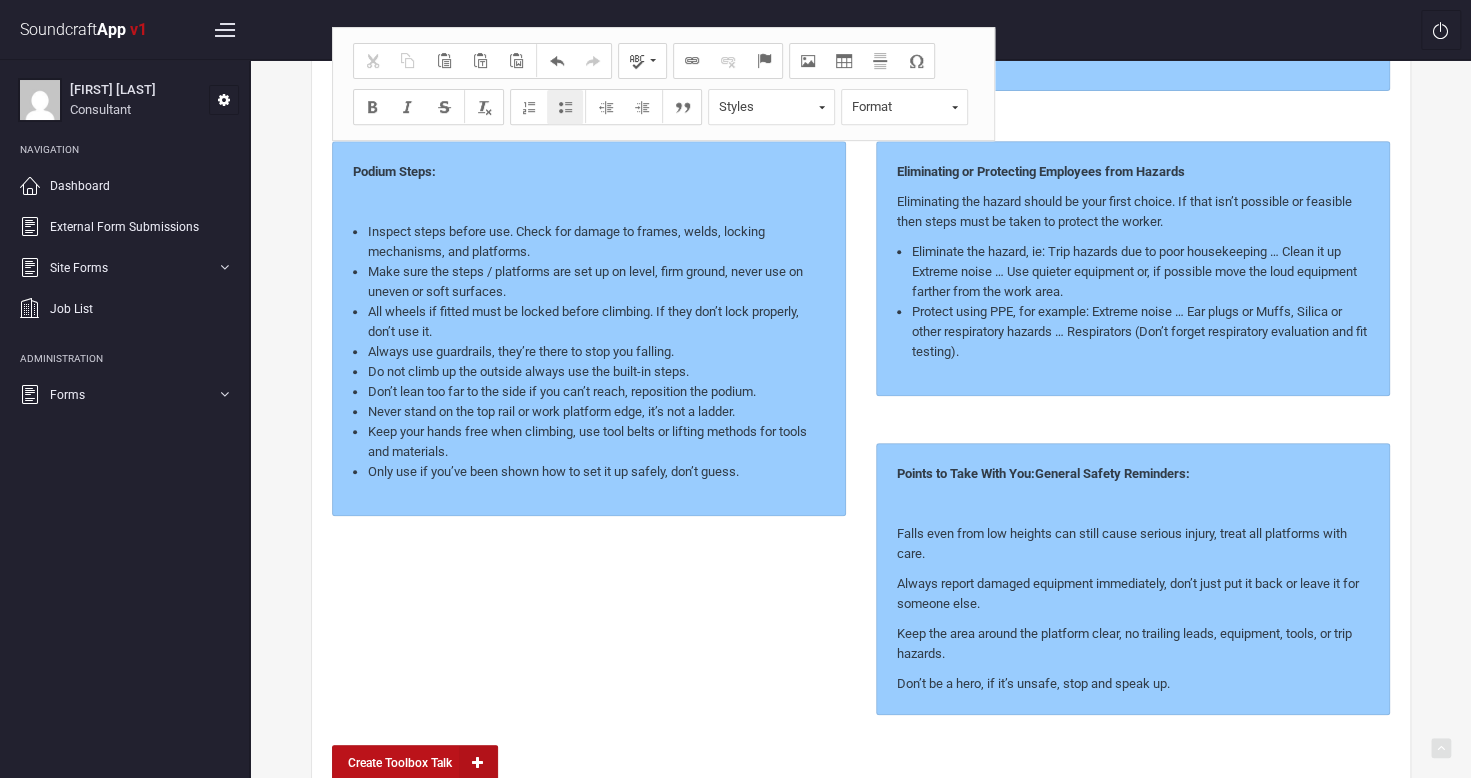 click at bounding box center (589, 202) 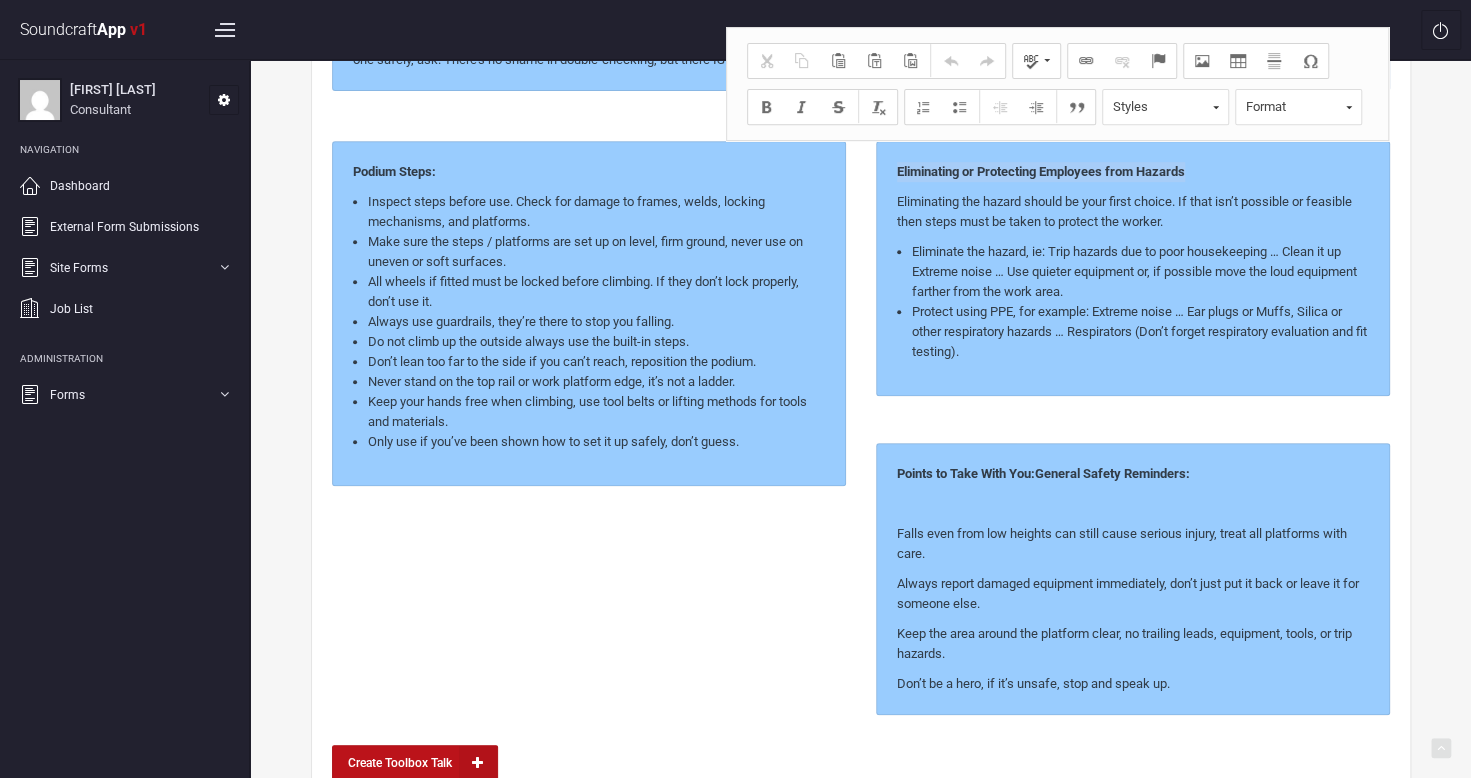 drag, startPoint x: 896, startPoint y: 166, endPoint x: 1197, endPoint y: 162, distance: 301.02658 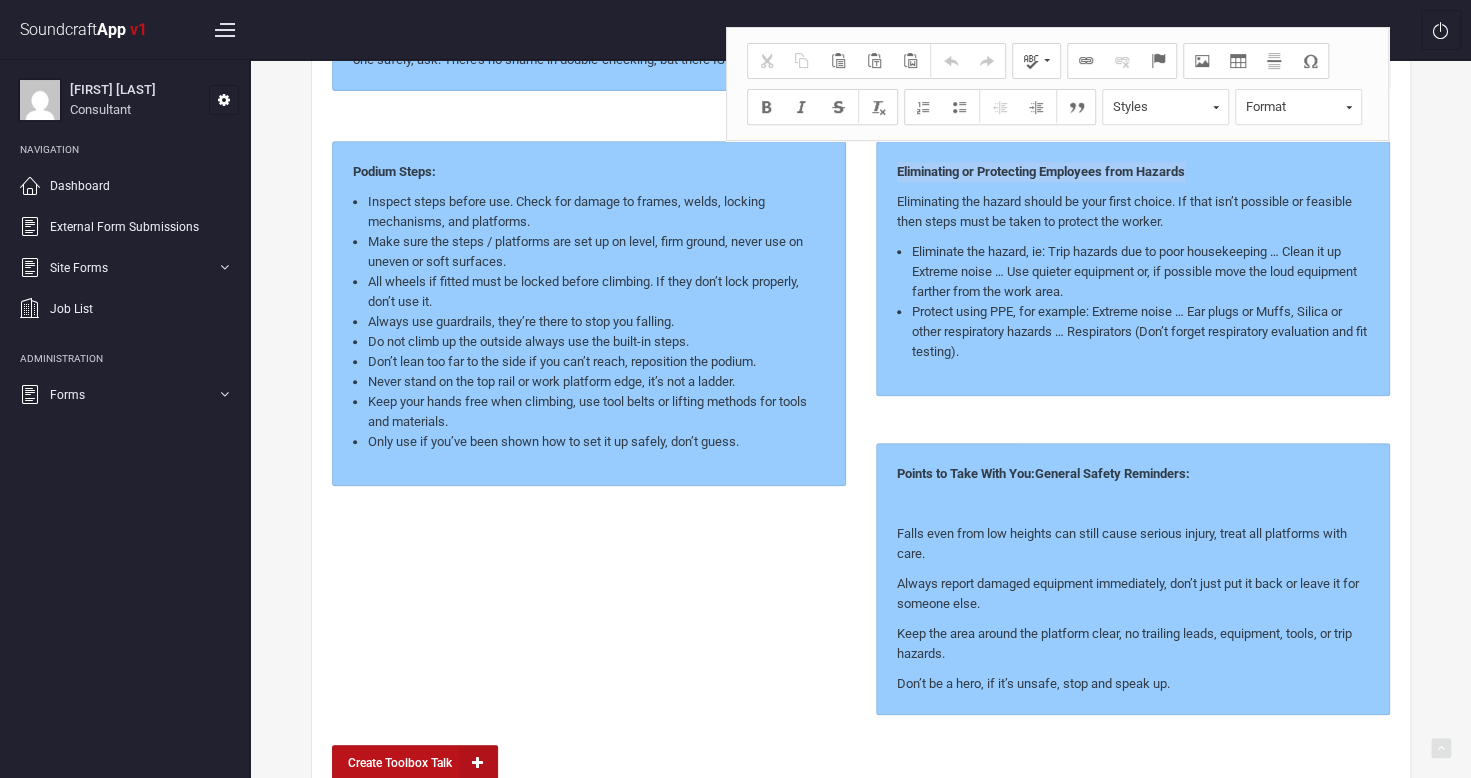 click on "Eliminating or Protecting Employees from Hazards" at bounding box center (1133, 172) 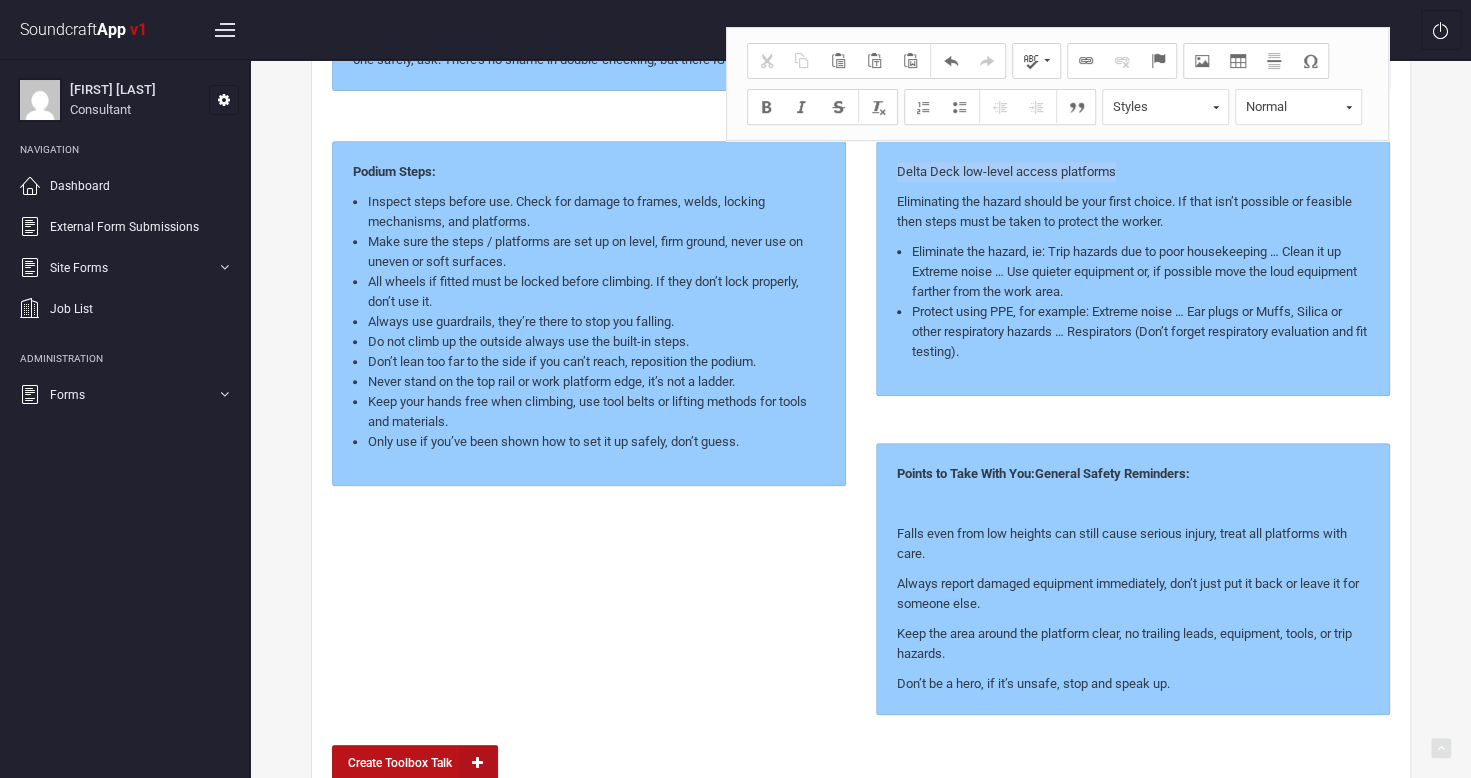 drag, startPoint x: 890, startPoint y: 169, endPoint x: 1174, endPoint y: 171, distance: 284.00705 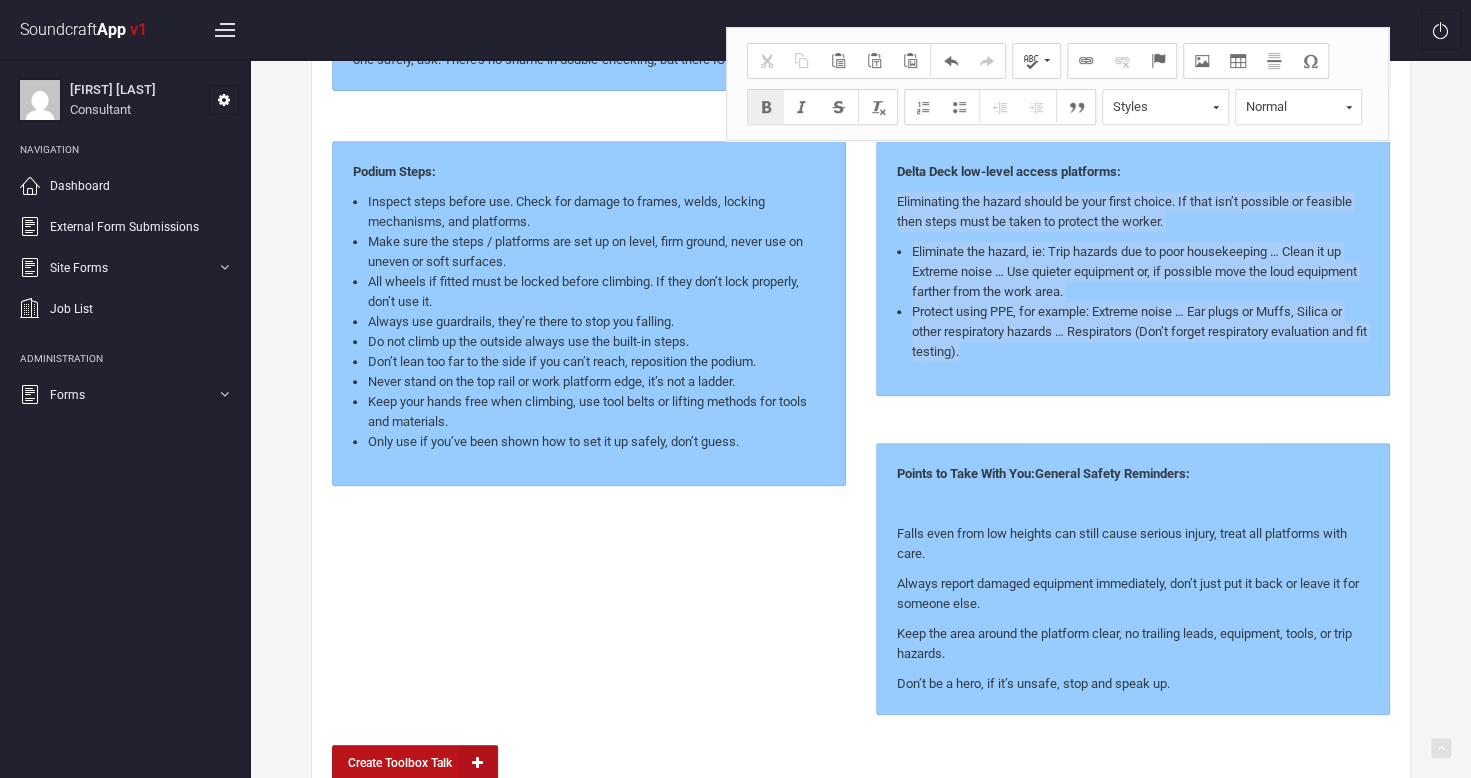 drag, startPoint x: 891, startPoint y: 193, endPoint x: 1060, endPoint y: 362, distance: 239.00209 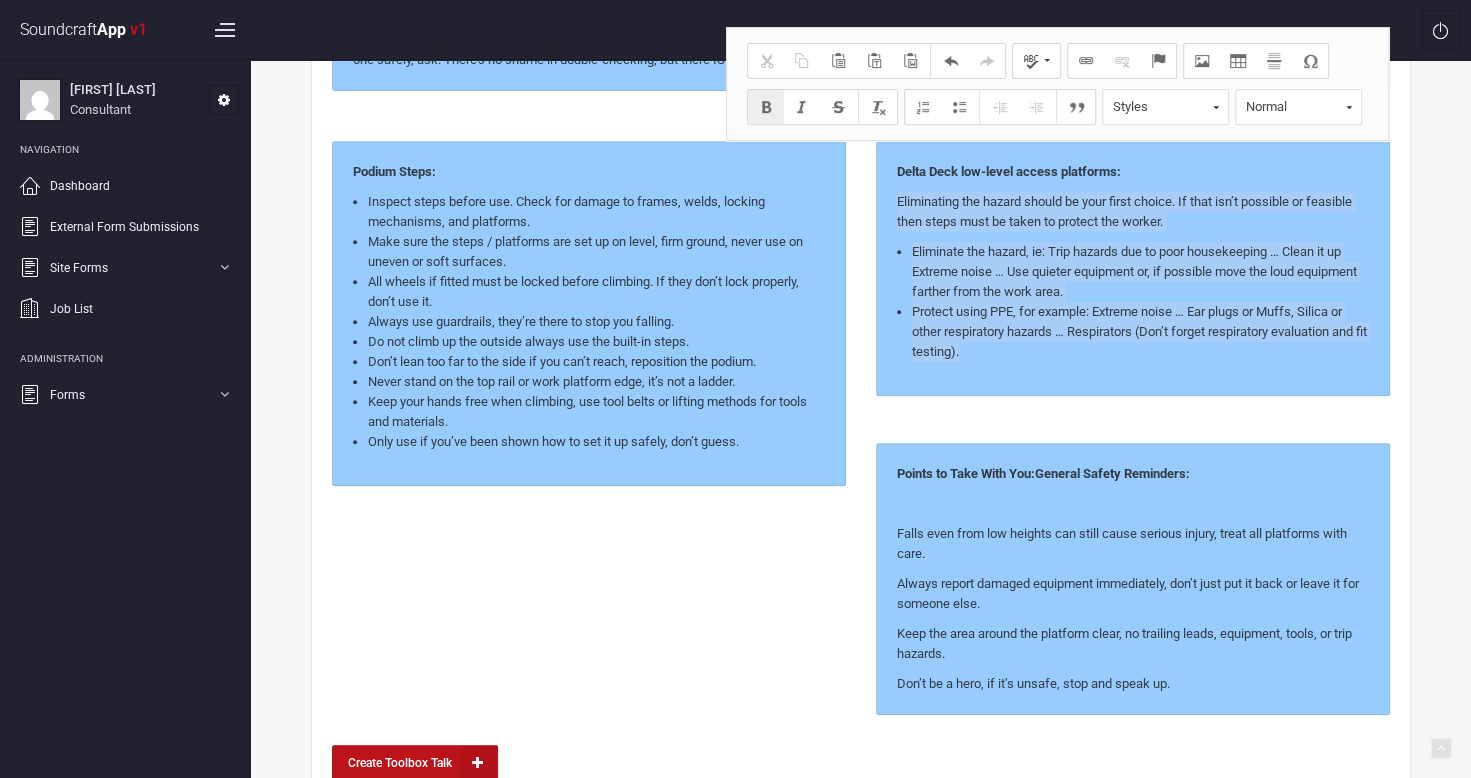 click on "Delta Deck low-level access platforms: Eliminating the hazard should be your first choice. If that isn’t possible or feasible then steps must be taken to protect the worker. Eliminate the hazard, ie: Trip hazards due to poor housekeeping … Clean it up Extreme noise … Use quieter equipment or, if possible move the loud equipment farther from the work area. Protect using PPE, for example: Extreme noise … Ear plugs or Muffs, Silica or other respiratory hazards … Respirators (Don’t forget respiratory evaluation and fit testing)." at bounding box center (1133, 268) 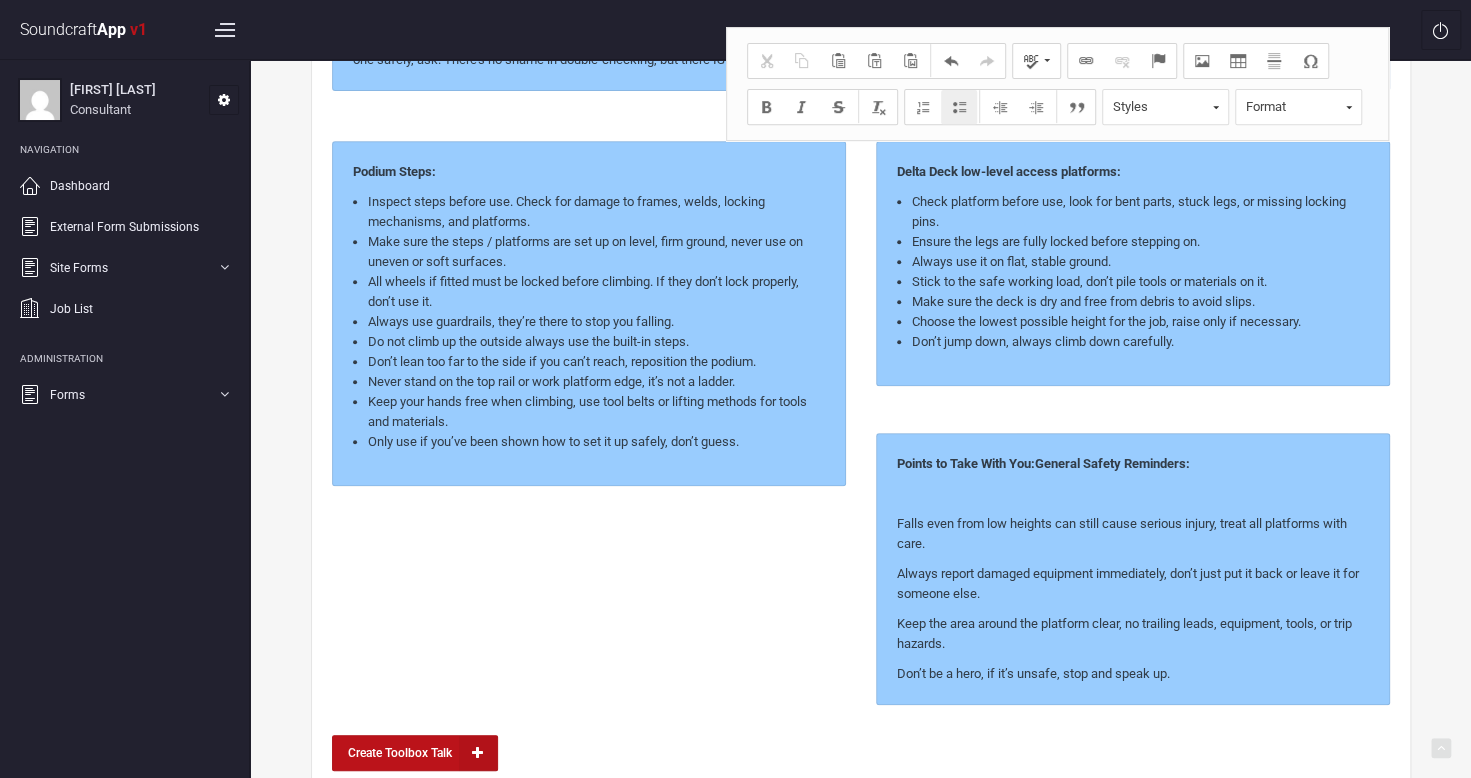 click on "Do not climb up the outside always use the built-in steps." at bounding box center (596, 342) 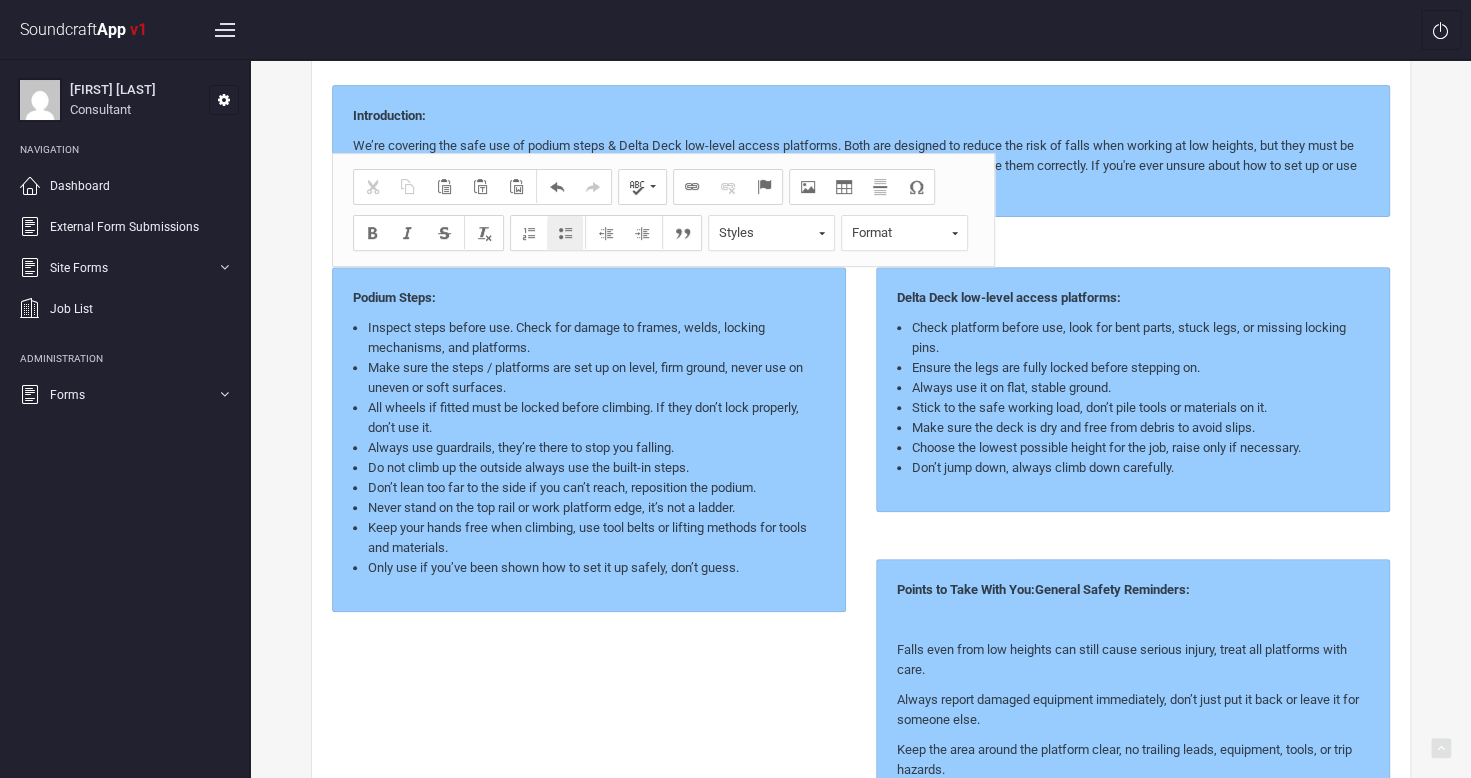 scroll, scrollTop: 513, scrollLeft: 0, axis: vertical 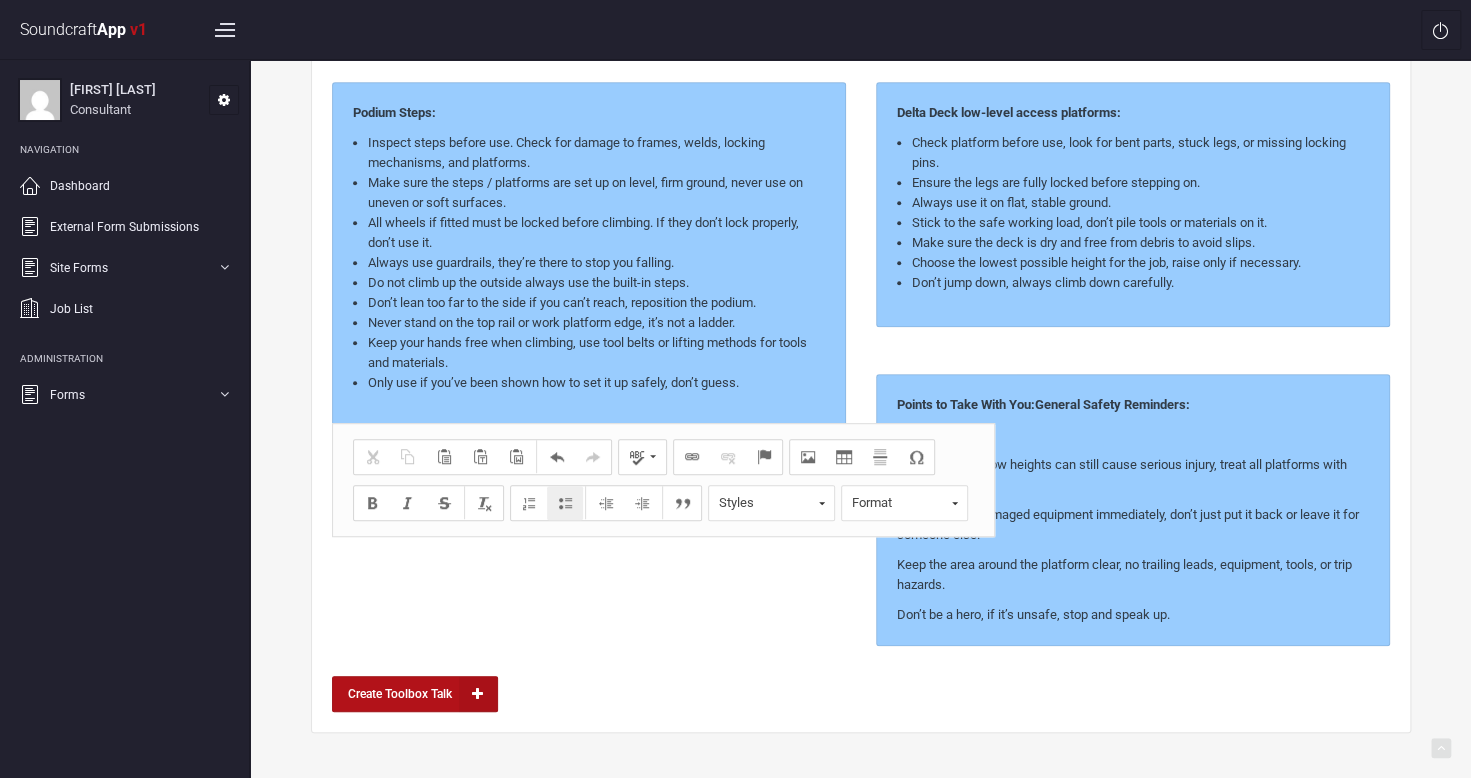 click on "Create Toolbox Talk" at bounding box center [415, 694] 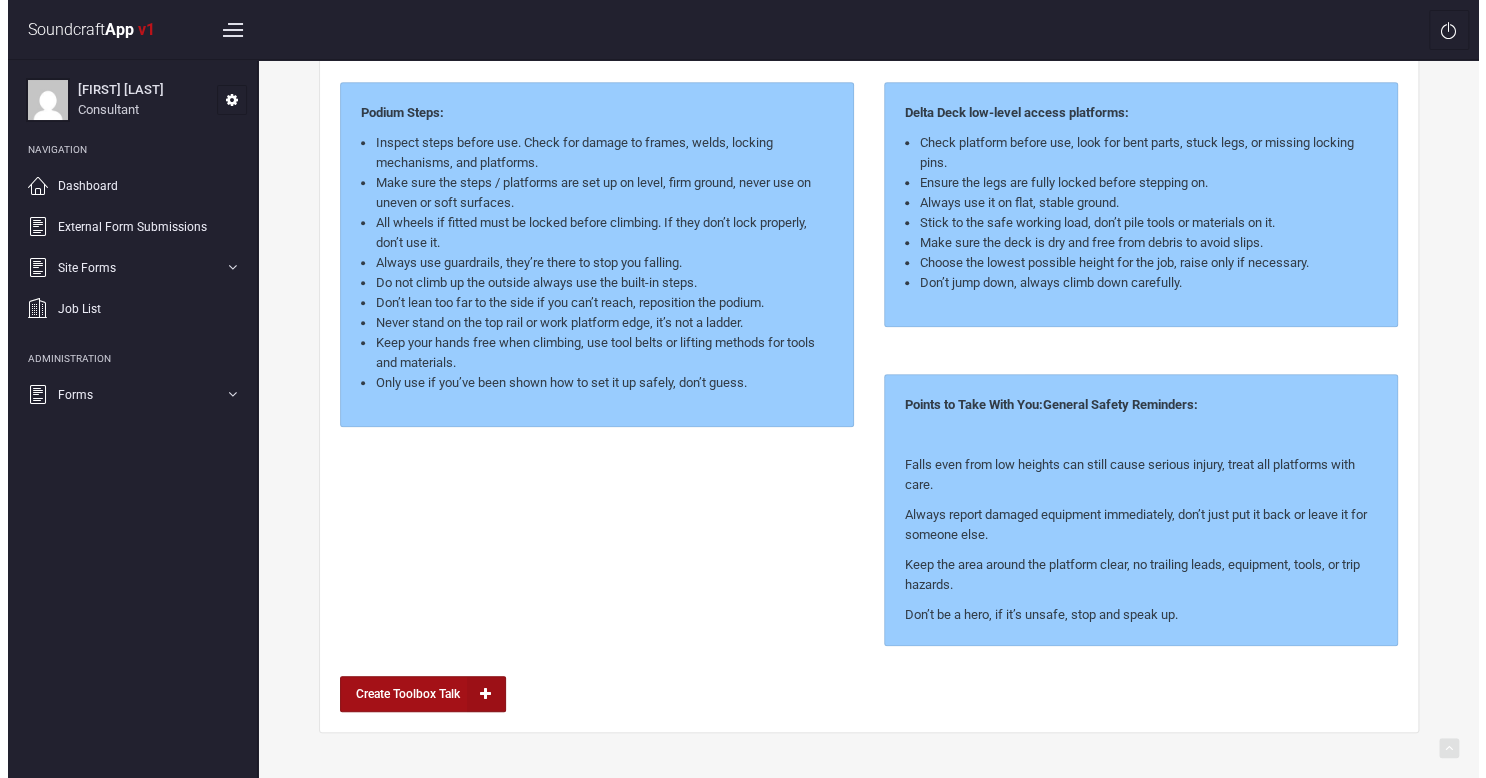 scroll, scrollTop: 0, scrollLeft: 0, axis: both 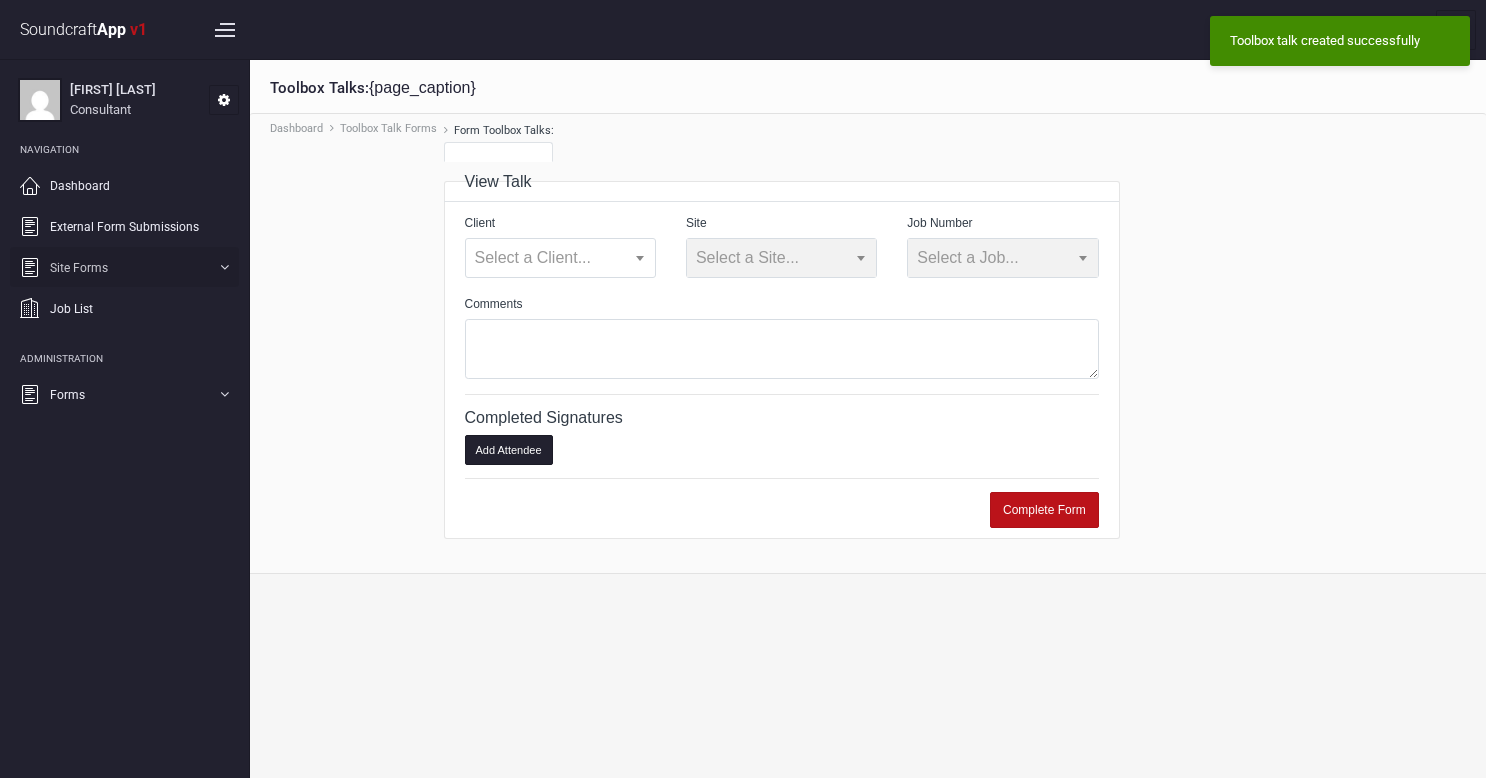 click on "Site Forms" at bounding box center (79, 268) 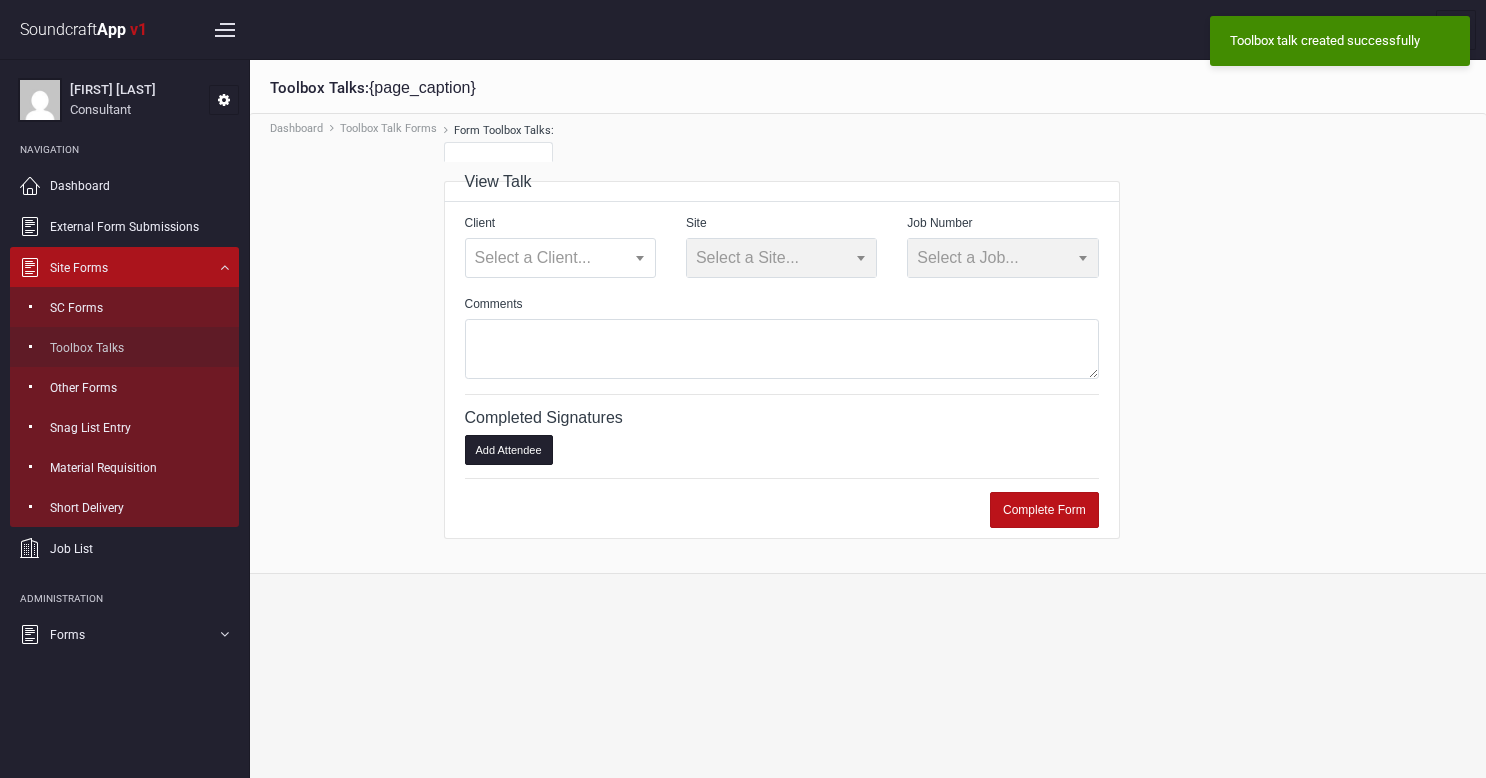 click on "Toolbox Talks" at bounding box center [124, 347] 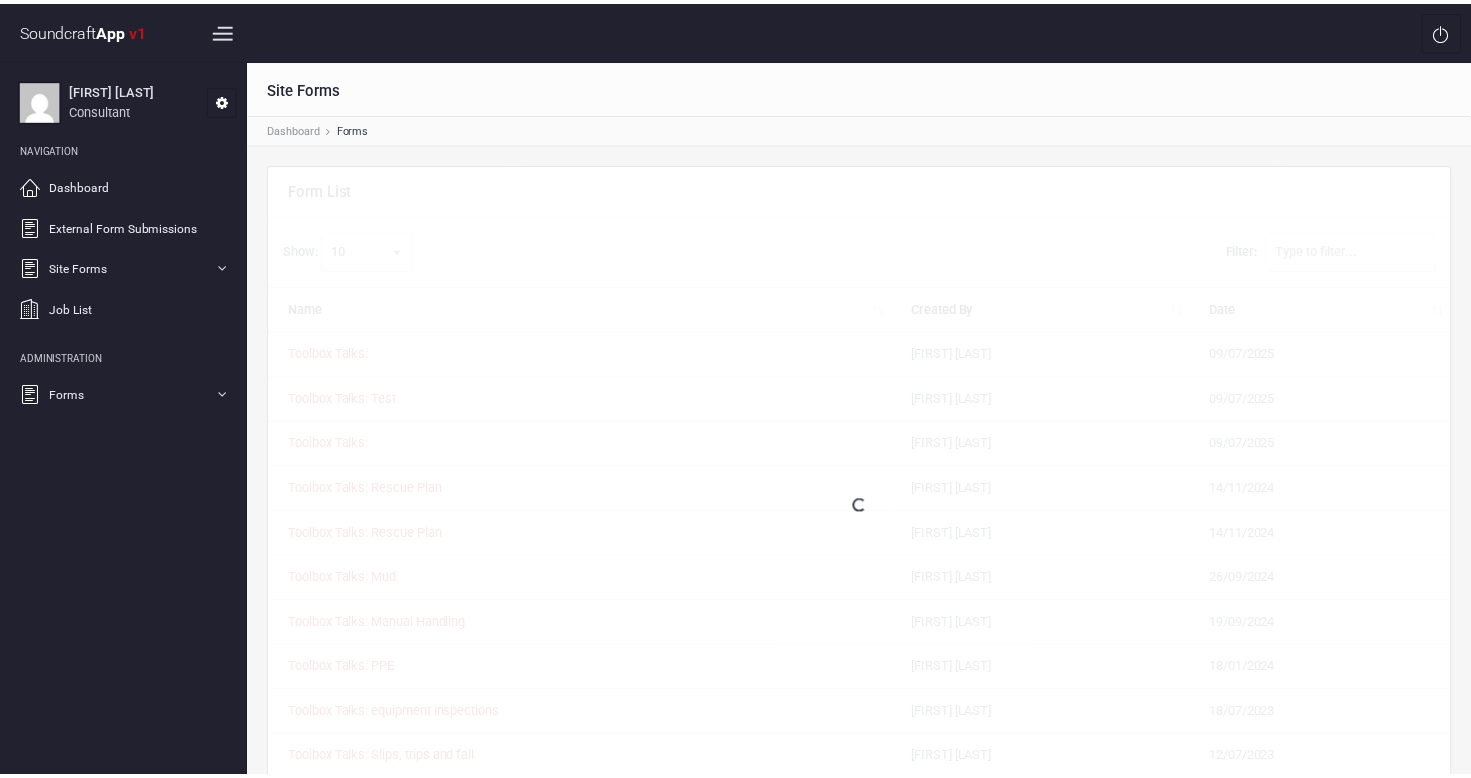 scroll, scrollTop: 0, scrollLeft: 0, axis: both 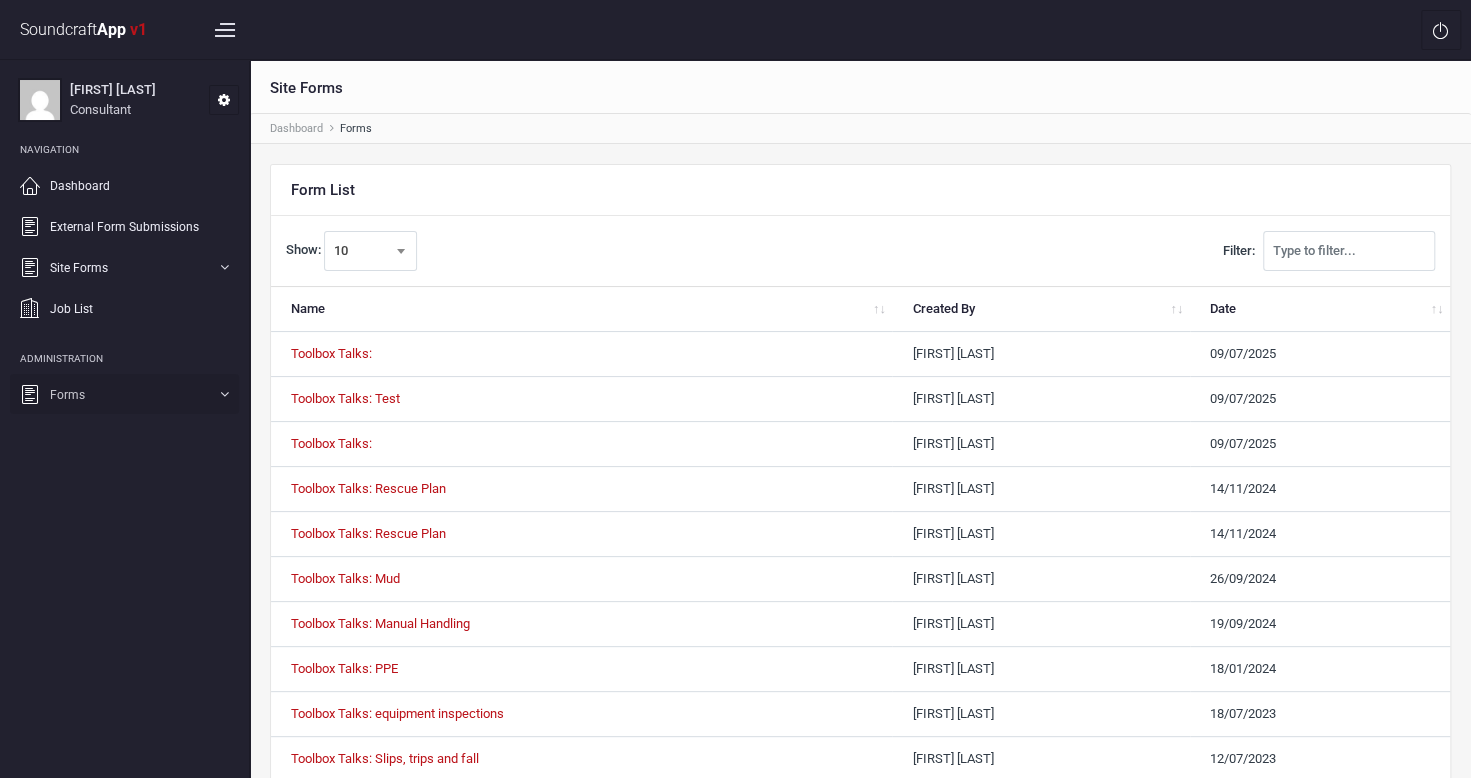 drag, startPoint x: 326, startPoint y: 350, endPoint x: 64, endPoint y: 392, distance: 265.34506 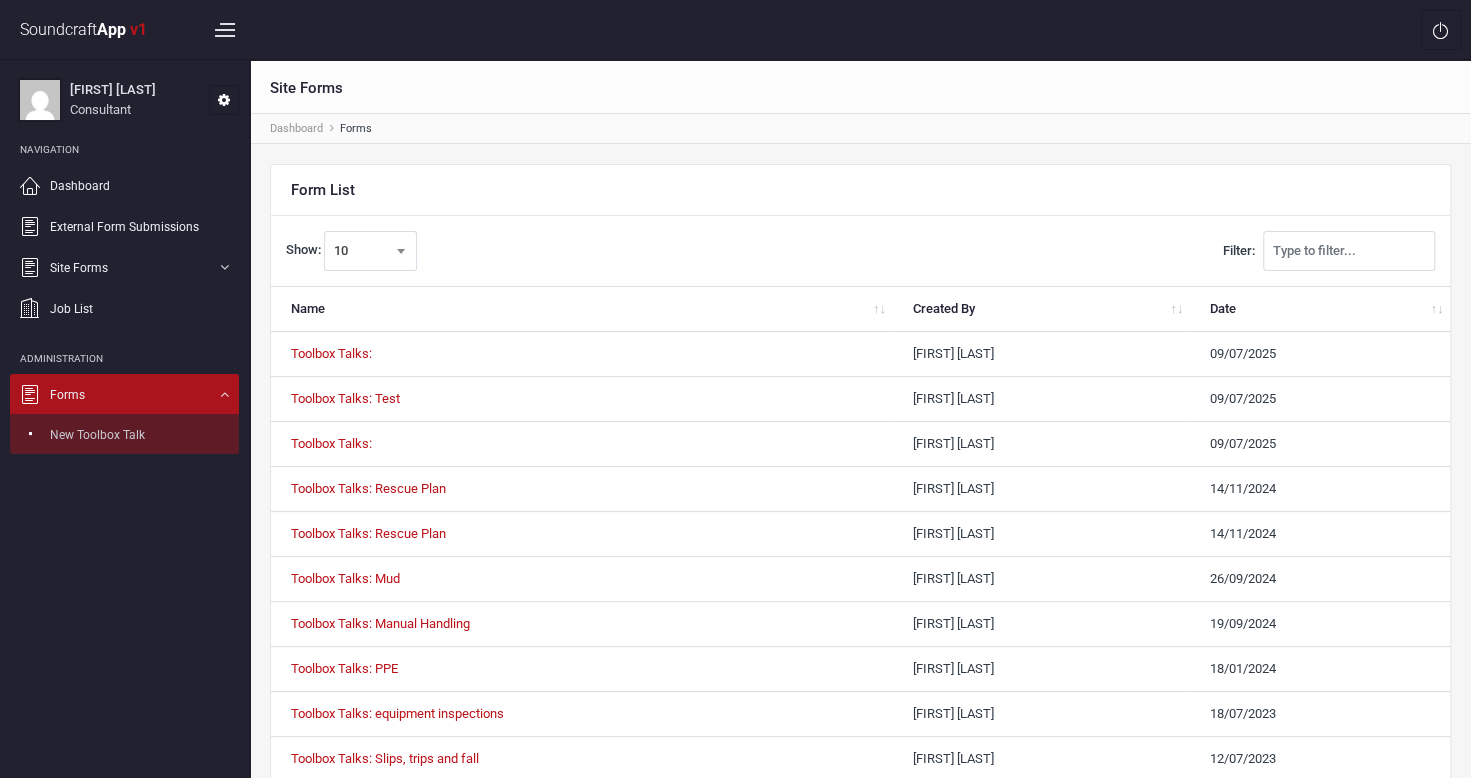 click on "New Toolbox Talk" at bounding box center (124, 434) 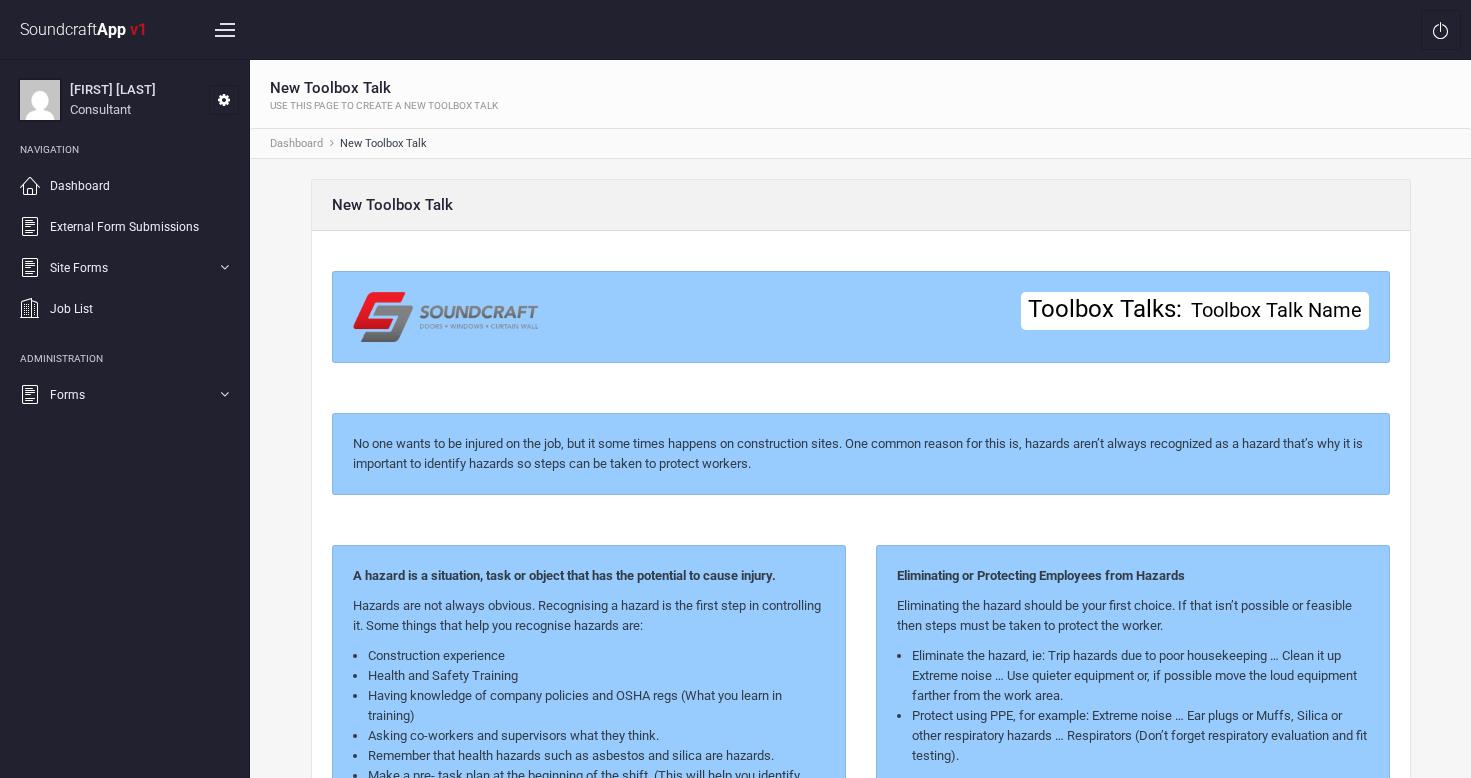 scroll, scrollTop: 0, scrollLeft: 0, axis: both 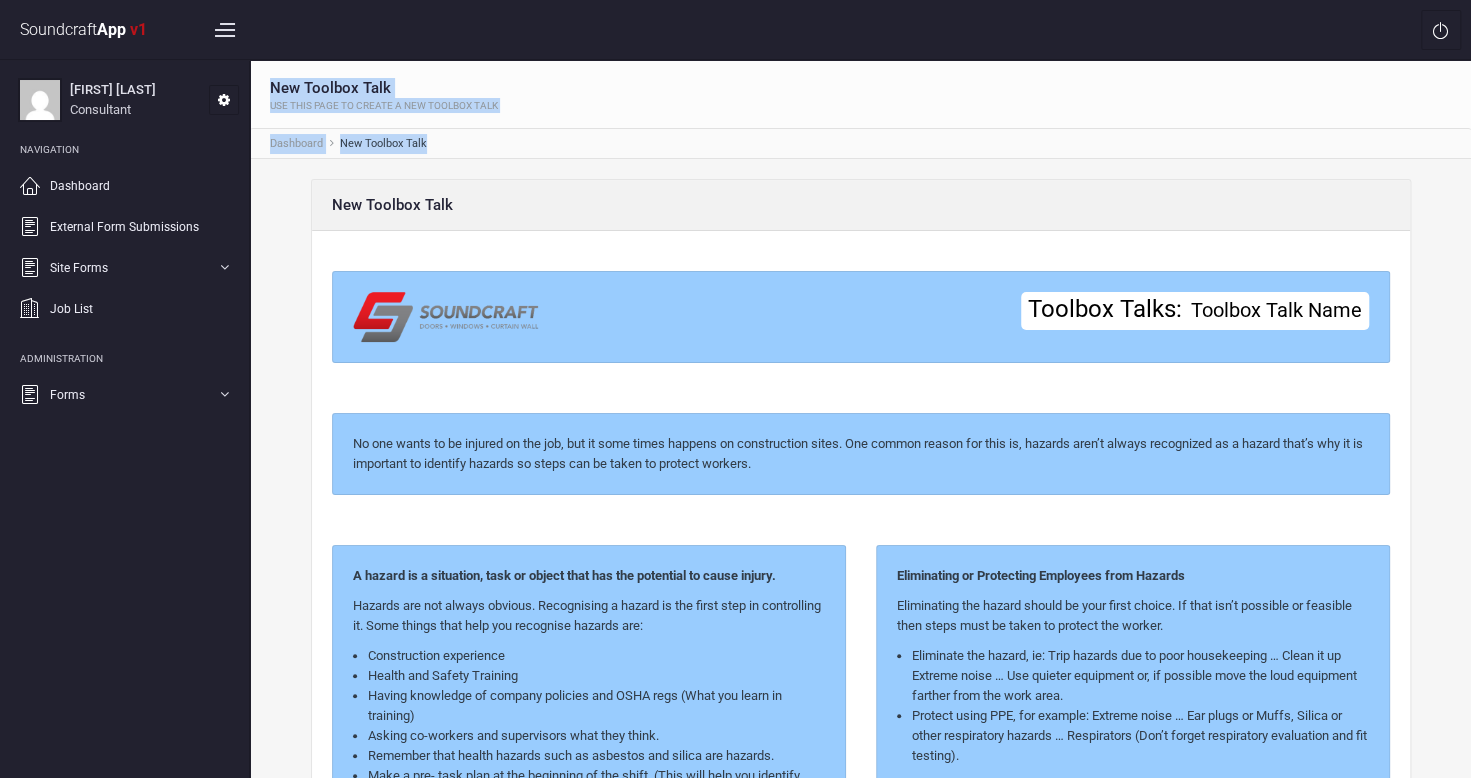 drag, startPoint x: 273, startPoint y: 82, endPoint x: 562, endPoint y: 100, distance: 289.56 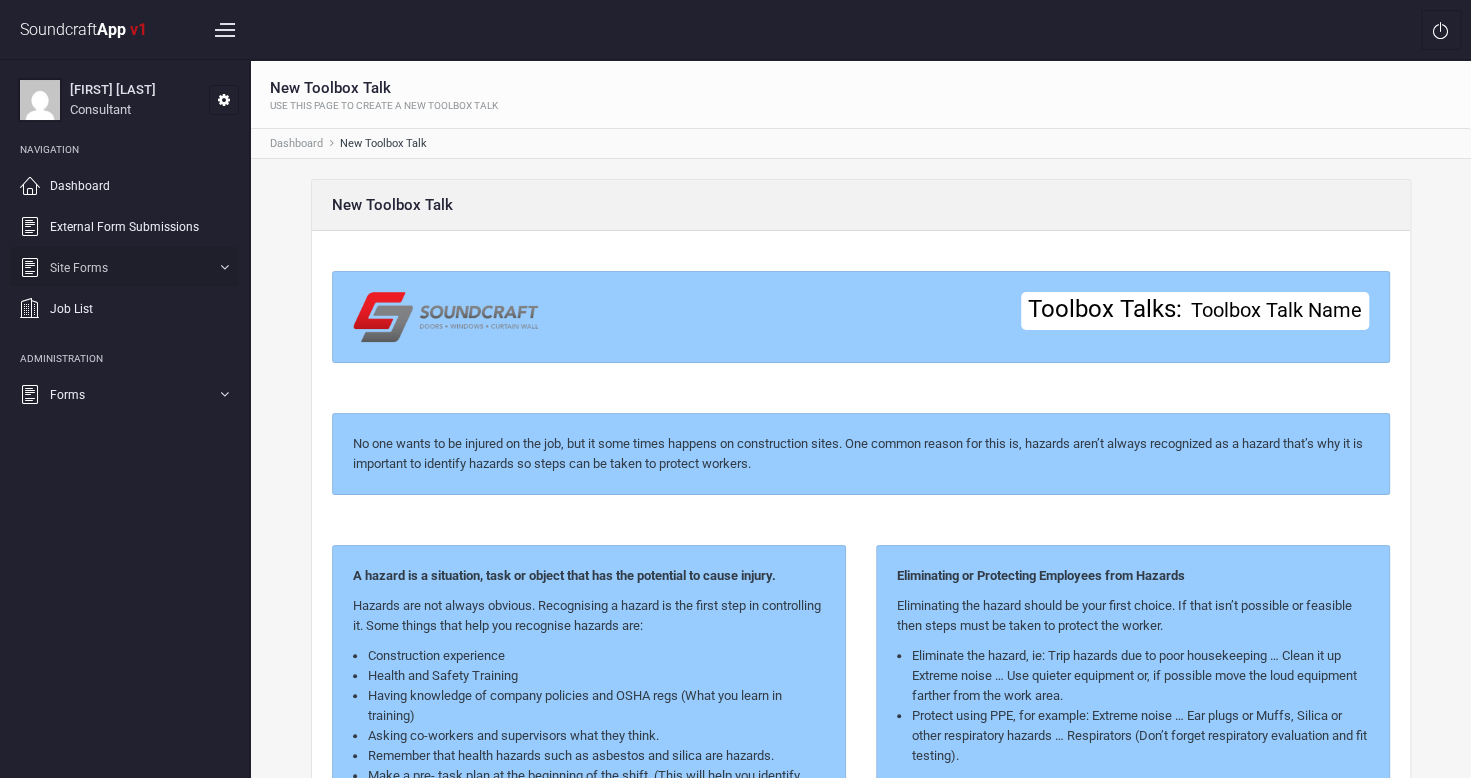 click on "Site Forms" at bounding box center [124, 267] 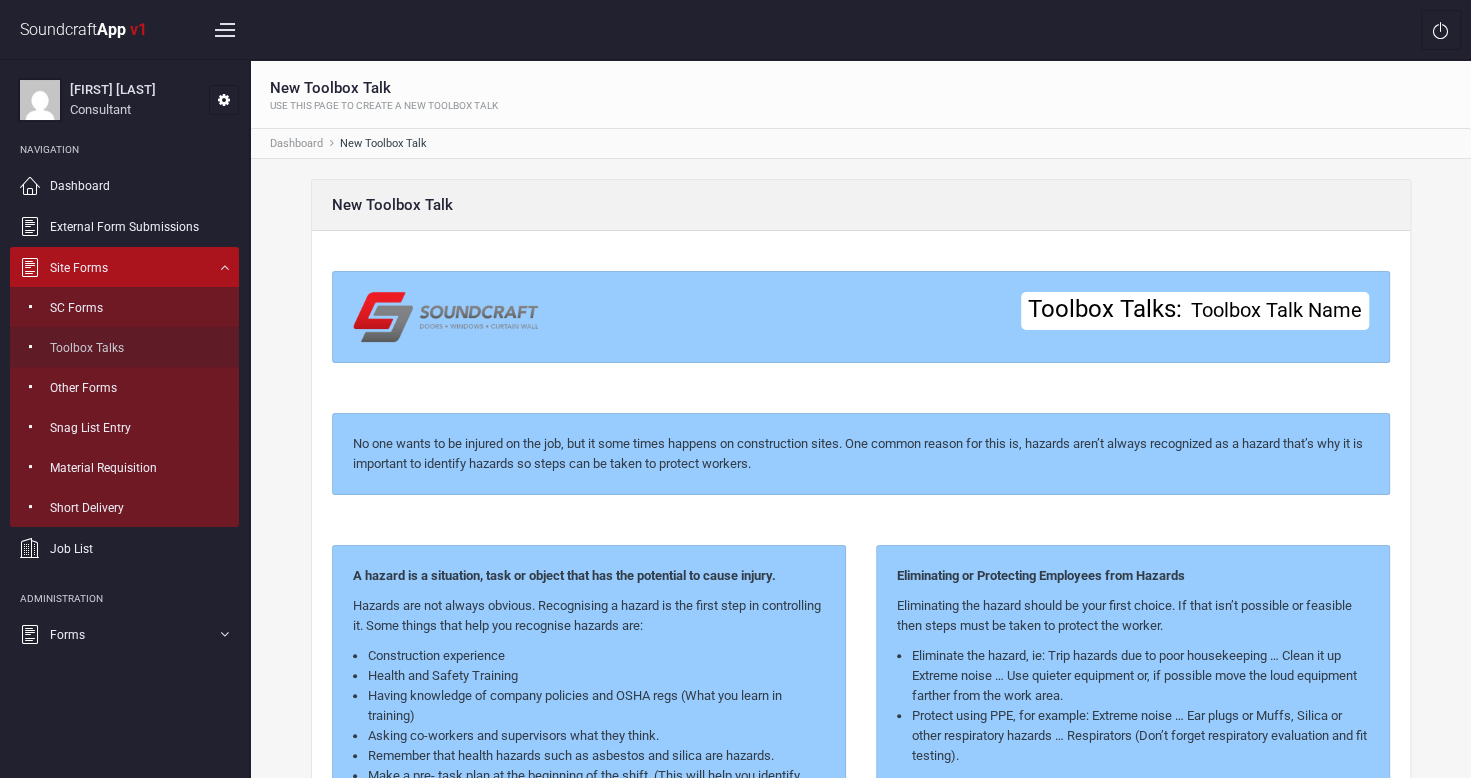 click on "Toolbox Talks" at bounding box center (87, 348) 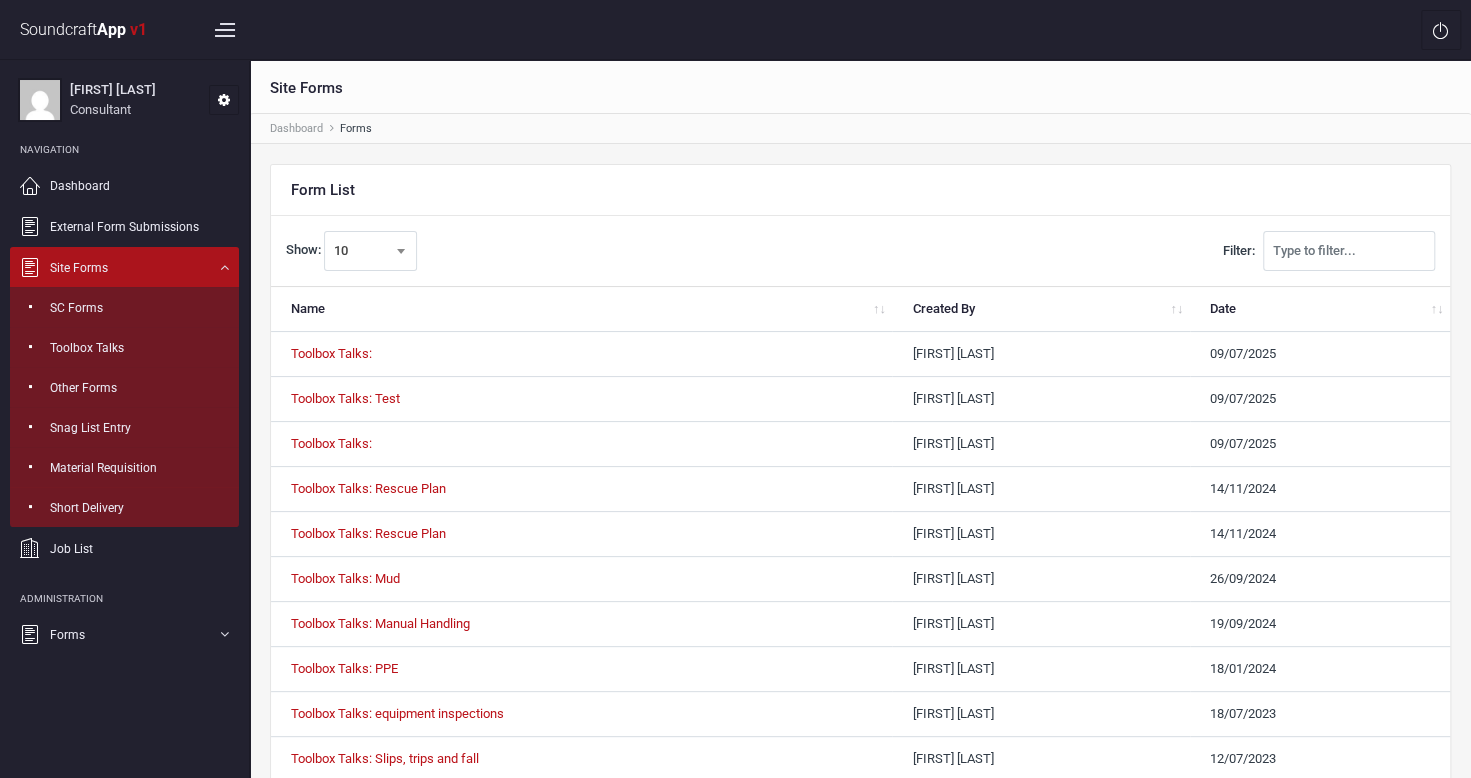 drag, startPoint x: 354, startPoint y: 398, endPoint x: 117, endPoint y: 91, distance: 387.8376 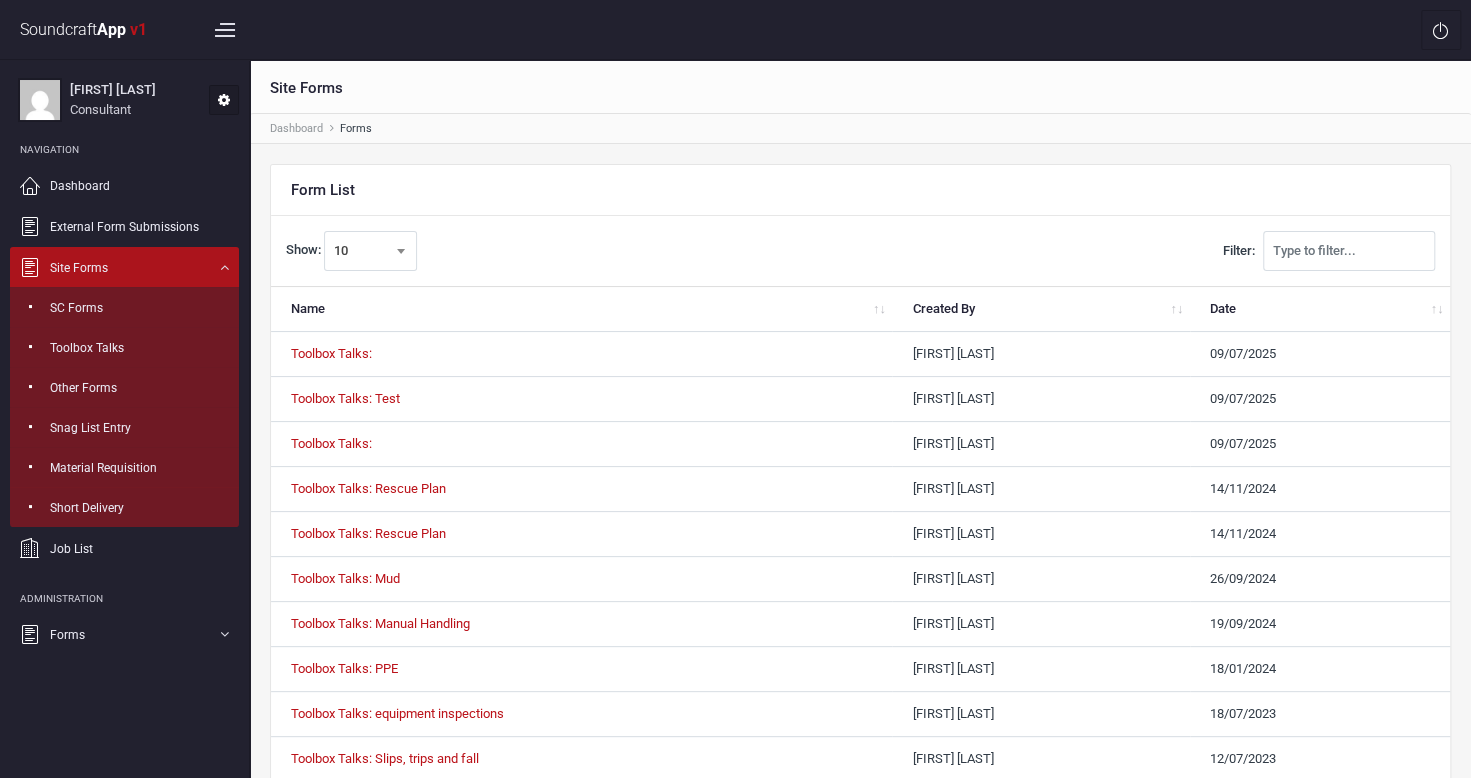 click at bounding box center [224, 100] 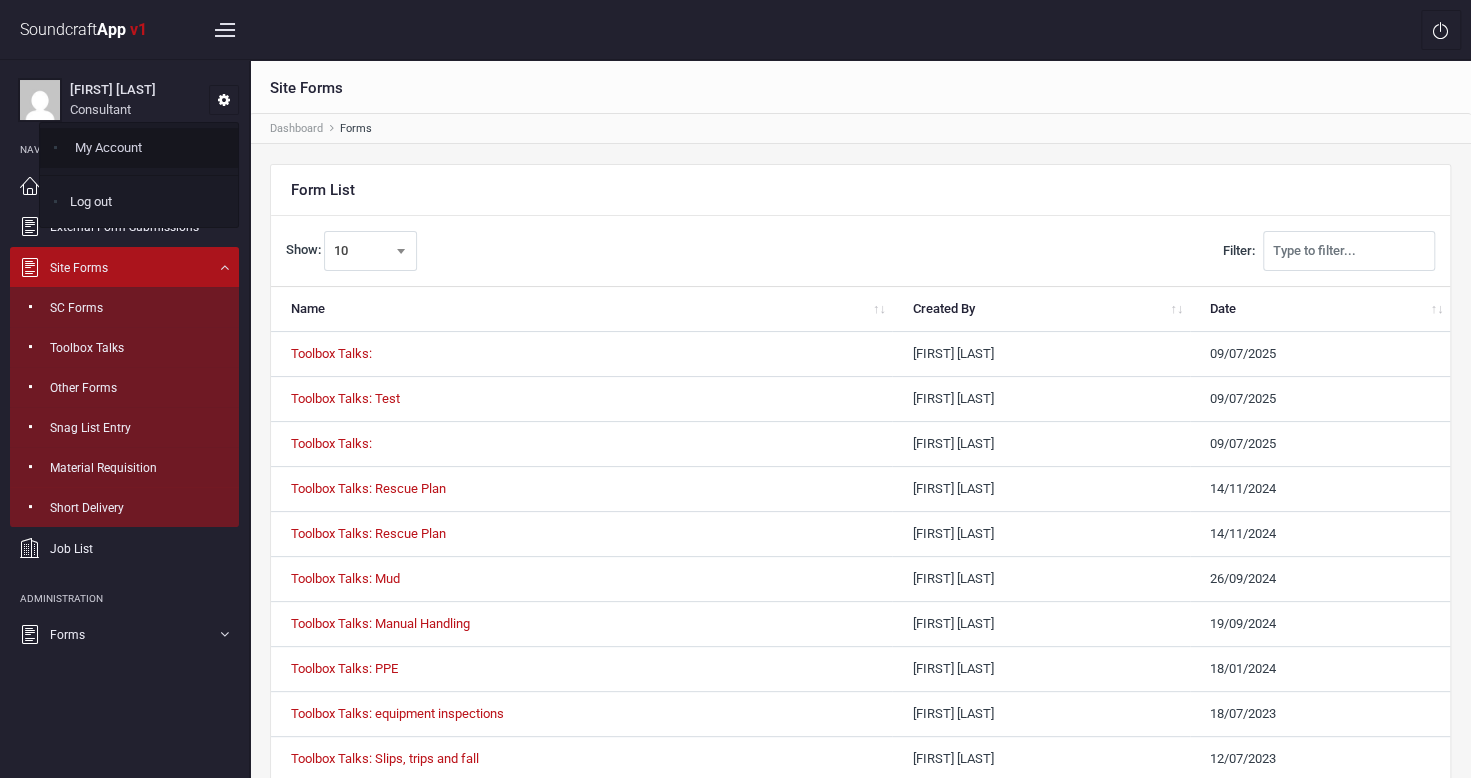click on "My Account" at bounding box center (139, 148) 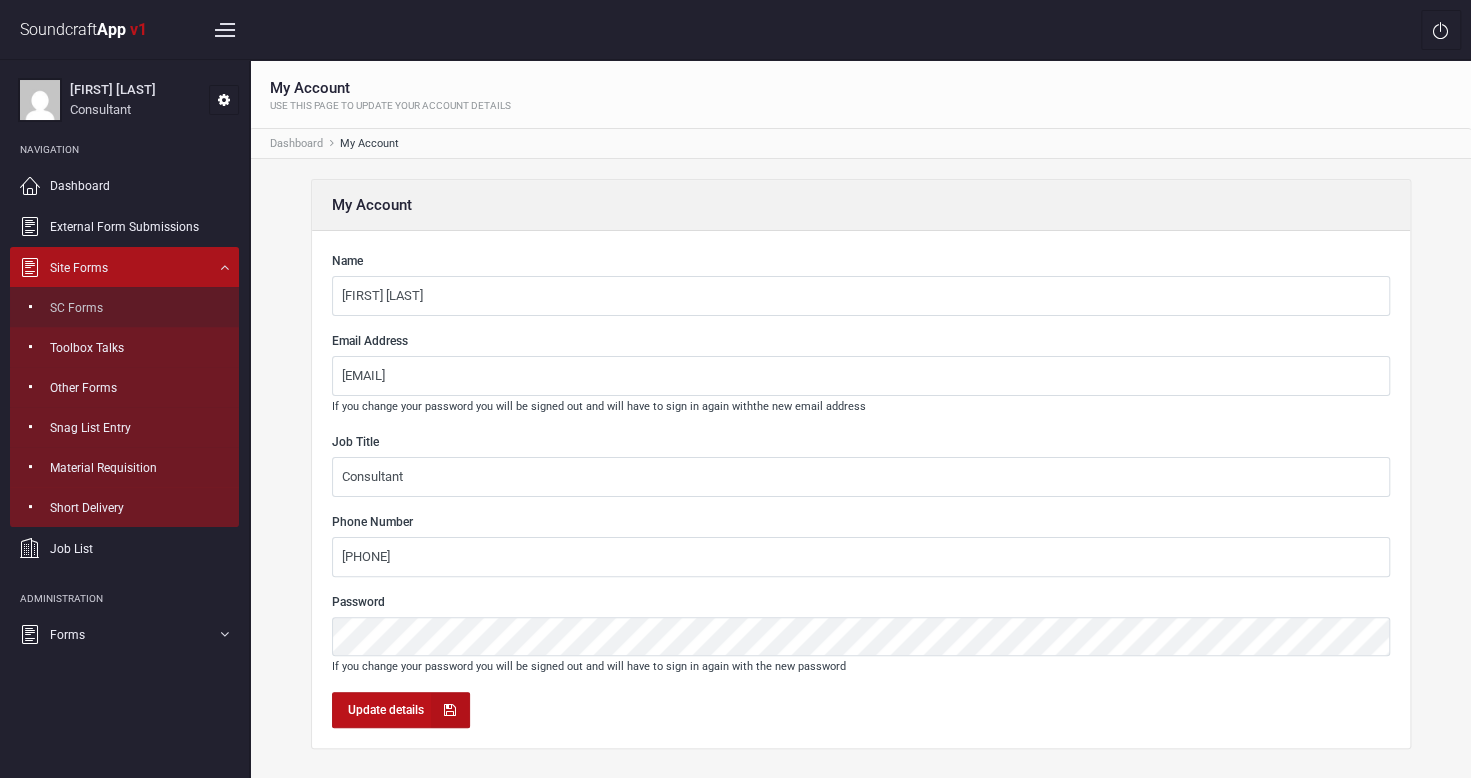 click on "SC Forms" at bounding box center (76, 308) 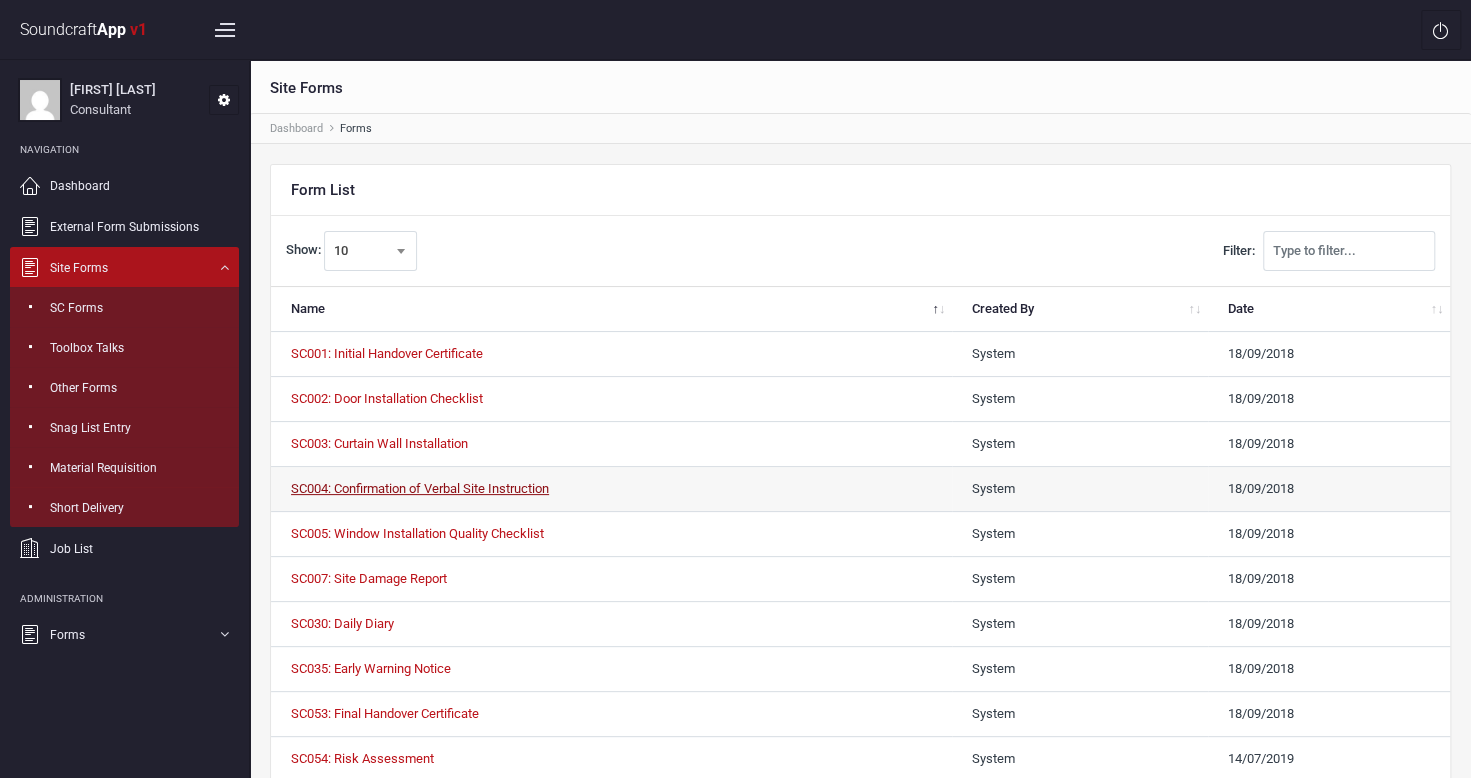 scroll, scrollTop: 114, scrollLeft: 0, axis: vertical 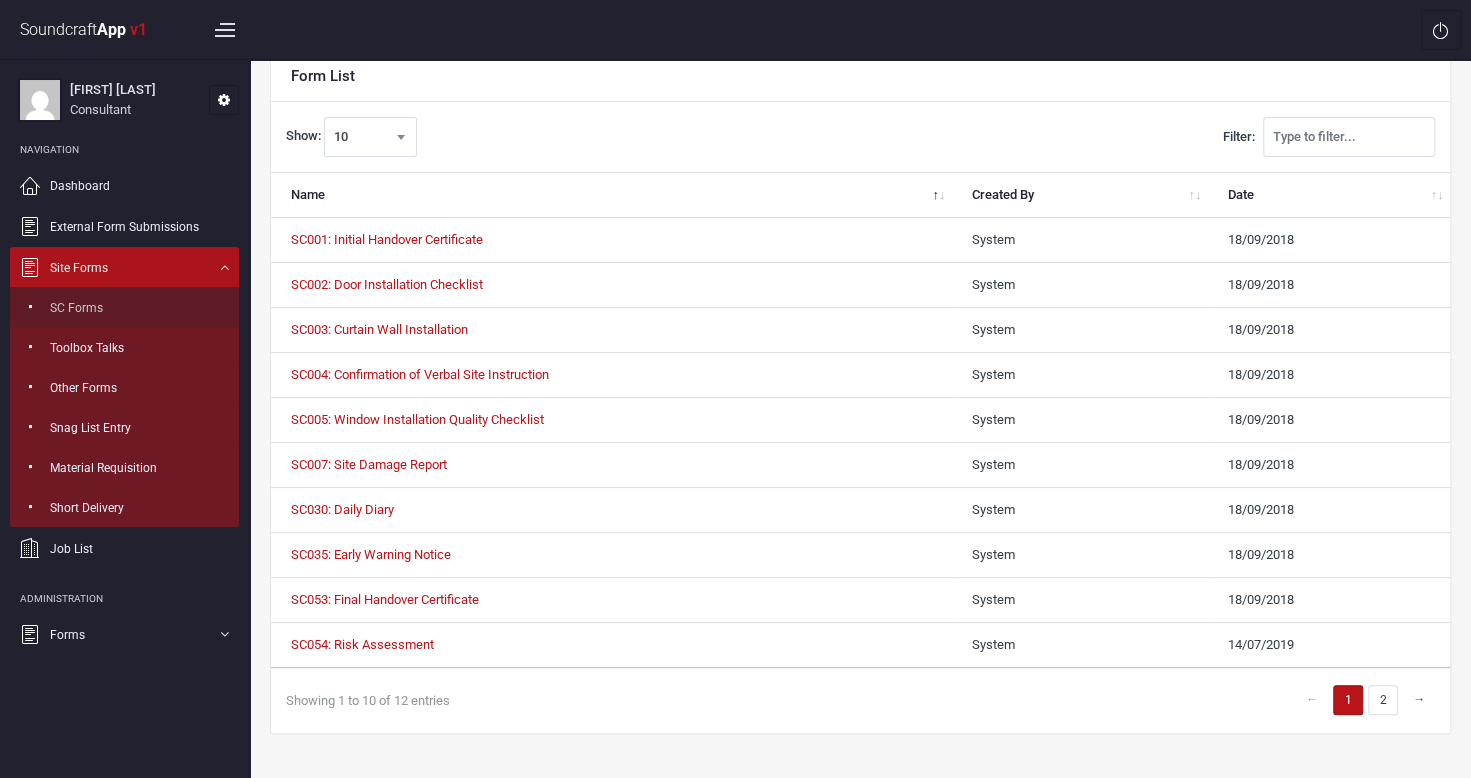 click on "SC Forms" at bounding box center [76, 308] 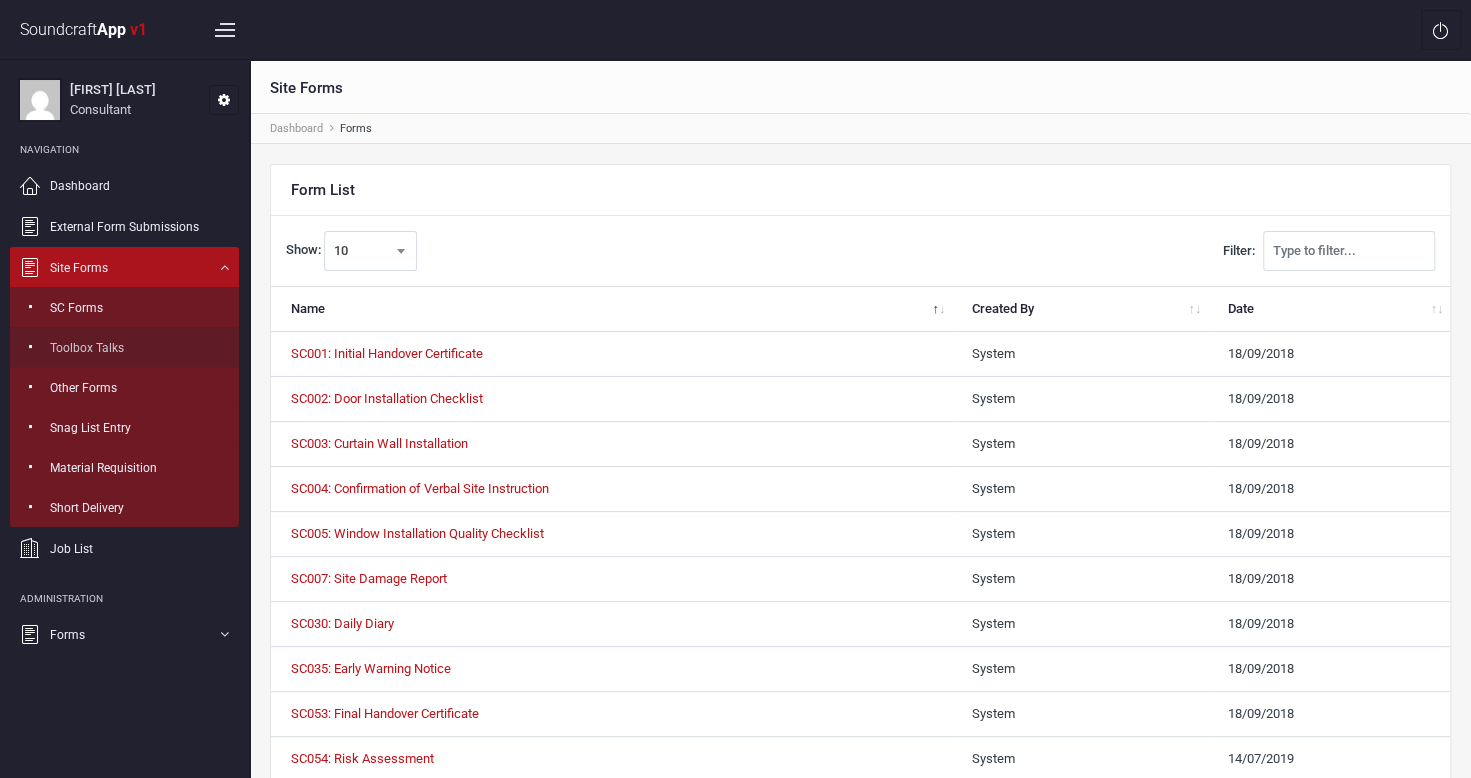 click on "Toolbox Talks" at bounding box center [87, 348] 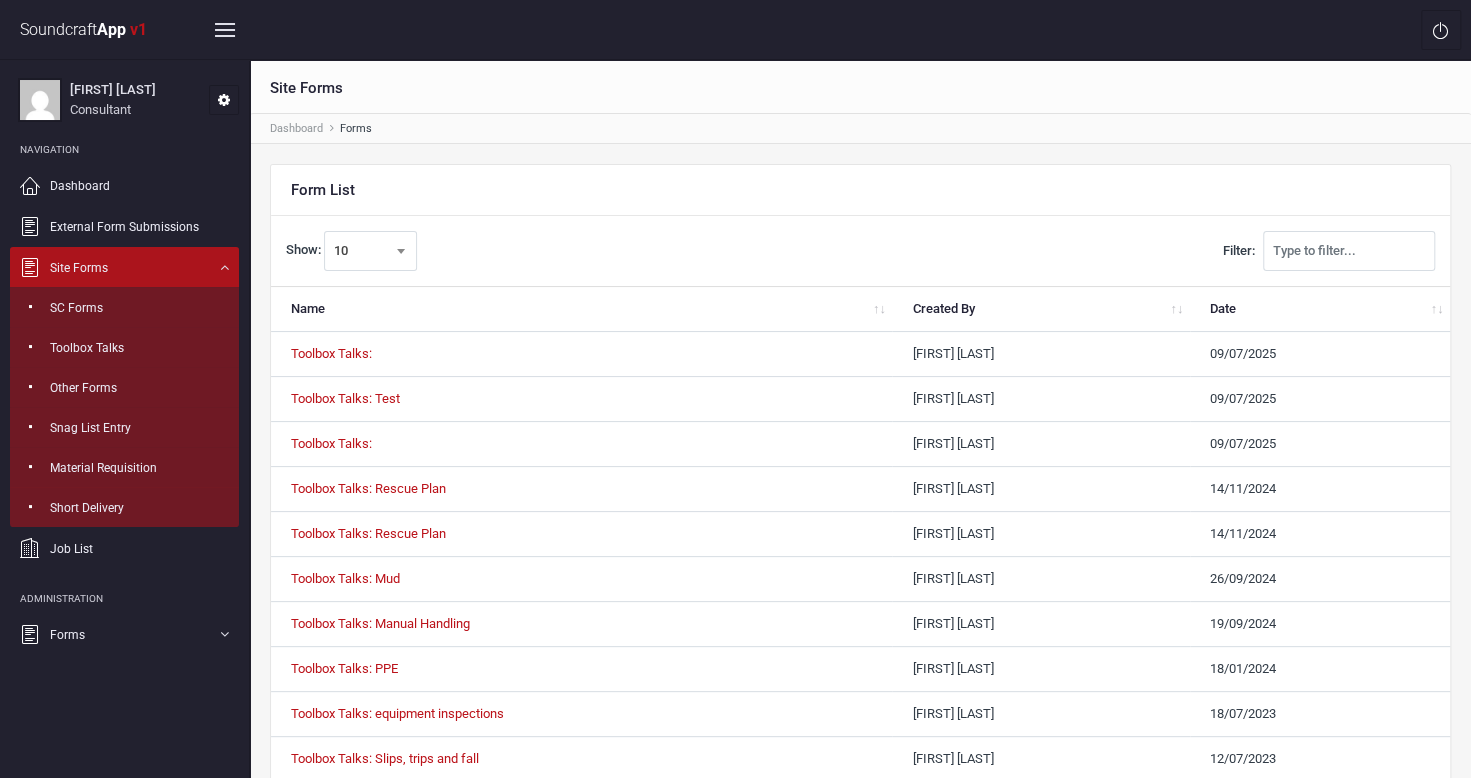 click at bounding box center (225, 30) 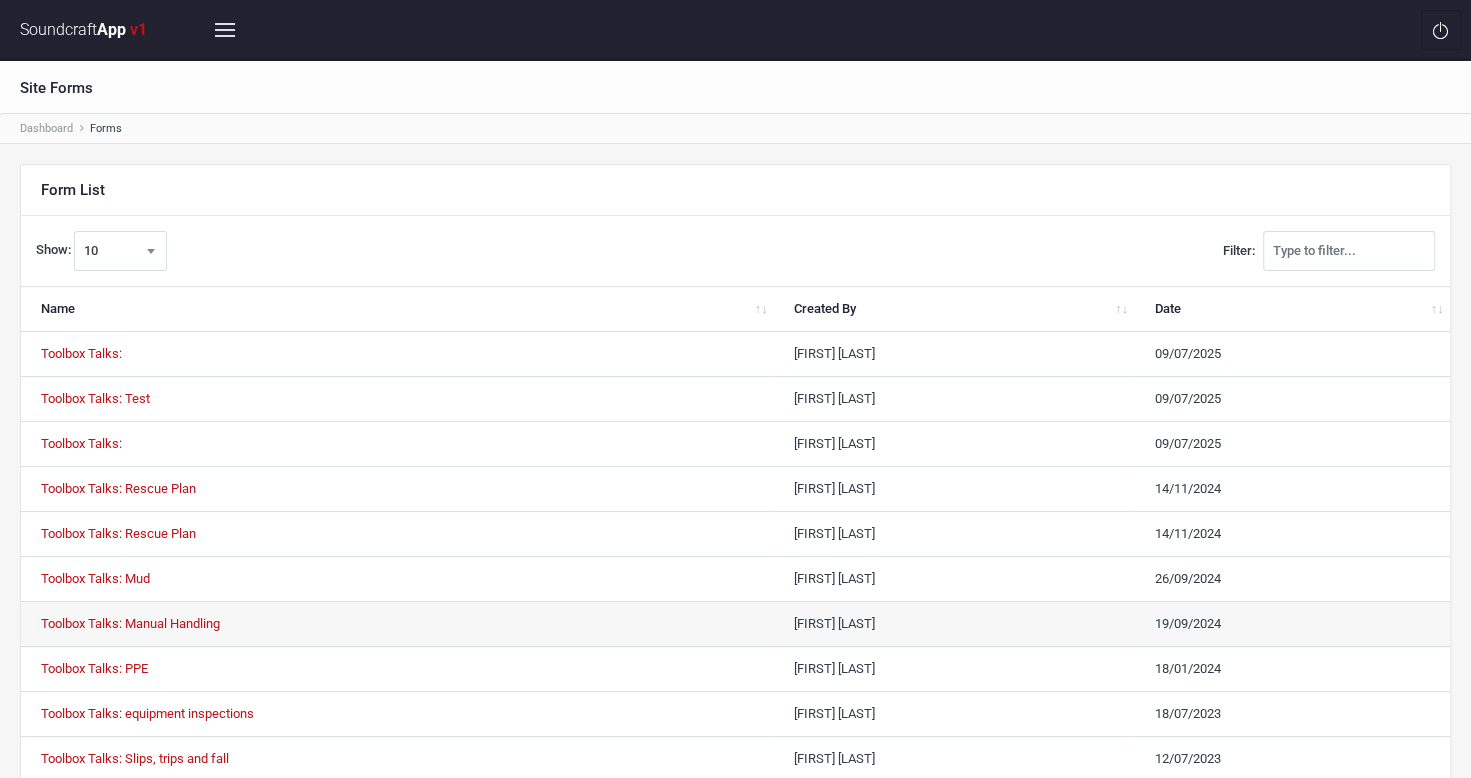 scroll, scrollTop: 114, scrollLeft: 0, axis: vertical 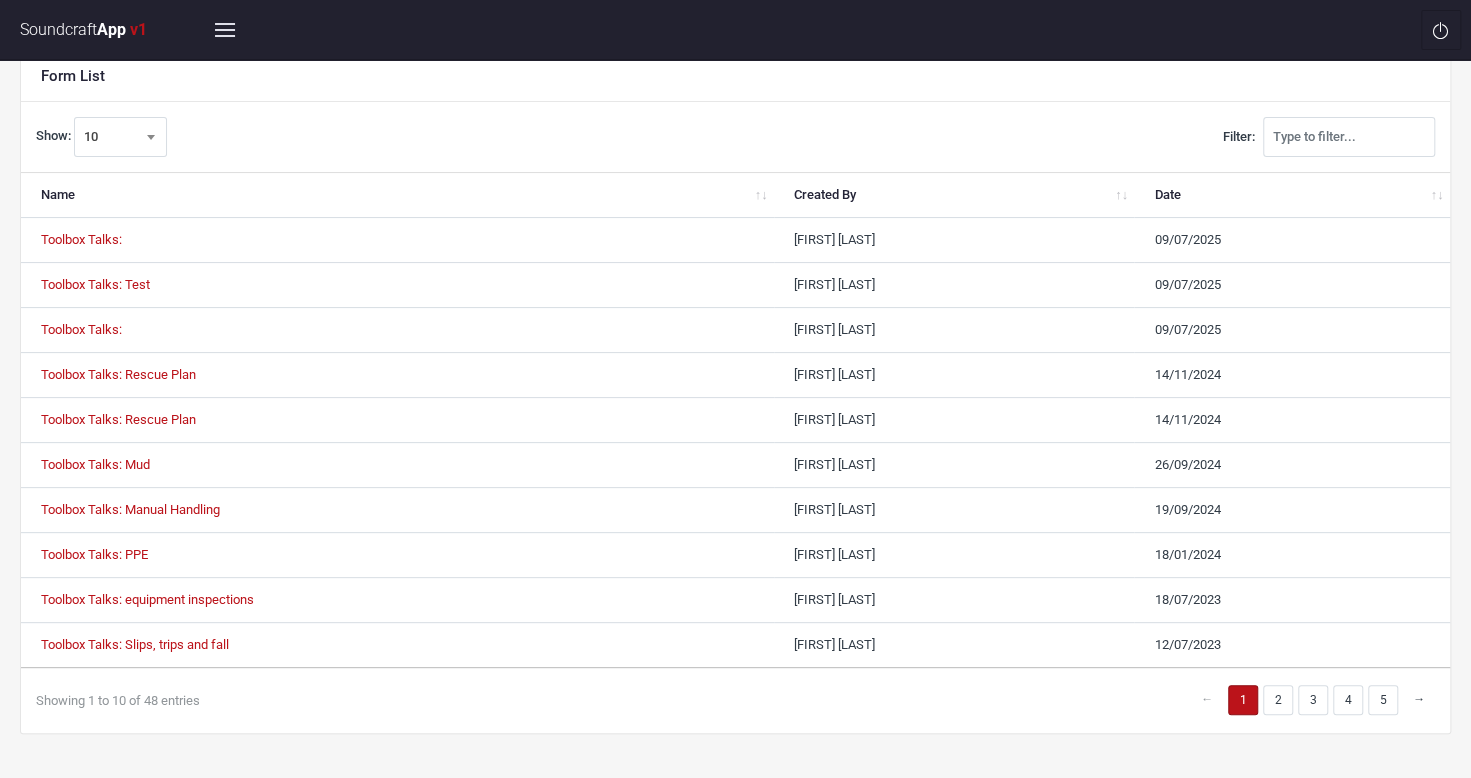 drag, startPoint x: 99, startPoint y: 231, endPoint x: 548, endPoint y: 137, distance: 458.73413 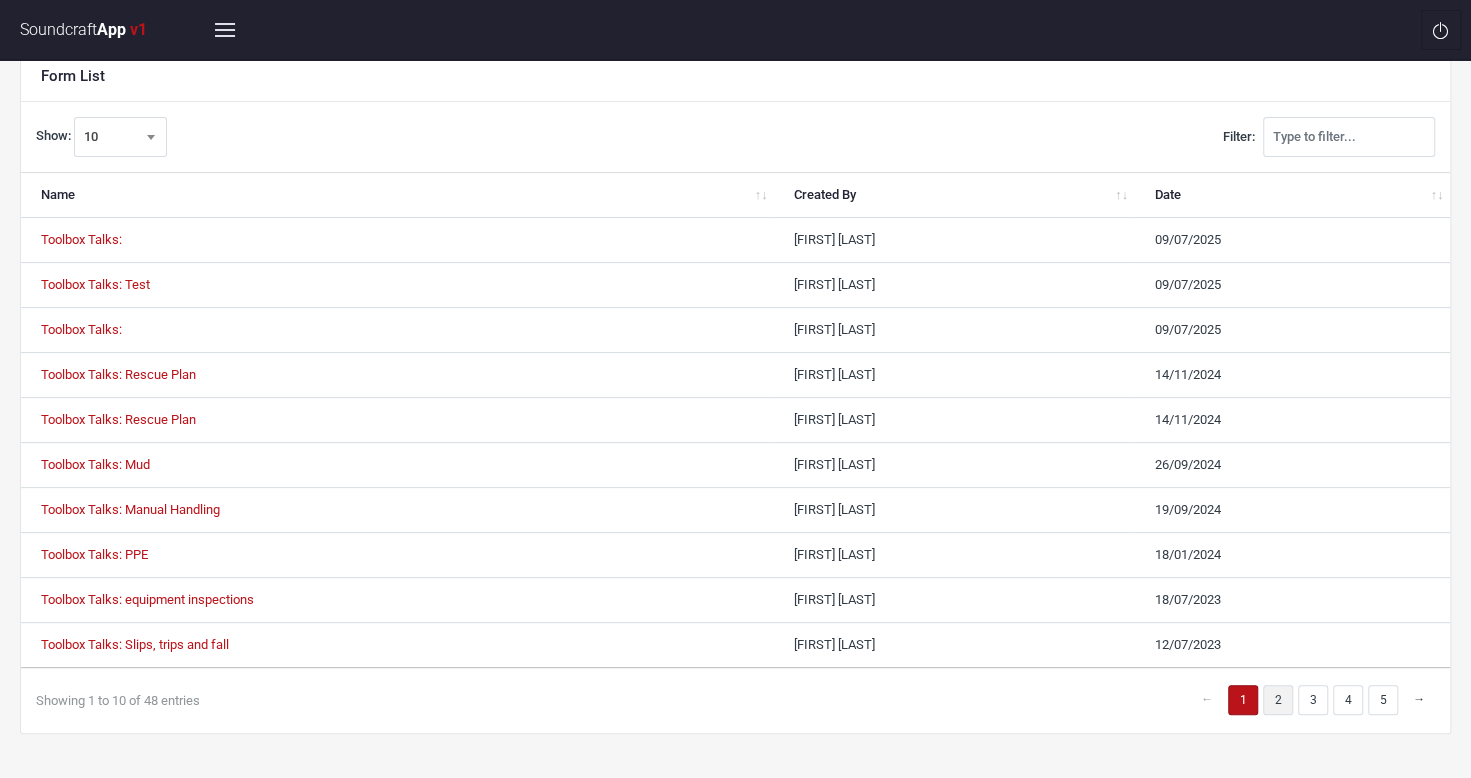 click on "2" at bounding box center [1207, 699] 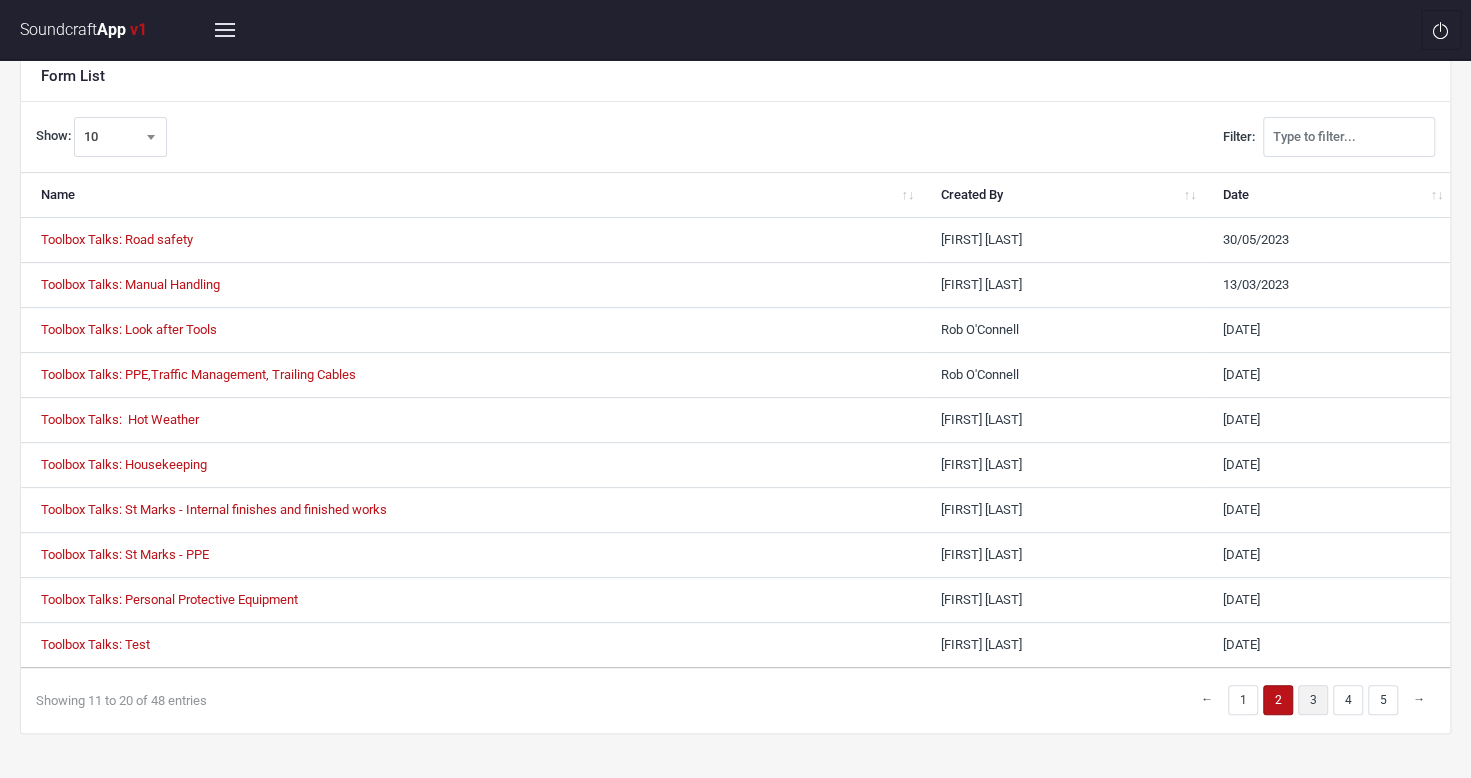 click on "3" at bounding box center (1207, 699) 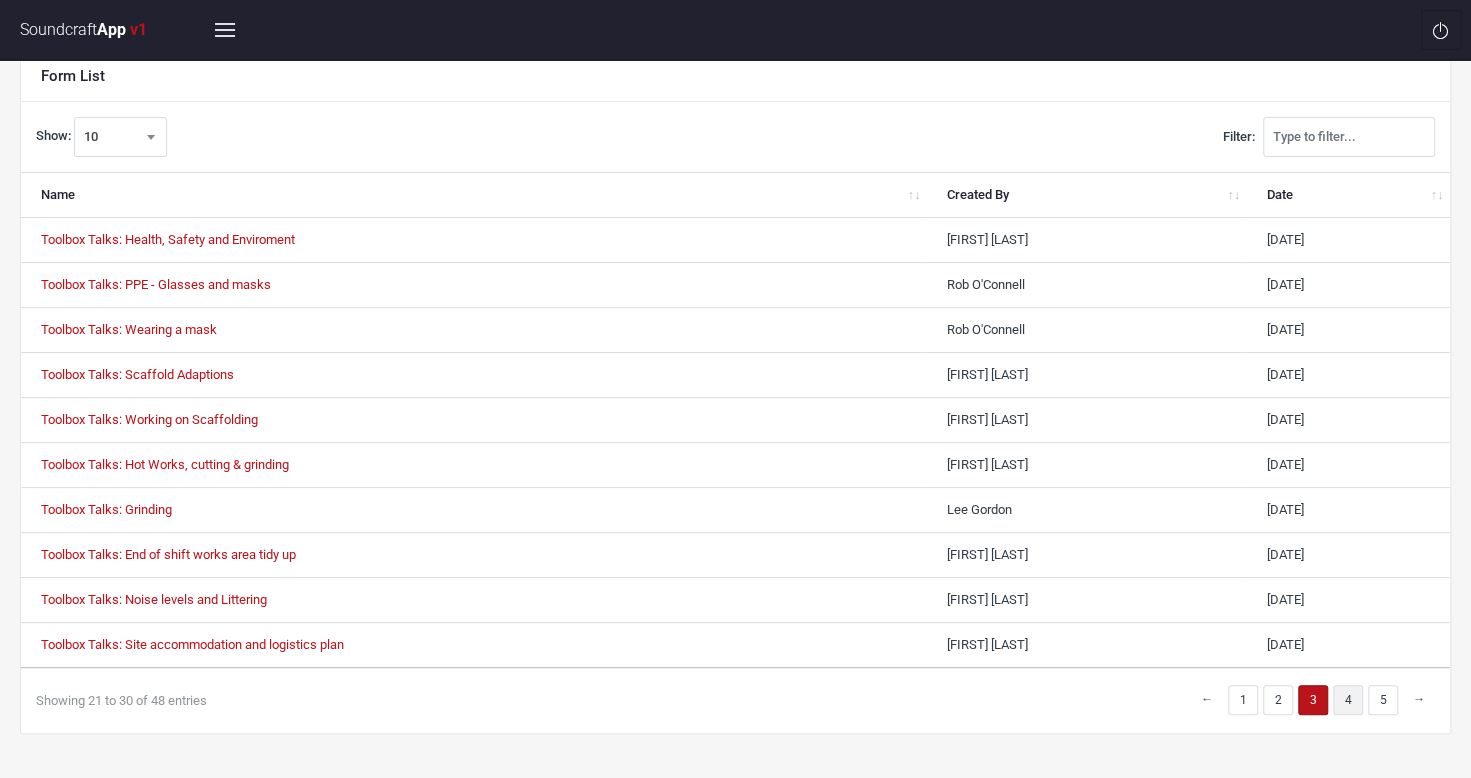 click on "4" at bounding box center (1207, 699) 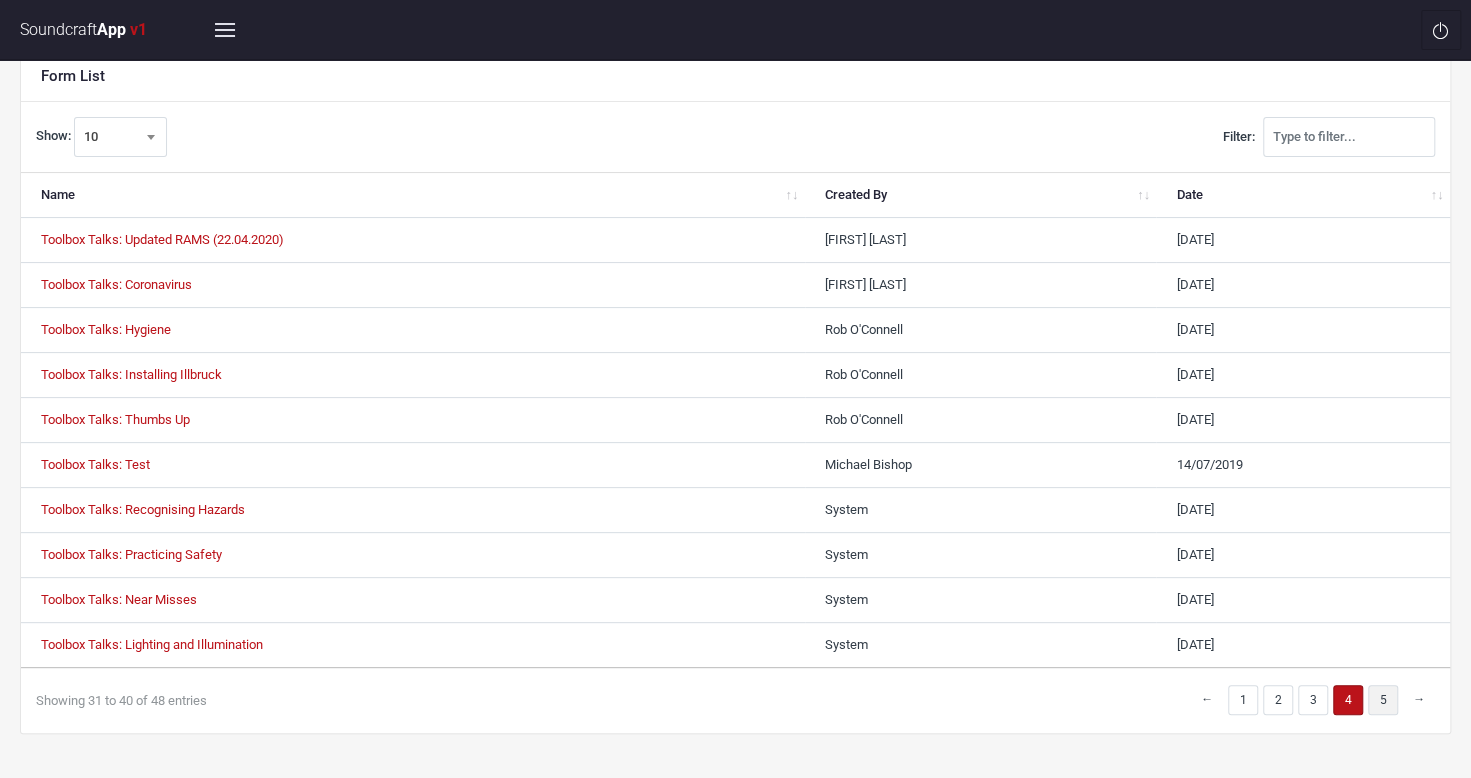 click on "5" at bounding box center (1207, 699) 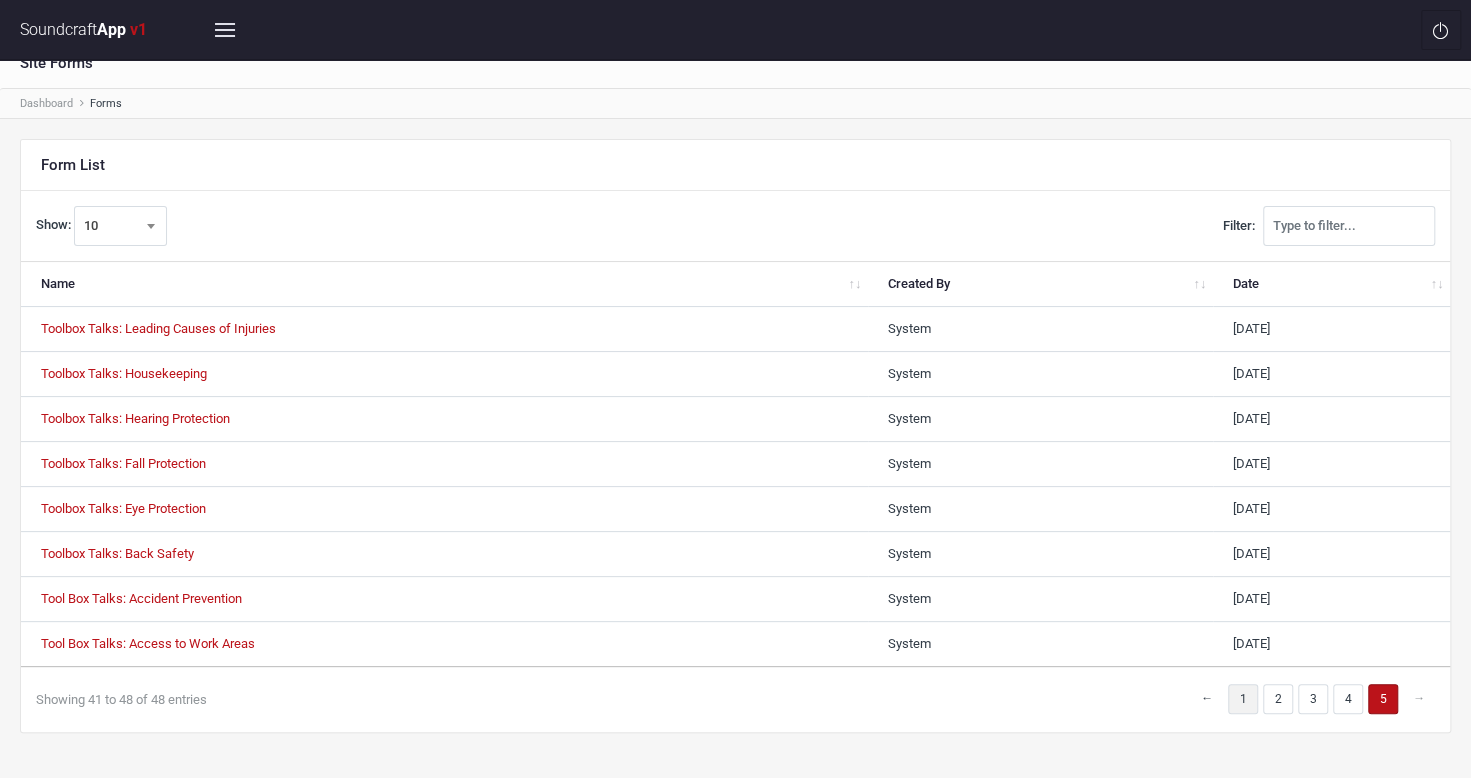 click on "1" at bounding box center [1207, 698] 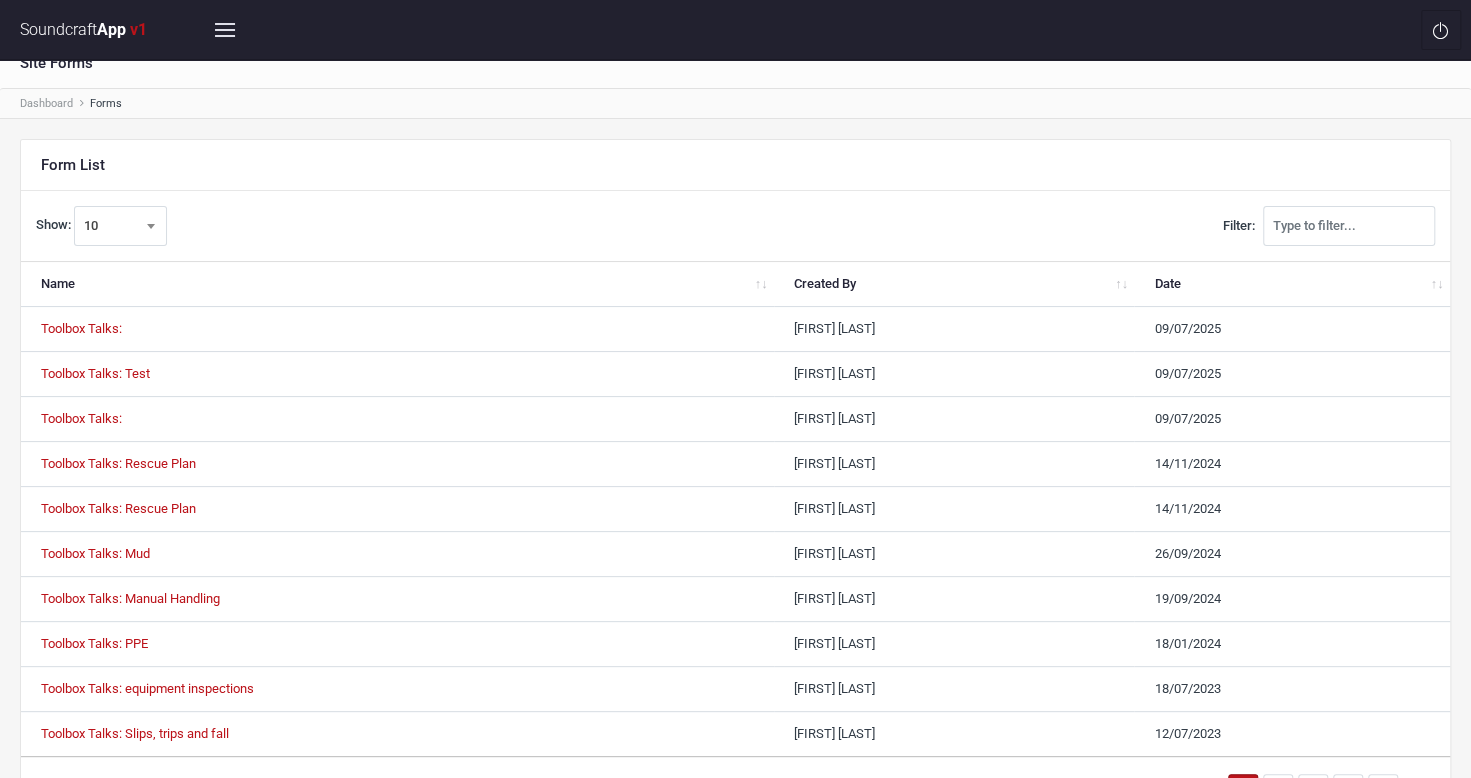 scroll, scrollTop: 45, scrollLeft: 0, axis: vertical 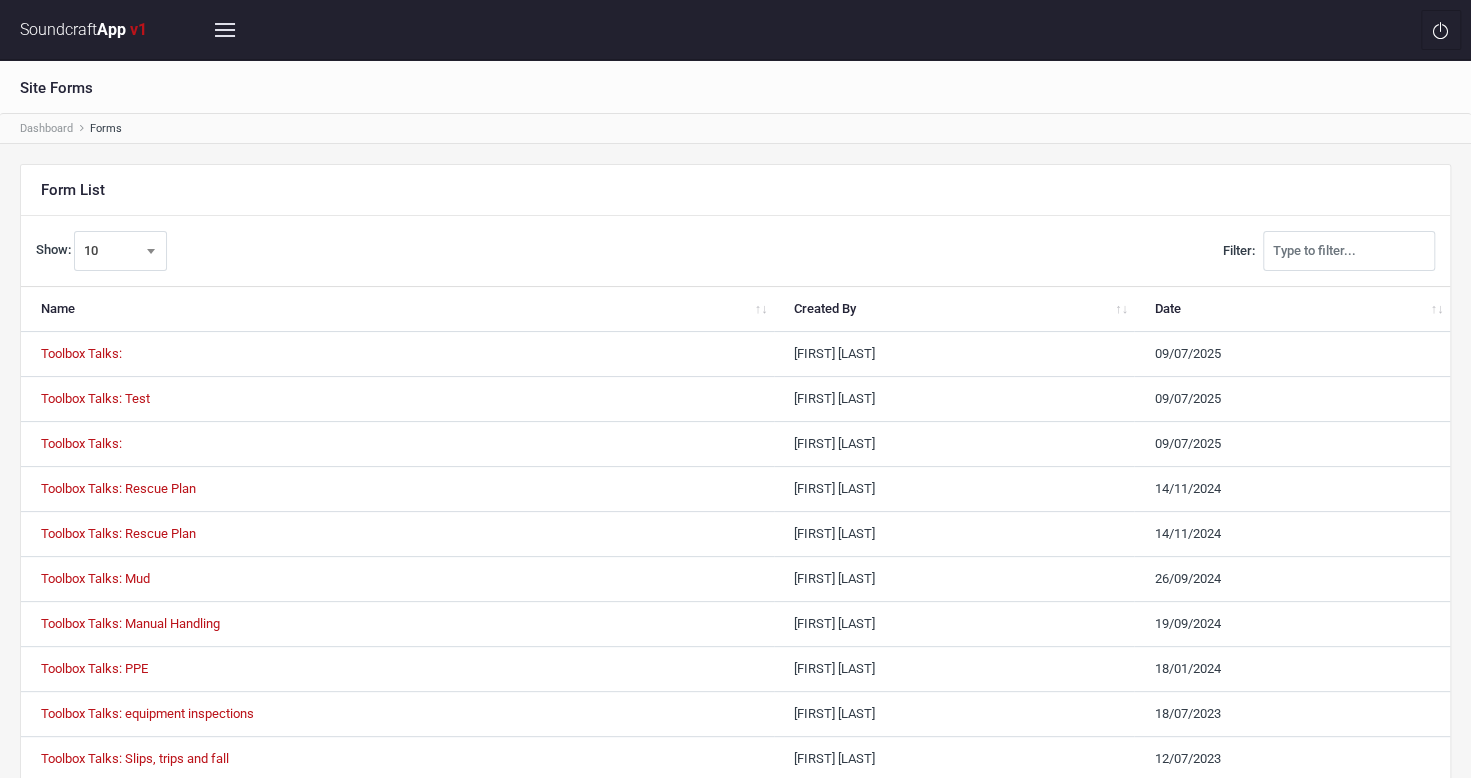 click at bounding box center [225, 30] 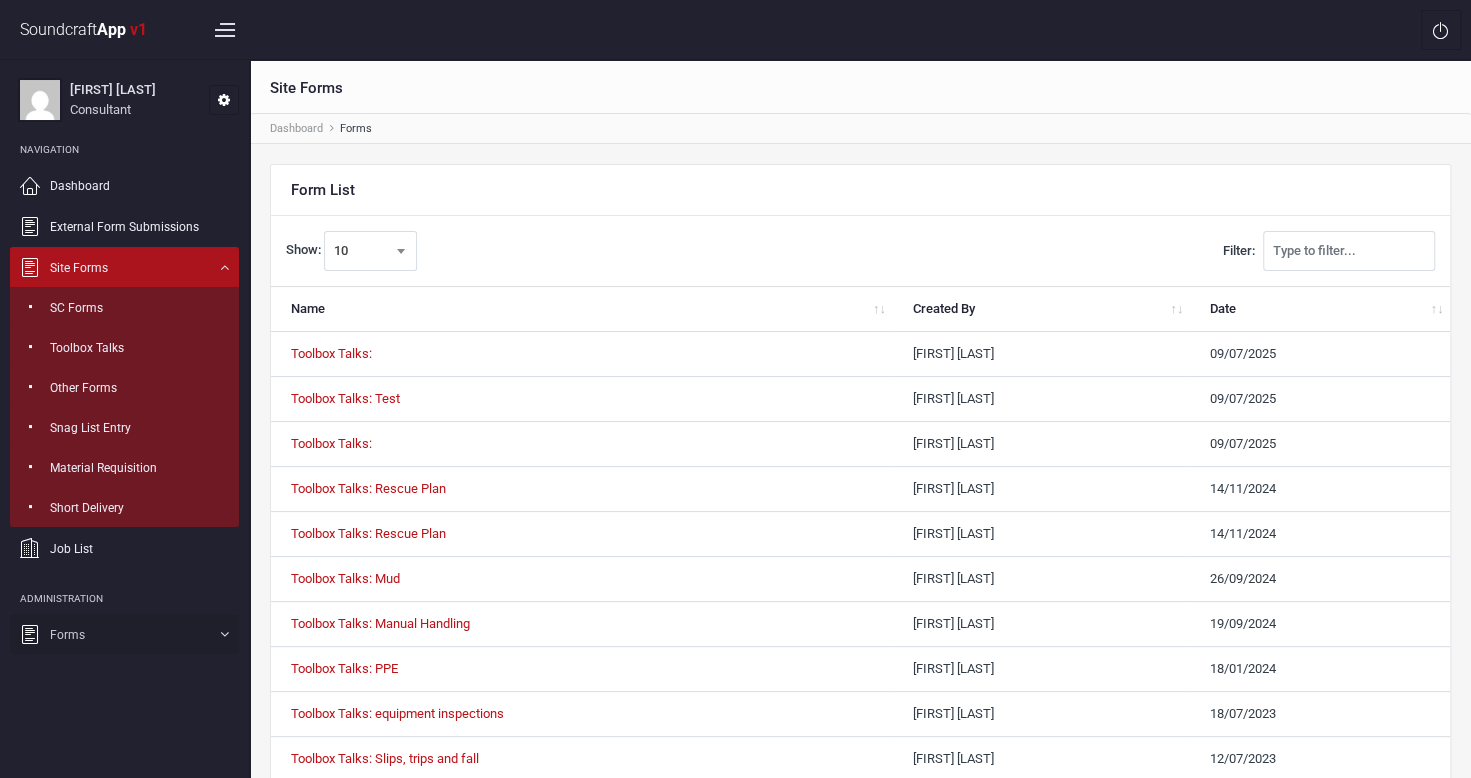 click on "Forms" at bounding box center [124, 267] 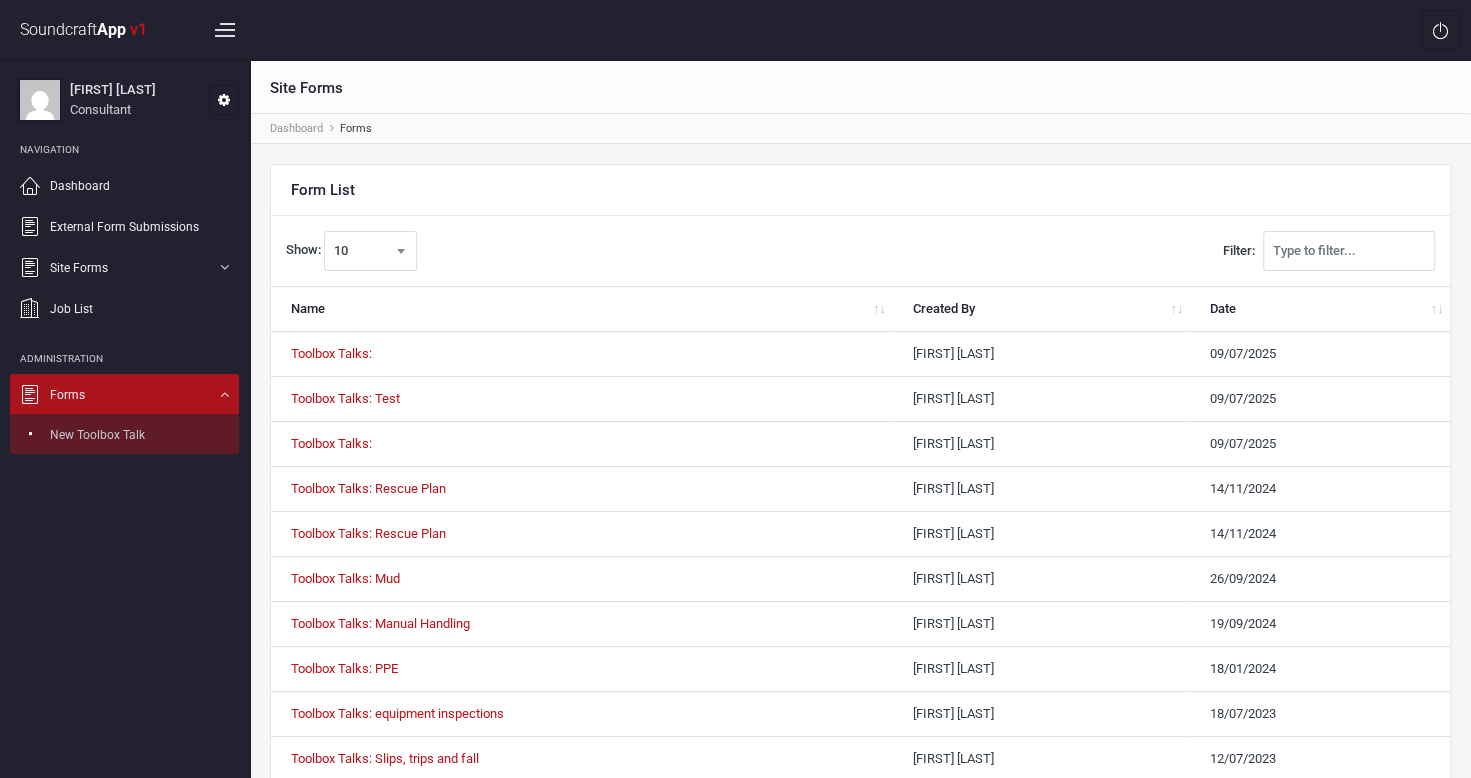 click on "New Toolbox Talk" at bounding box center (97, 435) 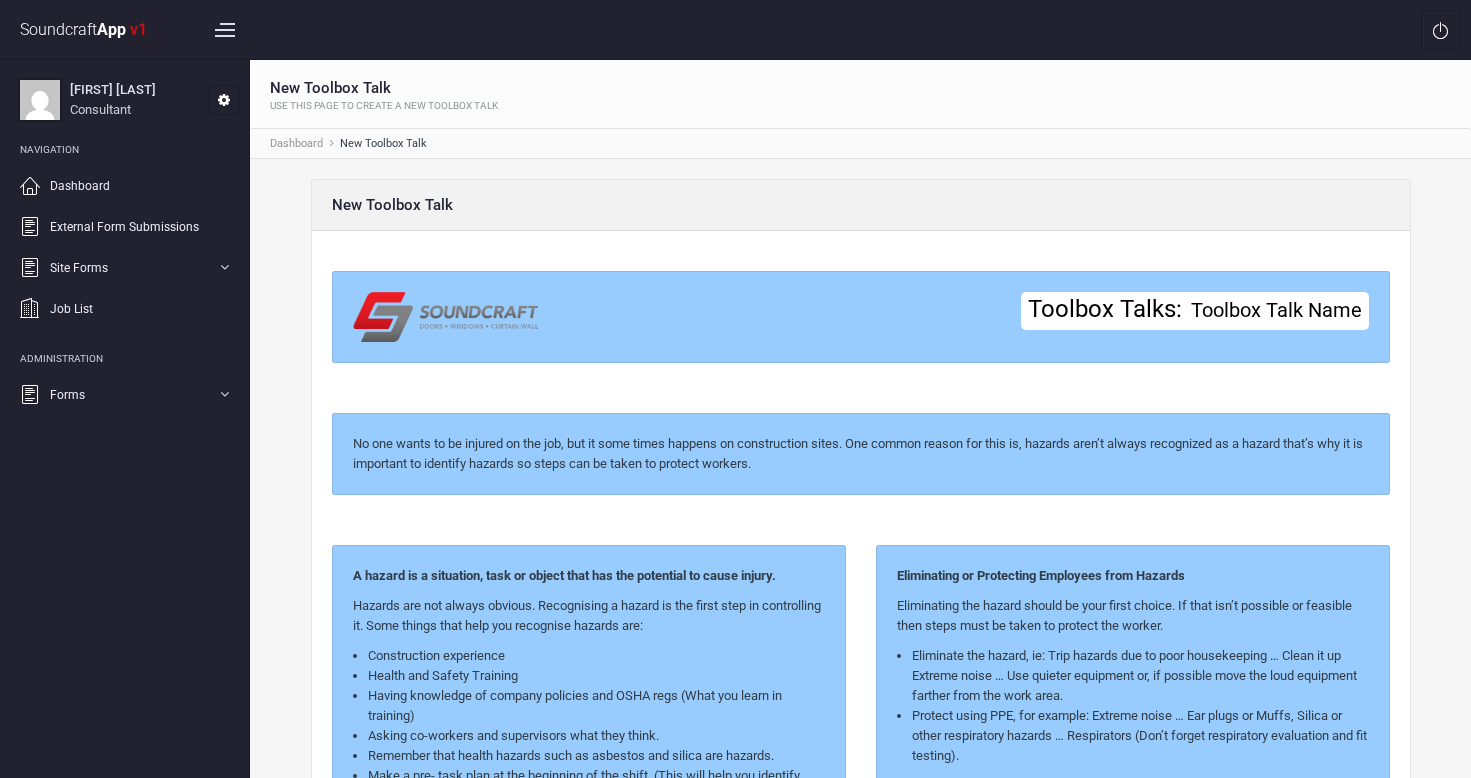 scroll, scrollTop: 0, scrollLeft: 0, axis: both 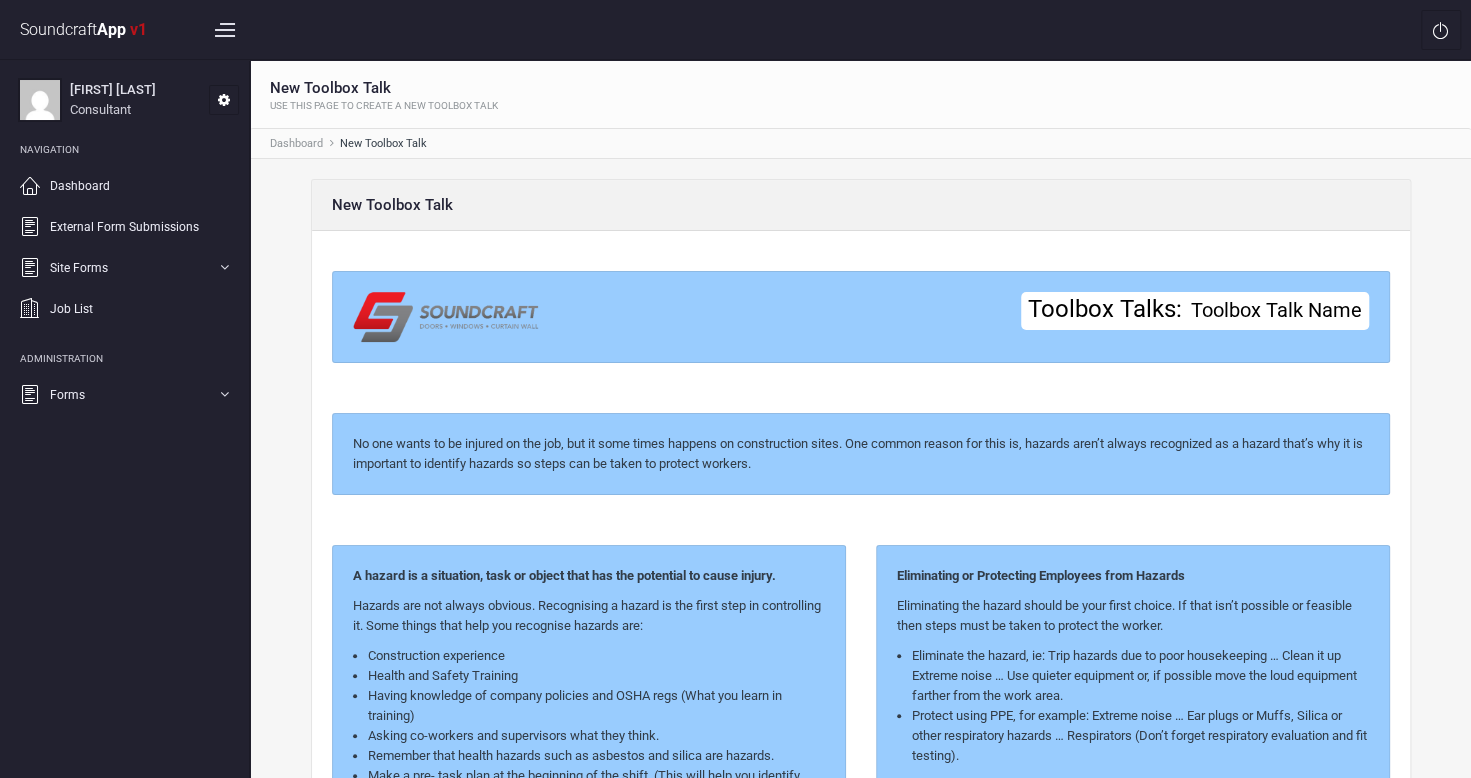 click on "Toolbox Talk Name" at bounding box center [1276, 310] 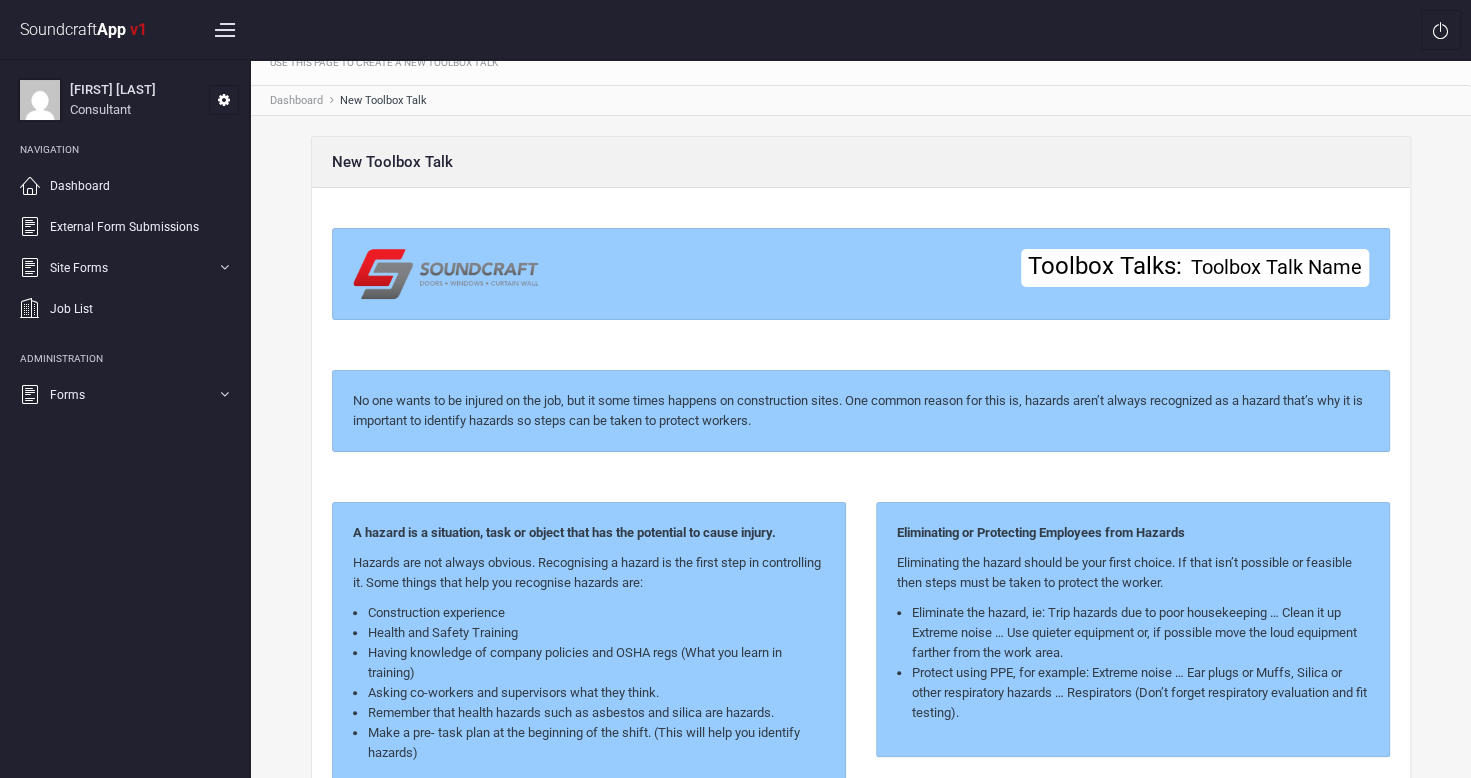 scroll, scrollTop: 0, scrollLeft: 0, axis: both 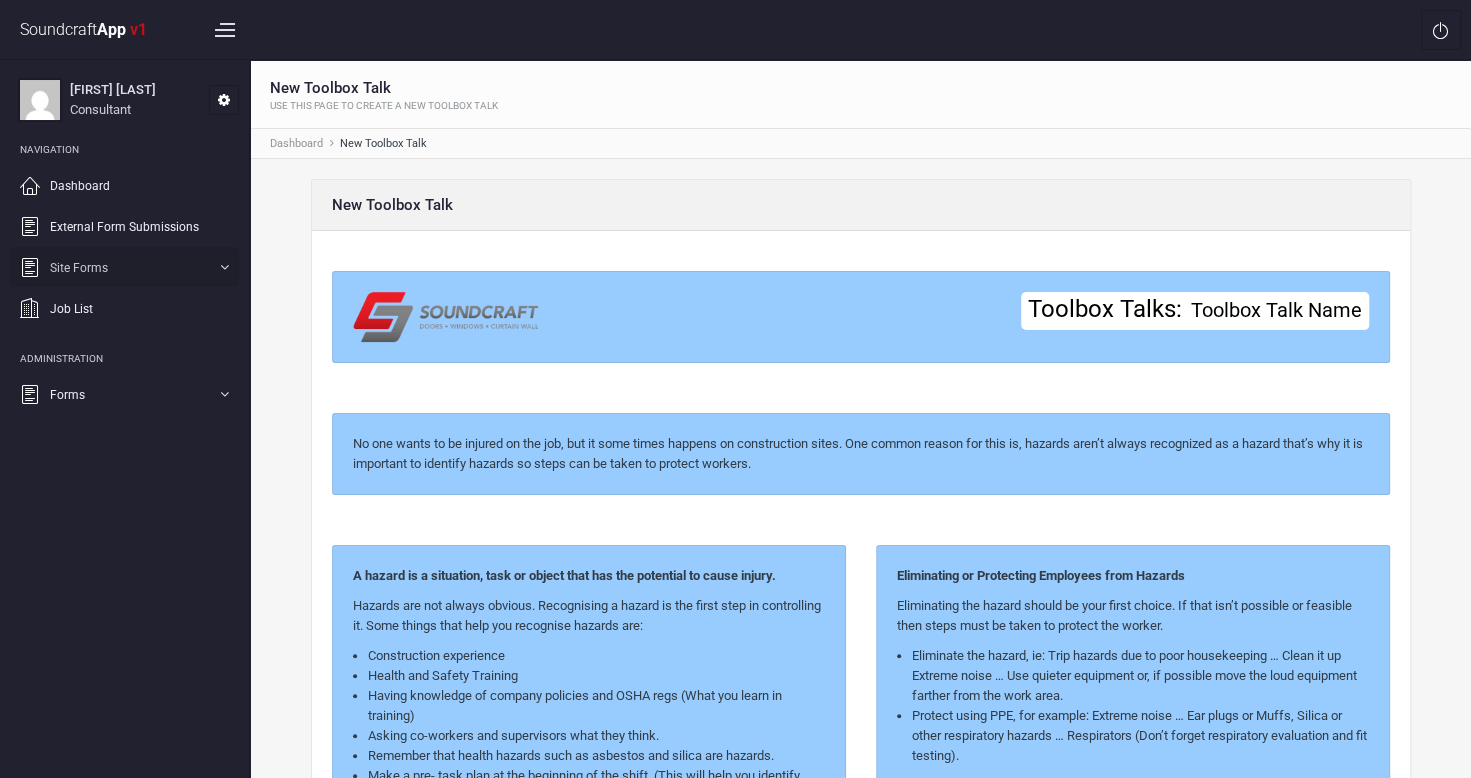 click on "Site Forms" at bounding box center (124, 267) 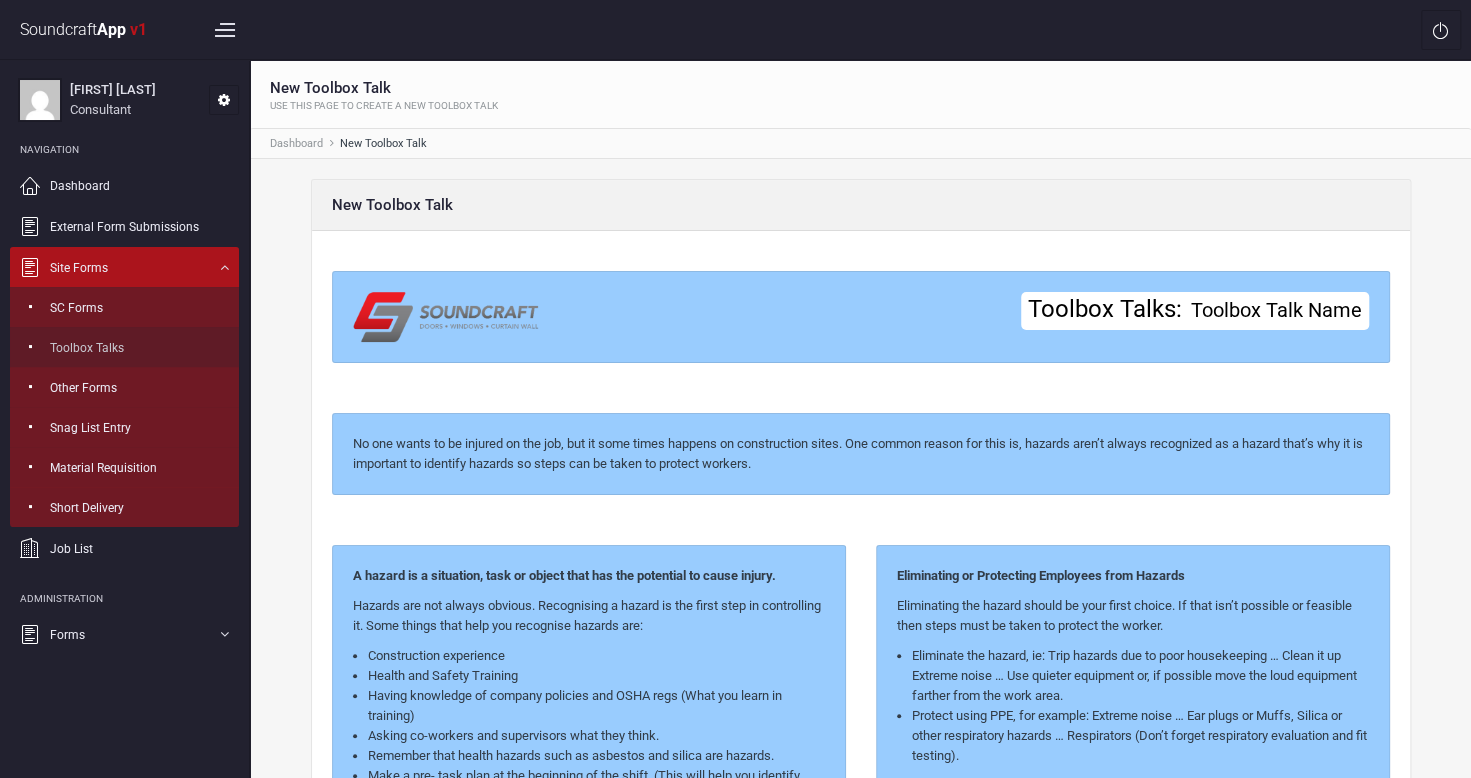 click on "Toolbox Talks" at bounding box center (87, 348) 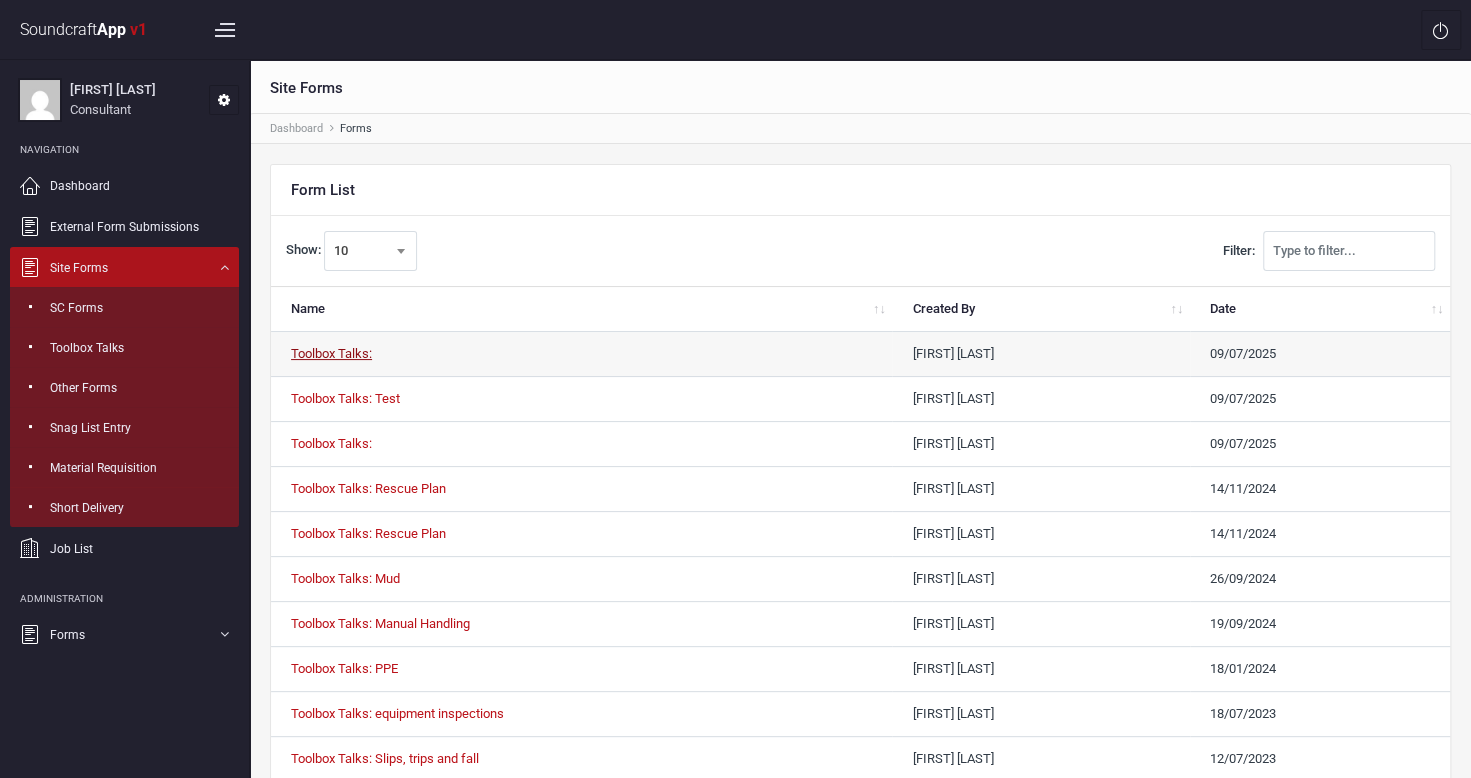 click on "Toolbox Talks:" at bounding box center (331, 353) 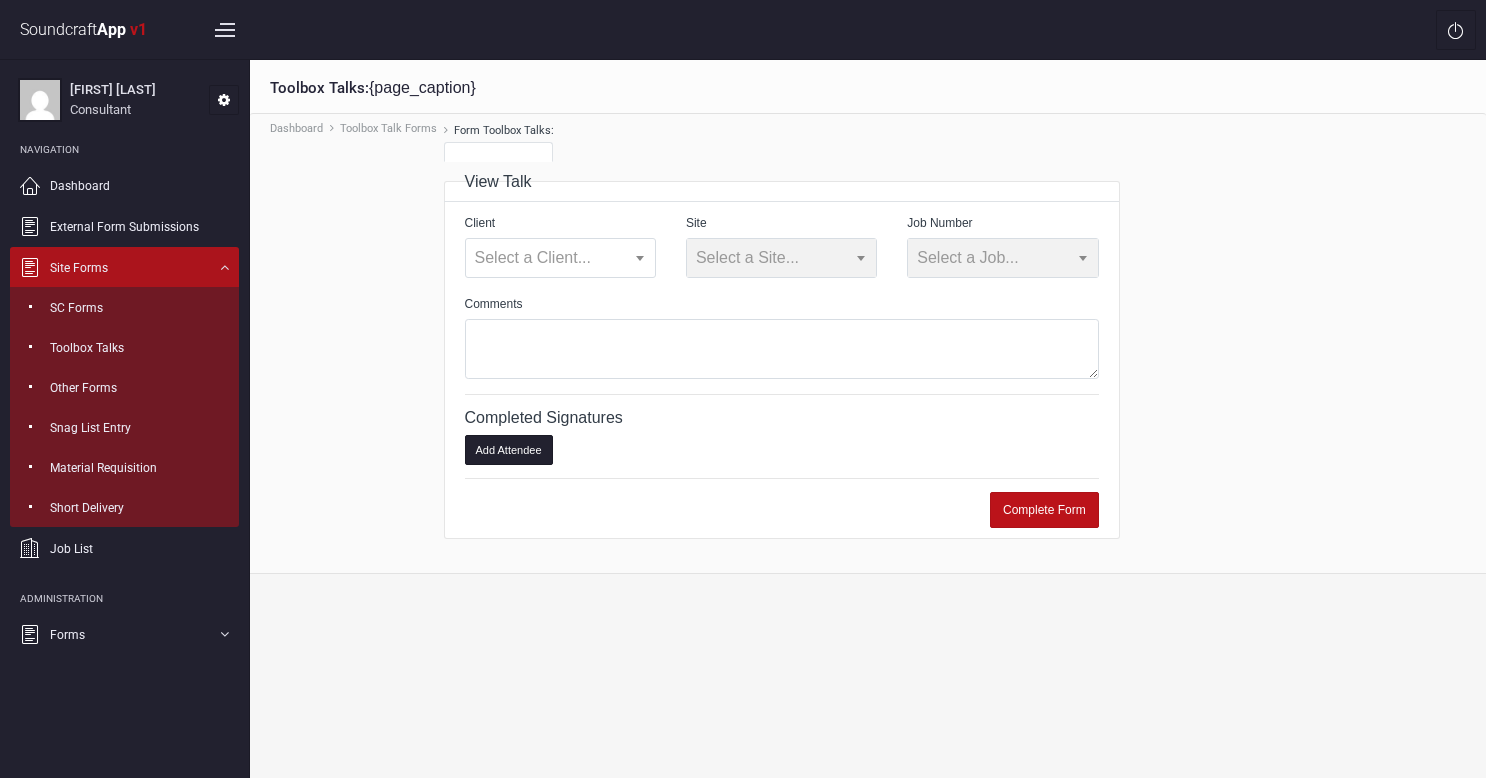 click on "View Talk" at bounding box center [498, 182] 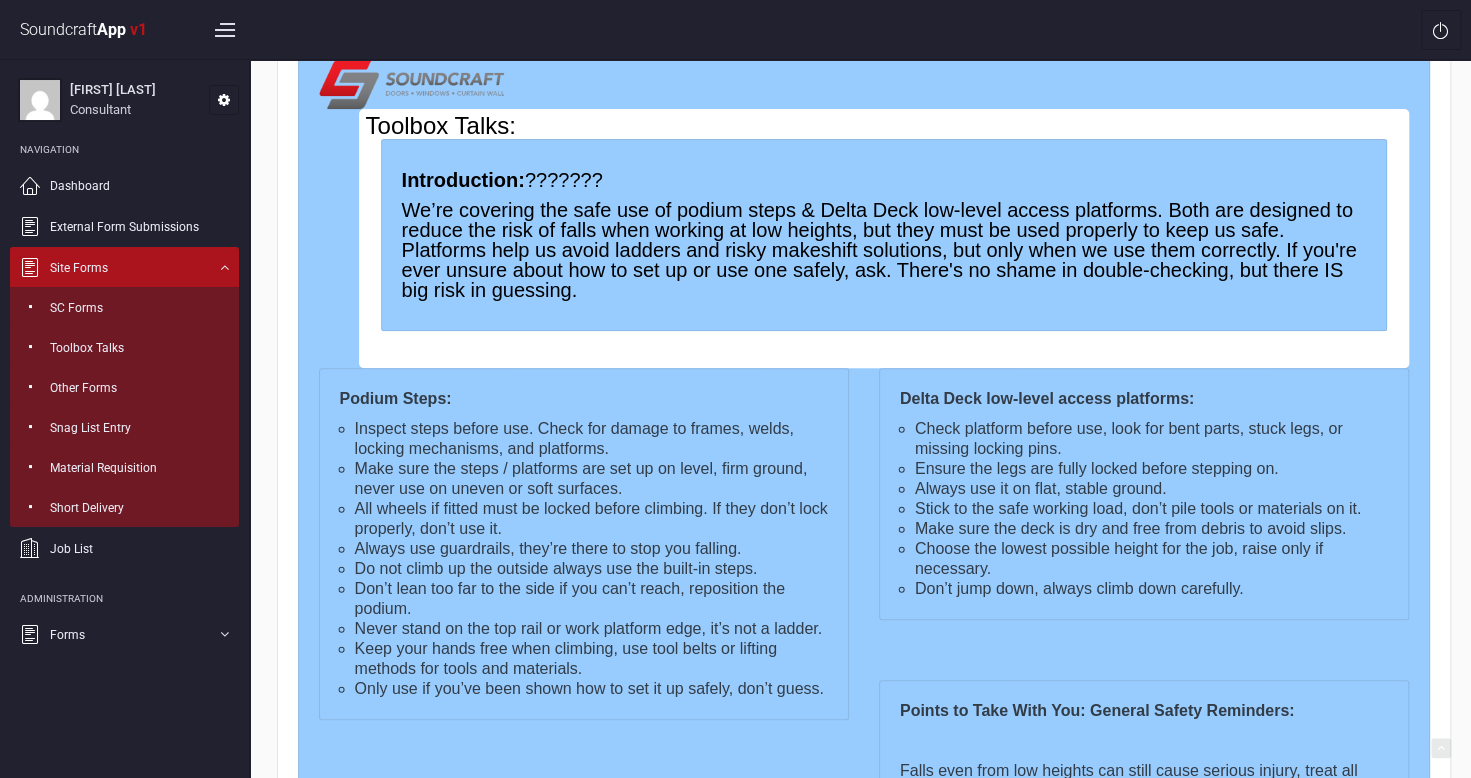 scroll, scrollTop: 232, scrollLeft: 0, axis: vertical 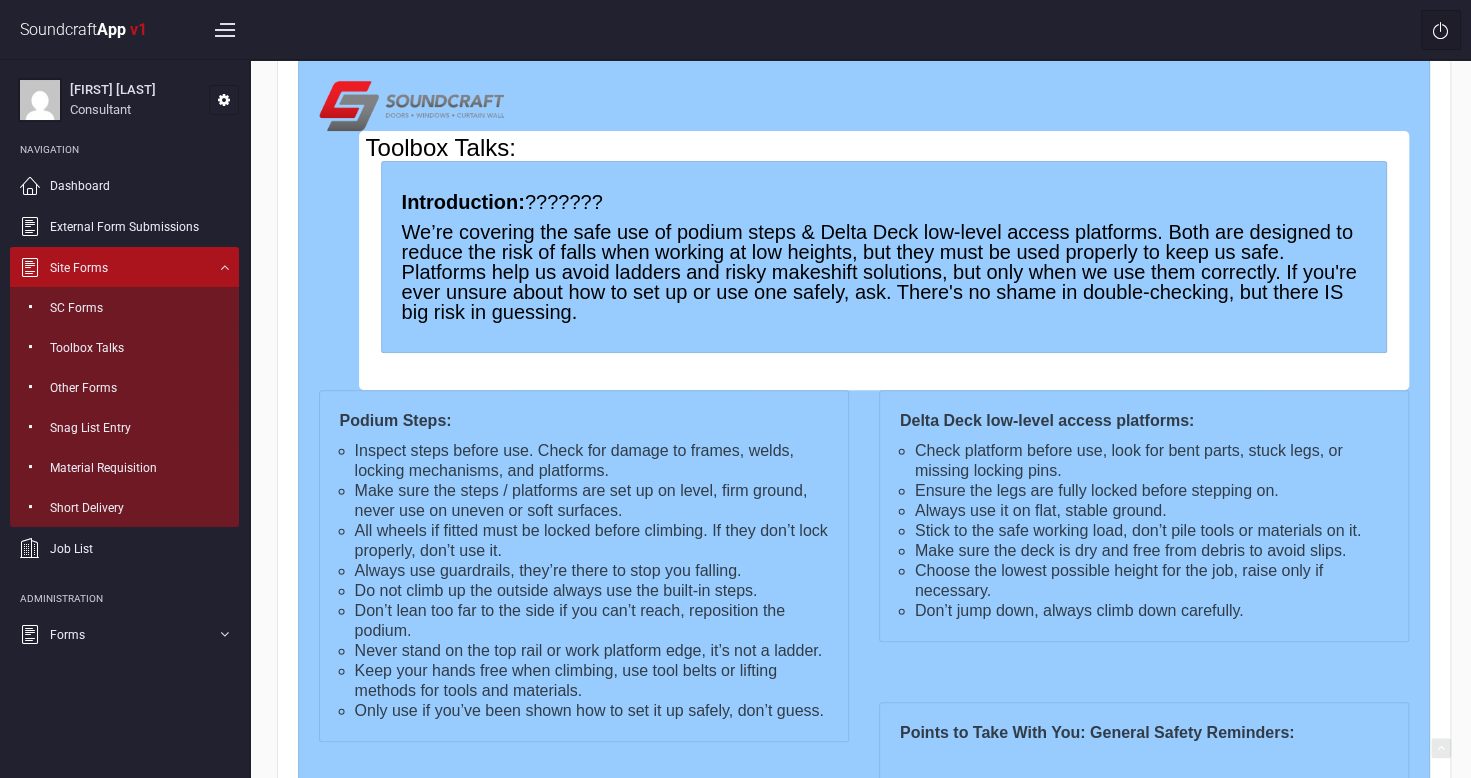 click at bounding box center (1441, 30) 